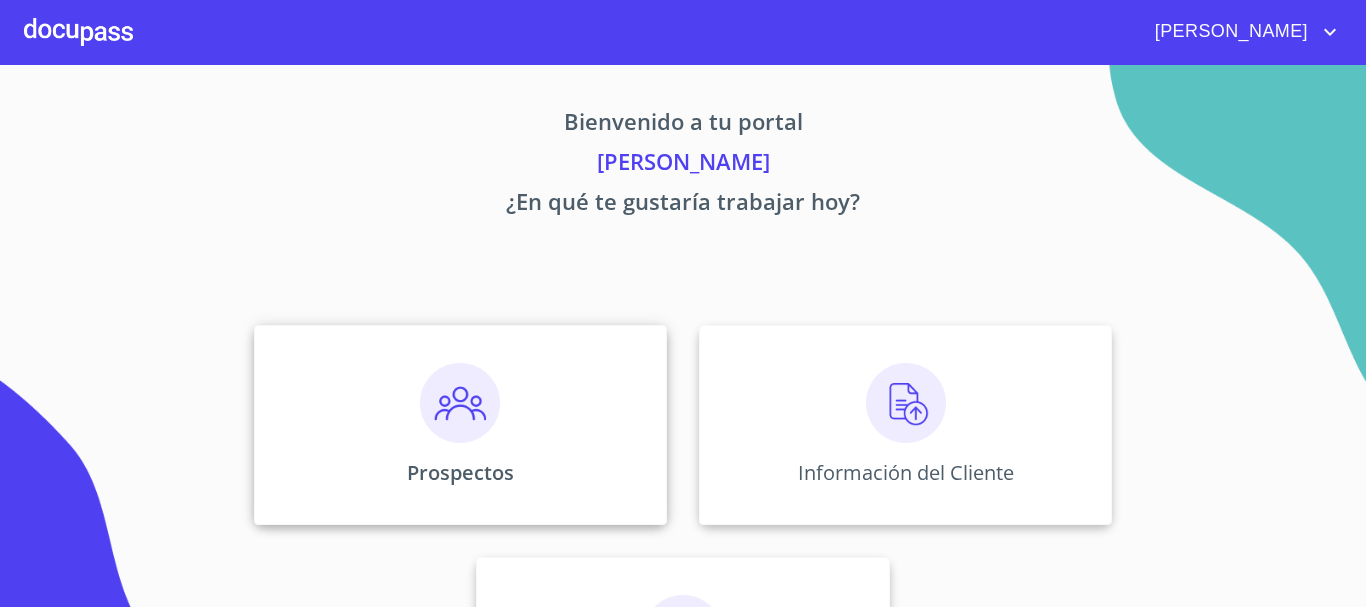 scroll, scrollTop: 0, scrollLeft: 0, axis: both 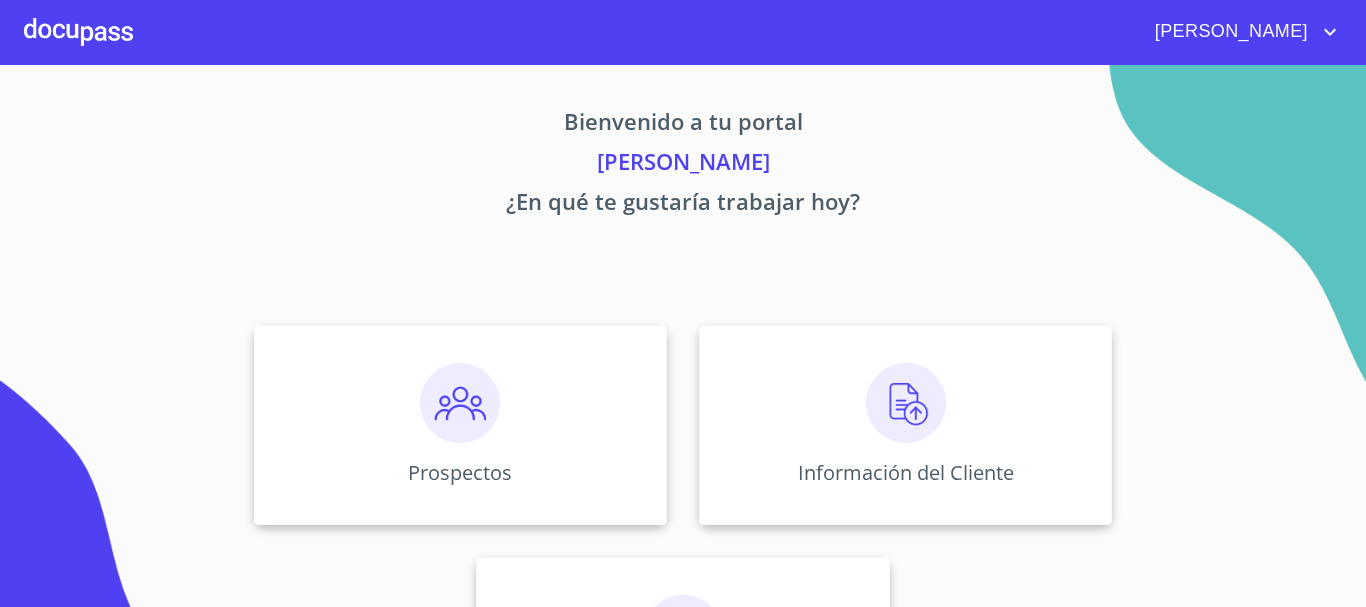 click on "¿En qué te gustaría trabajar hoy?" at bounding box center (683, 205) 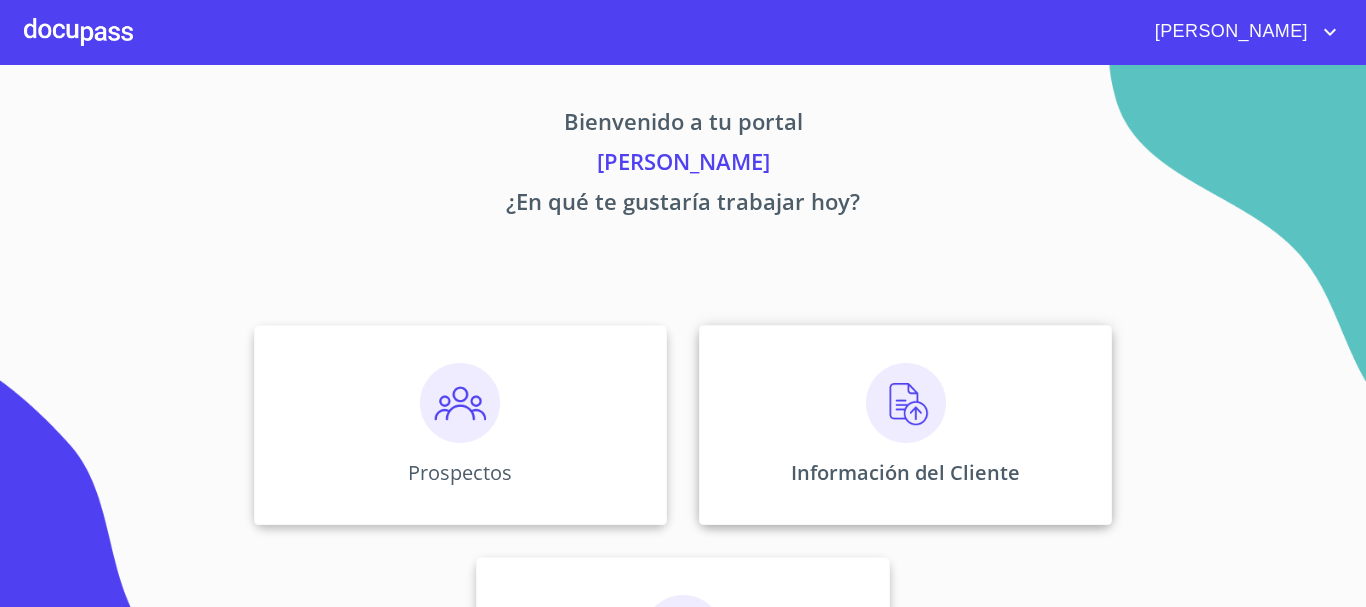 click on "Información del Cliente" at bounding box center [905, 425] 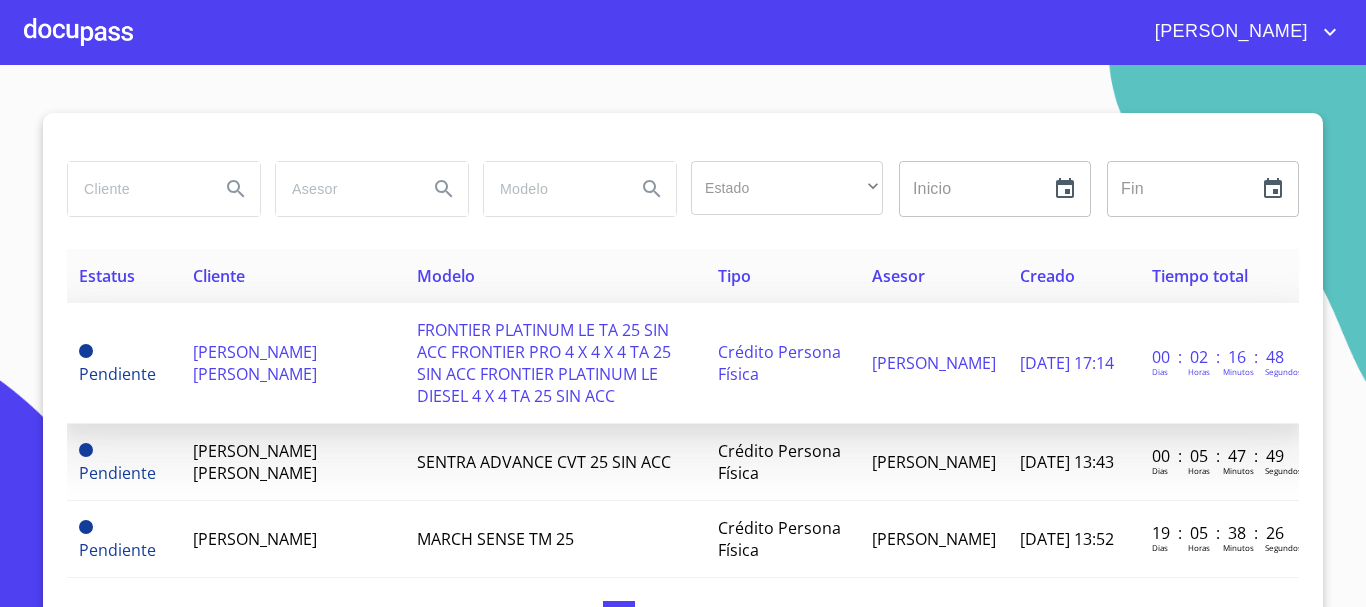 click on "[PERSON_NAME] [PERSON_NAME]" at bounding box center (255, 363) 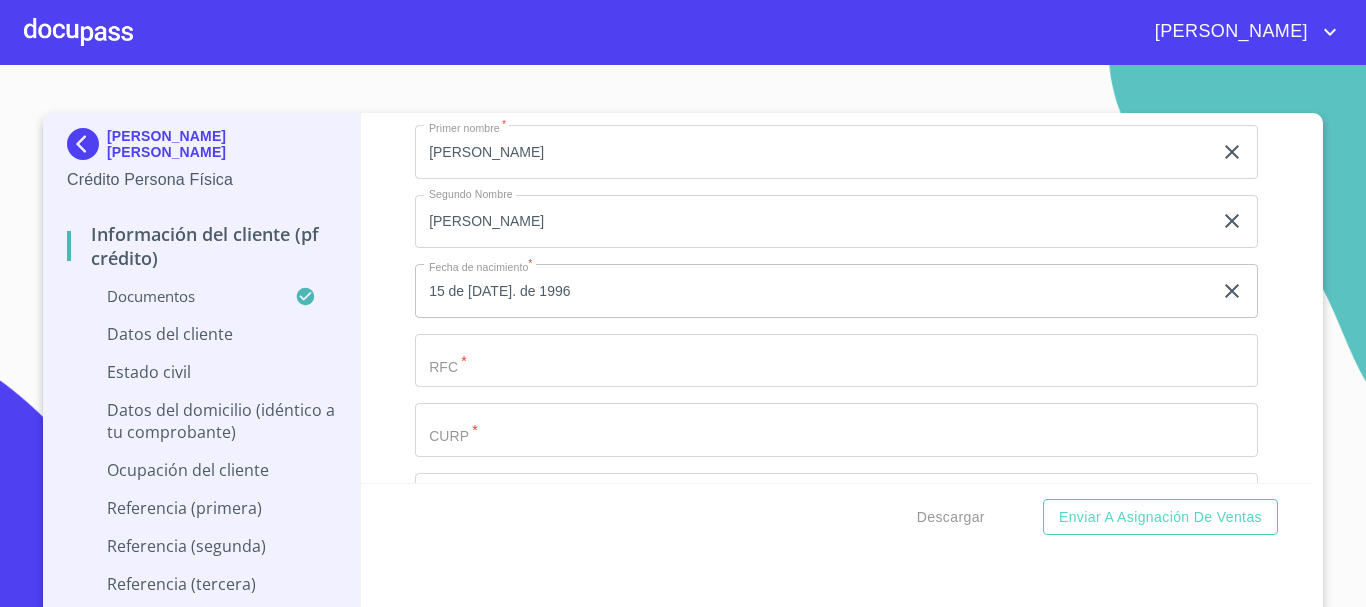 scroll, scrollTop: 4800, scrollLeft: 0, axis: vertical 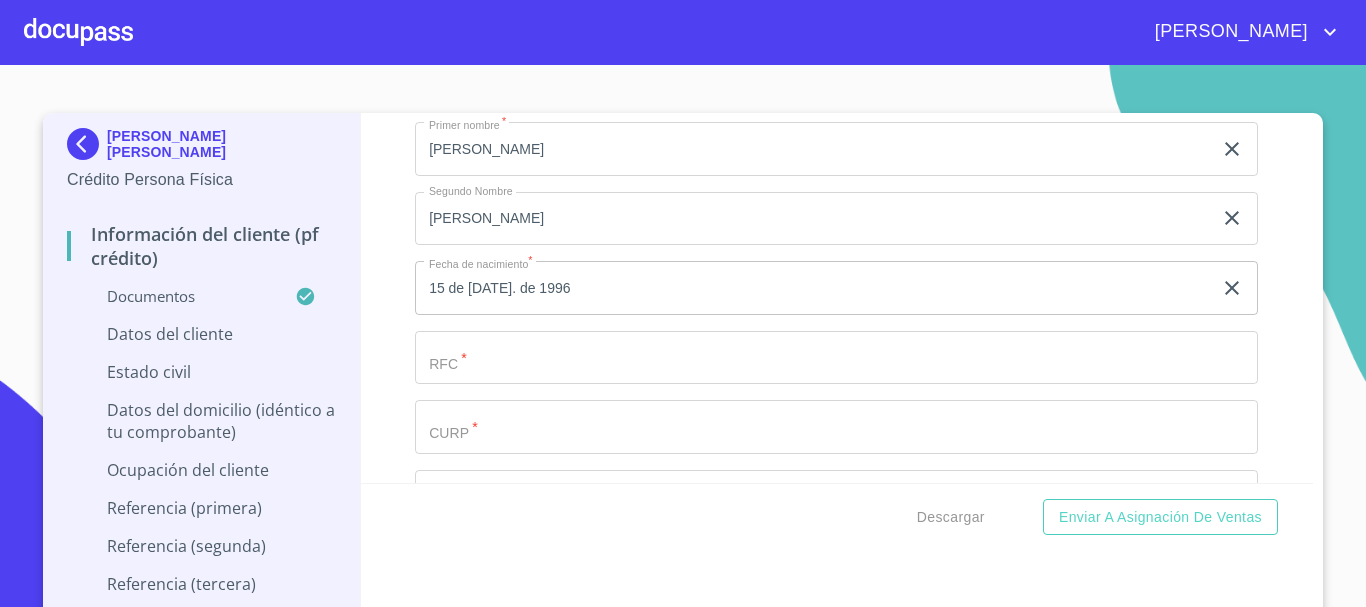 click on "Documento de identificación.   *" at bounding box center (813, 10) 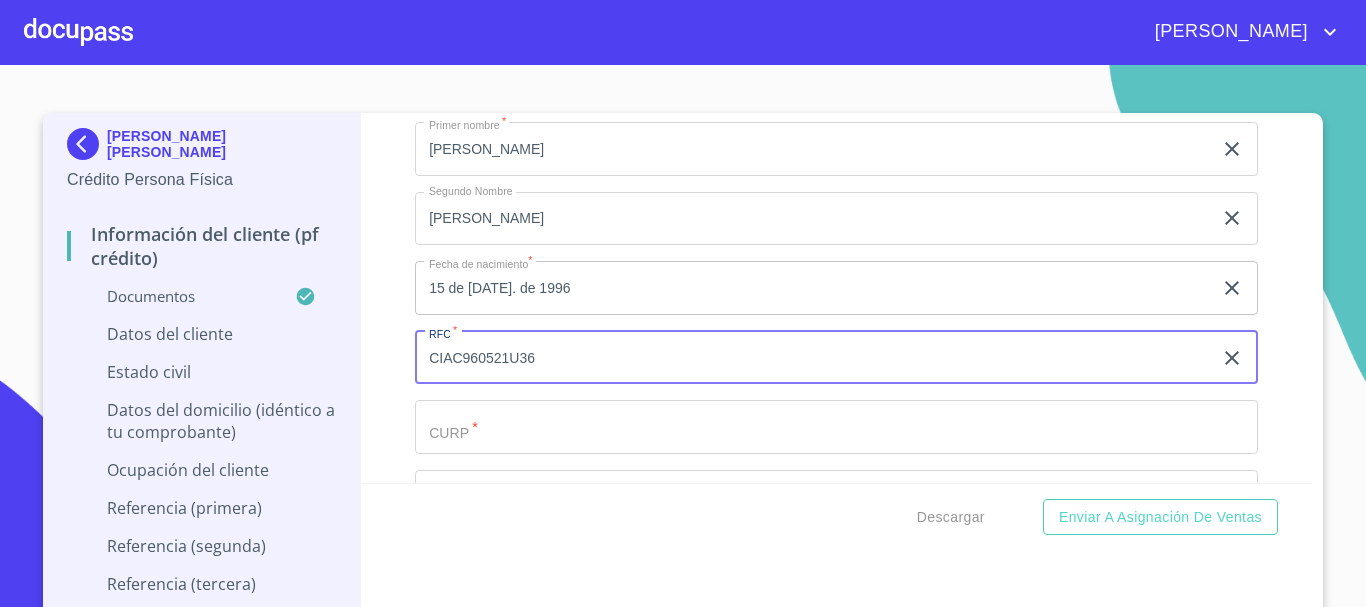 type on "CIAC960521U36" 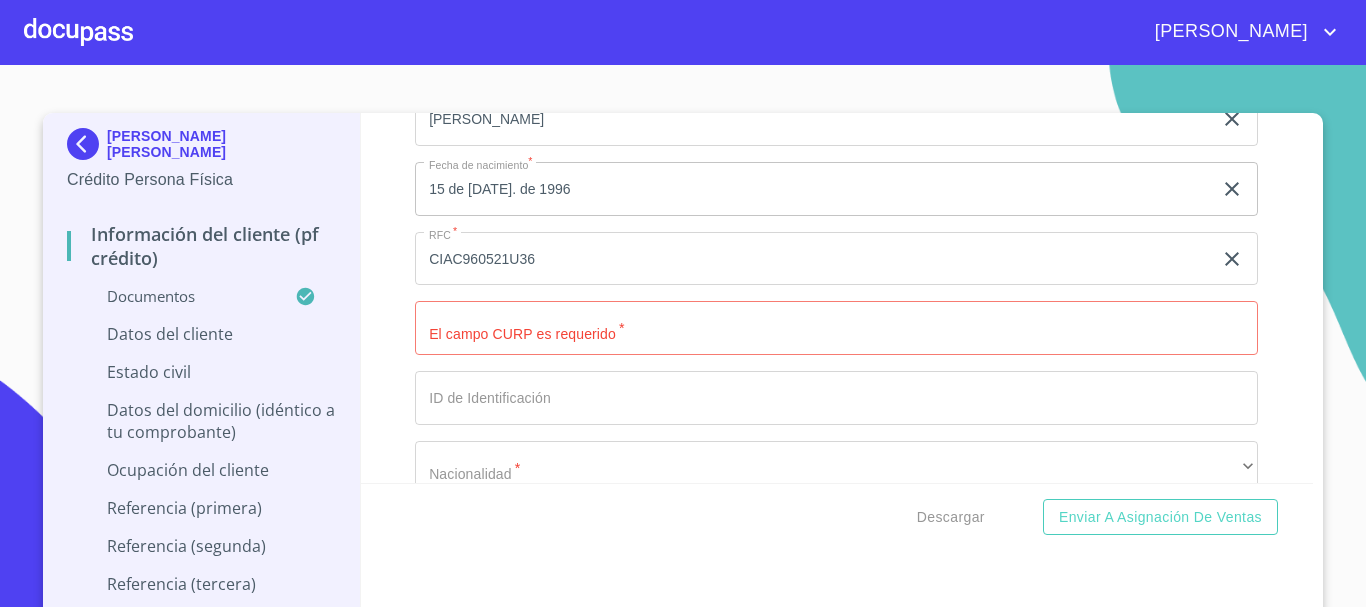 scroll, scrollTop: 4900, scrollLeft: 0, axis: vertical 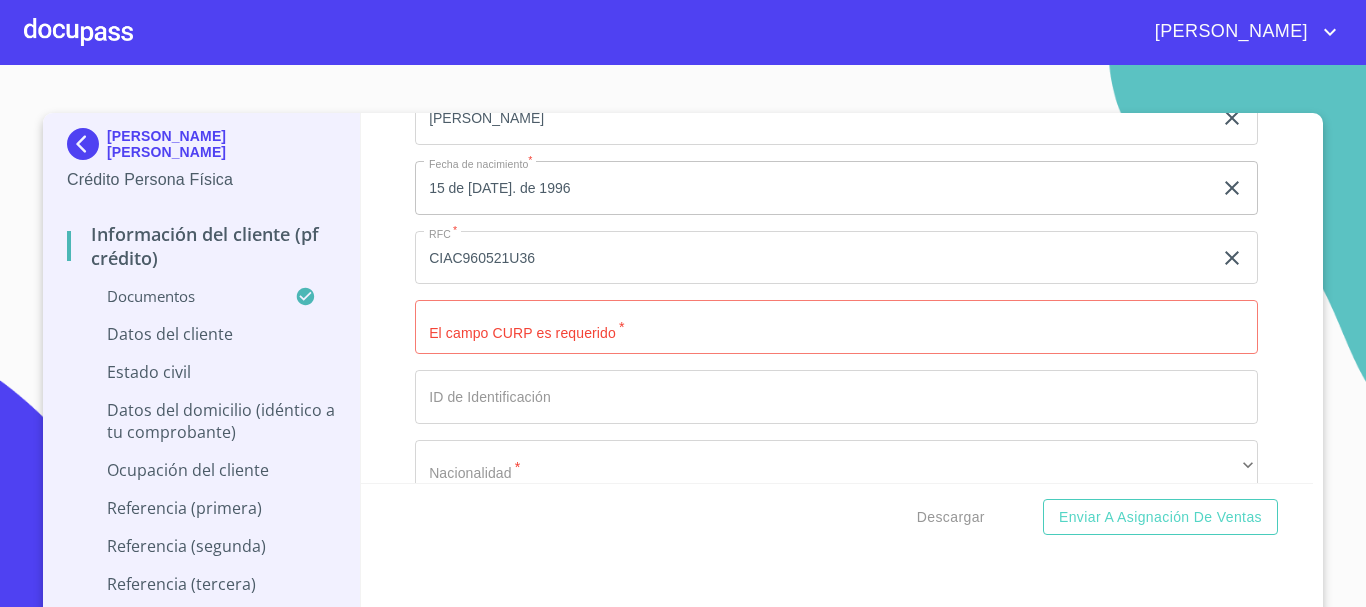 click on "Documento de identificación.   *" at bounding box center [836, 327] 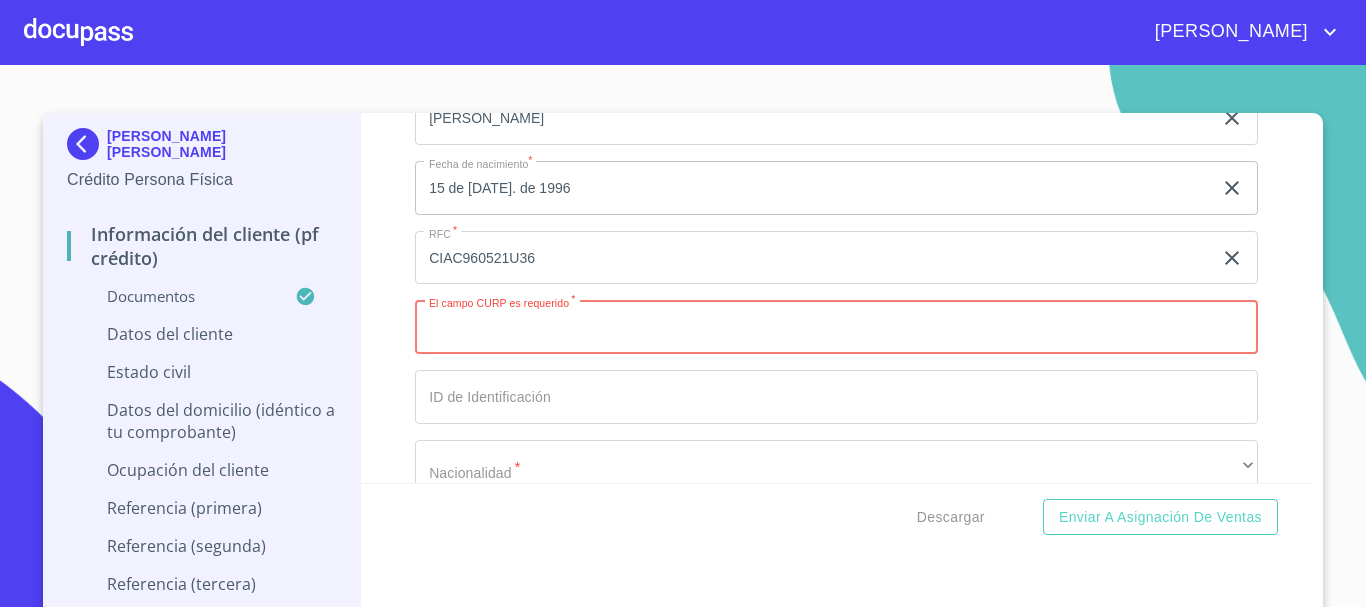 click on "Documento de identificación.   *" at bounding box center [836, 327] 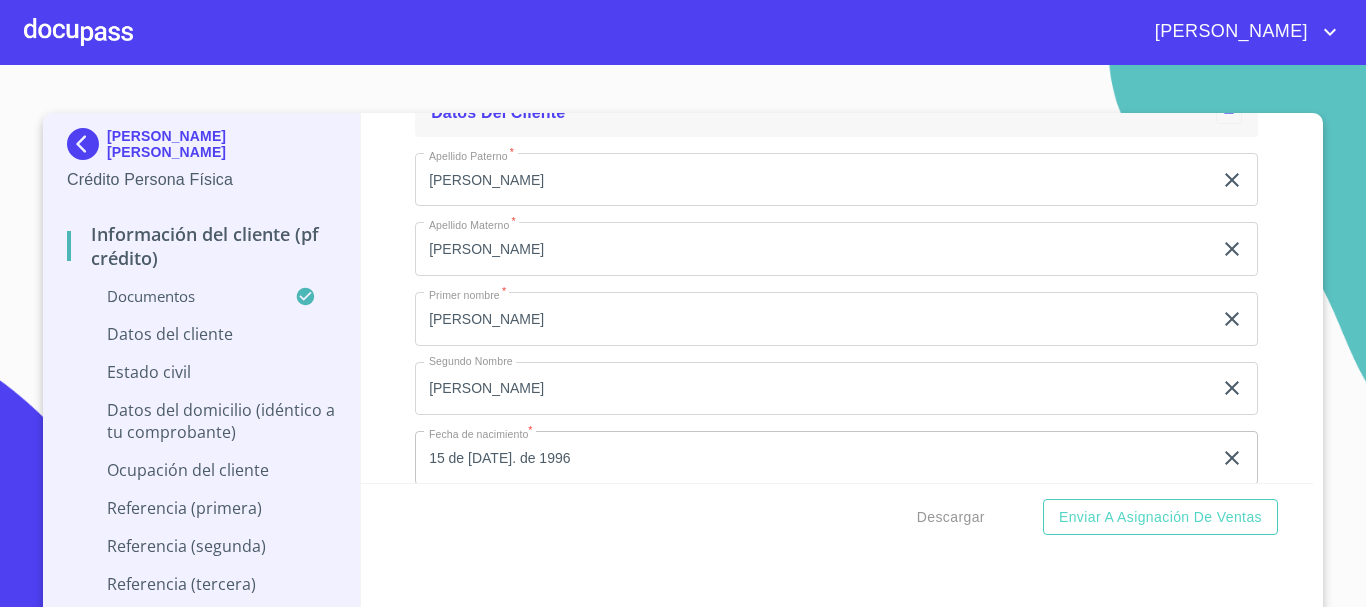 scroll, scrollTop: 4500, scrollLeft: 0, axis: vertical 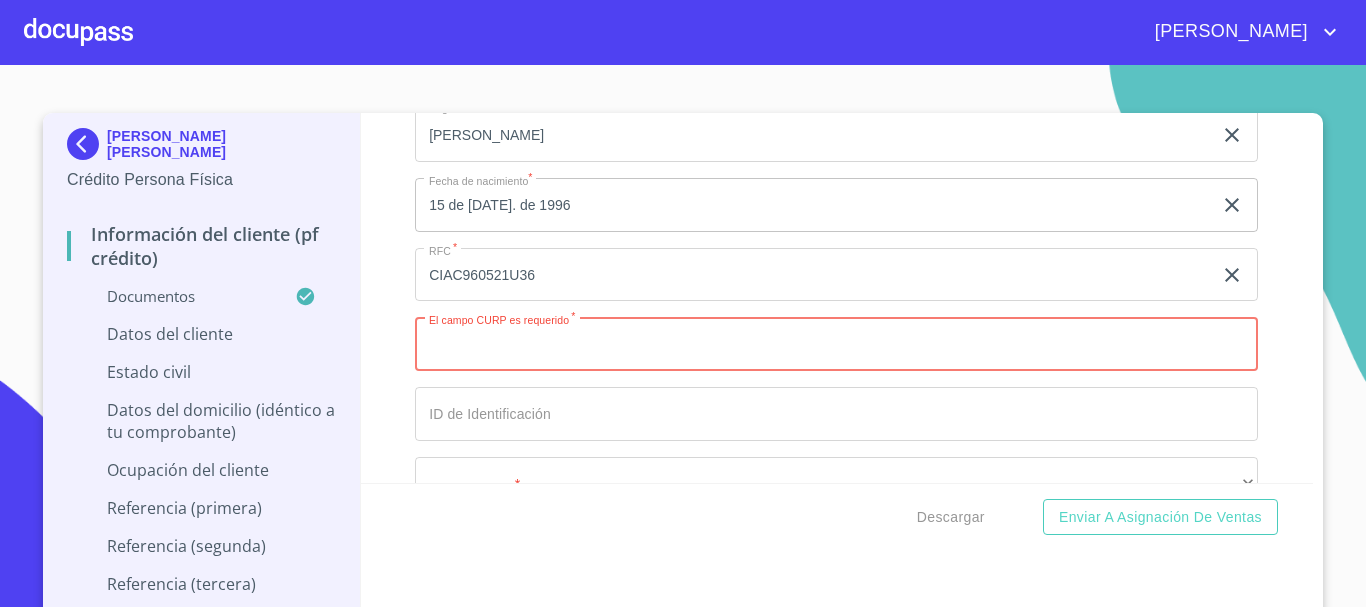 click on "Documento de identificación.   *" at bounding box center [836, 344] 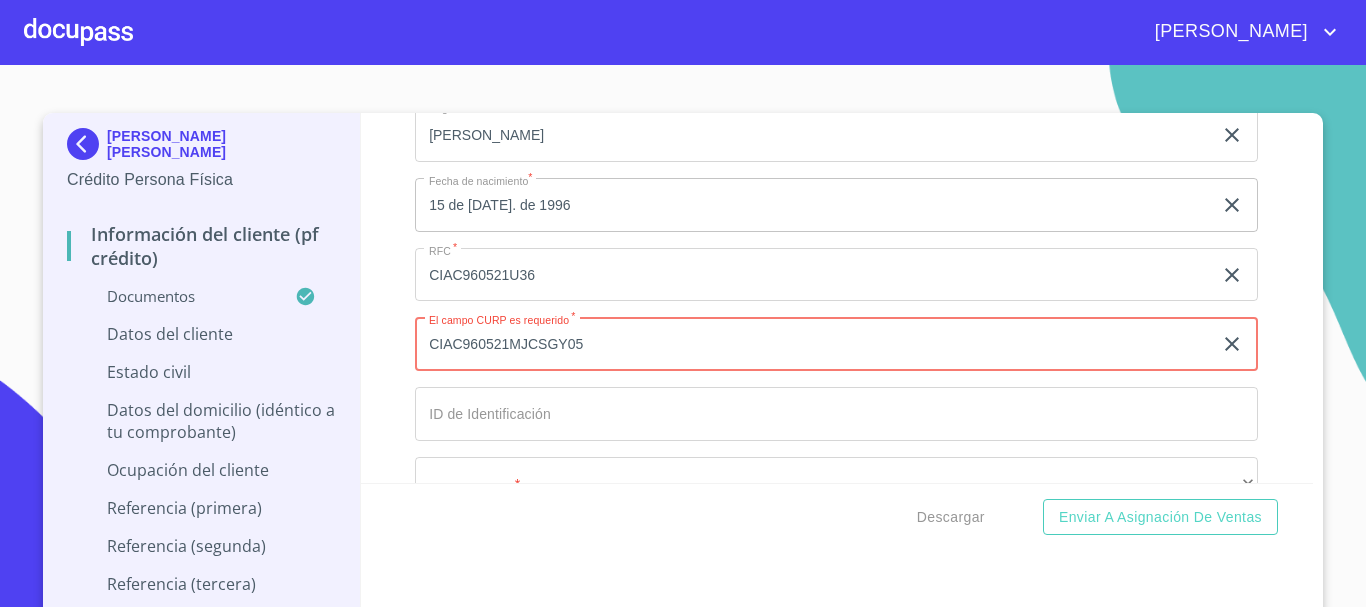 type on "CIAC960521MJCSGY05" 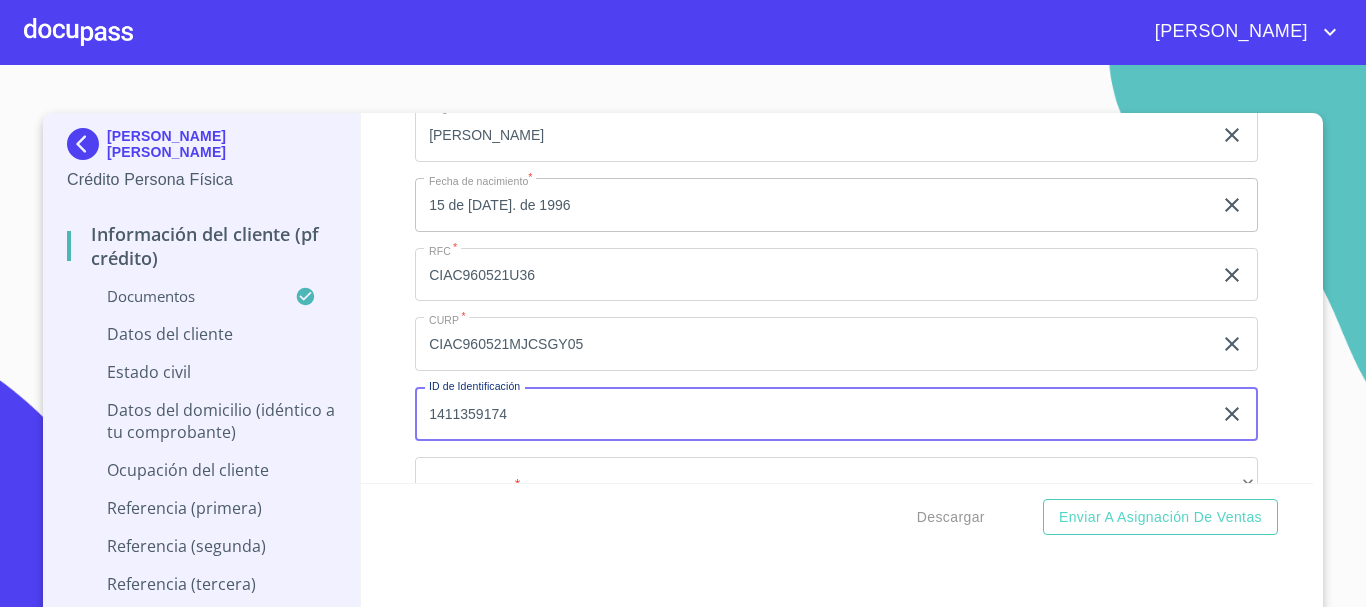scroll, scrollTop: 5083, scrollLeft: 0, axis: vertical 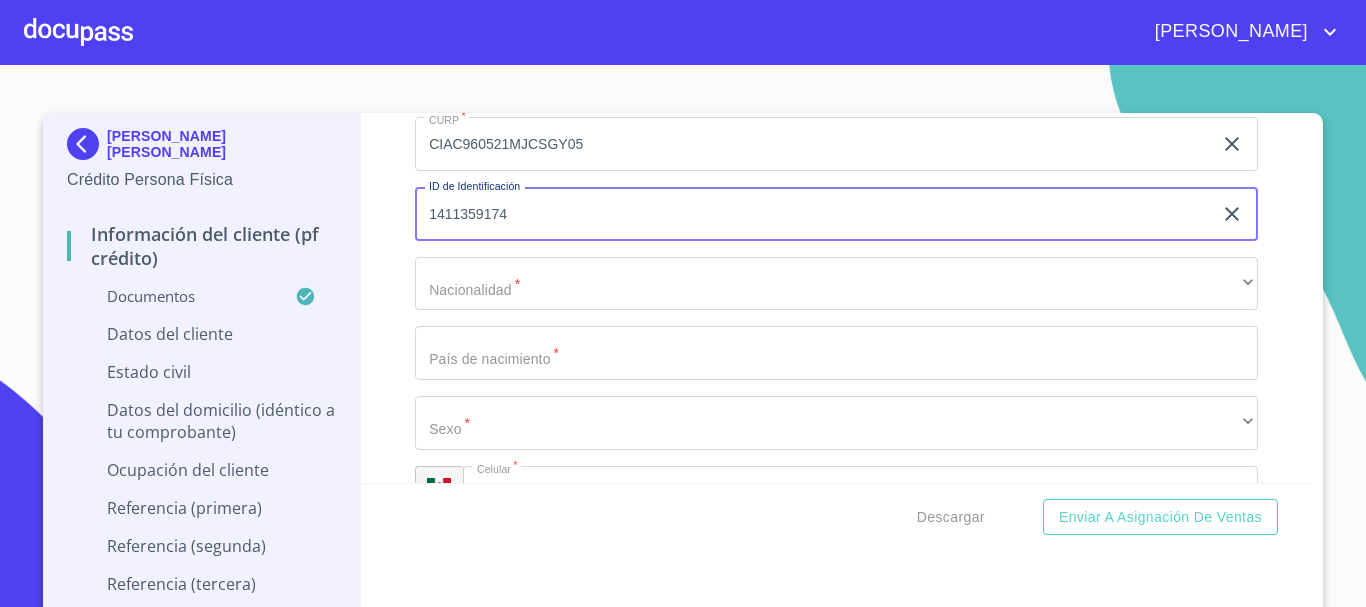 type on "1411359174" 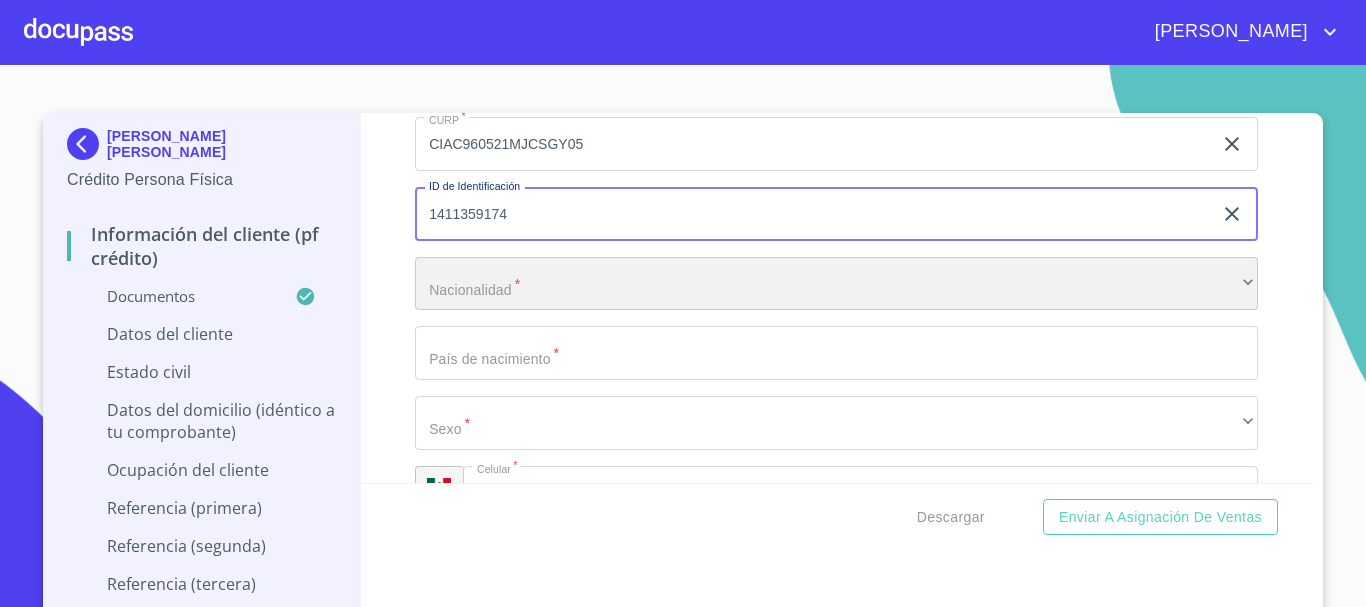 click on "​" at bounding box center [836, 284] 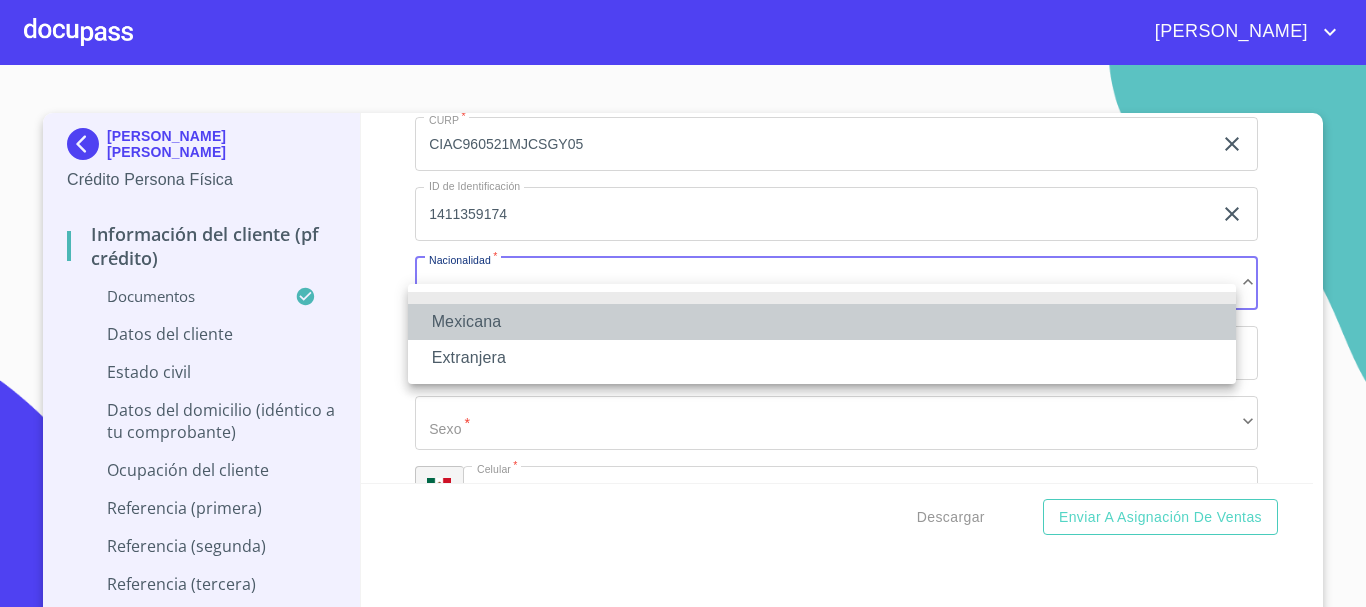 drag, startPoint x: 480, startPoint y: 319, endPoint x: 505, endPoint y: 338, distance: 31.400637 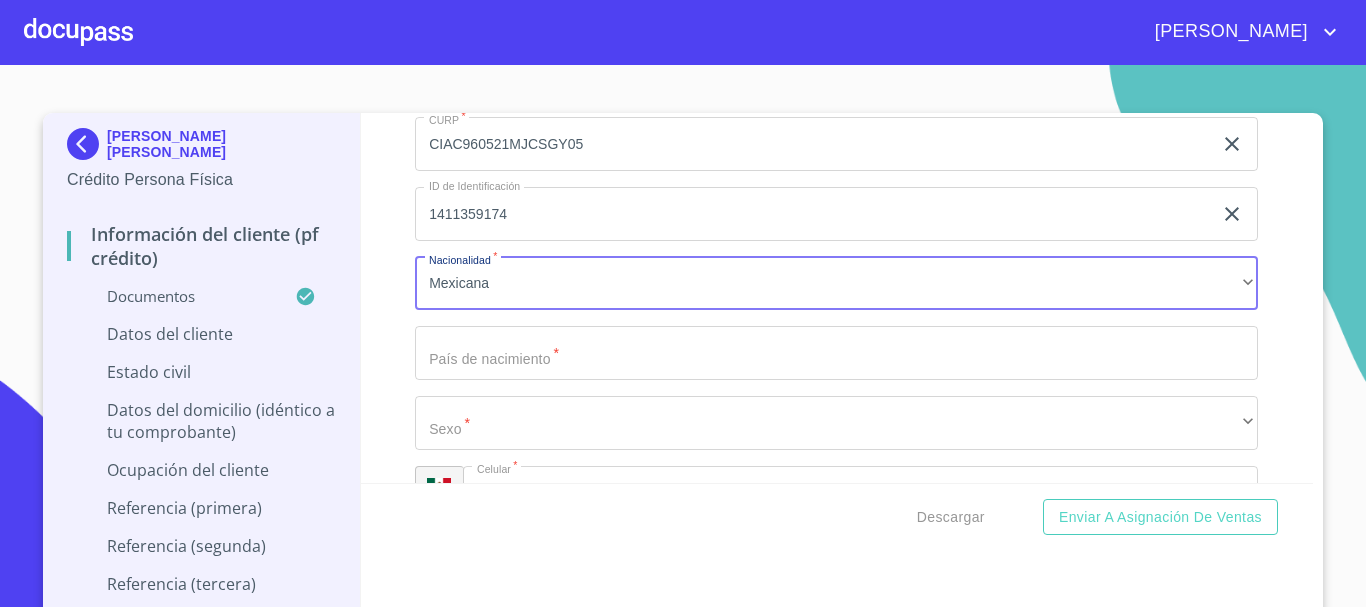 click on "Documento de identificación.   *" at bounding box center [813, -273] 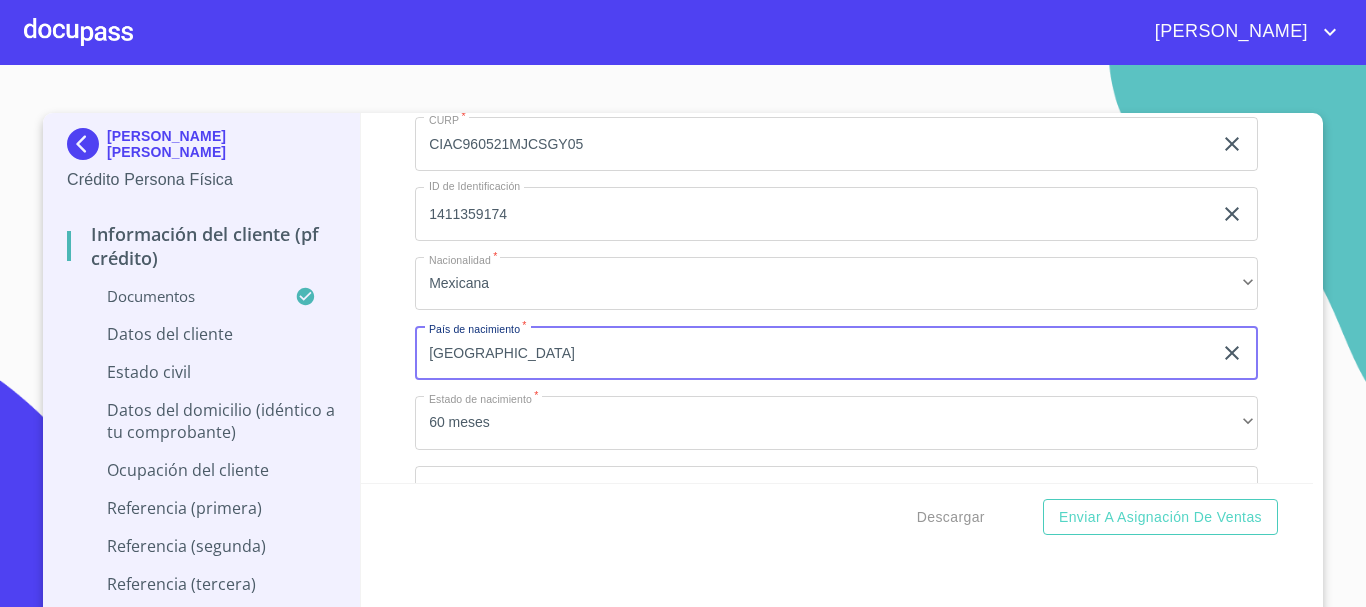click on "[GEOGRAPHIC_DATA]" at bounding box center [813, 353] 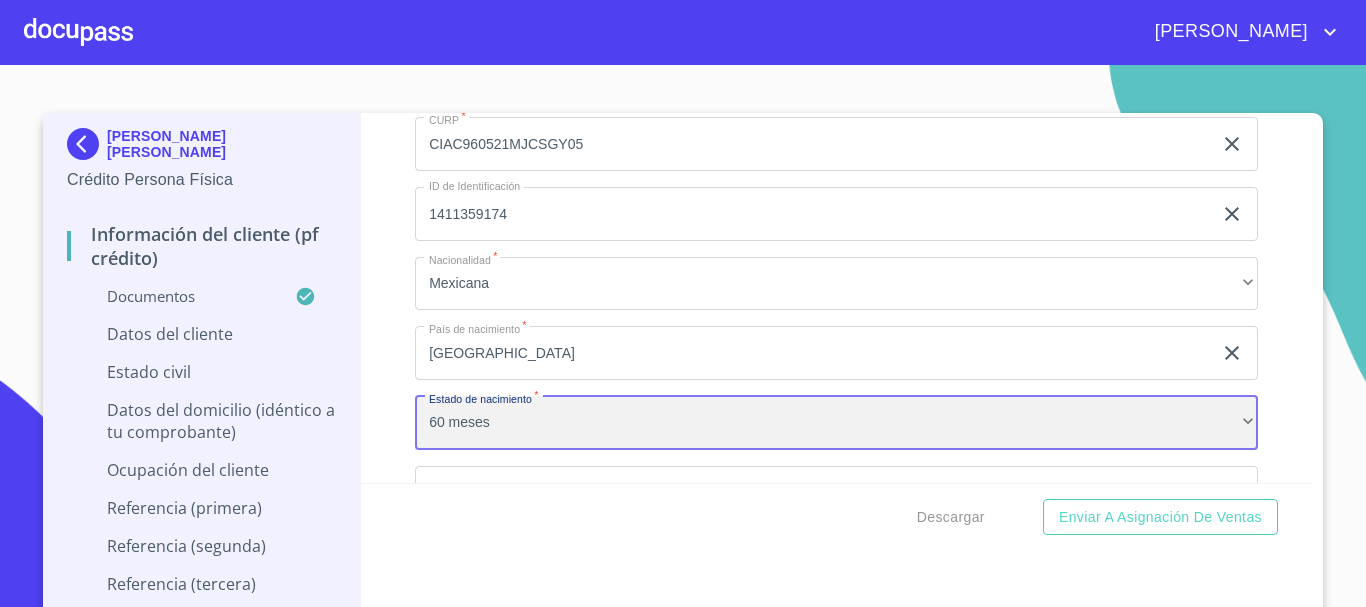 click on "60 meses" at bounding box center (836, 423) 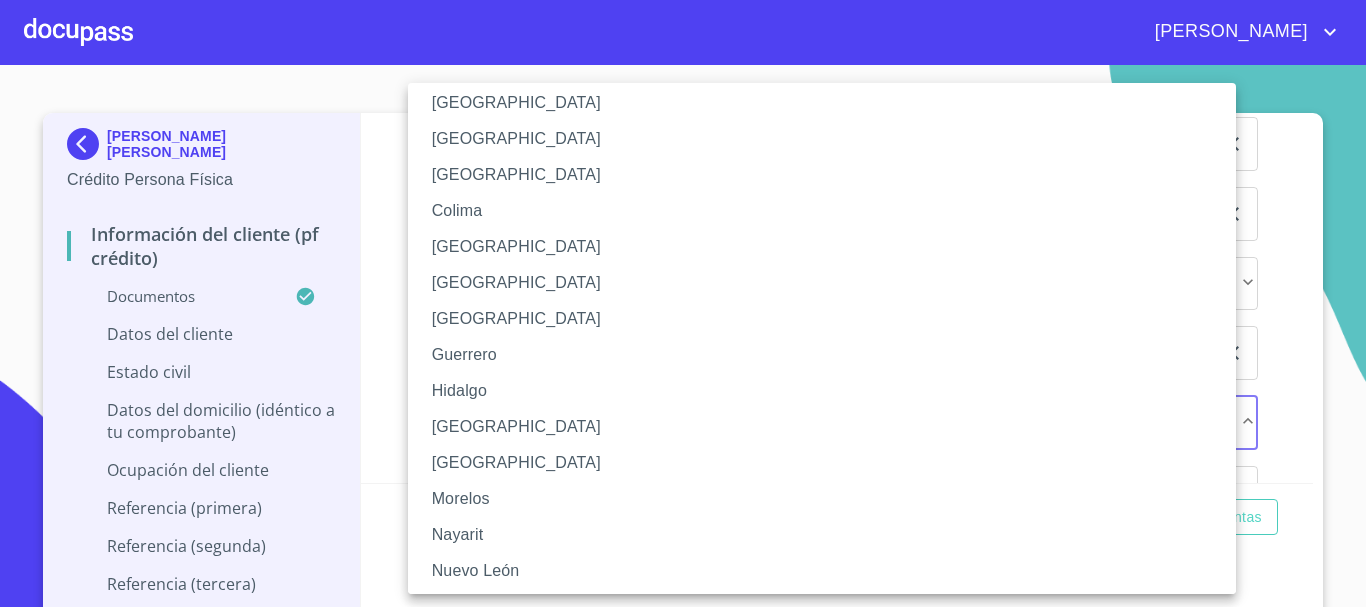 scroll, scrollTop: 200, scrollLeft: 0, axis: vertical 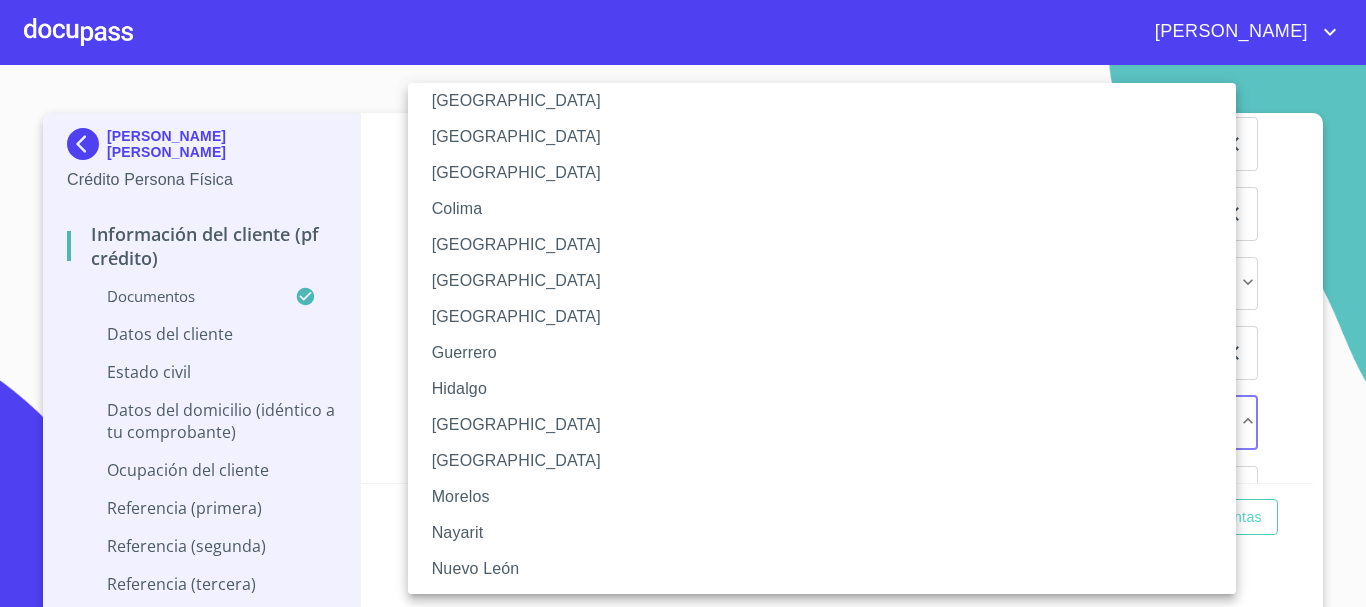 click on "[GEOGRAPHIC_DATA]" at bounding box center (829, 425) 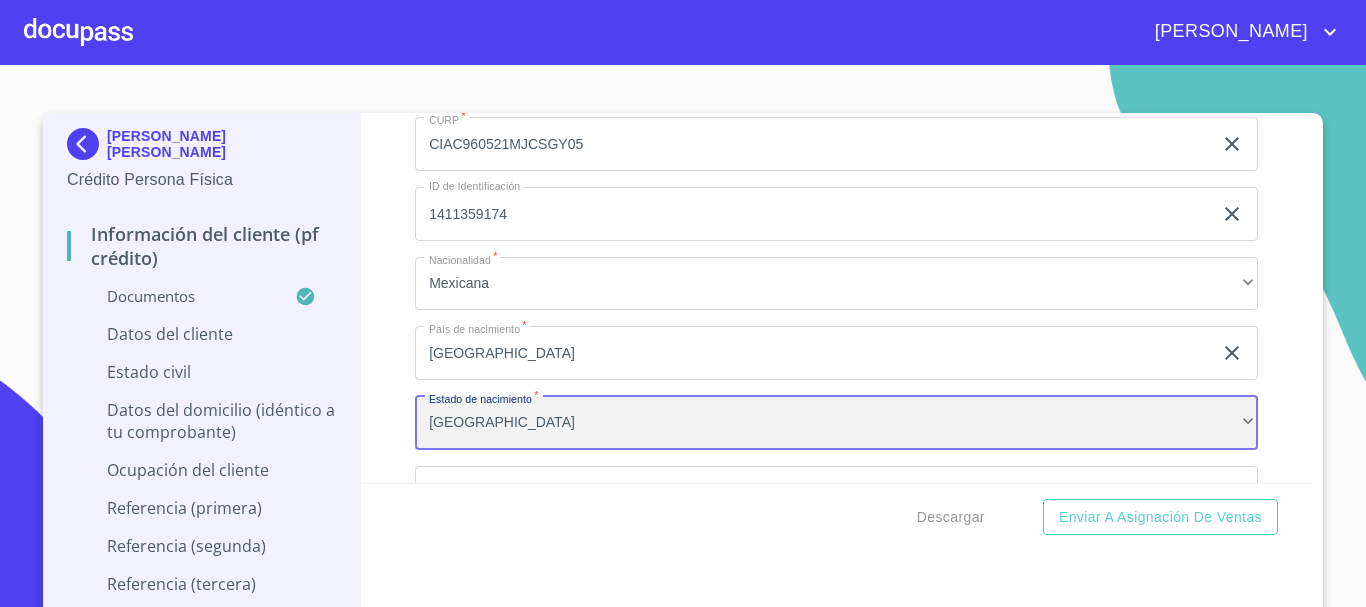 scroll, scrollTop: 5383, scrollLeft: 0, axis: vertical 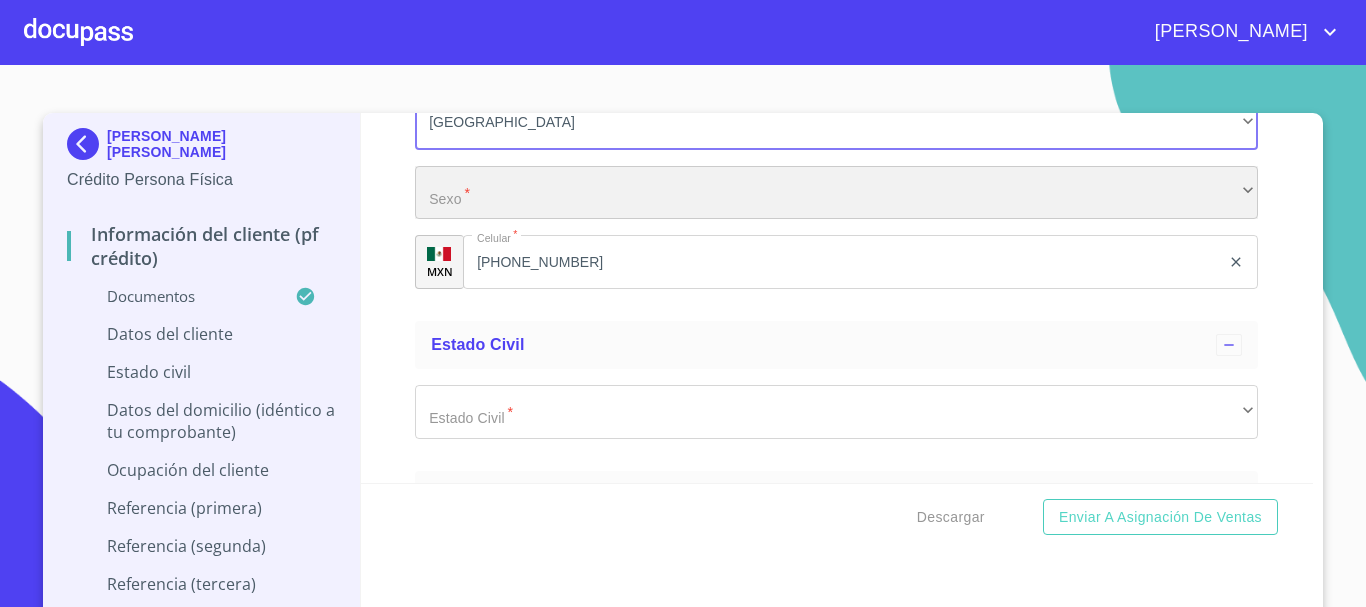 click on "​" at bounding box center (836, 193) 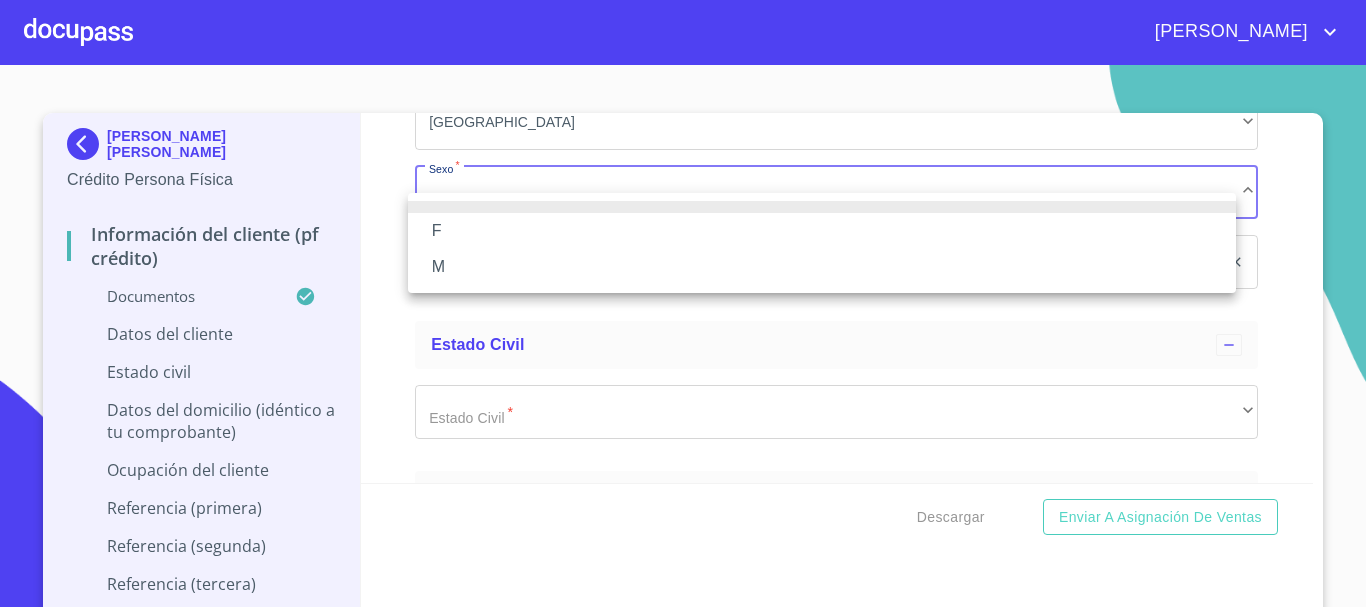 click on "F" at bounding box center (822, 231) 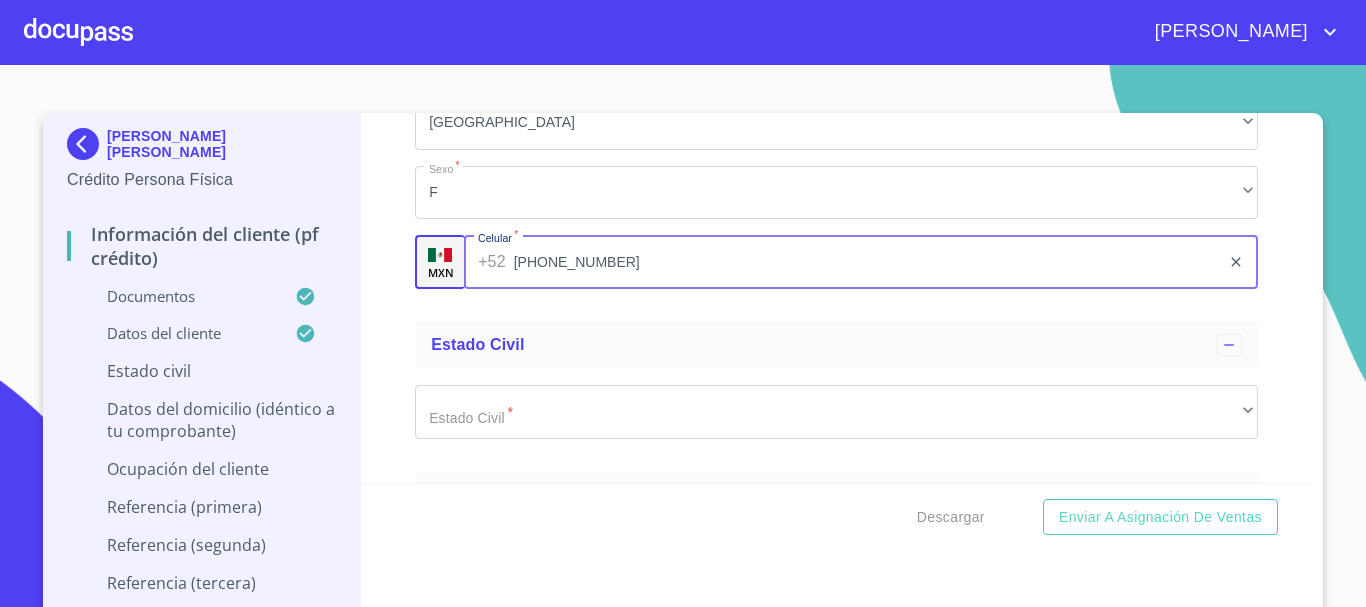 drag, startPoint x: 577, startPoint y: 291, endPoint x: 497, endPoint y: 295, distance: 80.09994 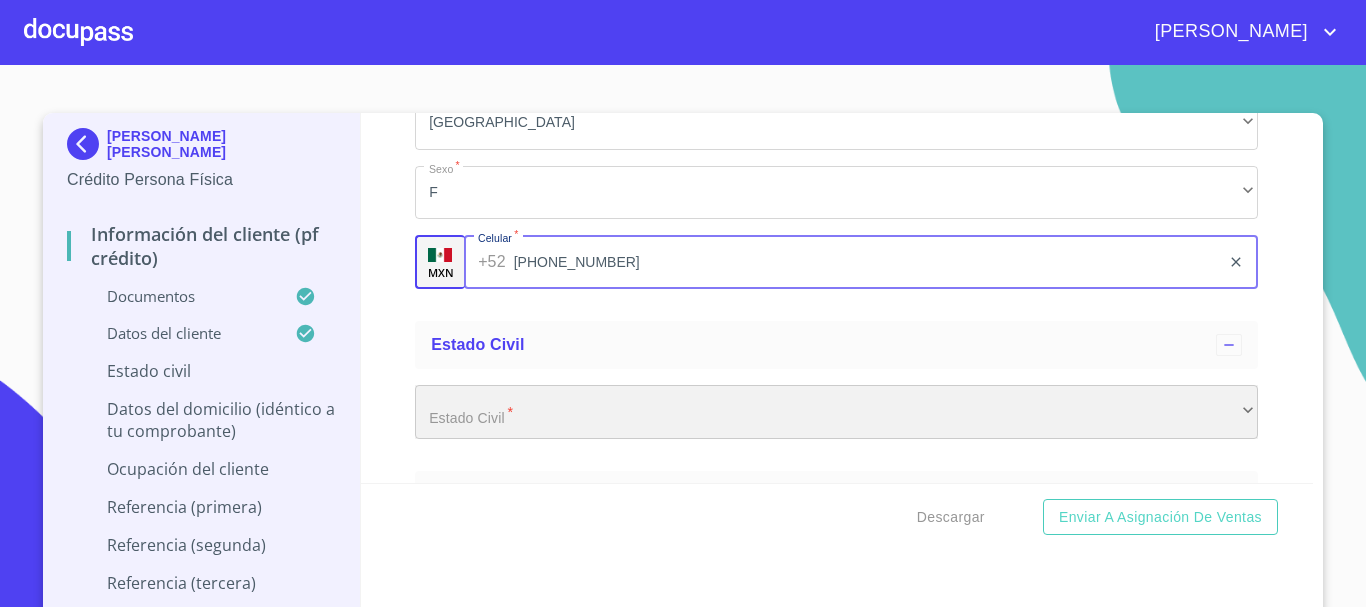 click on "​" at bounding box center [836, 412] 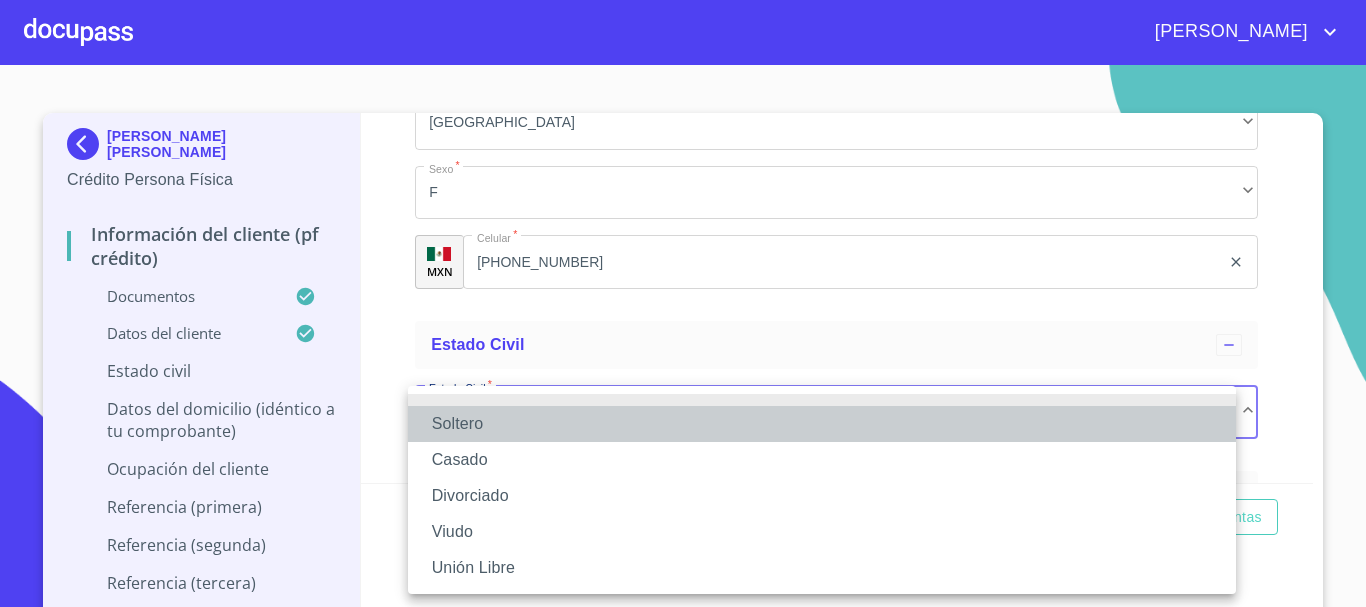 click on "Soltero" at bounding box center (822, 424) 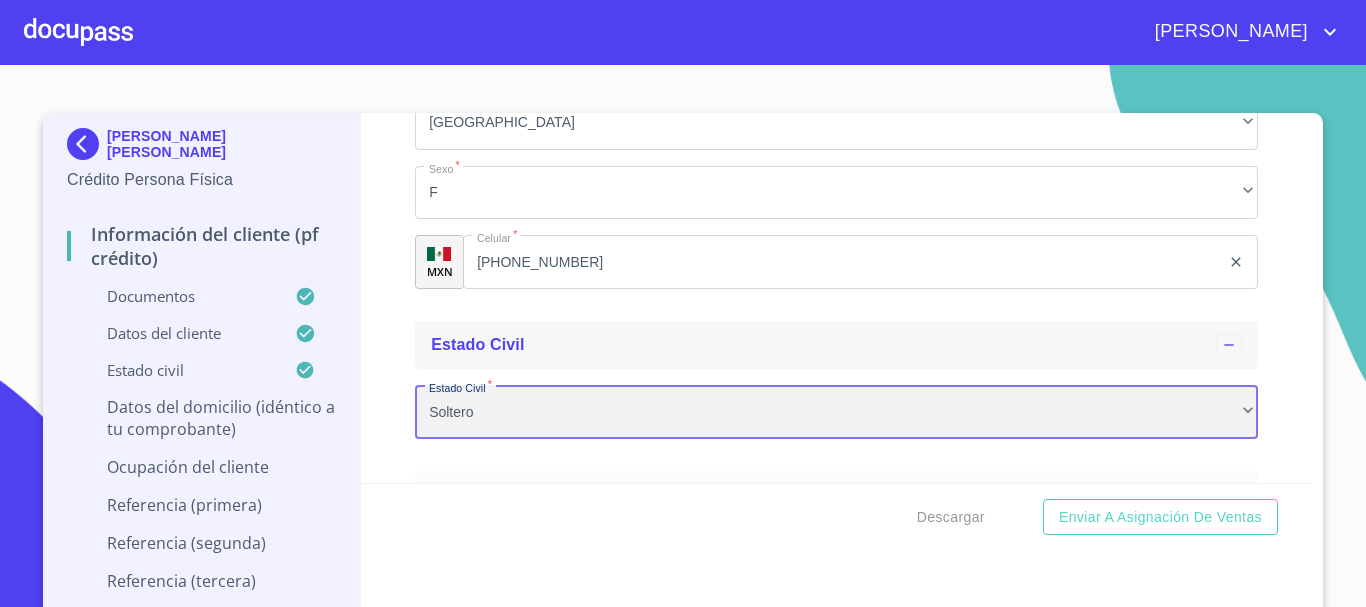 scroll, scrollTop: 5583, scrollLeft: 0, axis: vertical 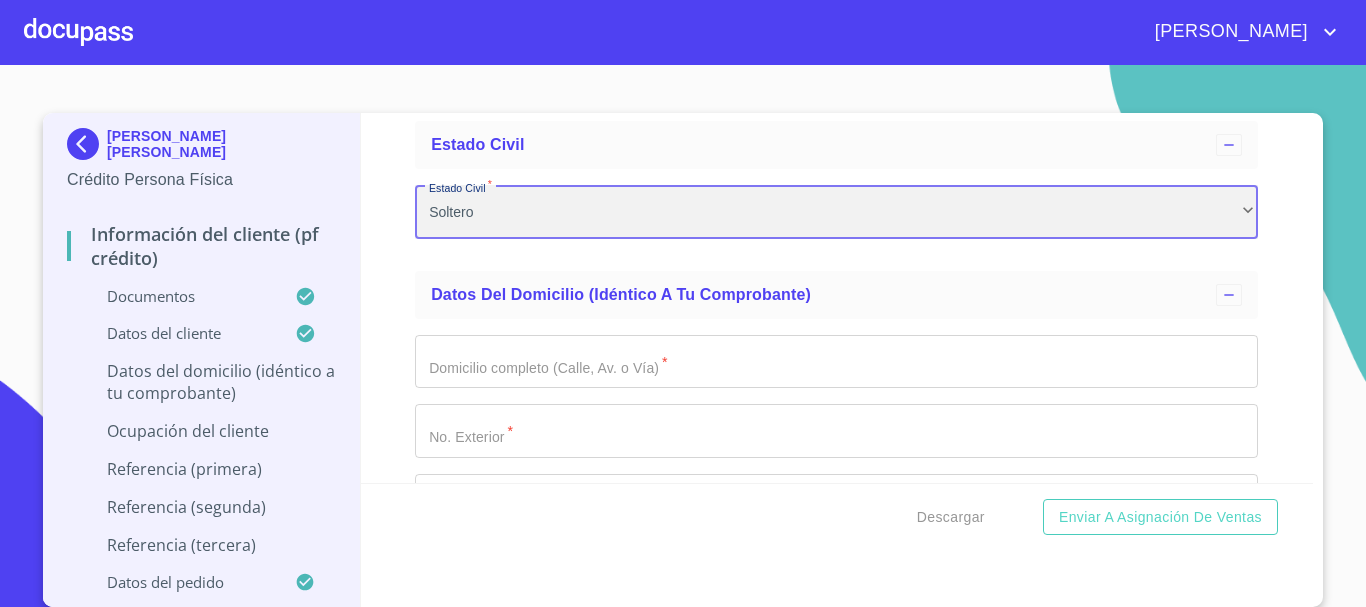 click on "Soltero" at bounding box center (836, 212) 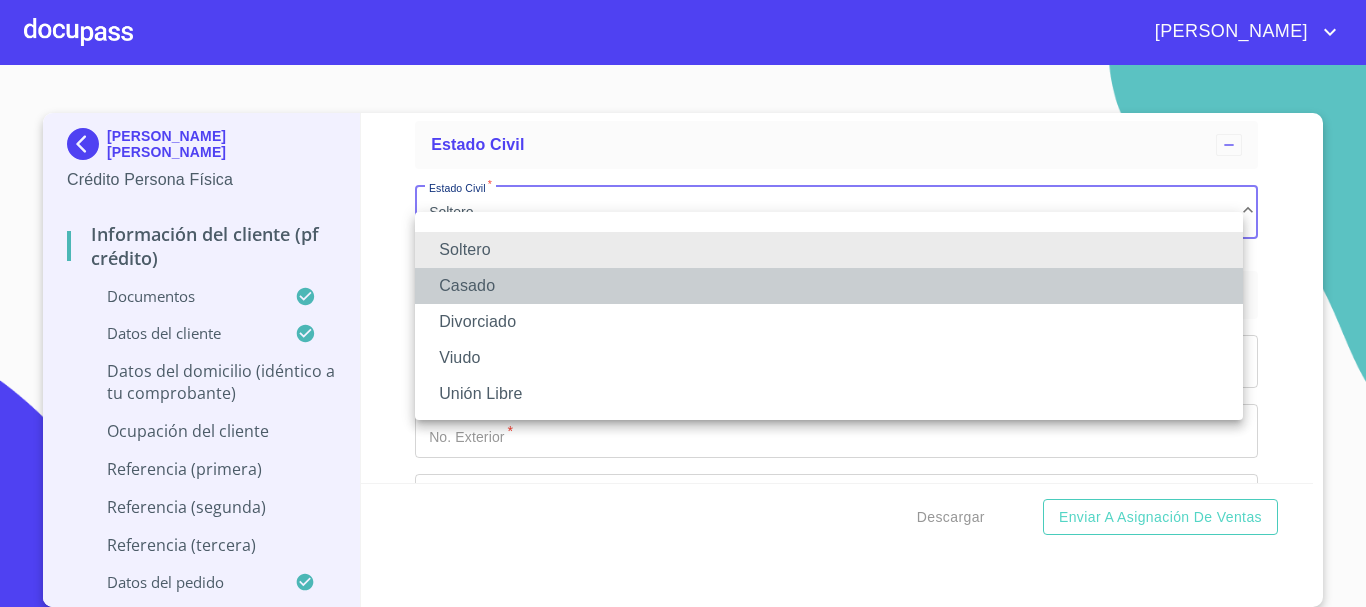 click on "Casado" at bounding box center [829, 286] 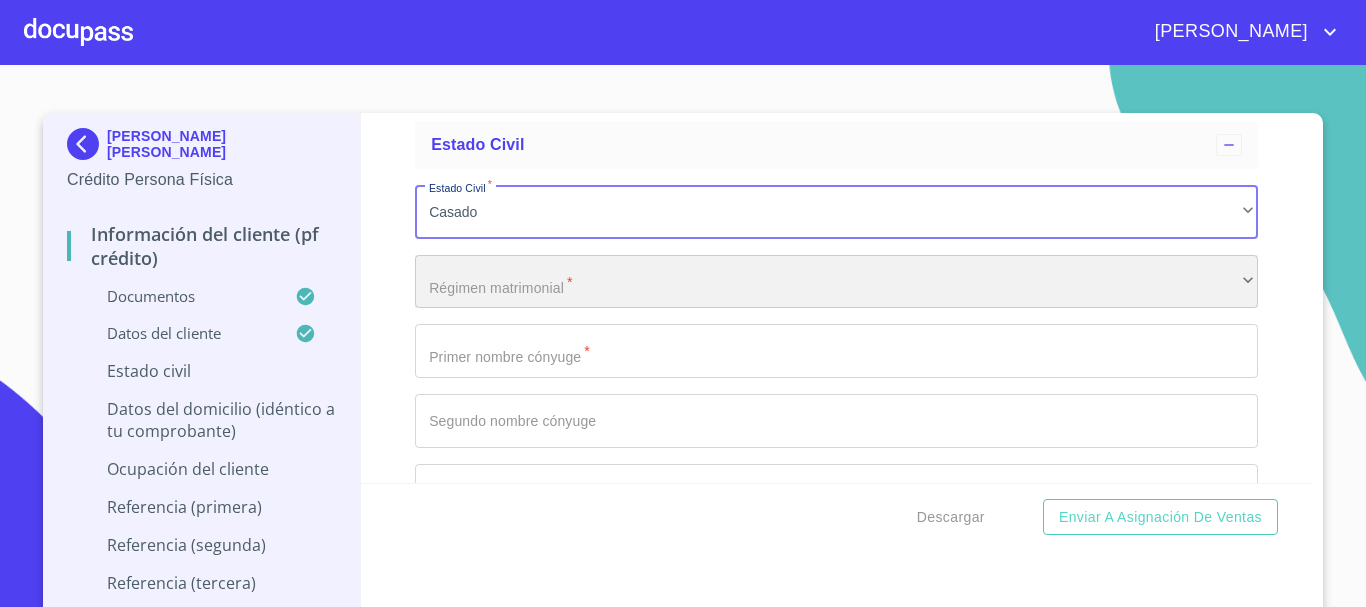click on "​" at bounding box center (836, 282) 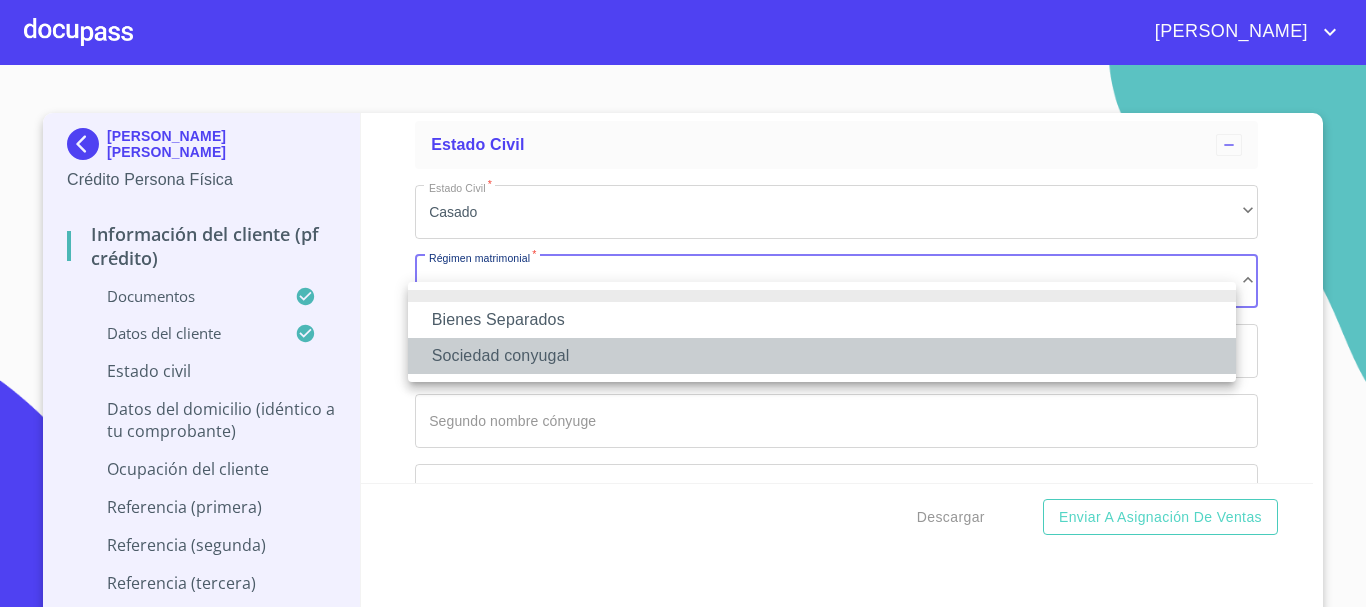 click on "Sociedad conyugal" at bounding box center (822, 356) 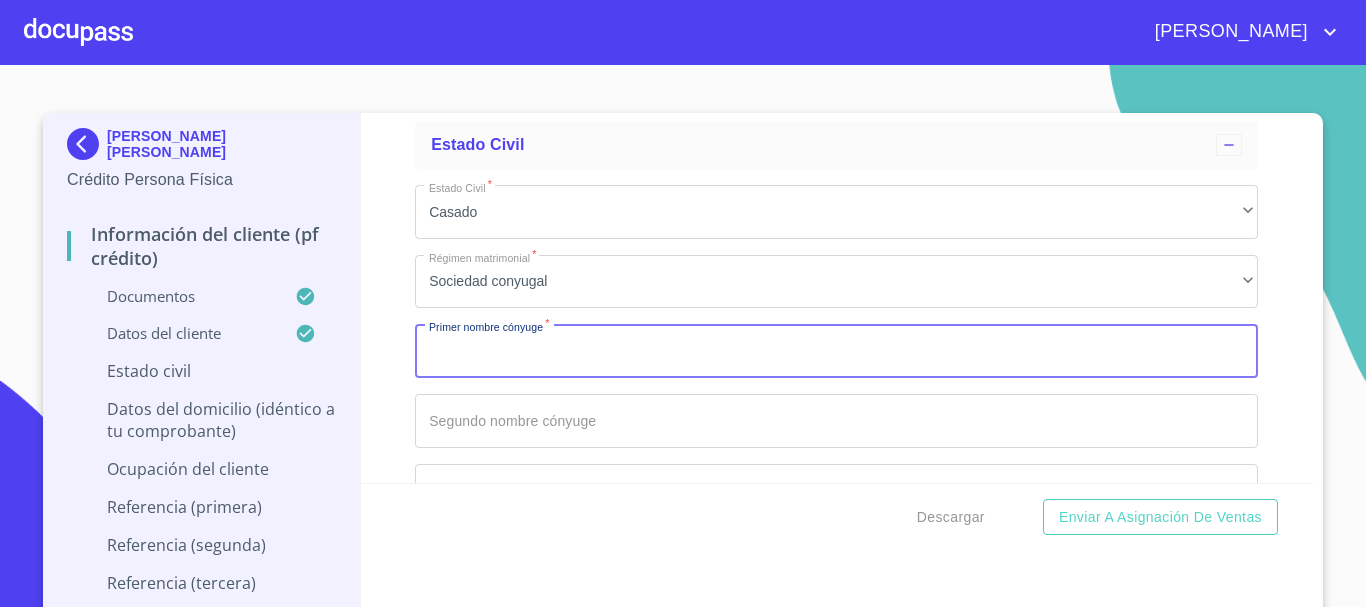 click on "Documento de identificación.   *" at bounding box center (836, 351) 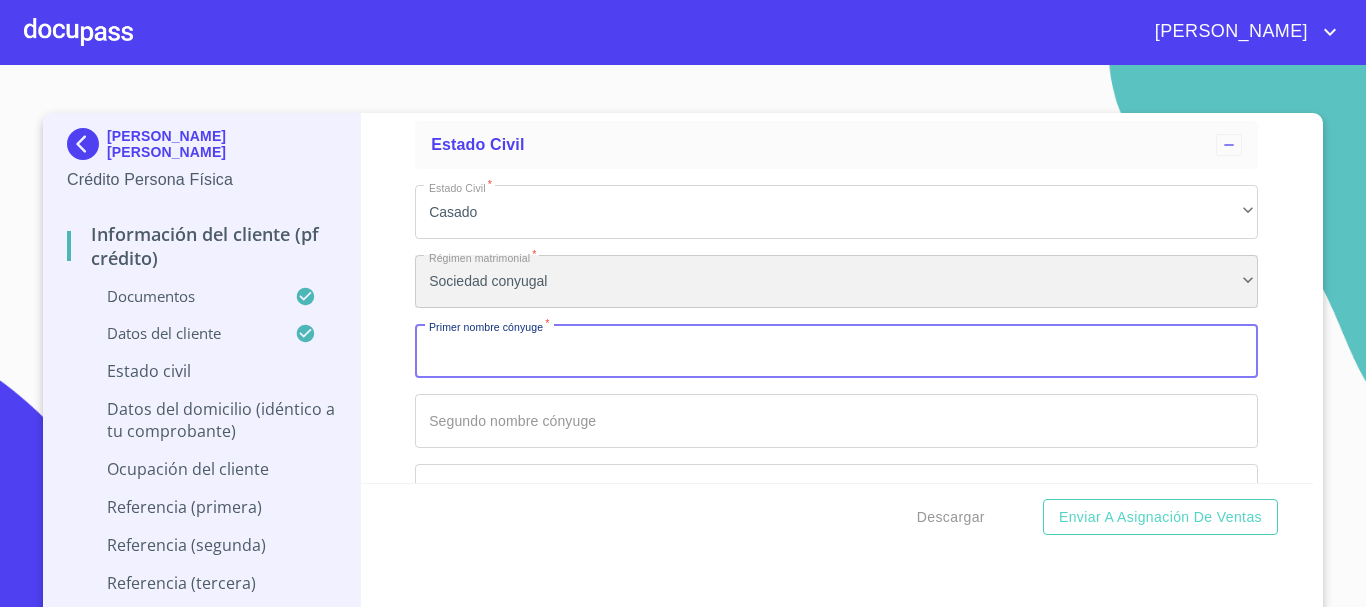 click on "Sociedad conyugal" at bounding box center (836, 282) 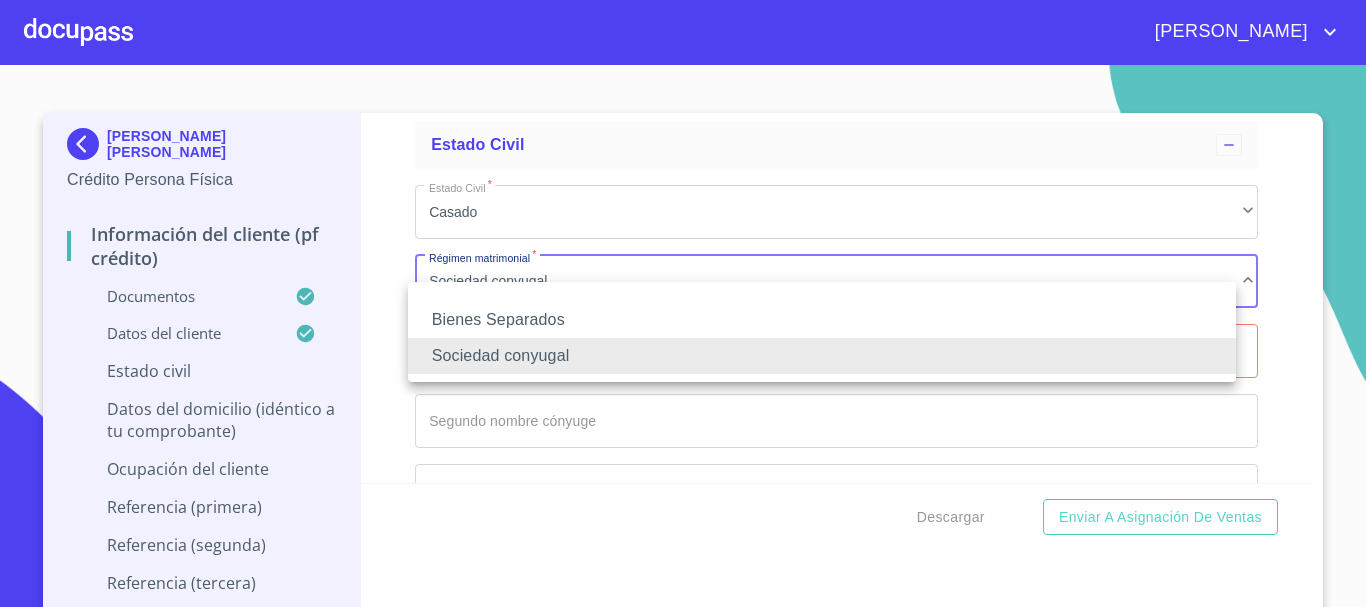 click on "Bienes Separados" at bounding box center (822, 320) 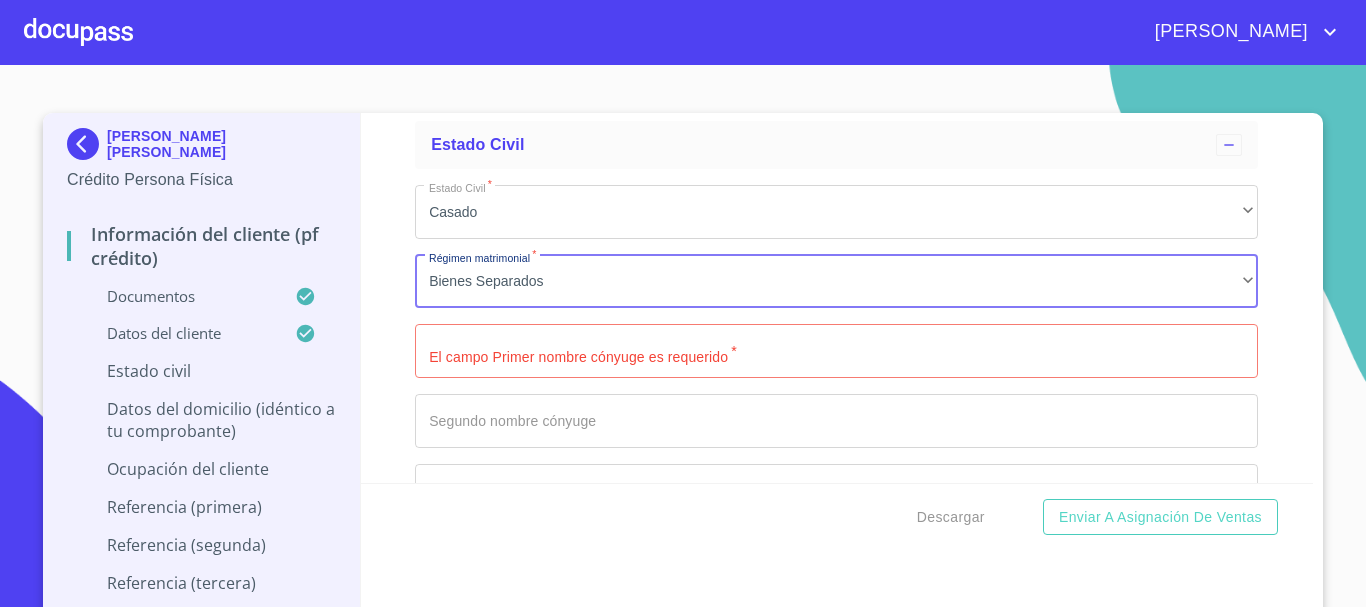 click on "Documento de identificación.   *" at bounding box center (836, 351) 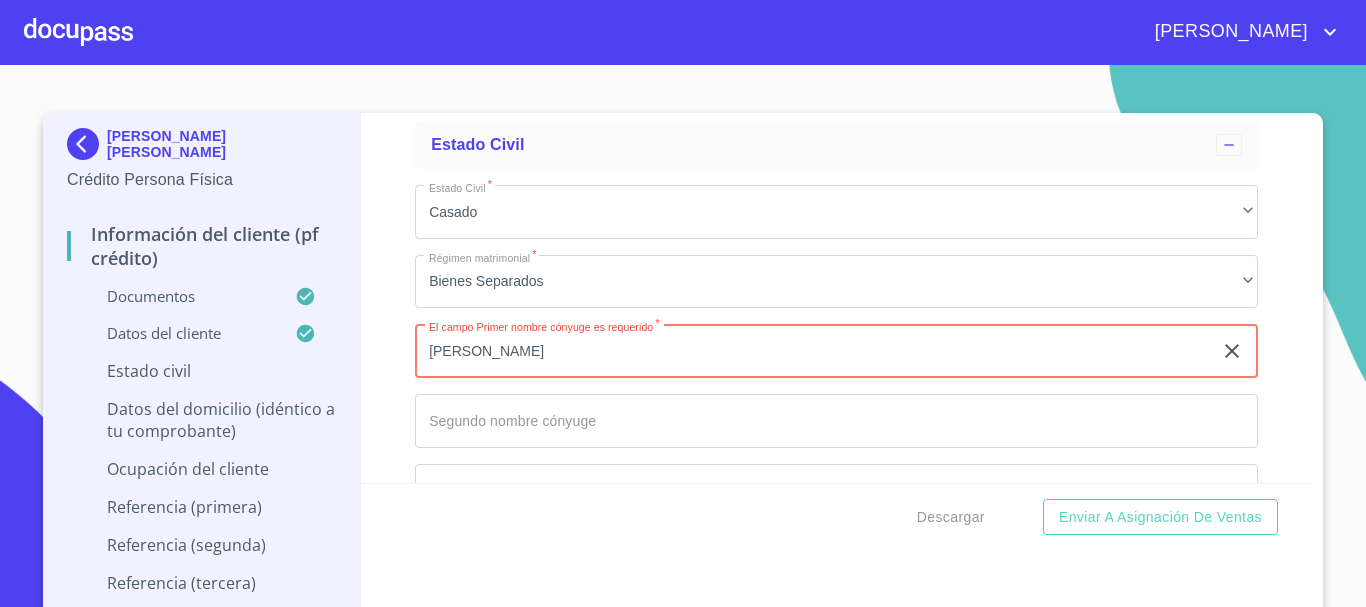 type on "[PERSON_NAME]" 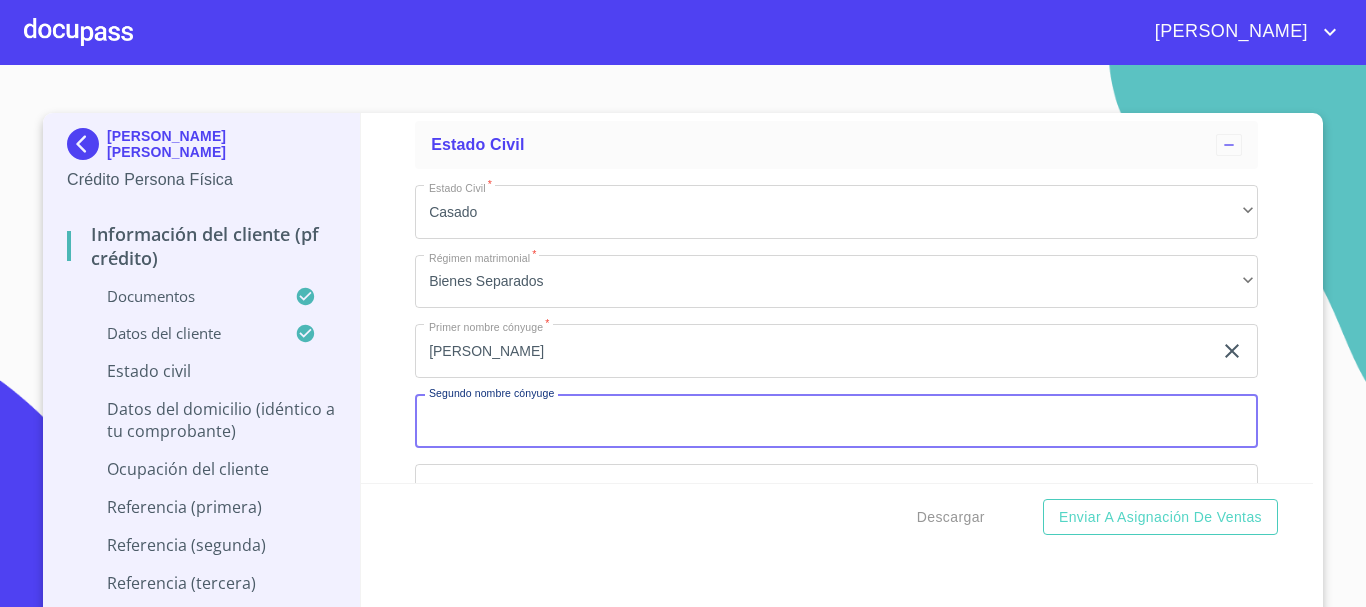 click on "Documento de identificación.   *" at bounding box center (836, 421) 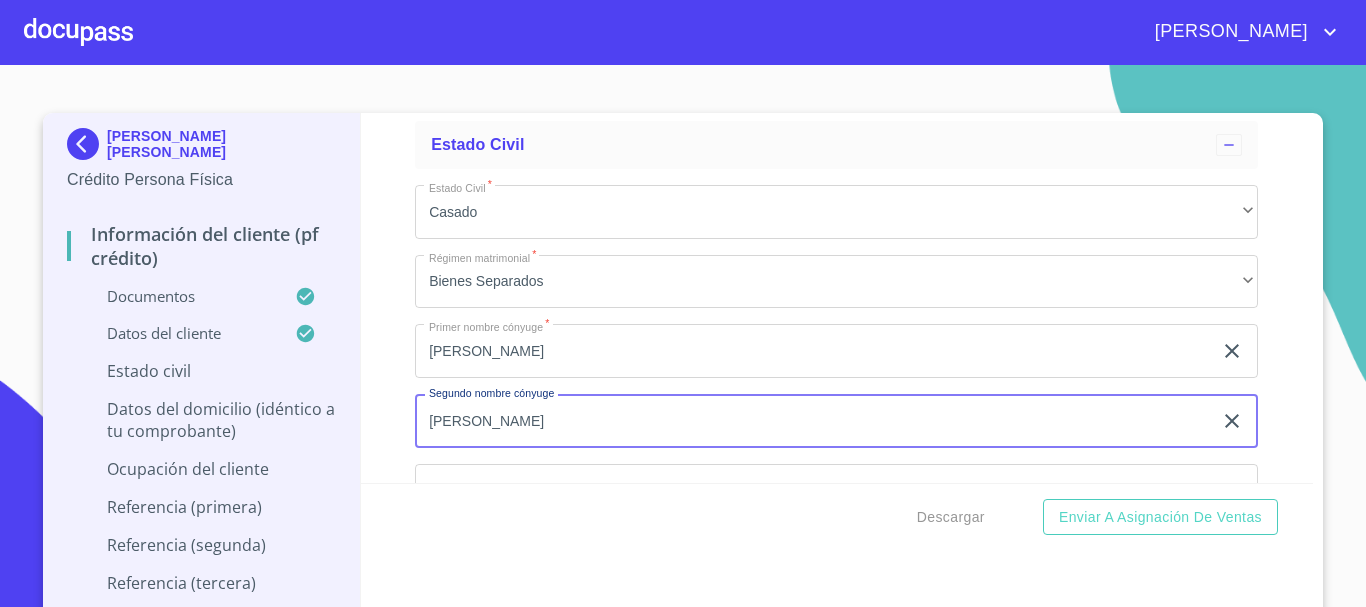 type on "[PERSON_NAME]" 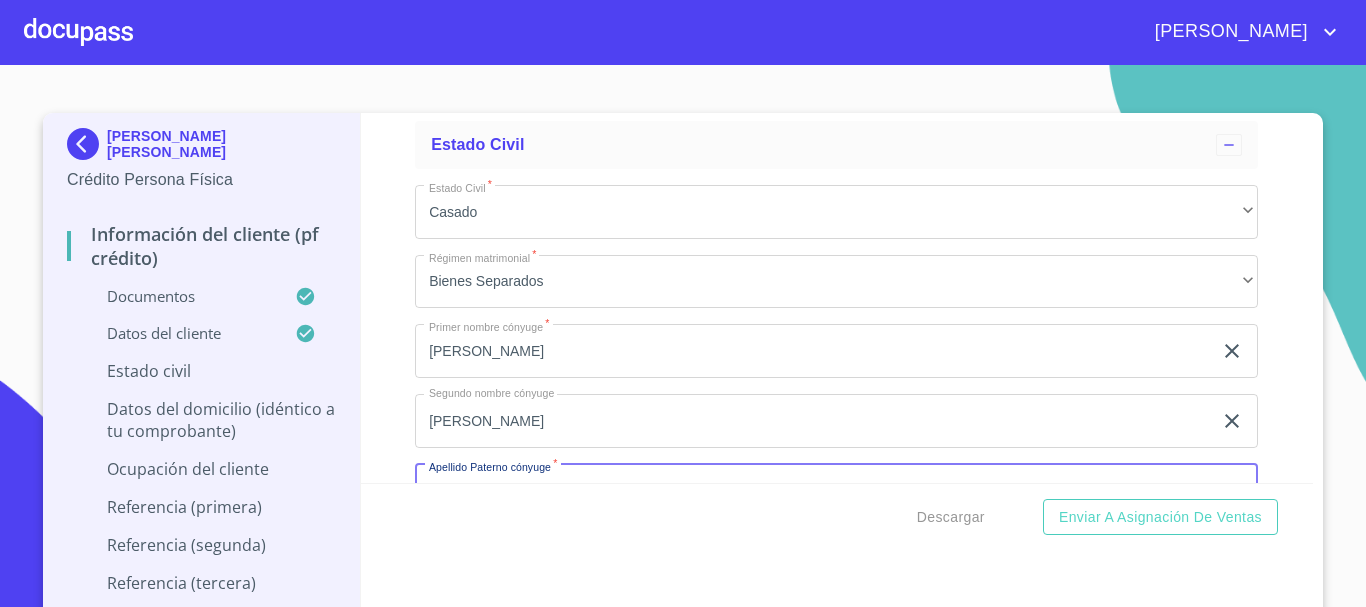 scroll, scrollTop: 5800, scrollLeft: 0, axis: vertical 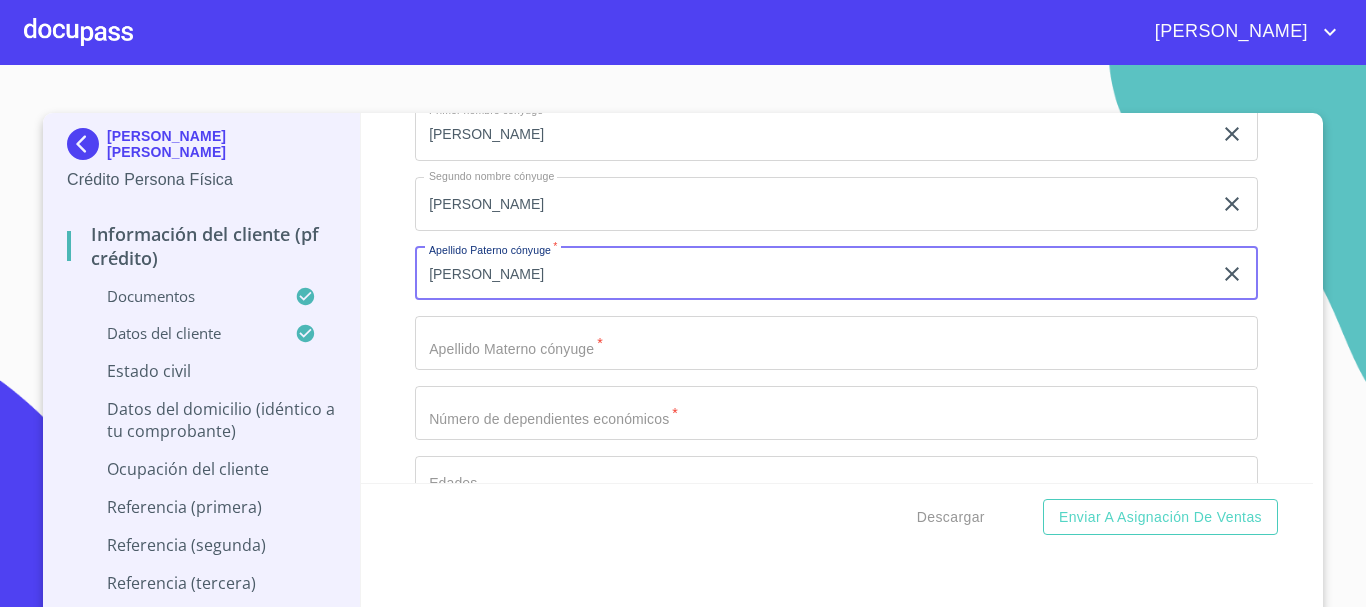 type on "[PERSON_NAME]" 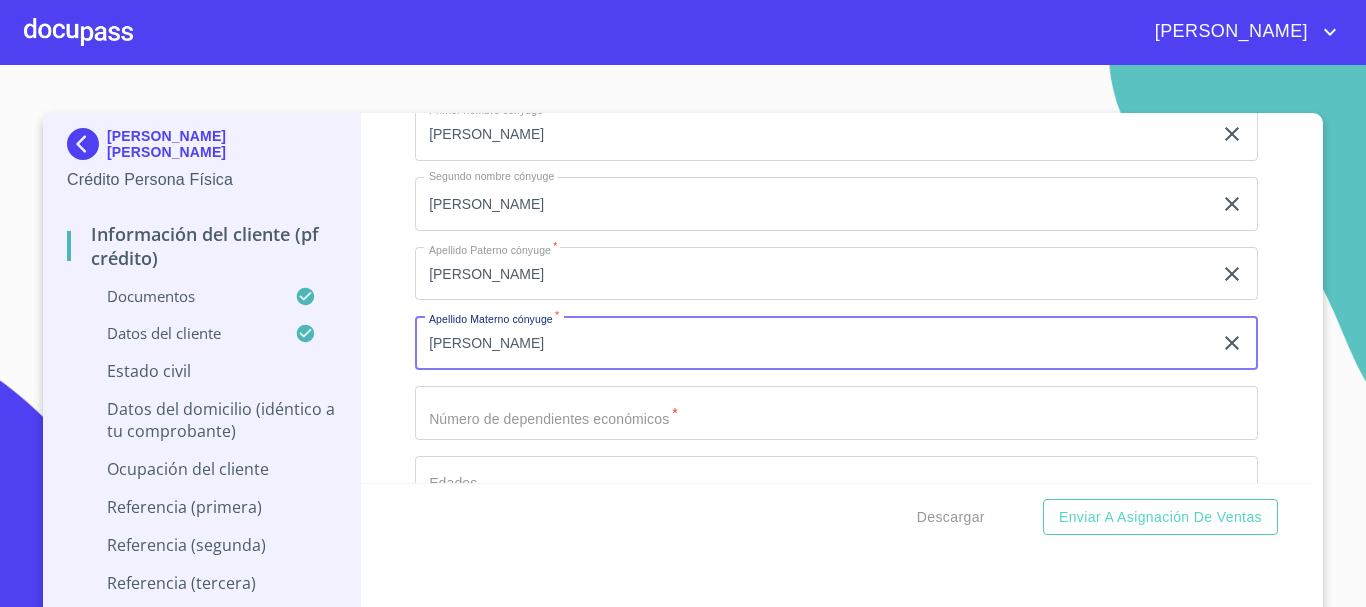 type on "[PERSON_NAME]" 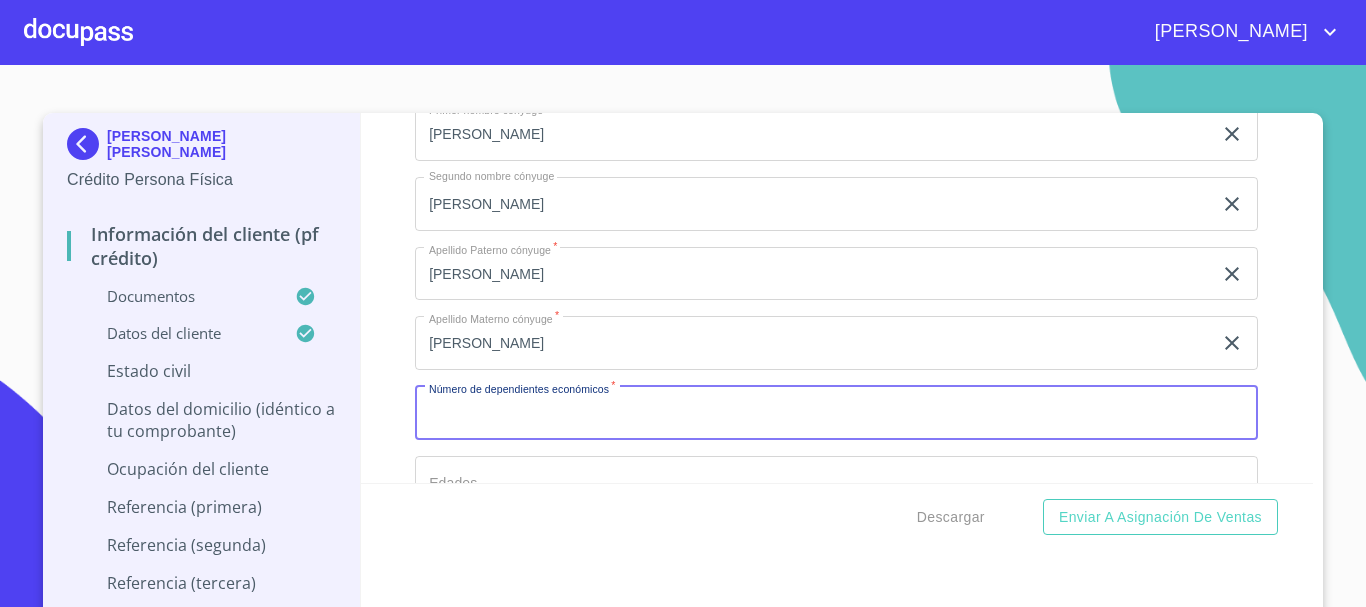 click on "Documento de identificación.   *" at bounding box center [836, 413] 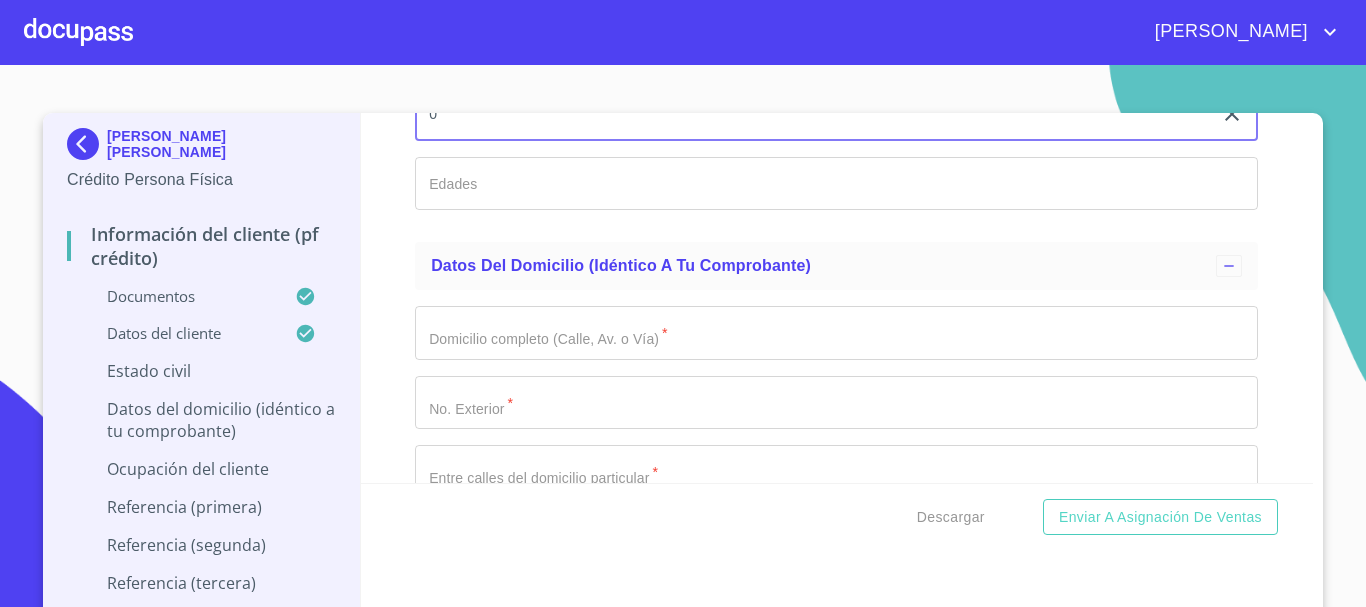 scroll, scrollTop: 6100, scrollLeft: 0, axis: vertical 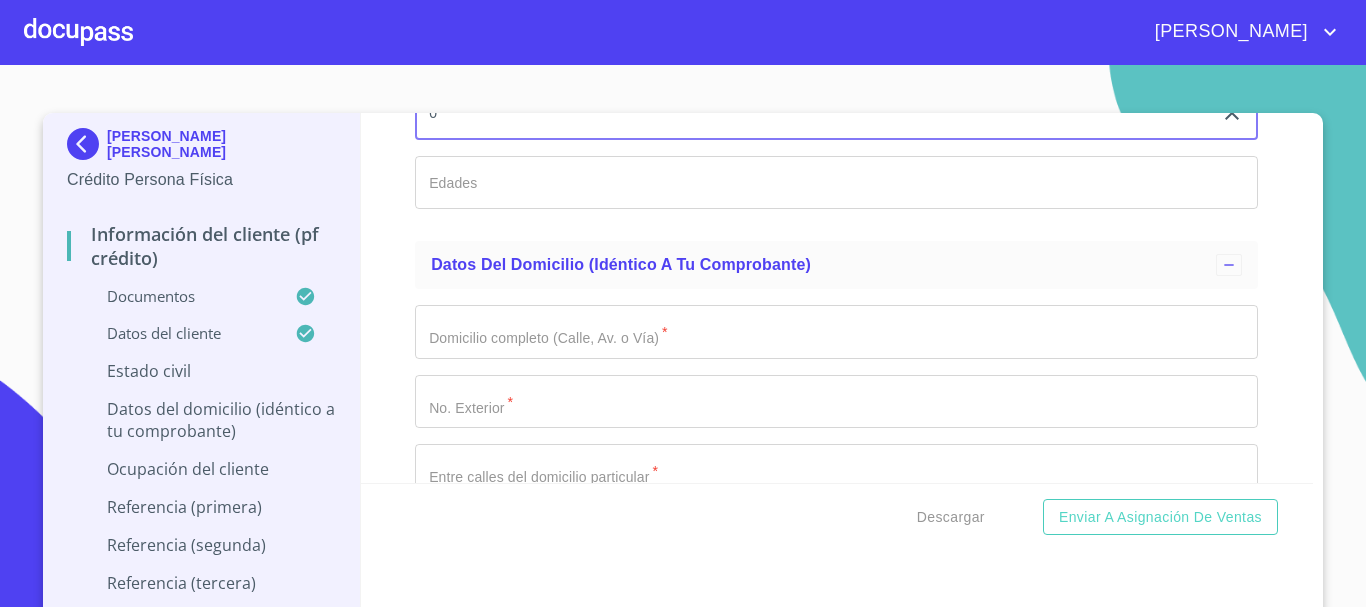 type on "0" 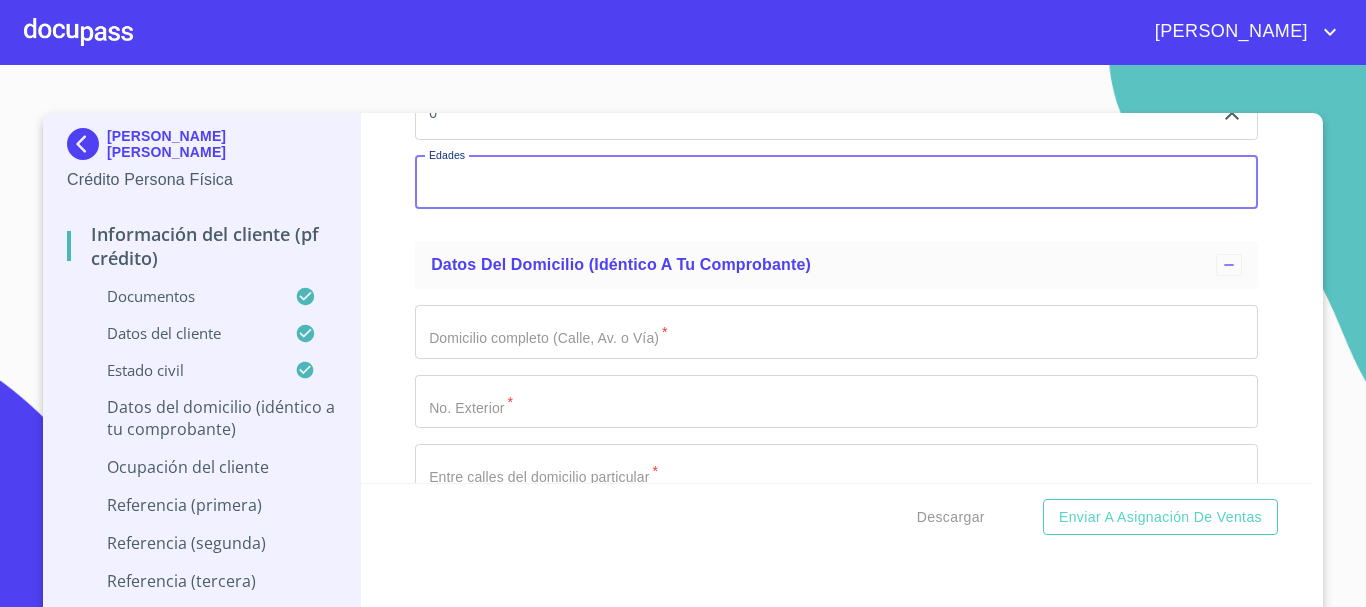 click on "Documento de identificación.   *" at bounding box center [836, 183] 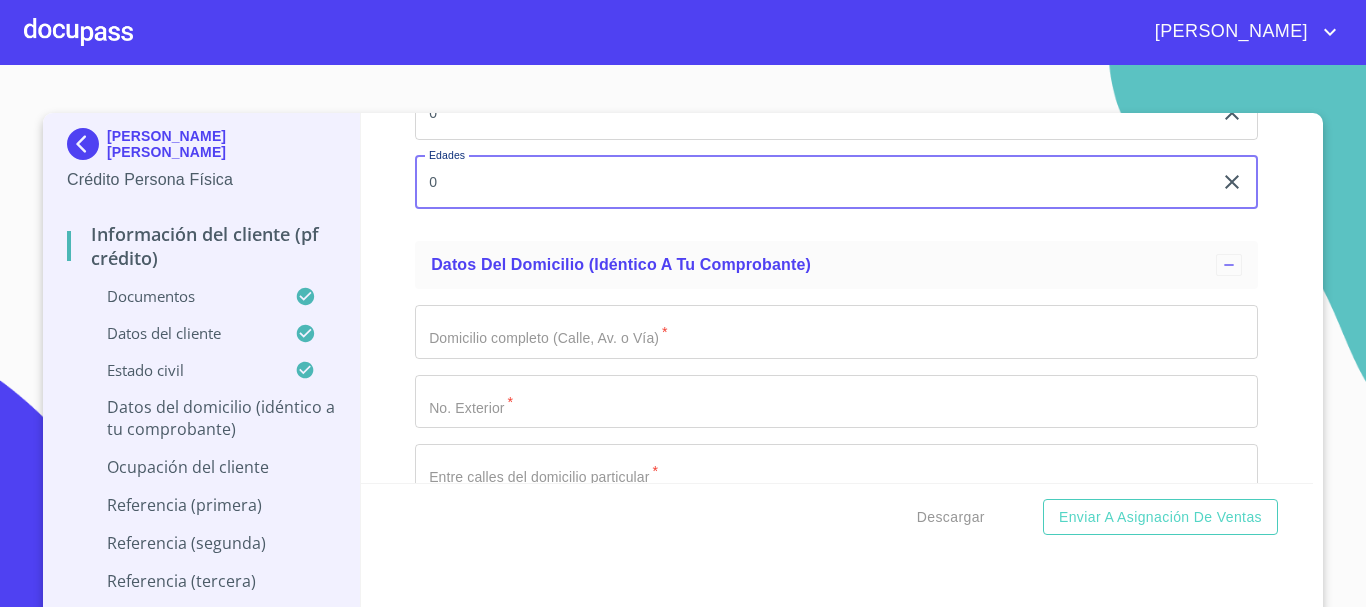 type on "0" 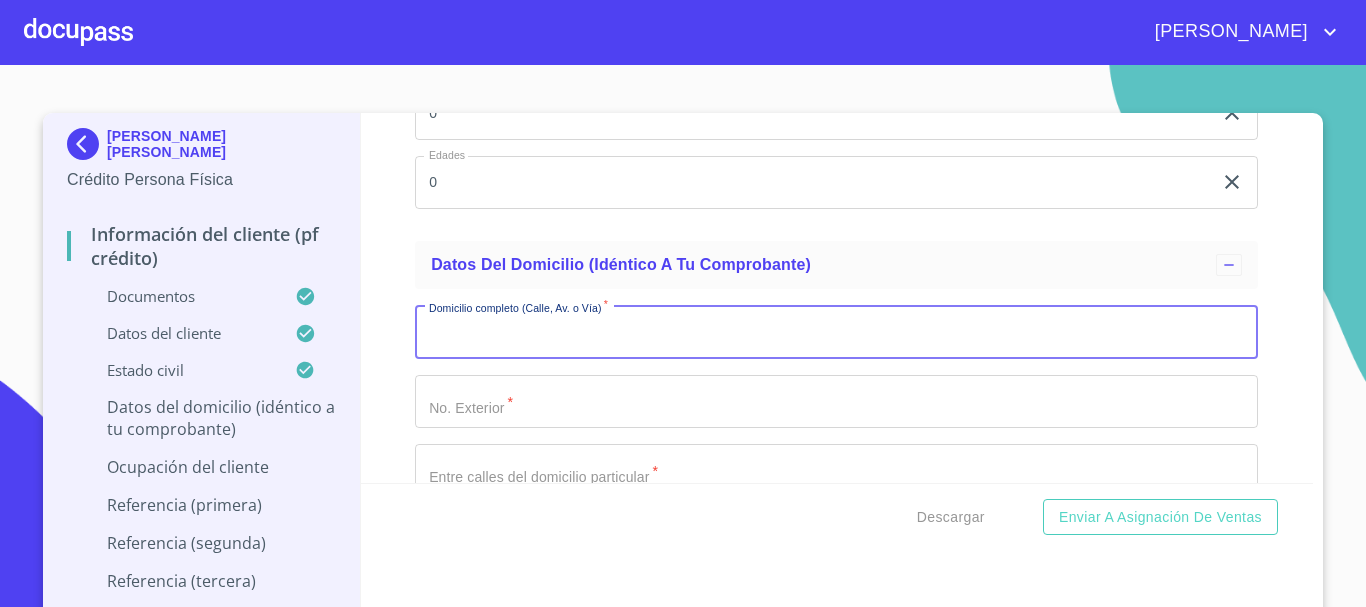click on "Documento de identificación.   *" at bounding box center (836, 332) 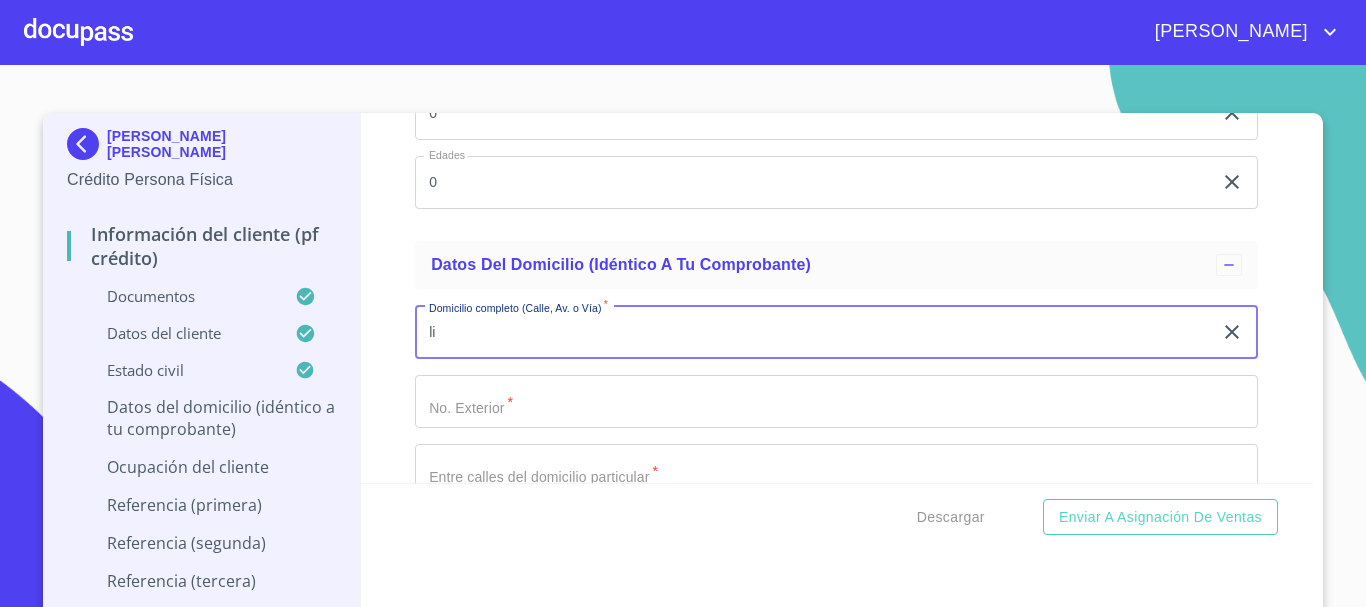 type on "l" 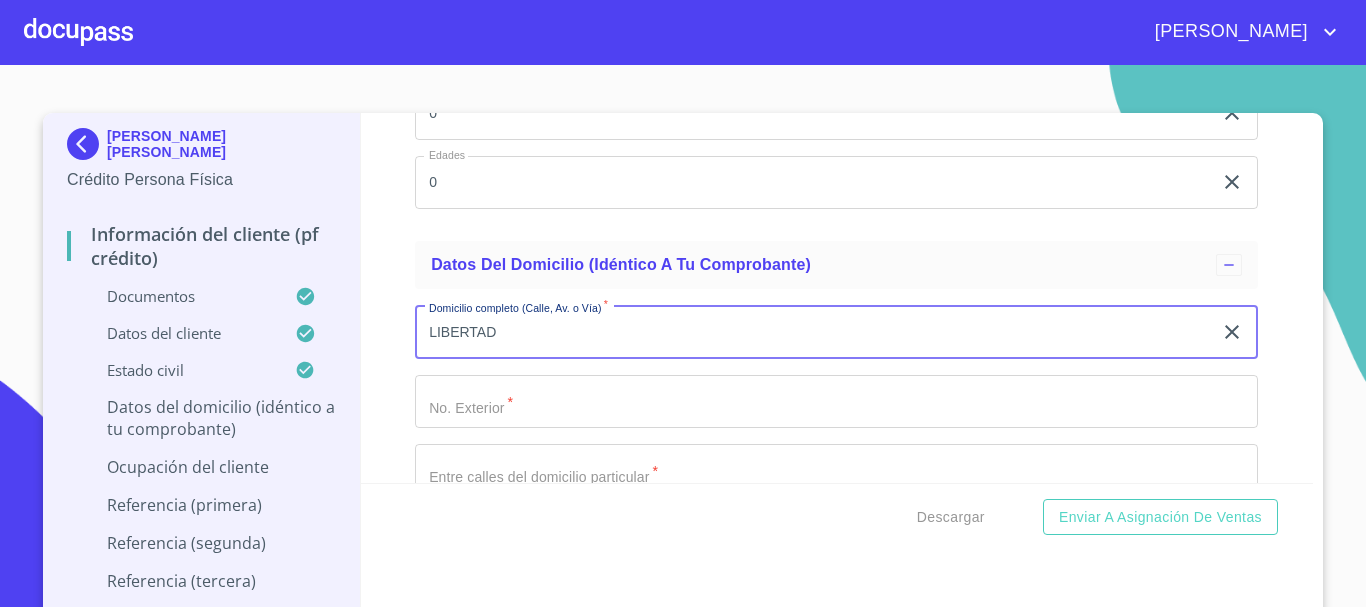 type on "LIBERTAD" 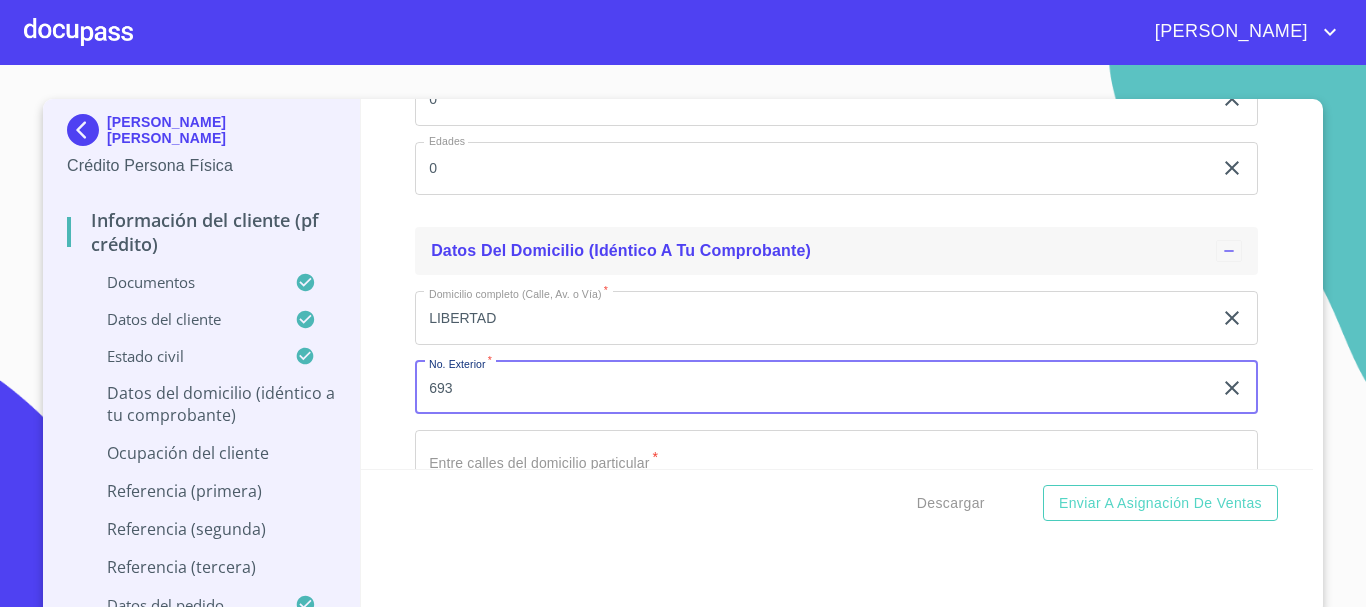 scroll, scrollTop: 22, scrollLeft: 0, axis: vertical 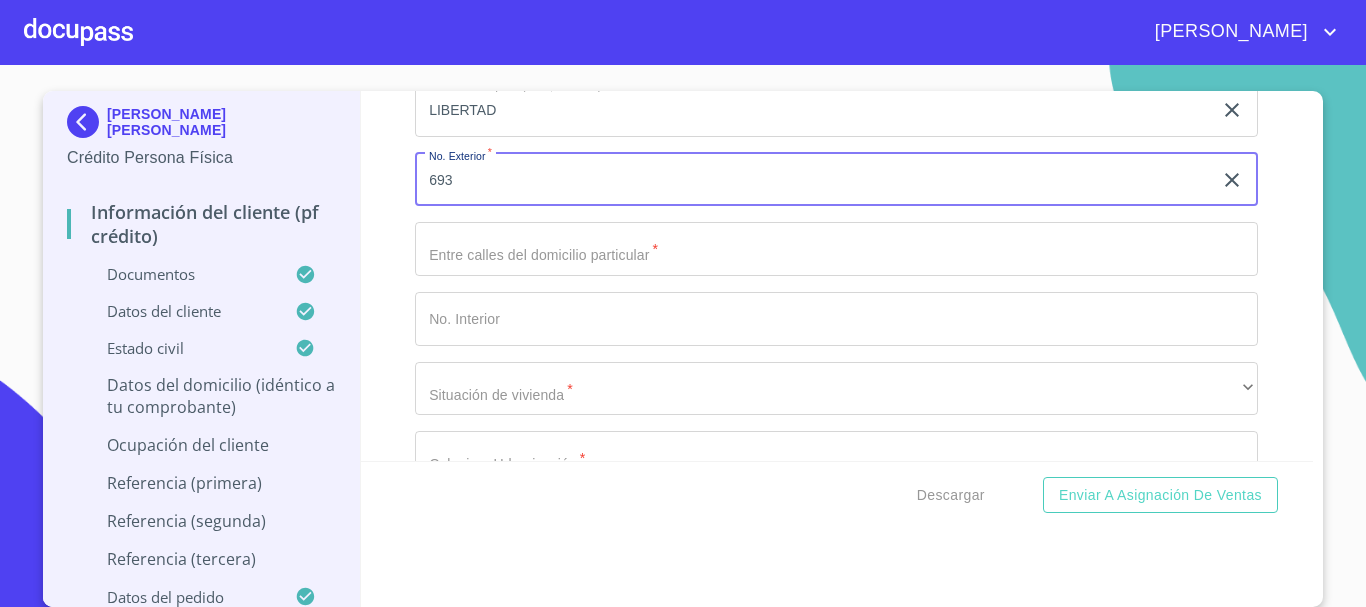 type on "693" 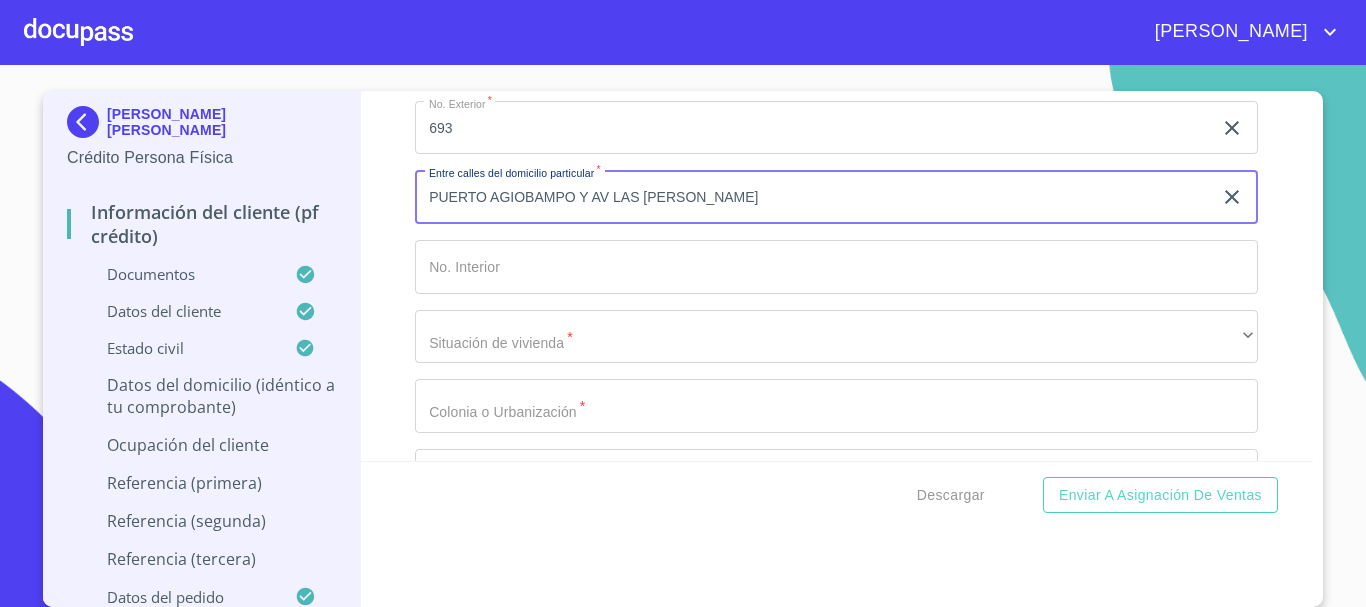 scroll, scrollTop: 6400, scrollLeft: 0, axis: vertical 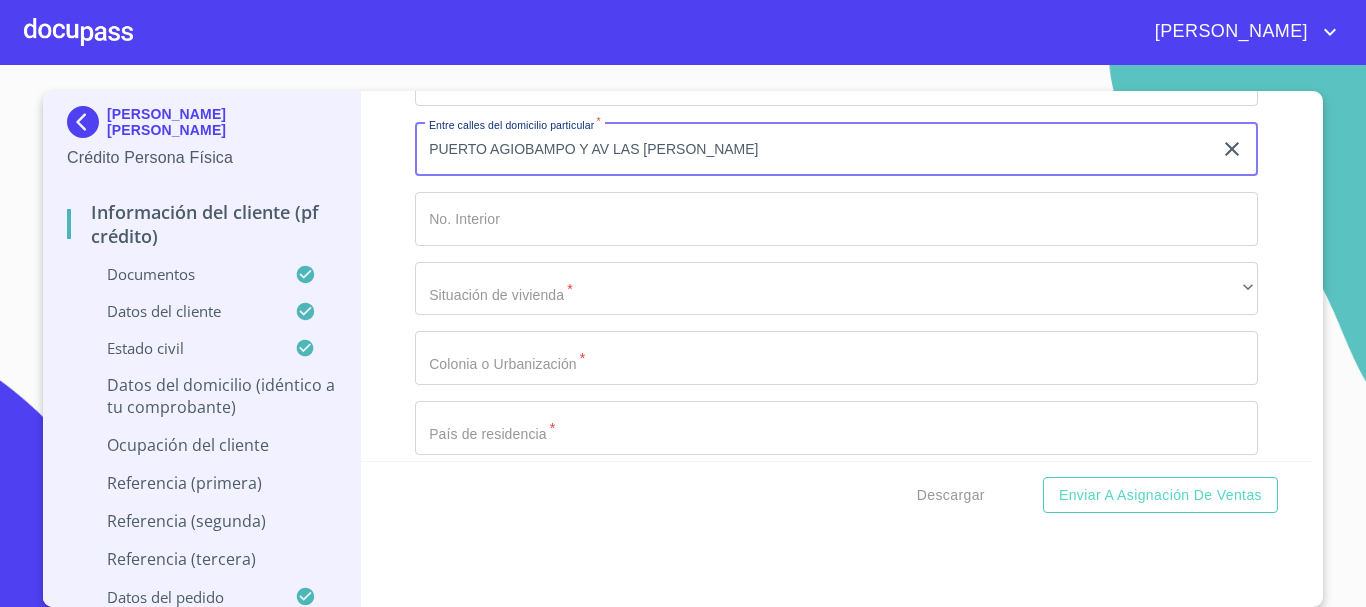 type on "PUERTO AGIOBAMPO Y AV LAS [PERSON_NAME]" 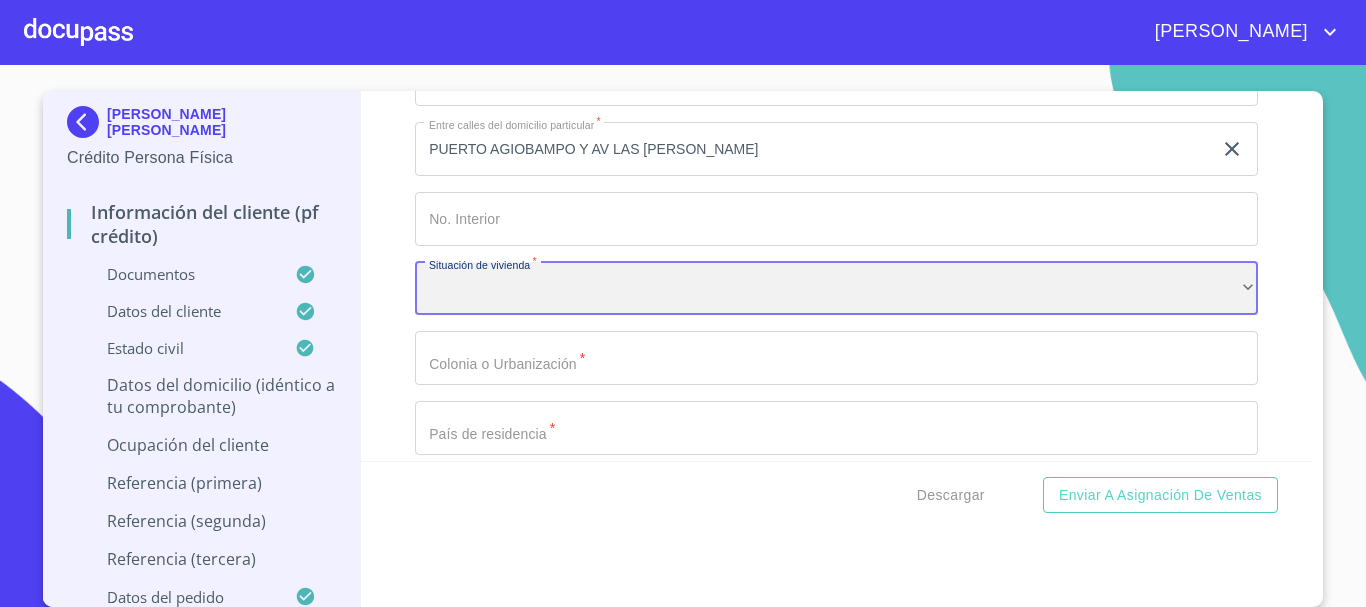 click on "​" at bounding box center [836, 289] 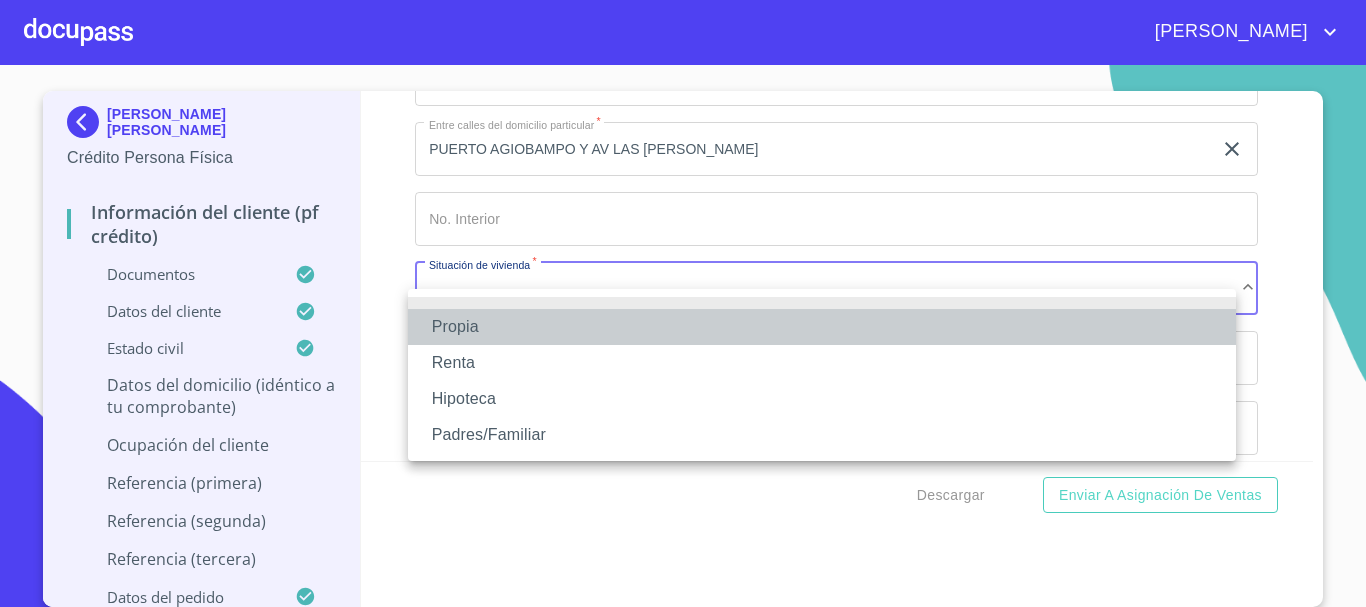 click on "Propia" at bounding box center [822, 327] 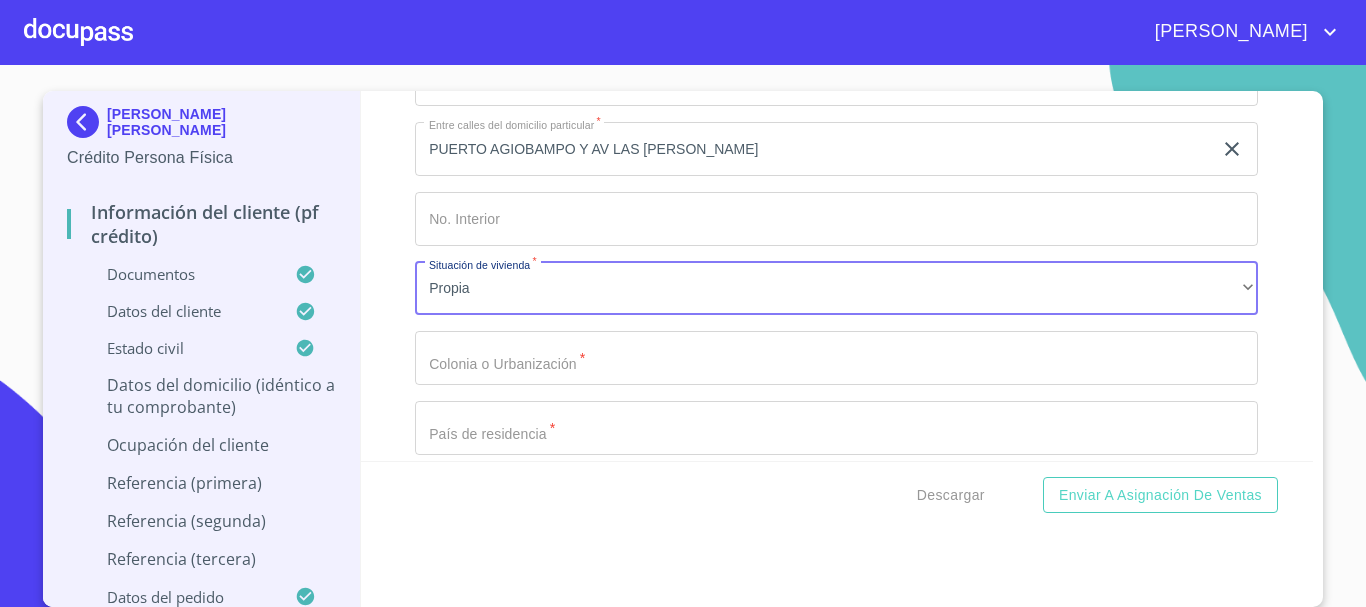 click on "Documento de identificación.   *" at bounding box center [813, -1612] 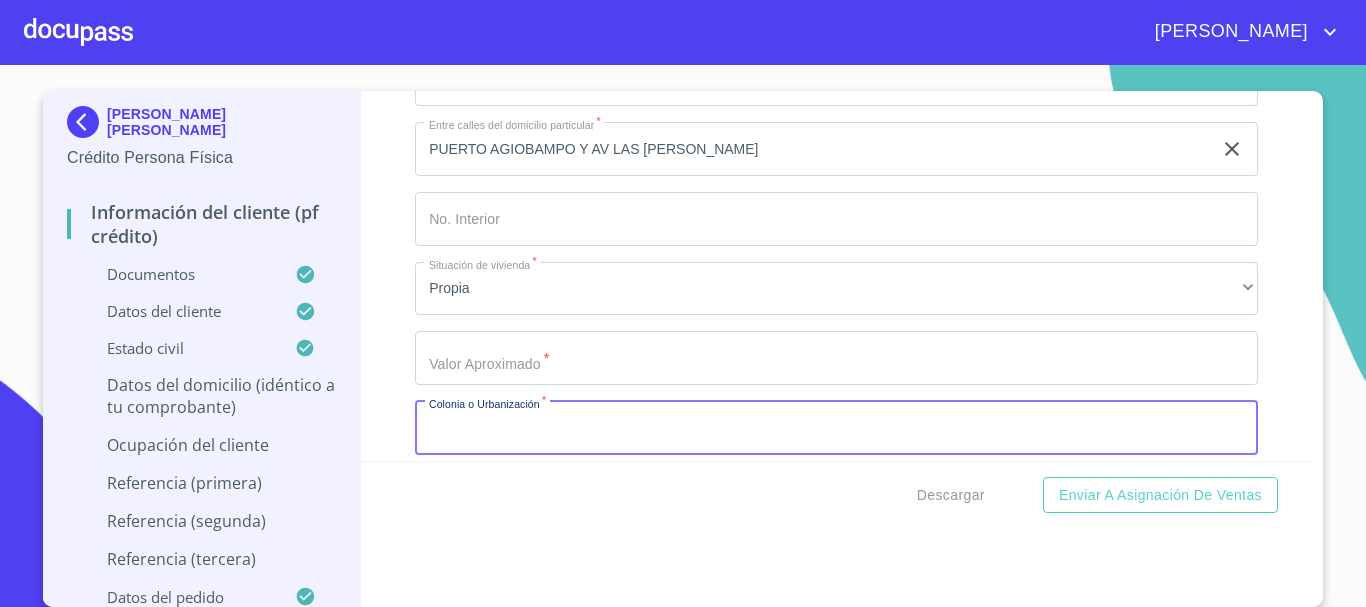 click on "Documento de identificación.   *" at bounding box center (813, -1612) 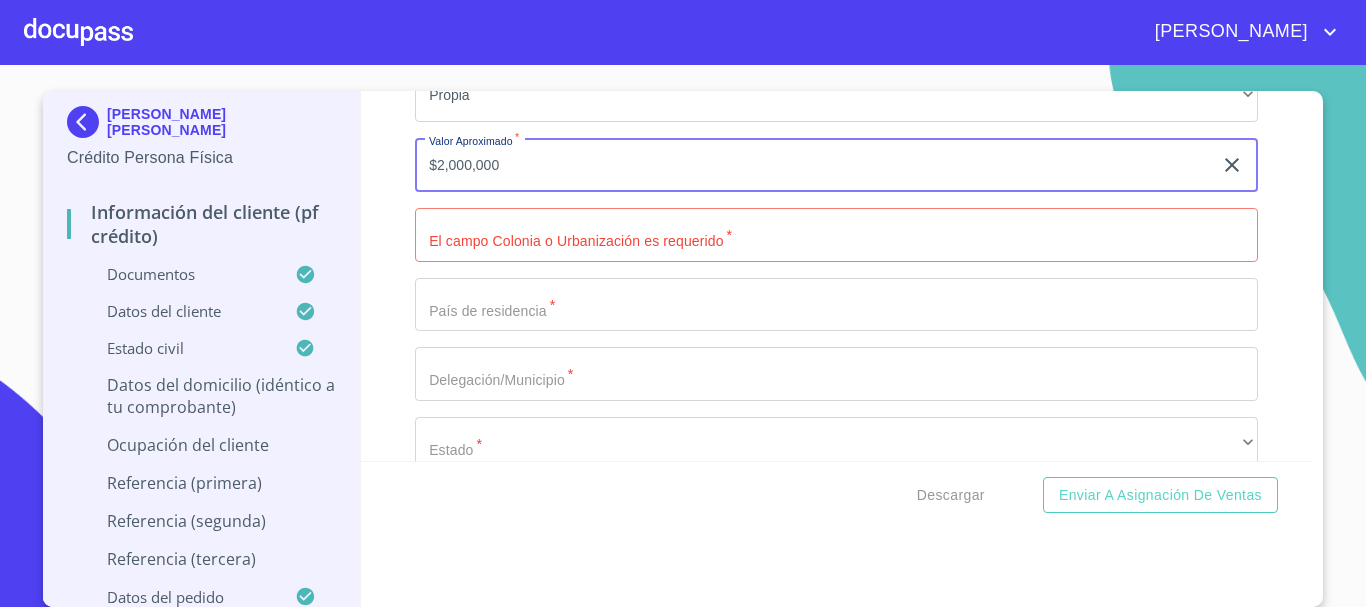 scroll, scrollTop: 6600, scrollLeft: 0, axis: vertical 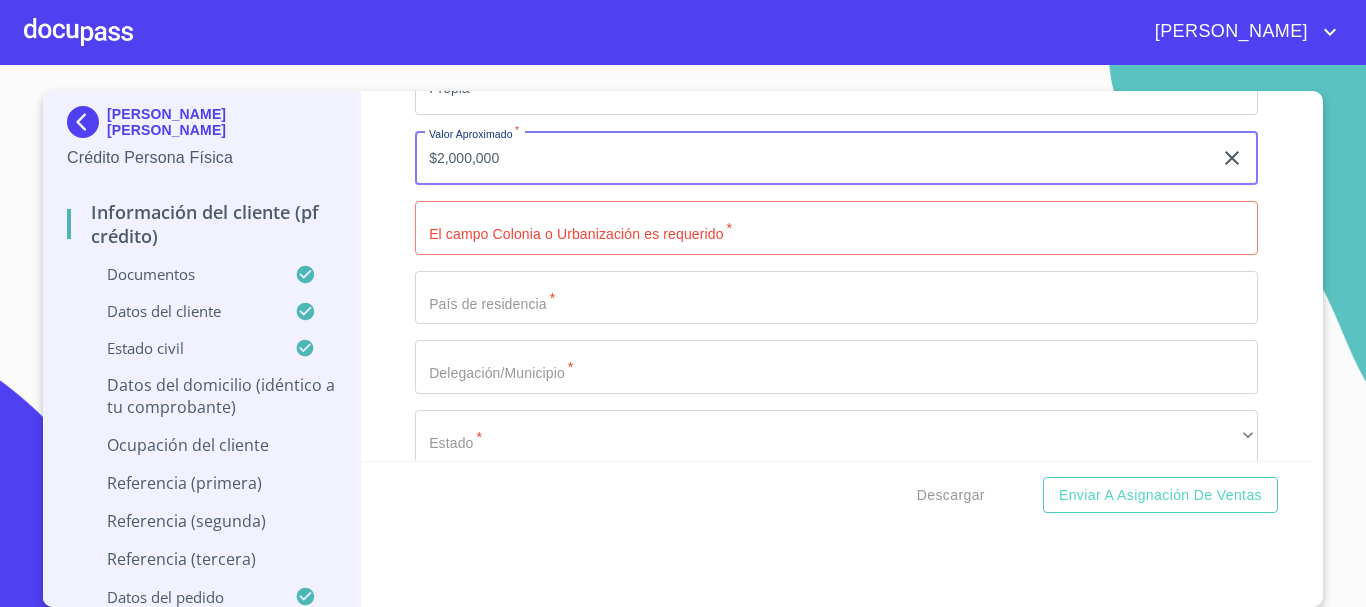type on "$2,000,000" 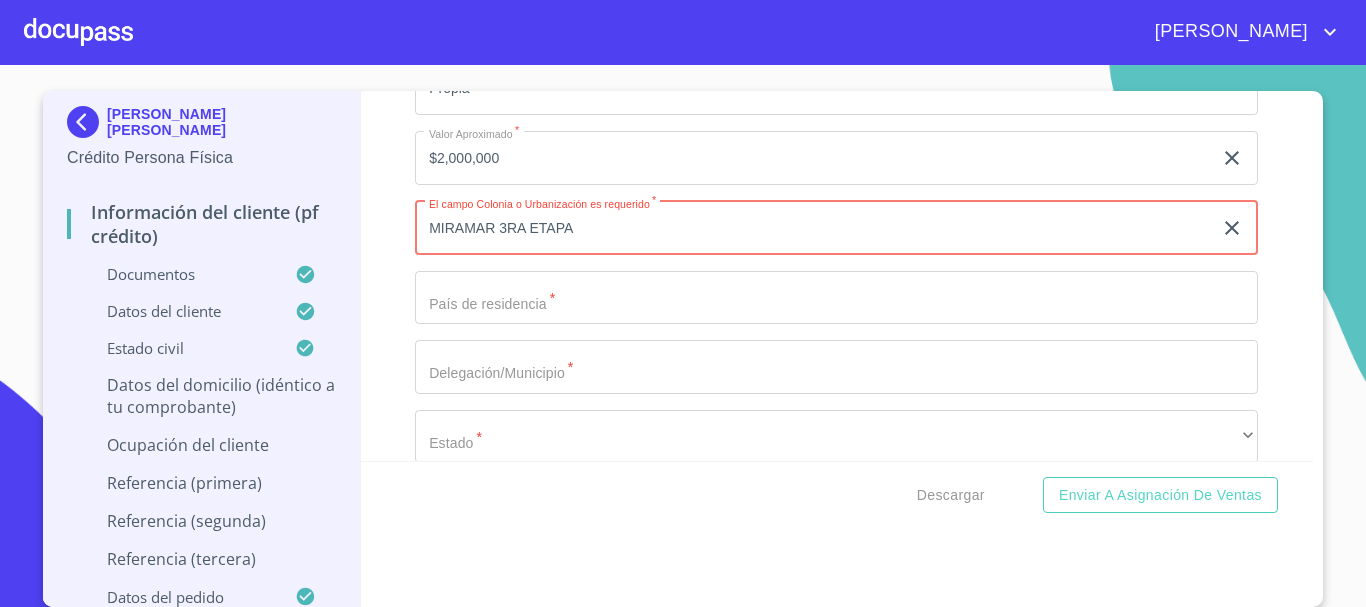 type on "MIRAMAR 3RA ETAPA" 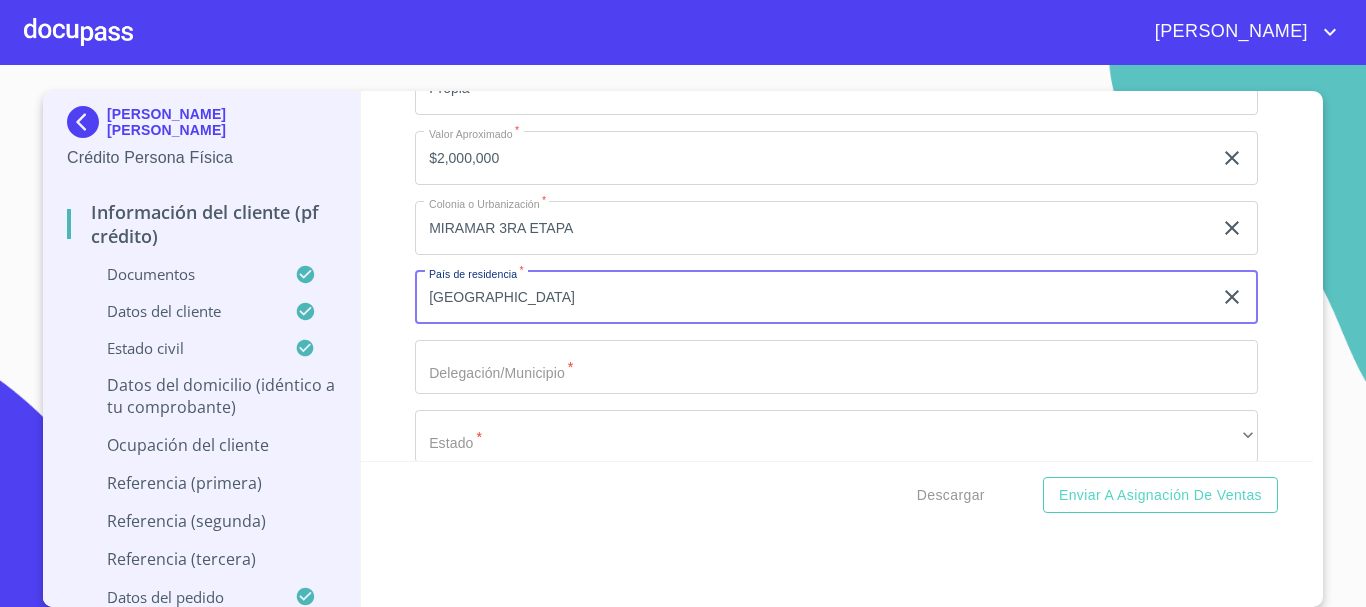 type on "[GEOGRAPHIC_DATA]" 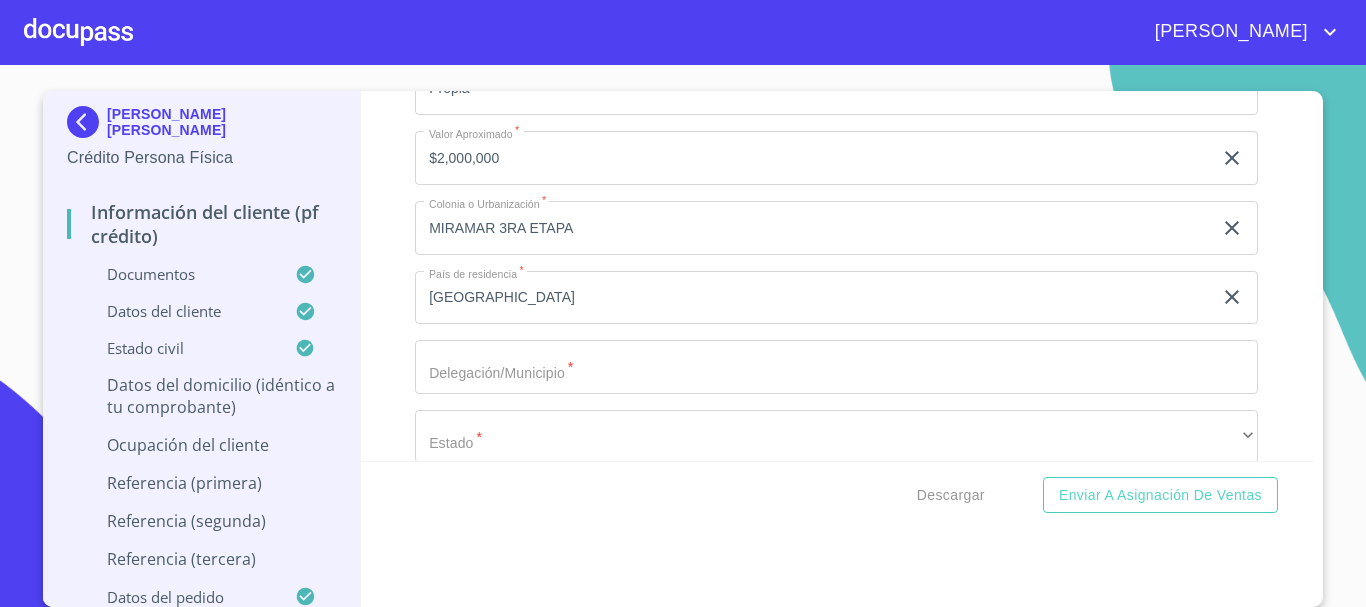 click on "Domicilio completo (Calle, Av. o Vía)   * LIBERTAD ​ No. Exterior   * 693 ​ Entre [PERSON_NAME] del domicilio particular   * PUERTO AGIOBAMPO Y AV LAS [PERSON_NAME] ​ No. Interior ​ Situación de vivienda   * Propia ​ Valor Aproximado   * $2,000,000 ​ Colonia o Urbanización   * [GEOGRAPHIC_DATA] ETAPA ​ País de residencia   * [GEOGRAPHIC_DATA] ​ Delegación/Municipio   * ​ Estado   * ​ ​ C.P.   * ​ Tiempo de residencia   * ​ ​" at bounding box center [836, 193] 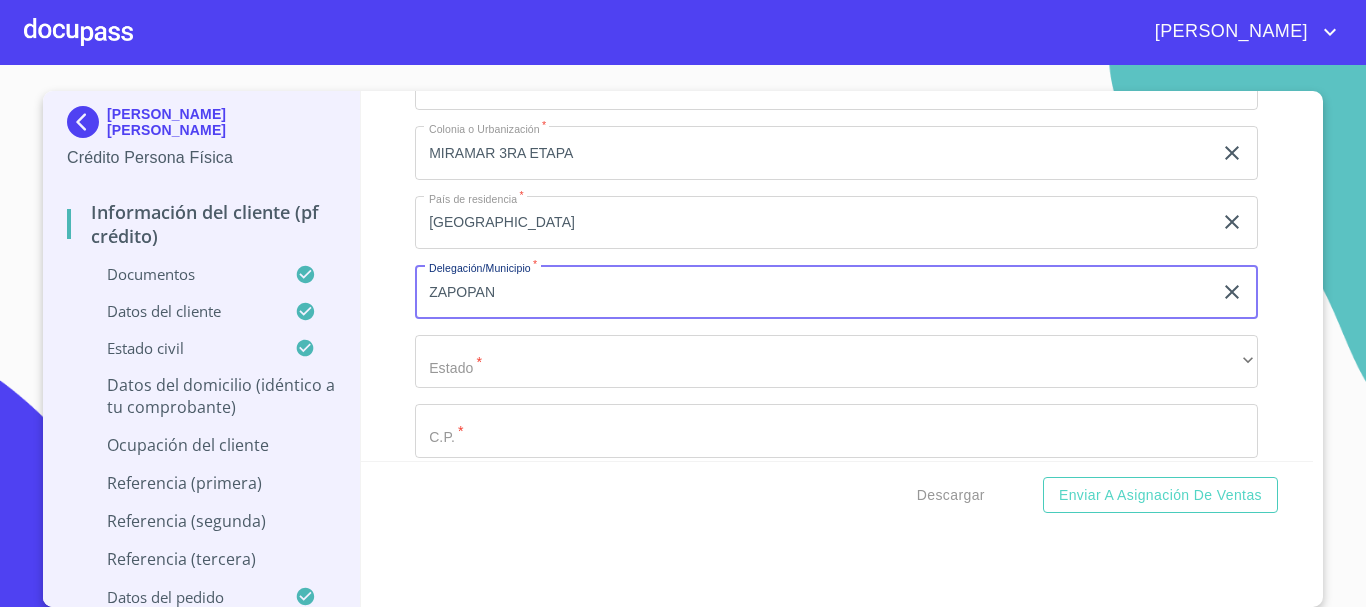 scroll, scrollTop: 6800, scrollLeft: 0, axis: vertical 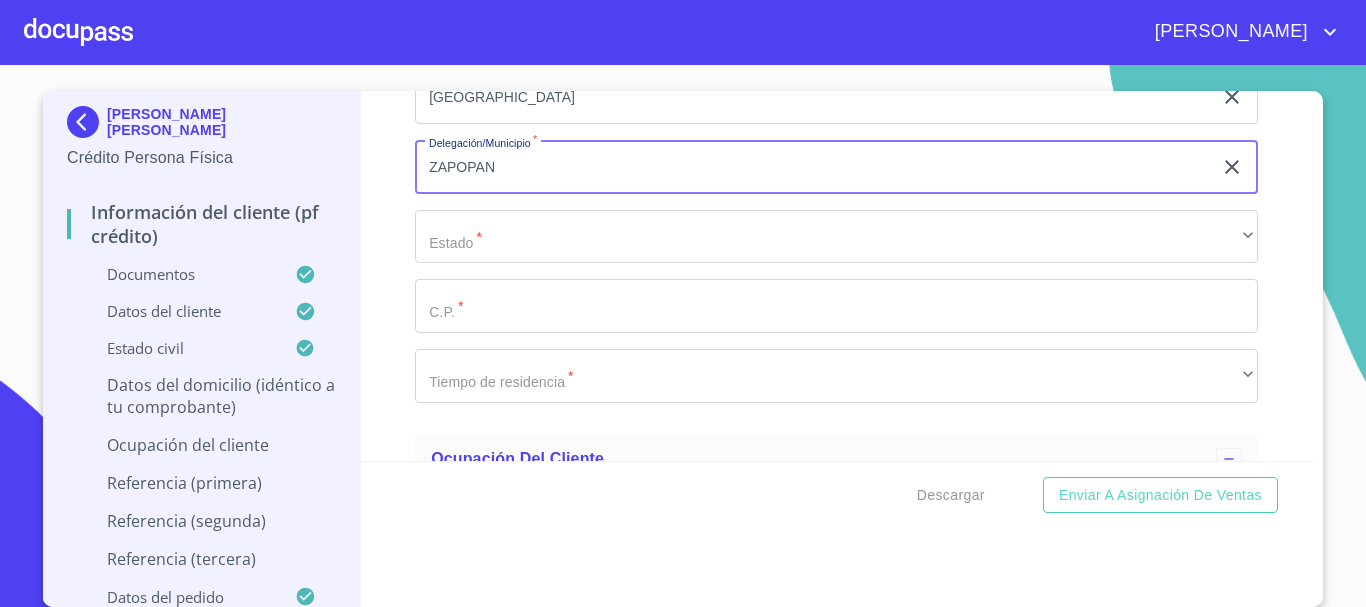 type on "ZAPOPAN" 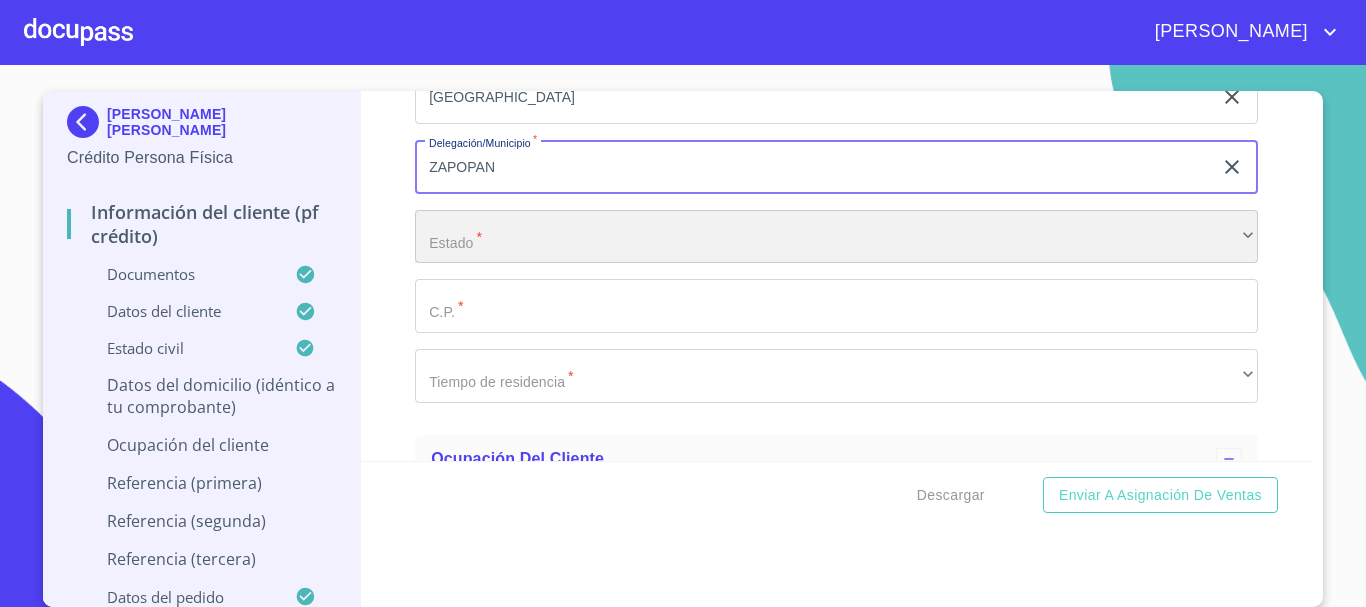 click on "​" at bounding box center (836, 237) 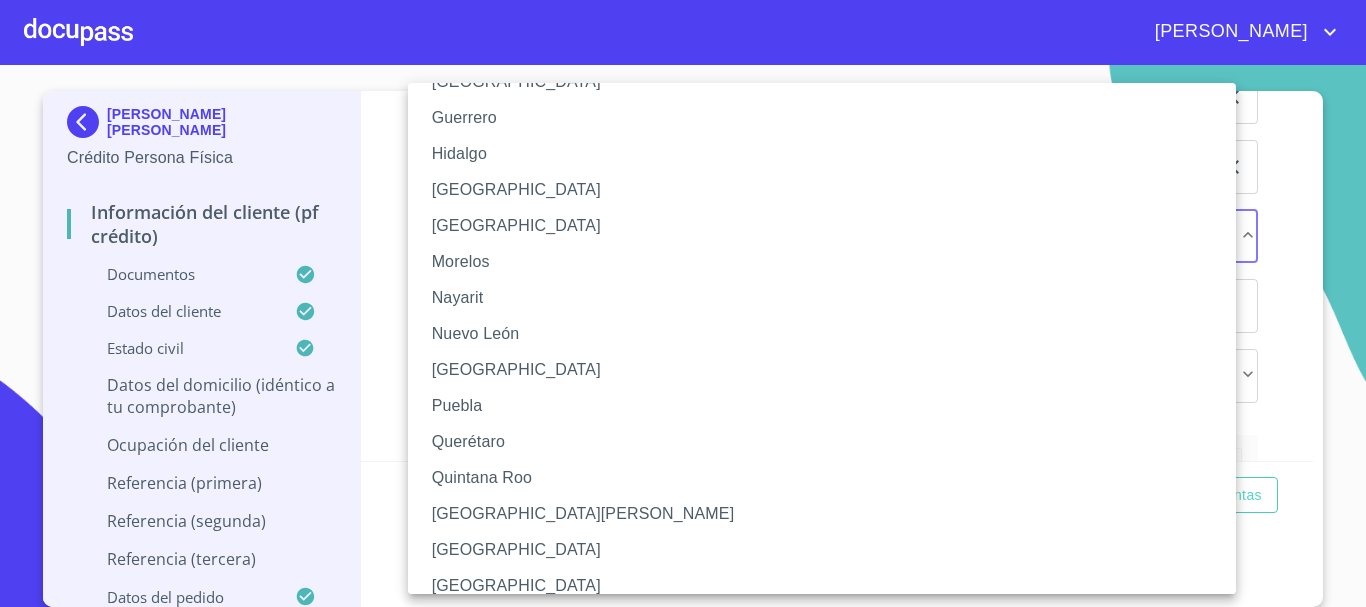 scroll, scrollTop: 400, scrollLeft: 0, axis: vertical 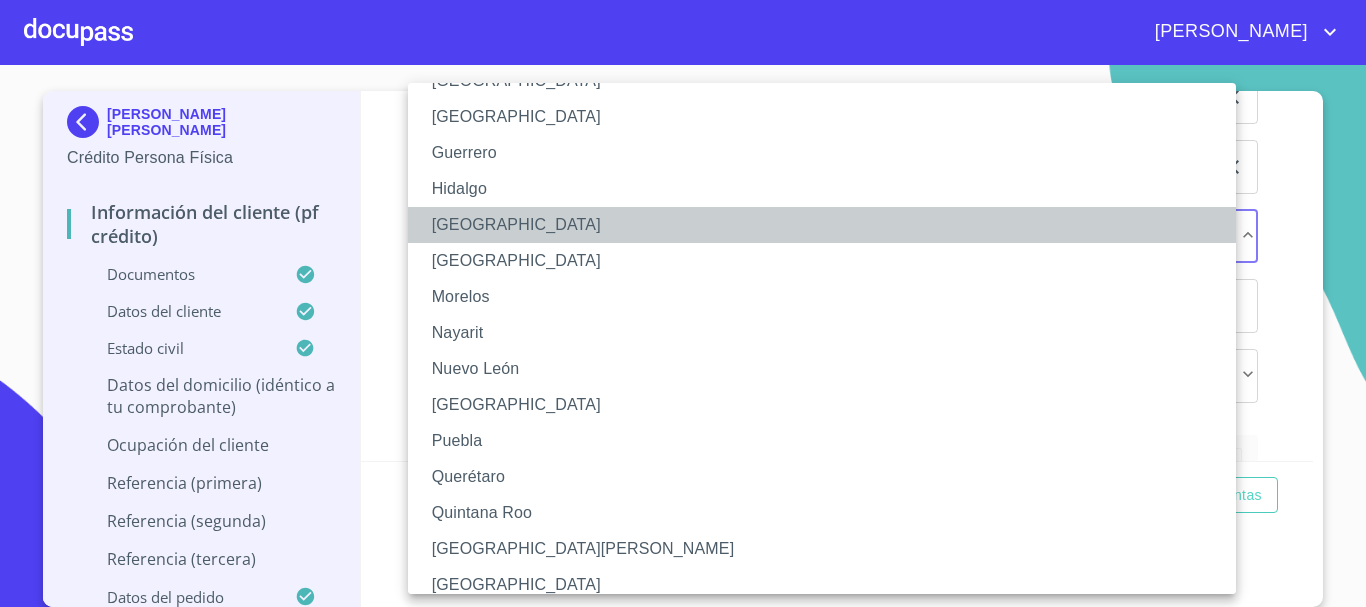 click on "[GEOGRAPHIC_DATA]" at bounding box center (829, 225) 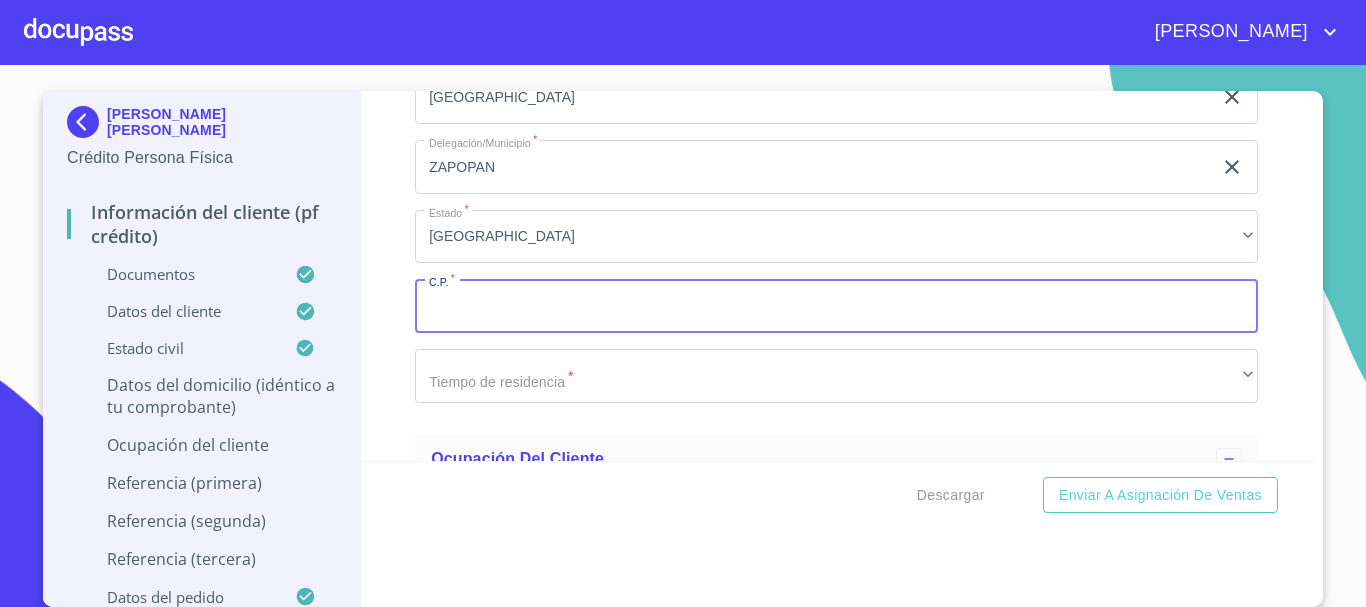 click on "Documento de identificación.   *" at bounding box center (836, 306) 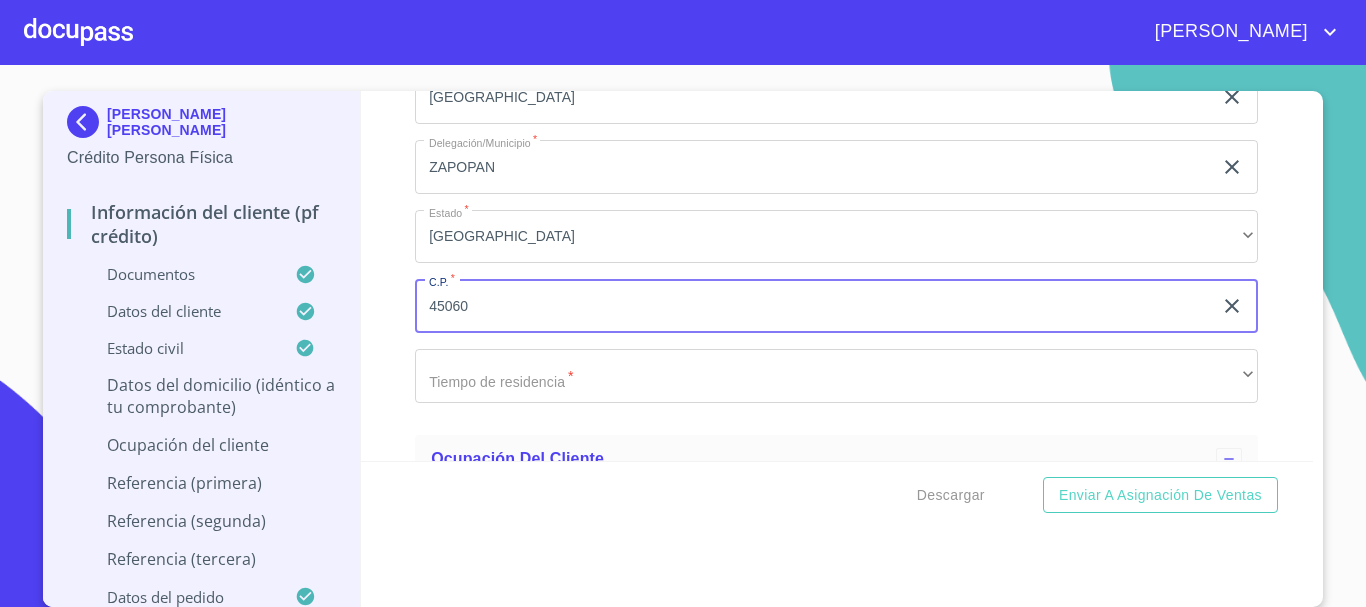 type on "45060" 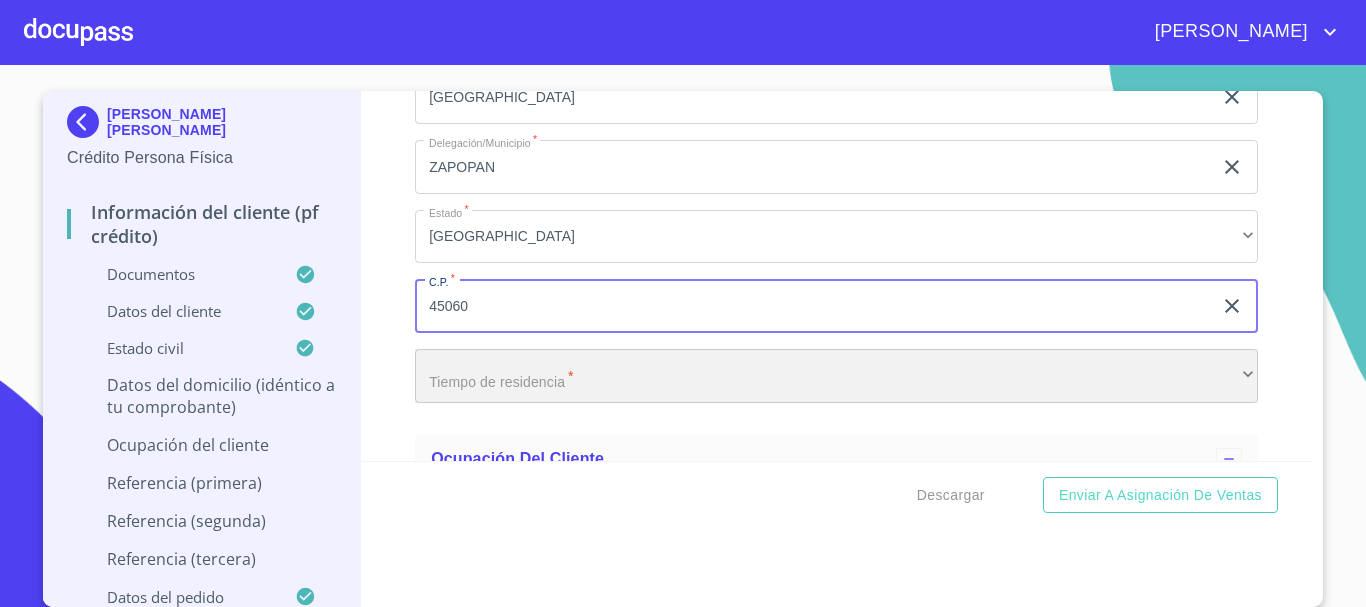 click on "​" at bounding box center [836, 376] 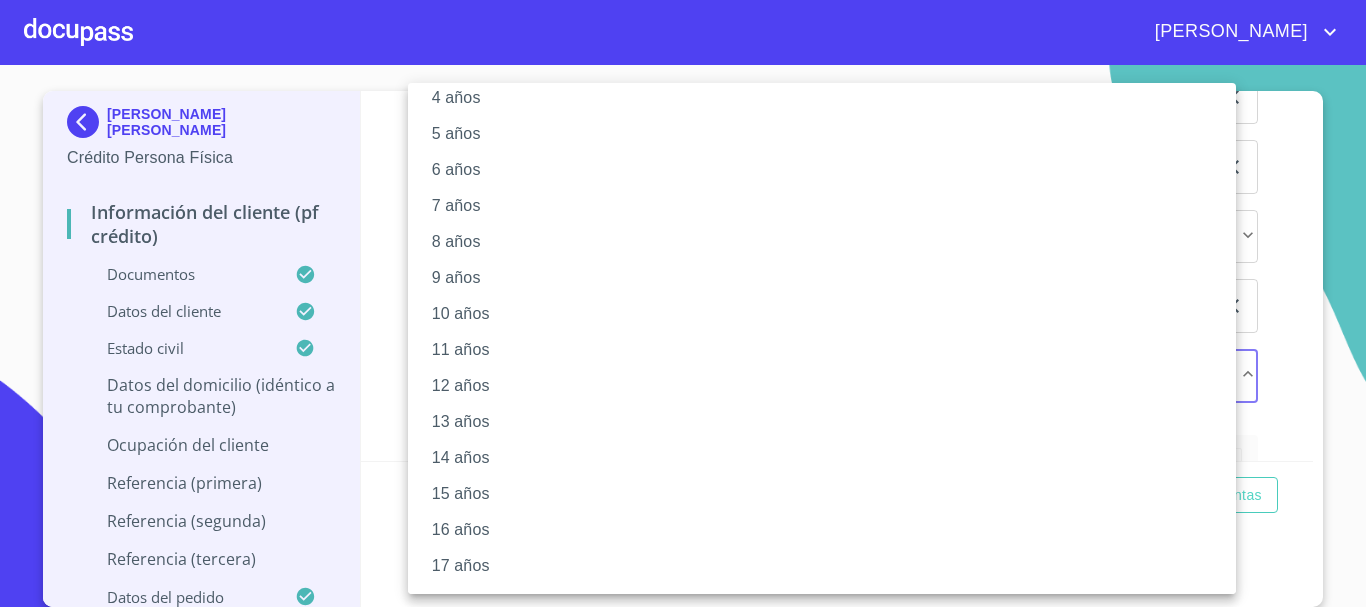 scroll, scrollTop: 200, scrollLeft: 0, axis: vertical 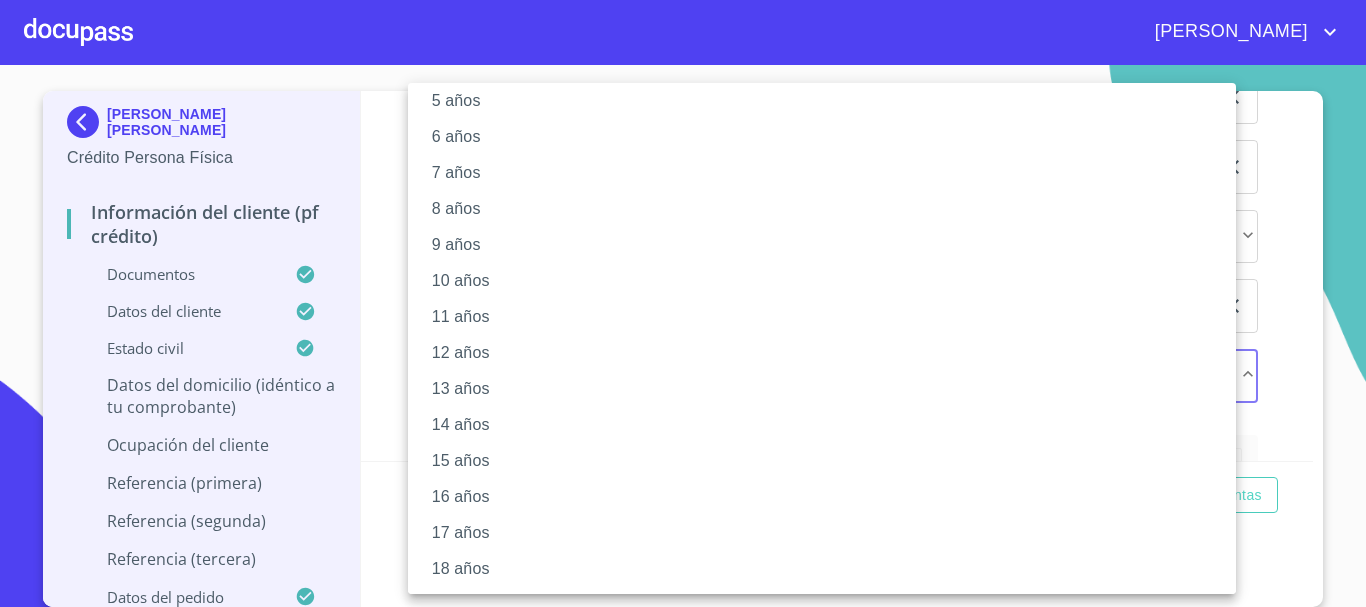 click on "6 años" at bounding box center (829, 137) 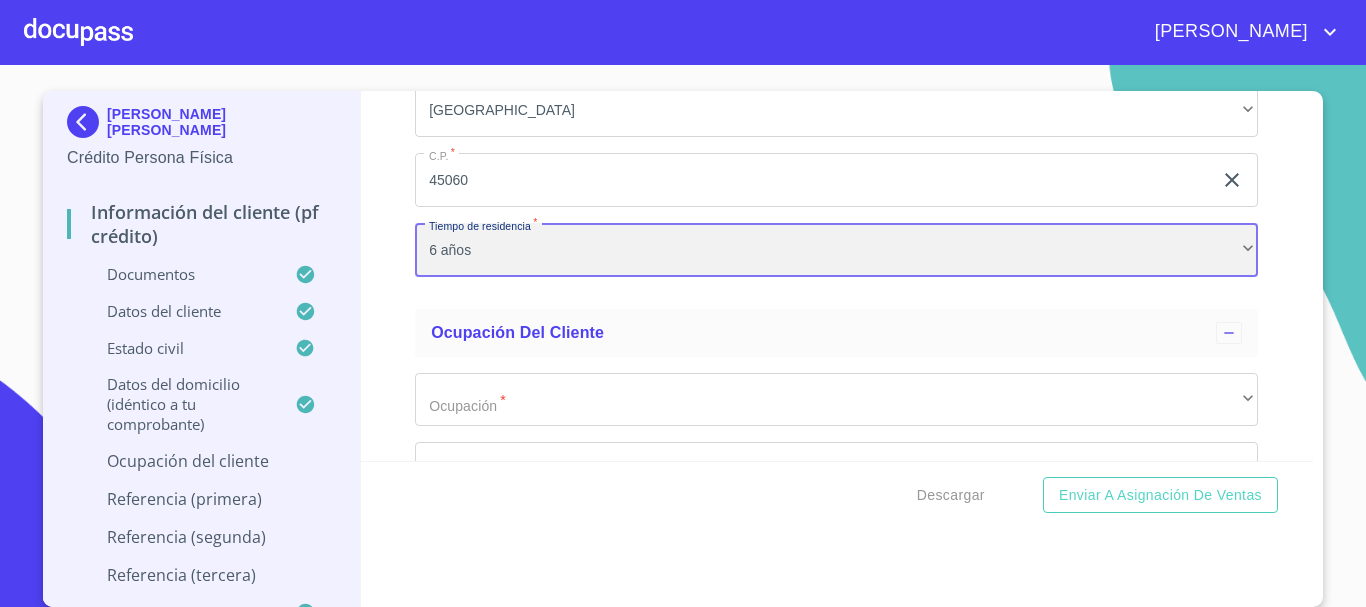 scroll, scrollTop: 7100, scrollLeft: 0, axis: vertical 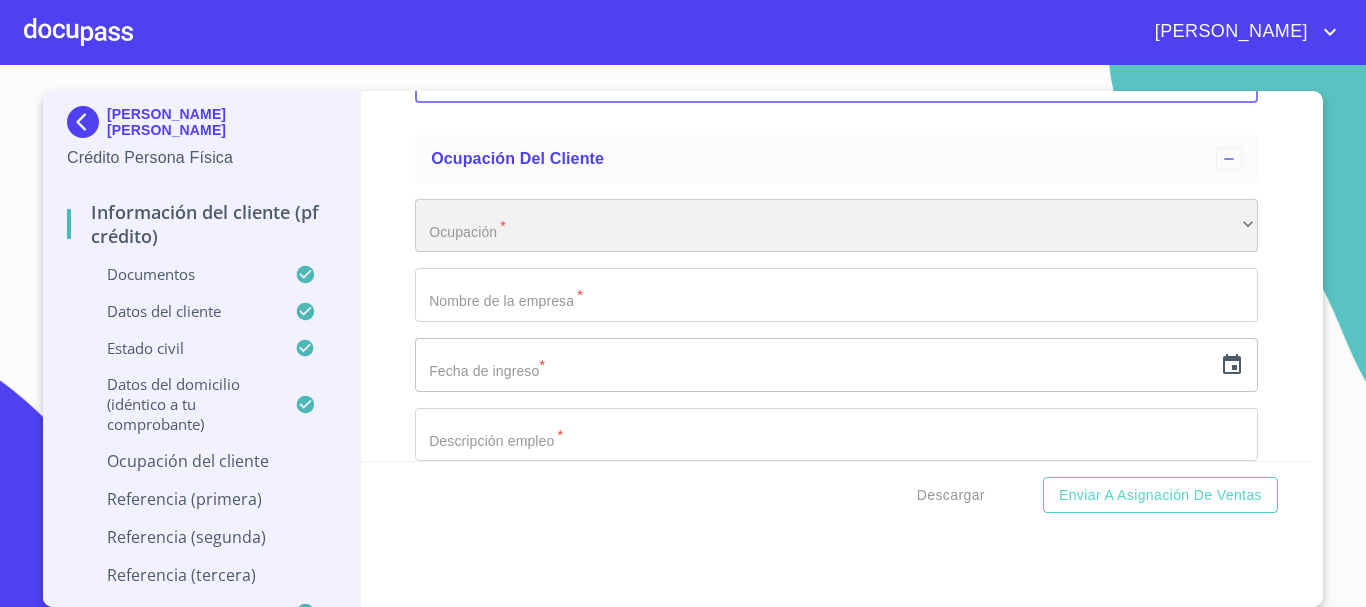 click on "​" at bounding box center (836, 226) 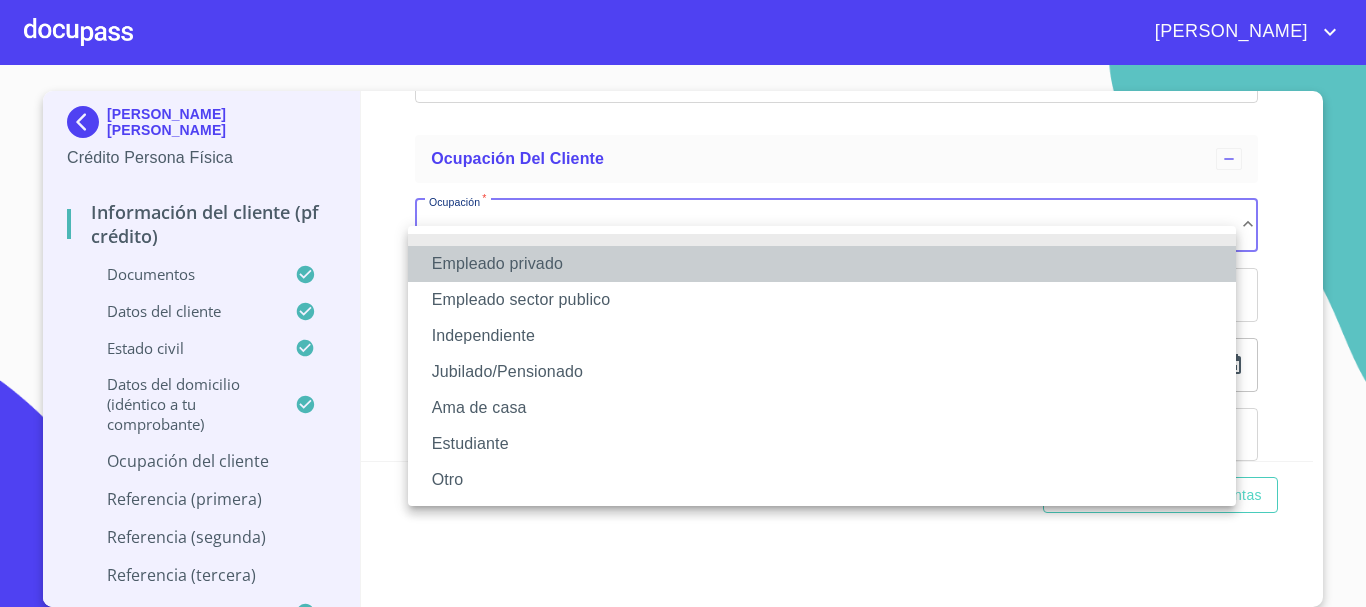 click on "Empleado privado" at bounding box center [822, 264] 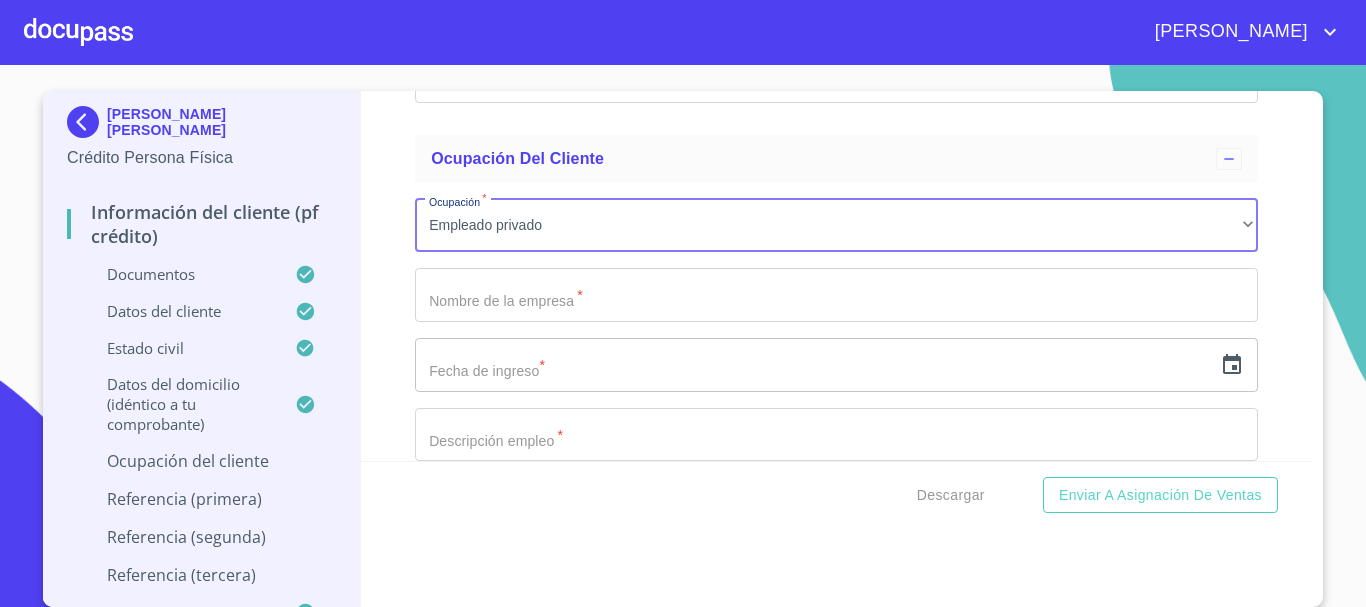 click on "Documento de identificación.   *" at bounding box center [813, -2312] 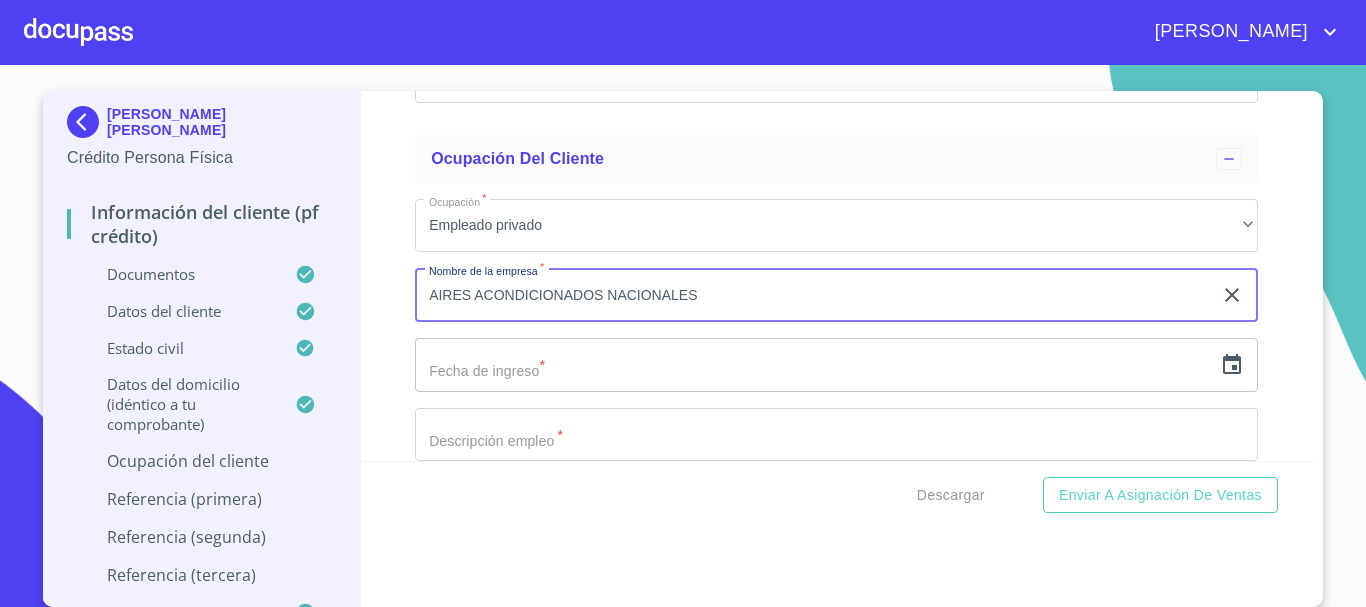 type on "AIRES ACONDICIONADOS NACIONALES" 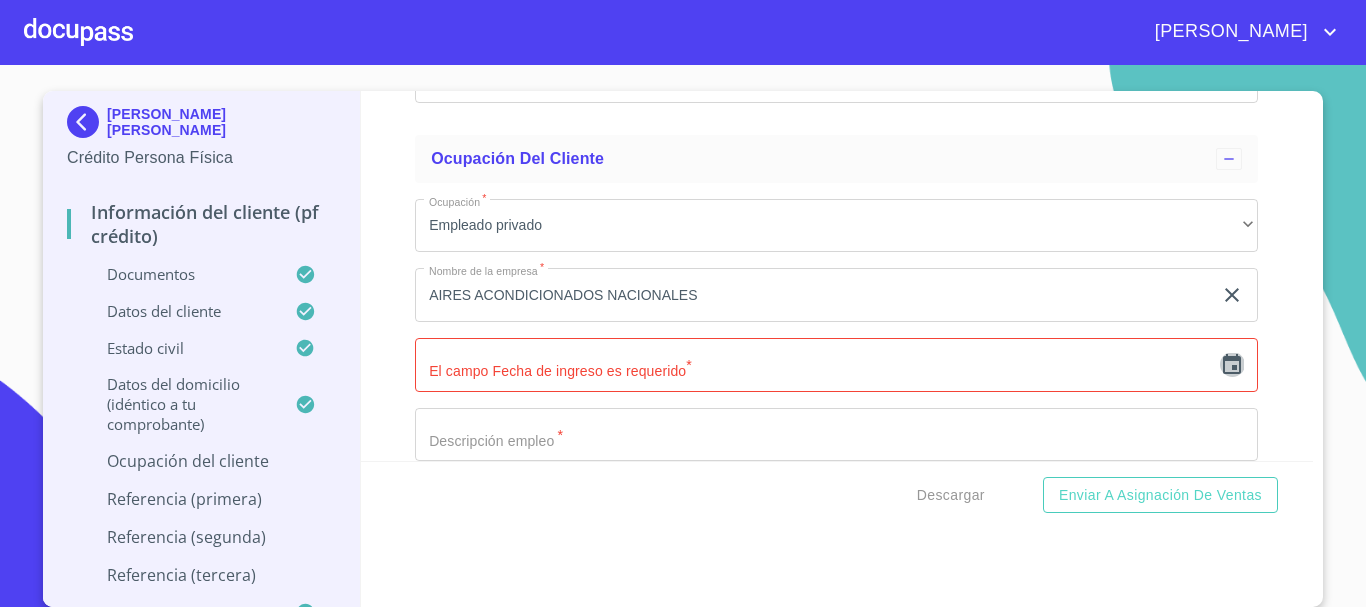 click 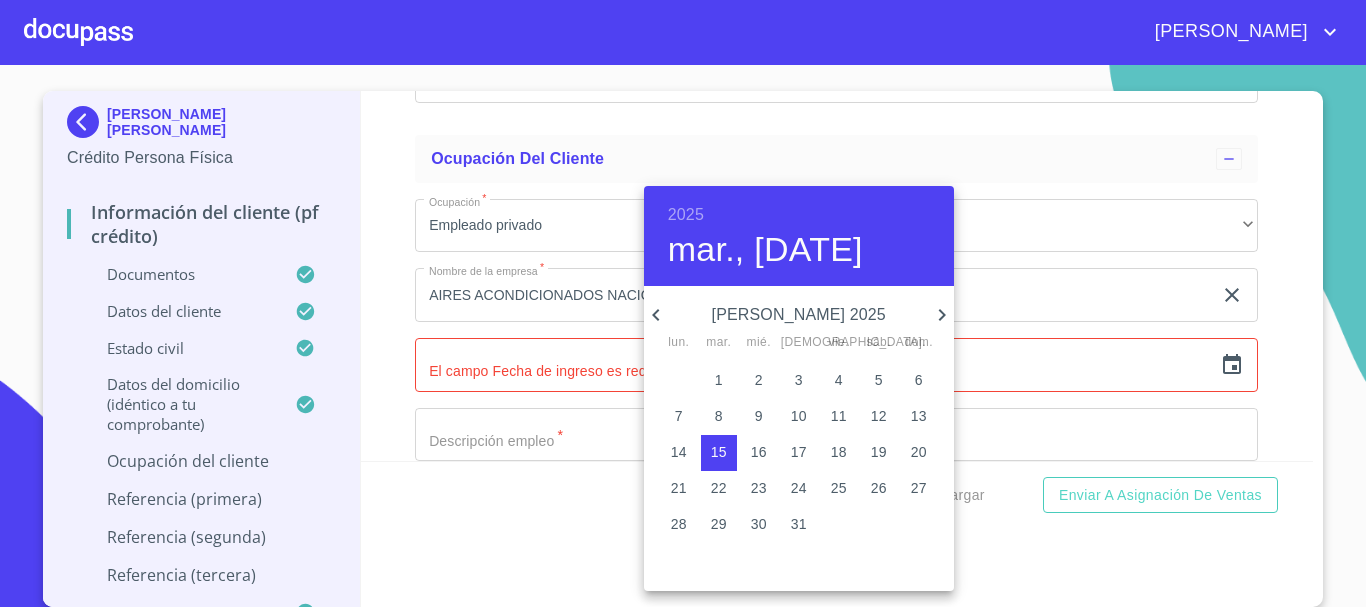 click on "[DATE], [DATE]" at bounding box center (799, 236) 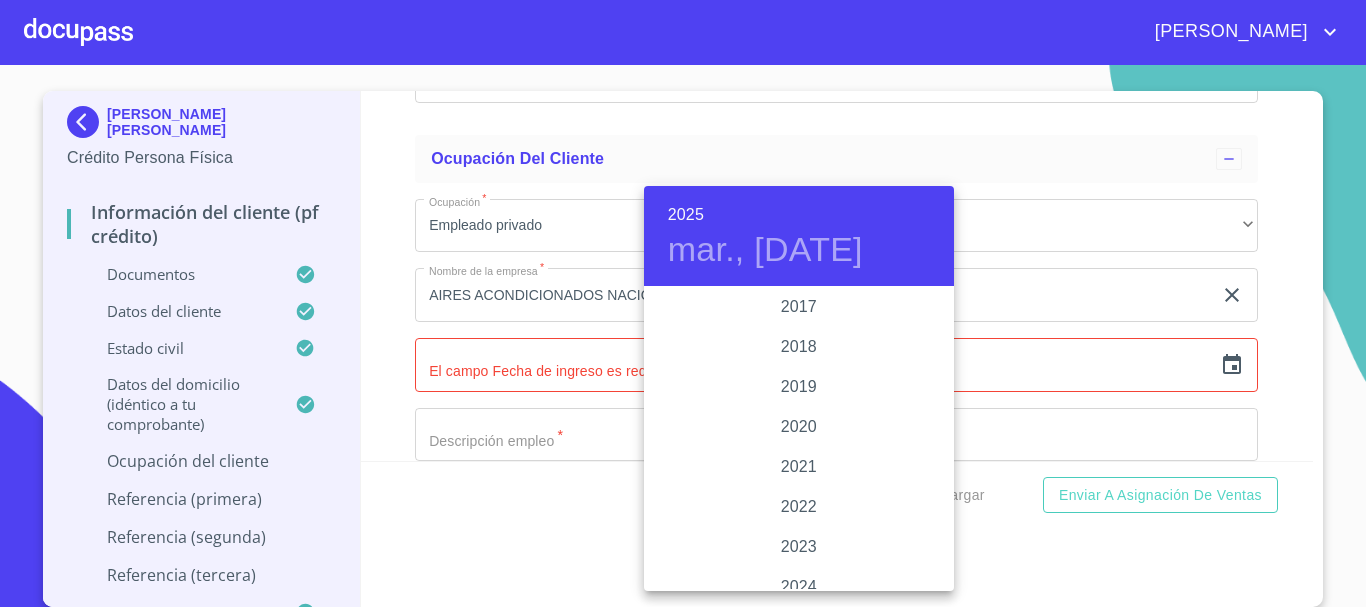 scroll, scrollTop: 3680, scrollLeft: 0, axis: vertical 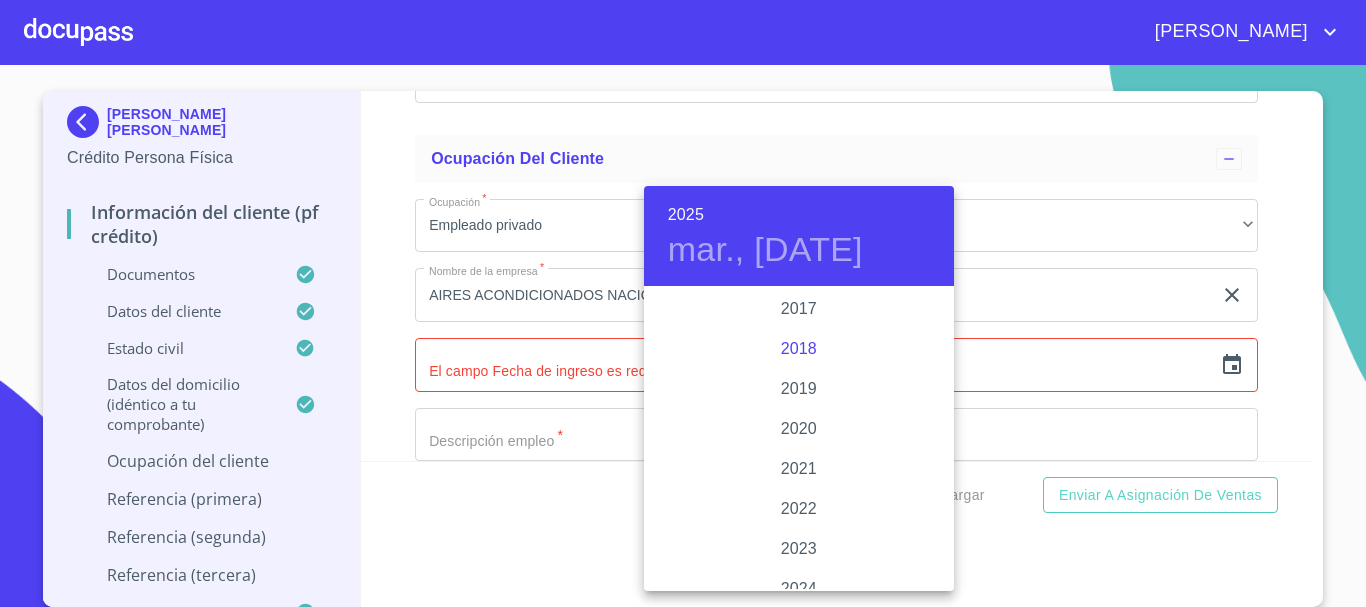 click on "2018" at bounding box center [799, 349] 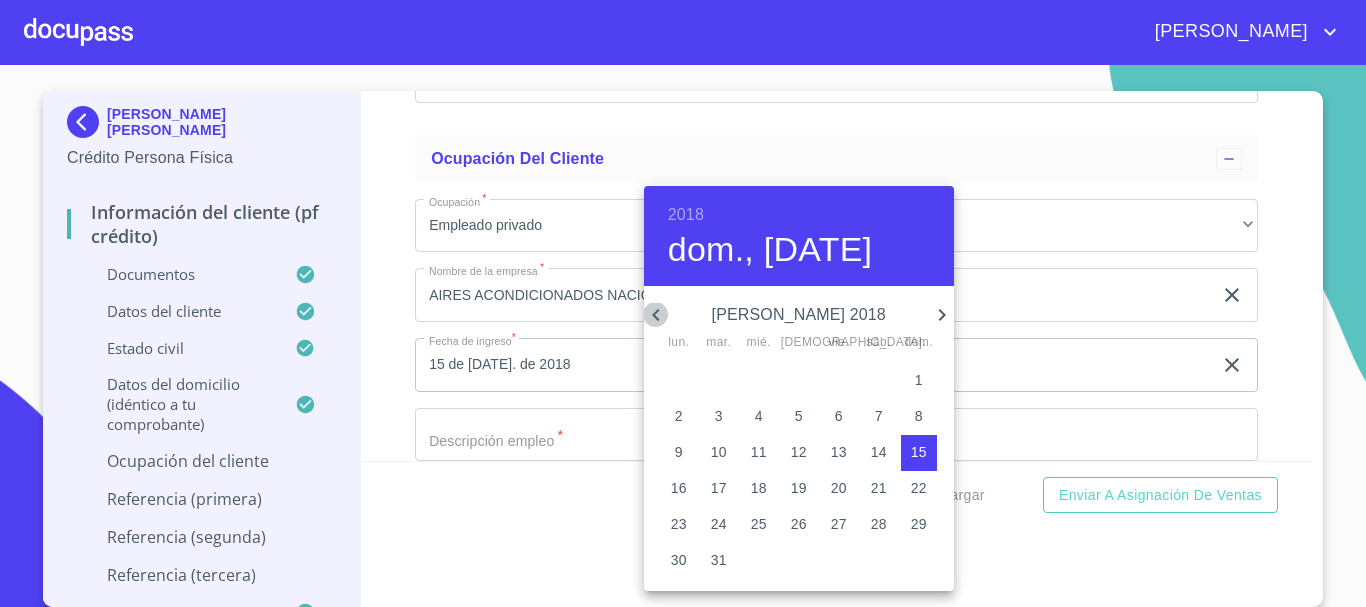 click 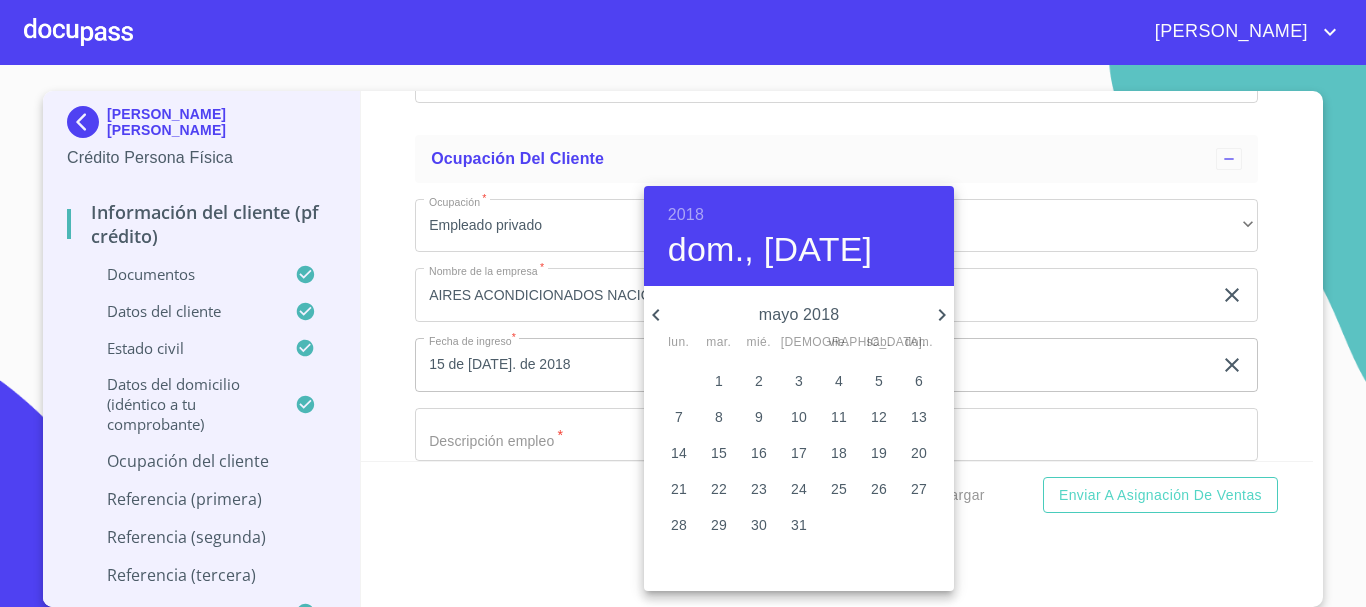 click 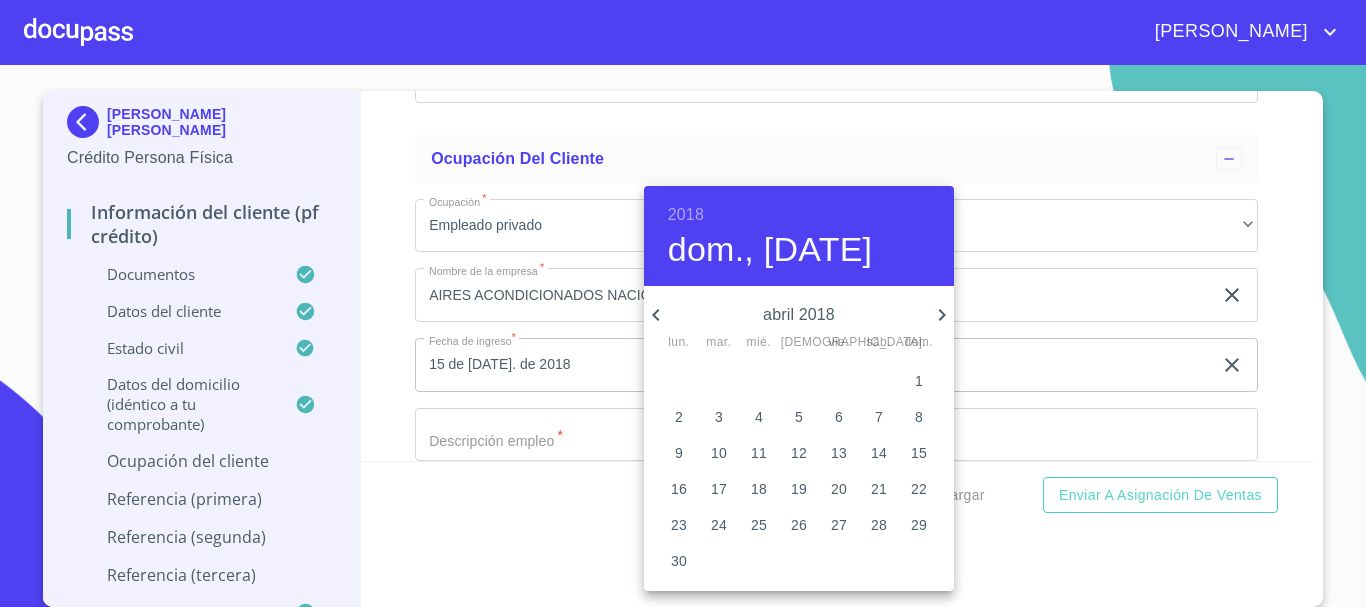 click 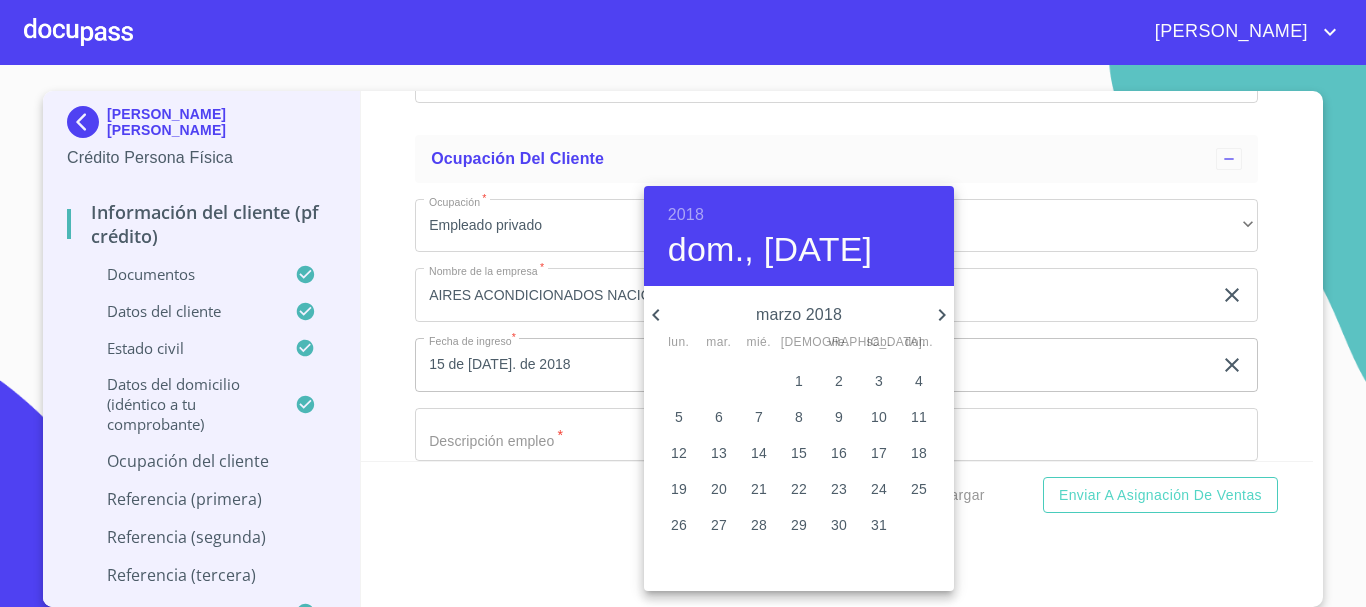 click 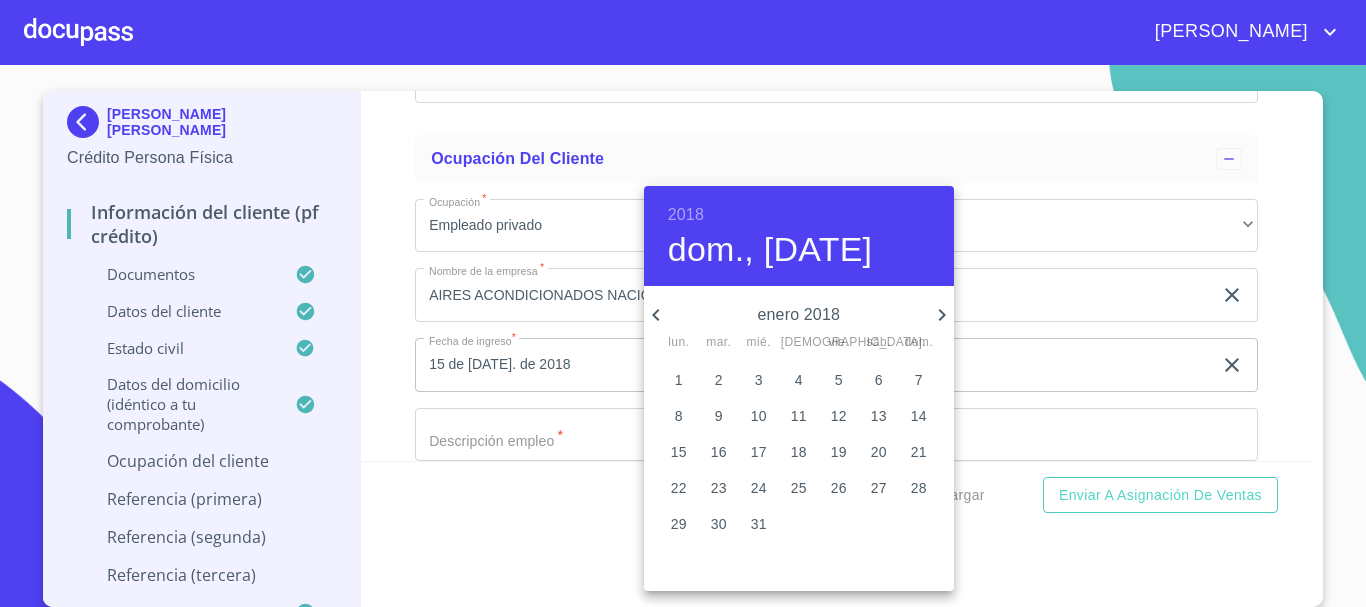 click on "1" at bounding box center [679, 380] 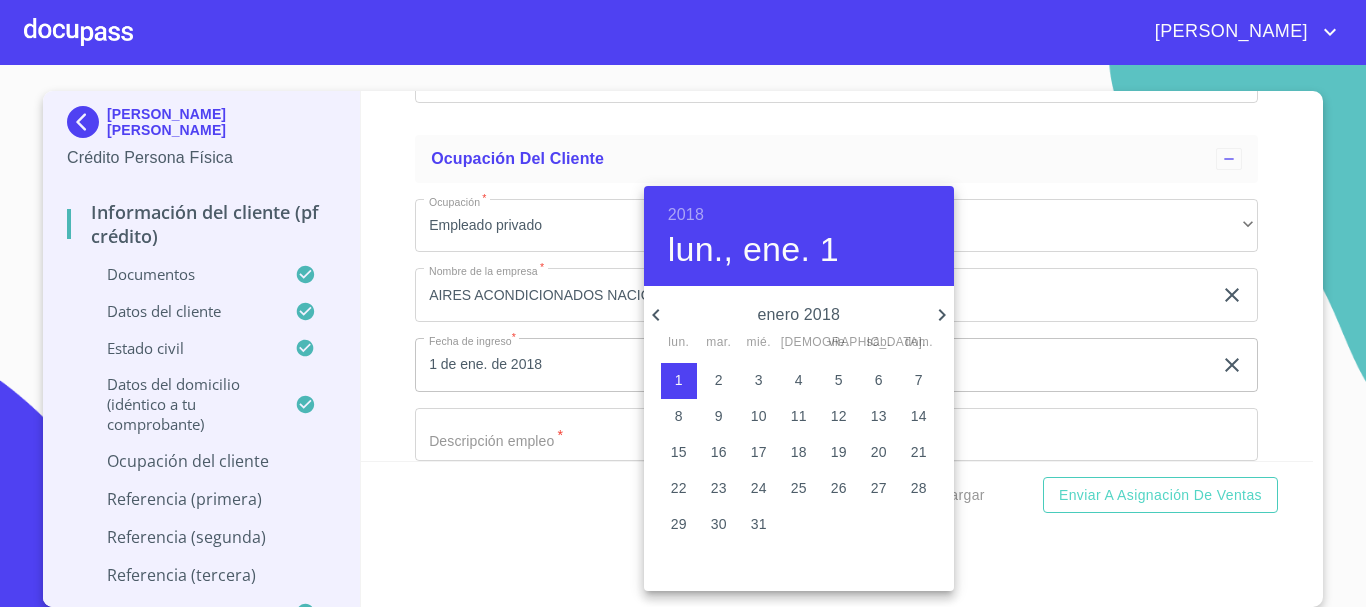 click at bounding box center (683, 303) 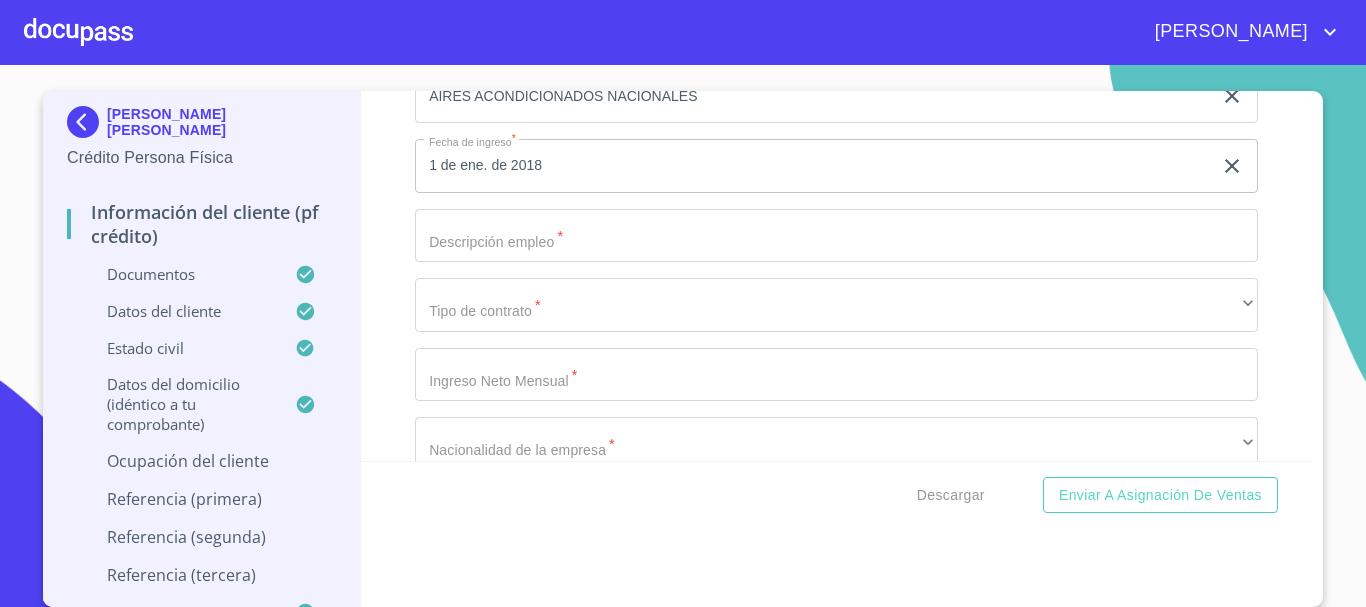 scroll, scrollTop: 7300, scrollLeft: 0, axis: vertical 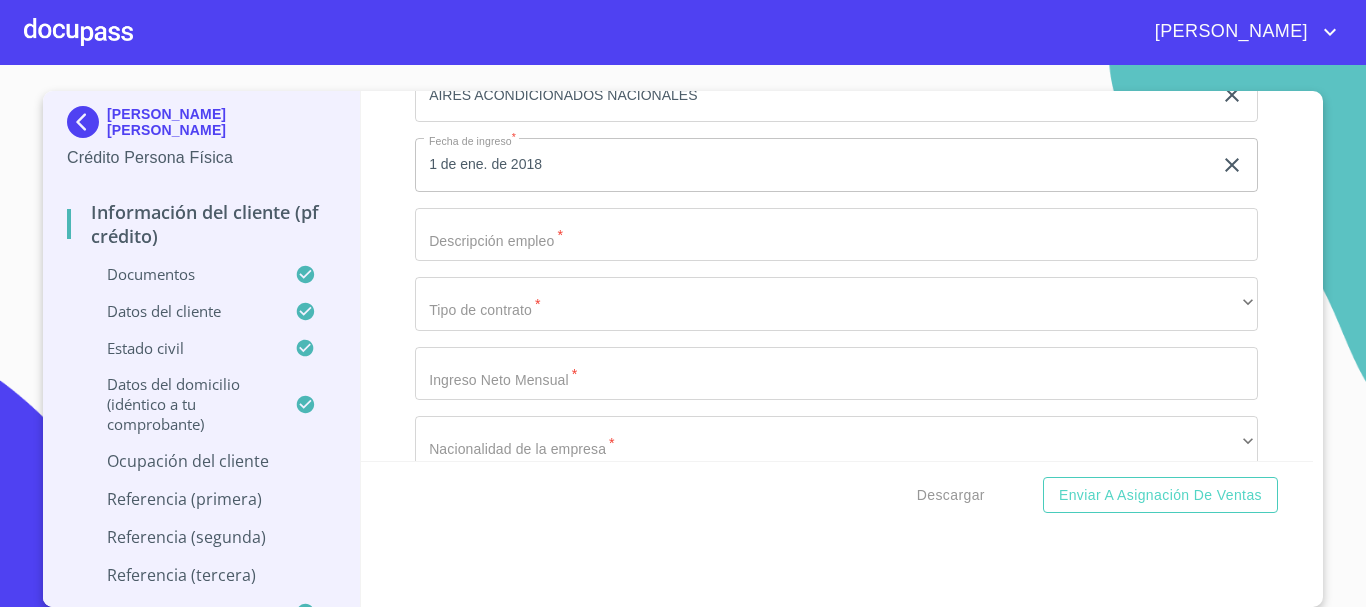 click on "Documento de identificación.   *" at bounding box center (813, -2512) 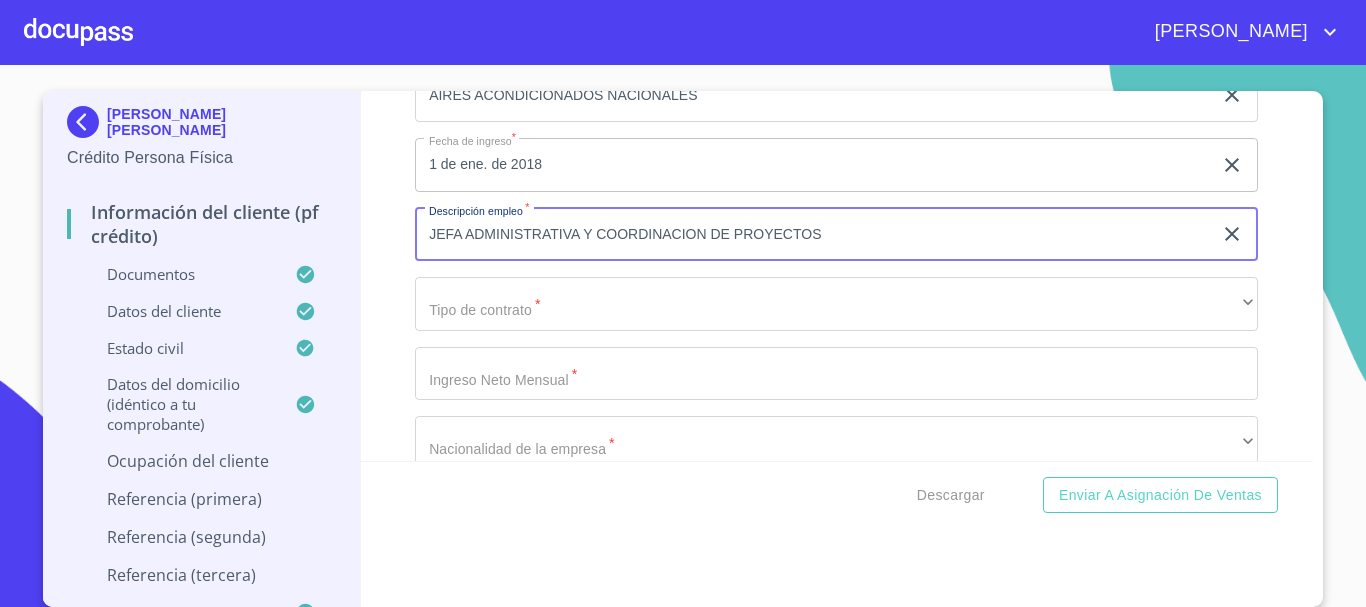 type on "JEFA ADMINISTRATIVA Y COORDINACION DE PROYECTOS" 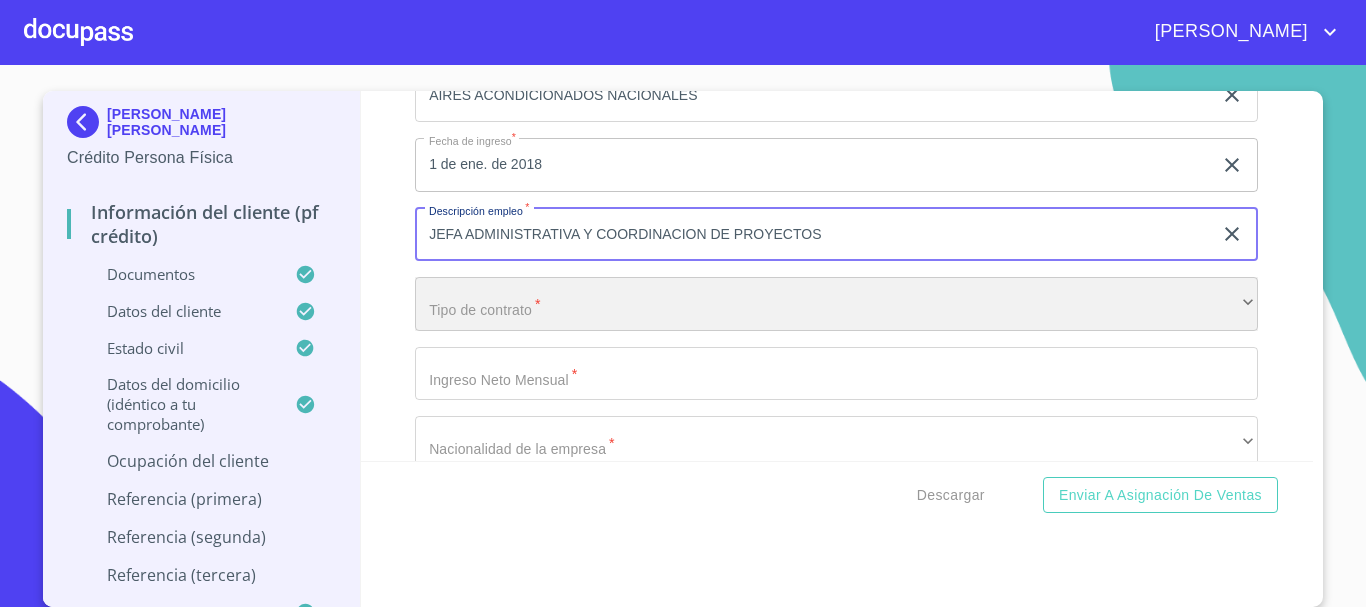 click on "​" at bounding box center [836, 304] 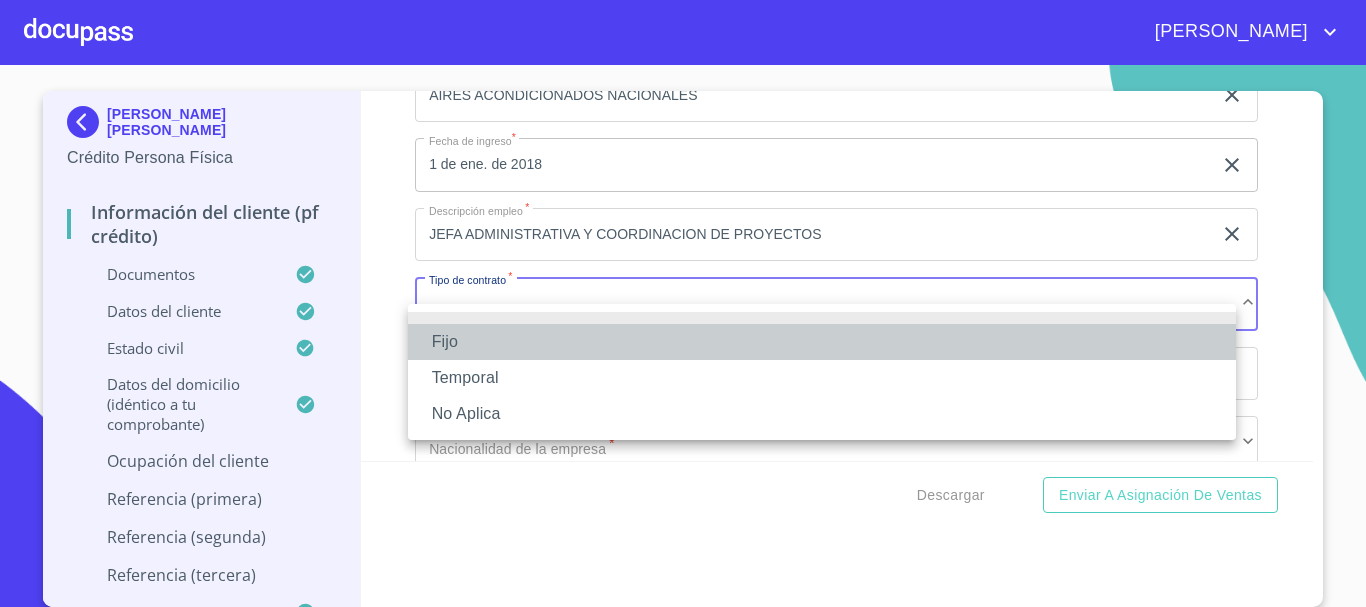 click on "Fijo" at bounding box center (822, 342) 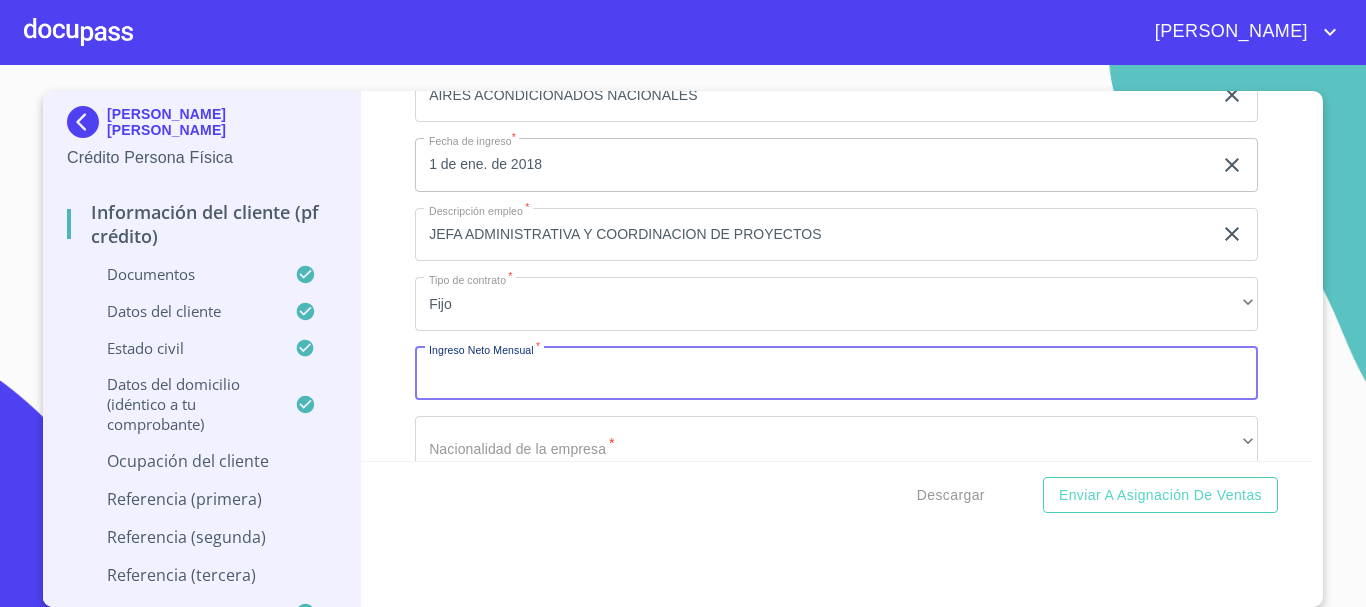 click on "Documento de identificación.   *" at bounding box center [836, 374] 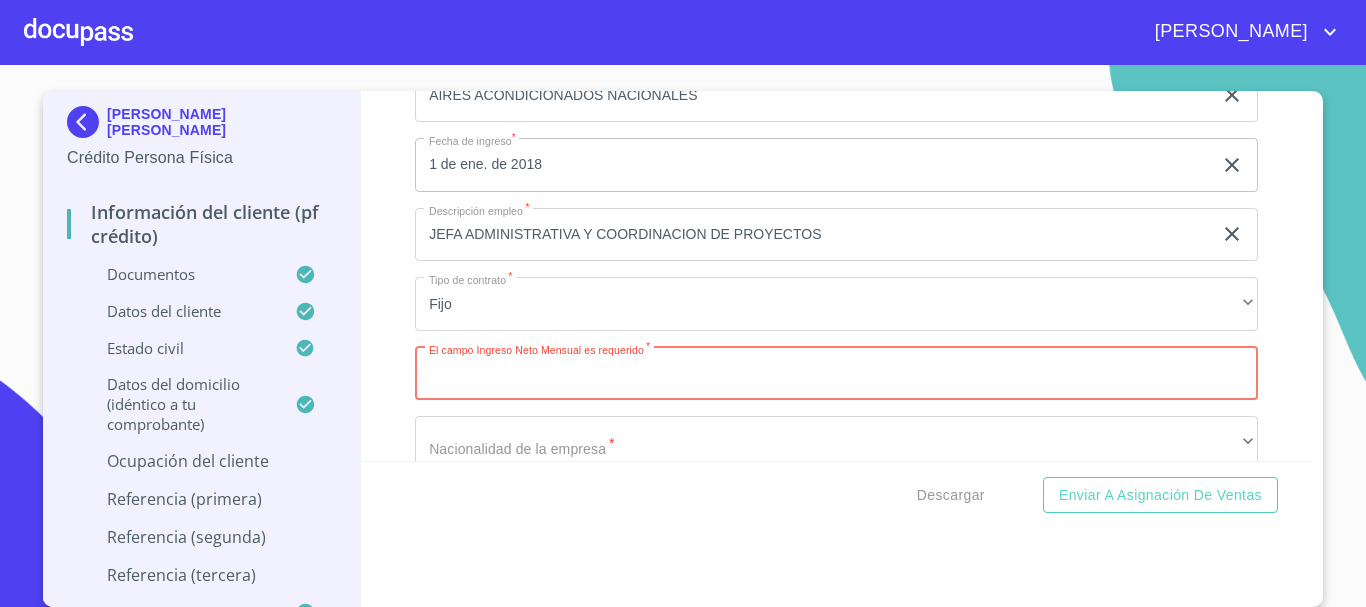 click on "Documento de identificación.   *" at bounding box center (836, 374) 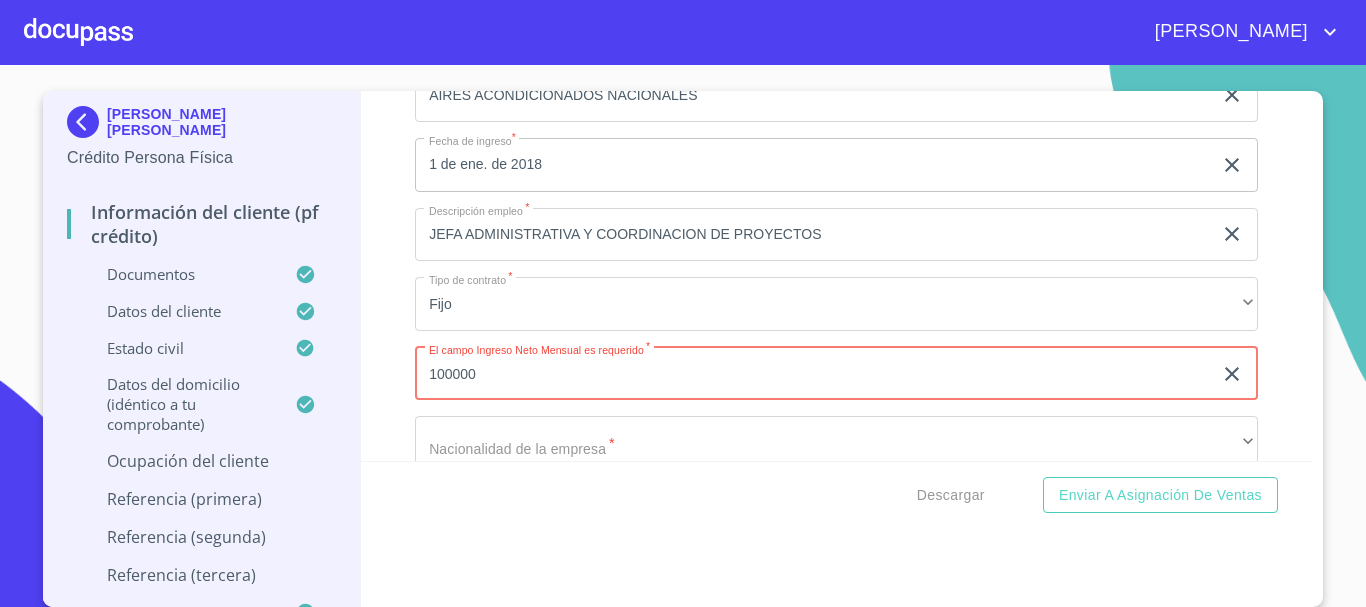 type on "100000" 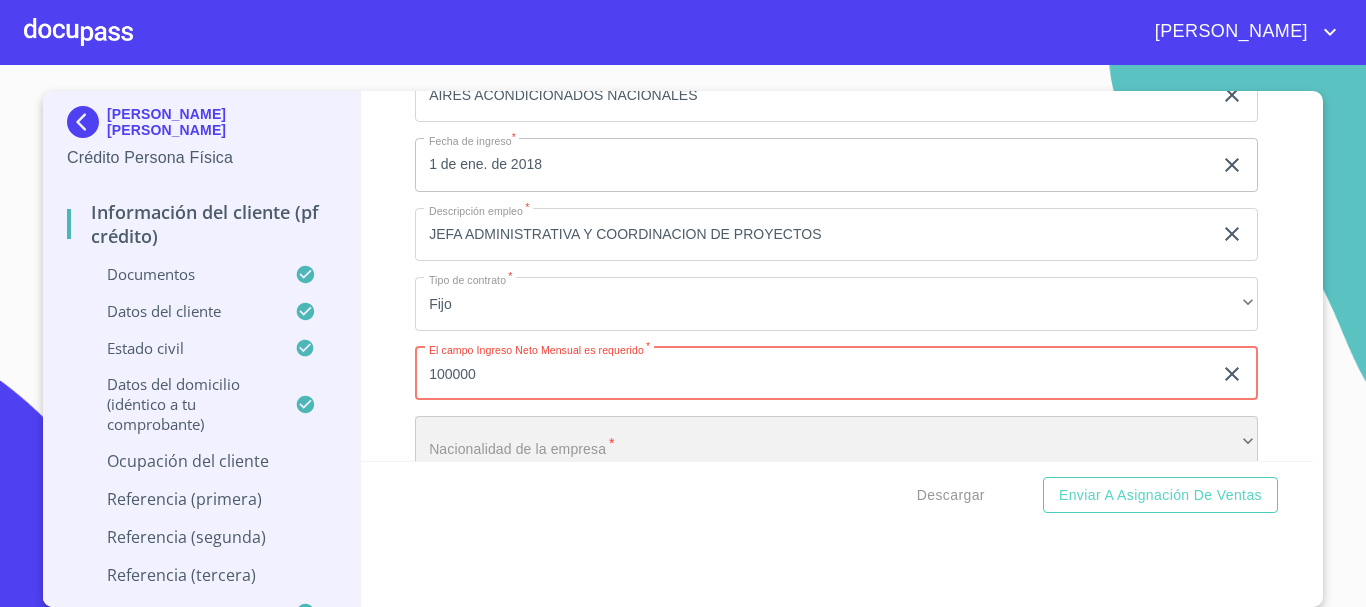 click on "​" at bounding box center [836, 443] 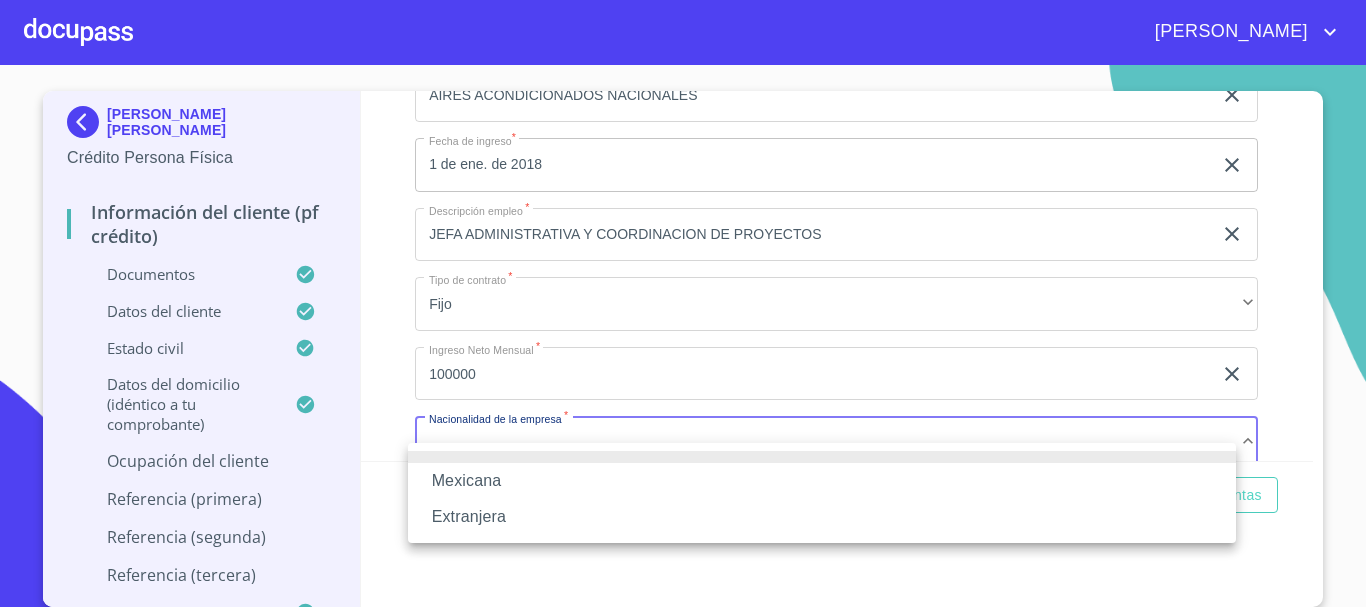 click on "Mexicana" at bounding box center (822, 481) 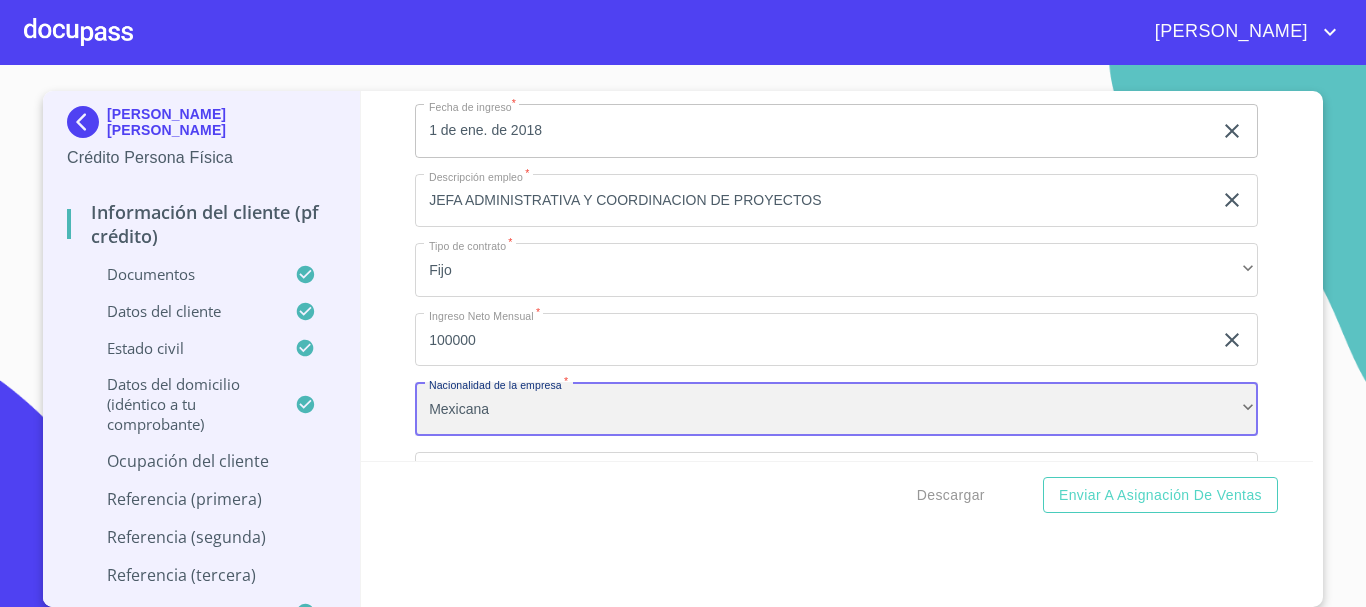 scroll, scrollTop: 7534, scrollLeft: 0, axis: vertical 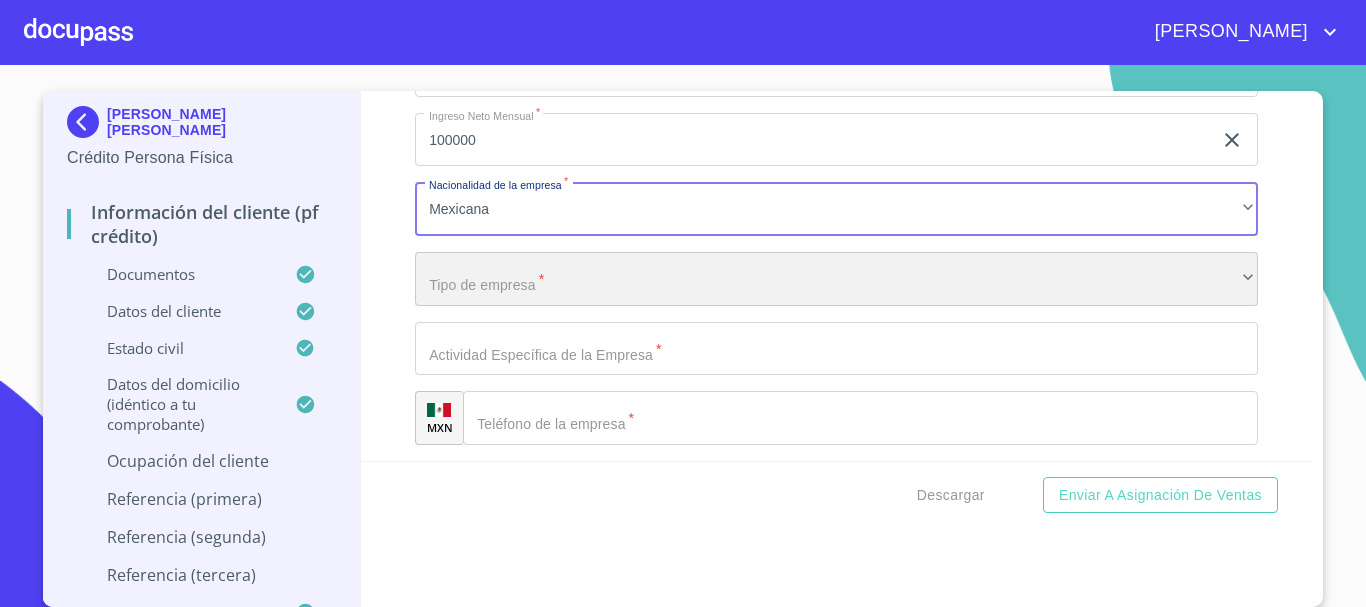 click on "​" at bounding box center (836, 279) 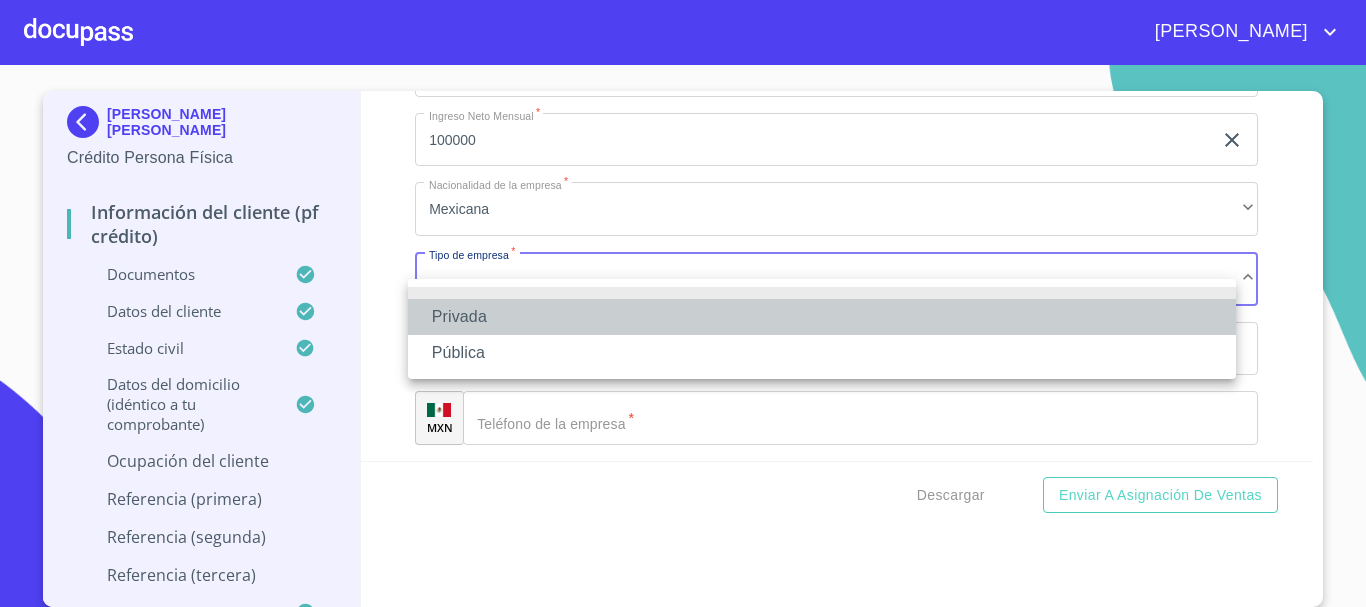click on "Privada" at bounding box center [822, 317] 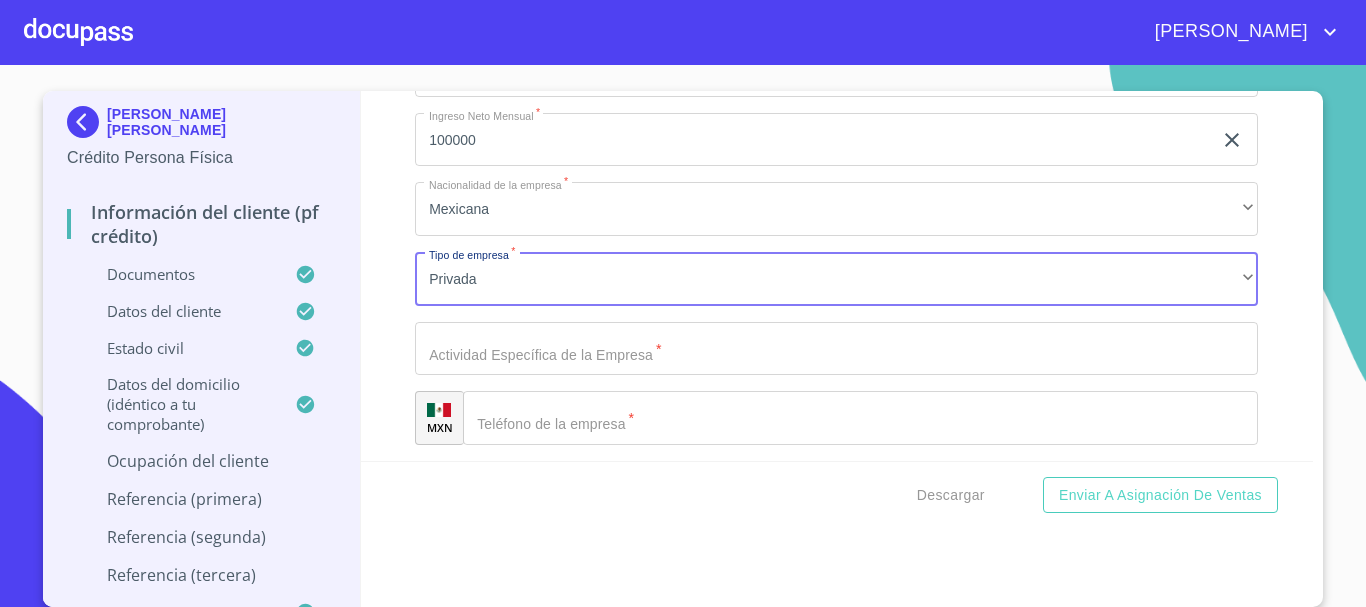 click on "Documento de identificación.   *" at bounding box center [813, -2746] 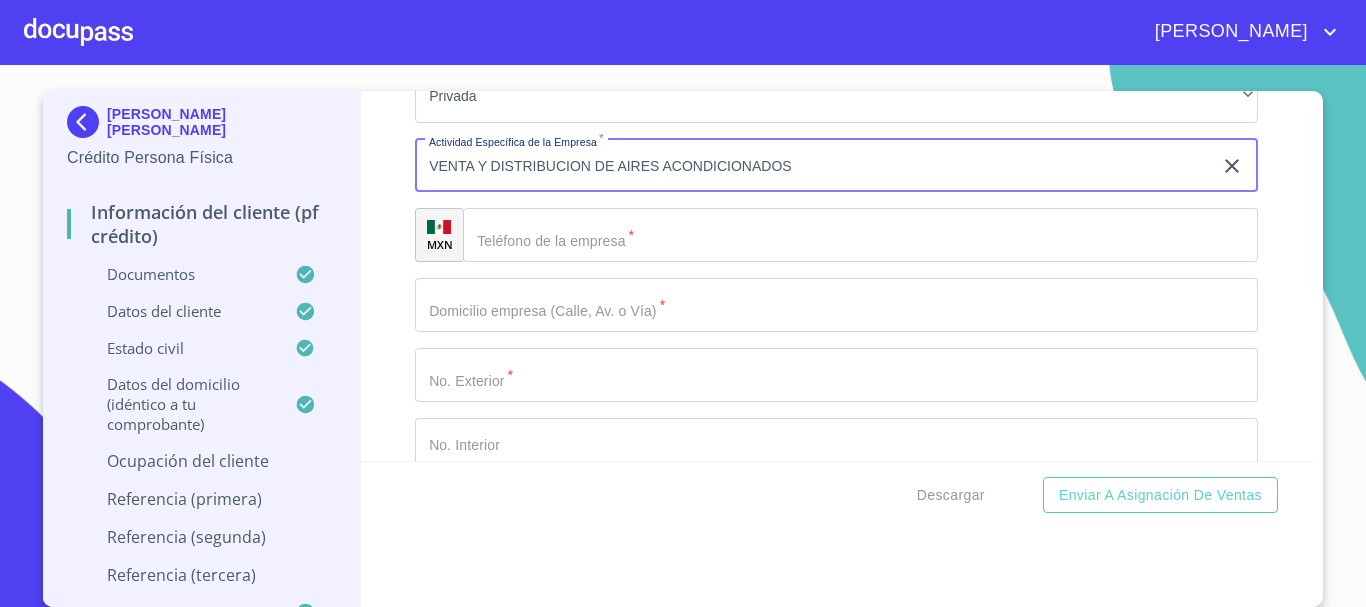 scroll, scrollTop: 7734, scrollLeft: 0, axis: vertical 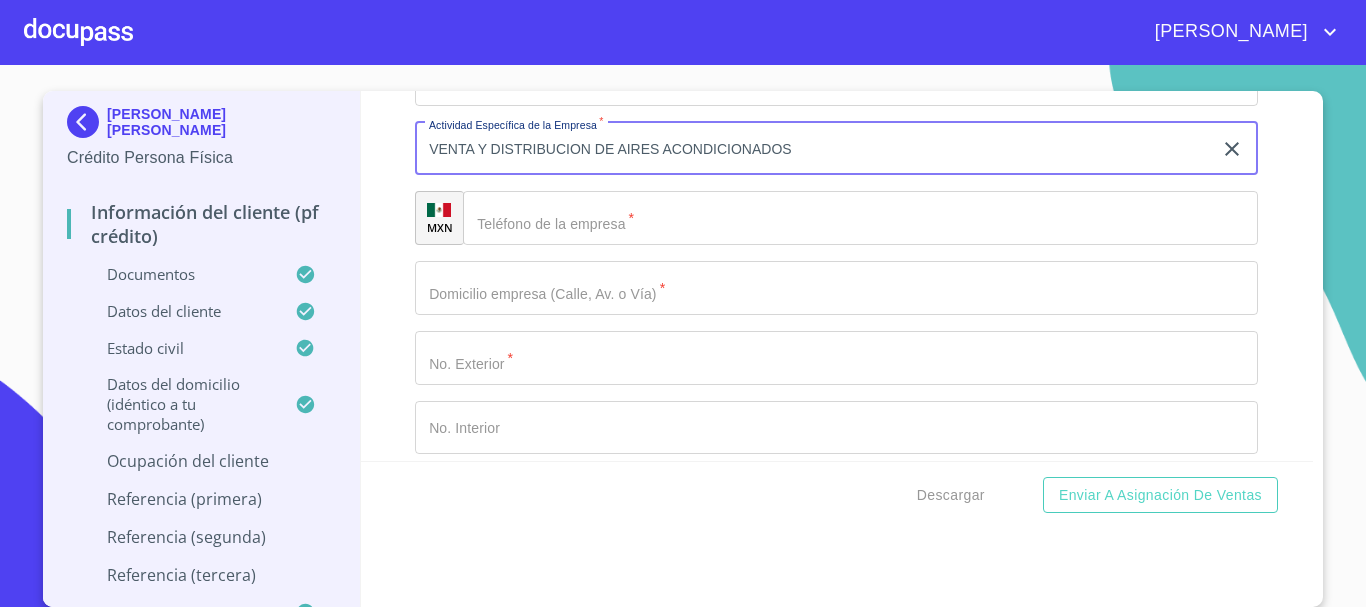 type on "VENTA Y DISTRIBUCION DE AIRES ACONDICIONADOS" 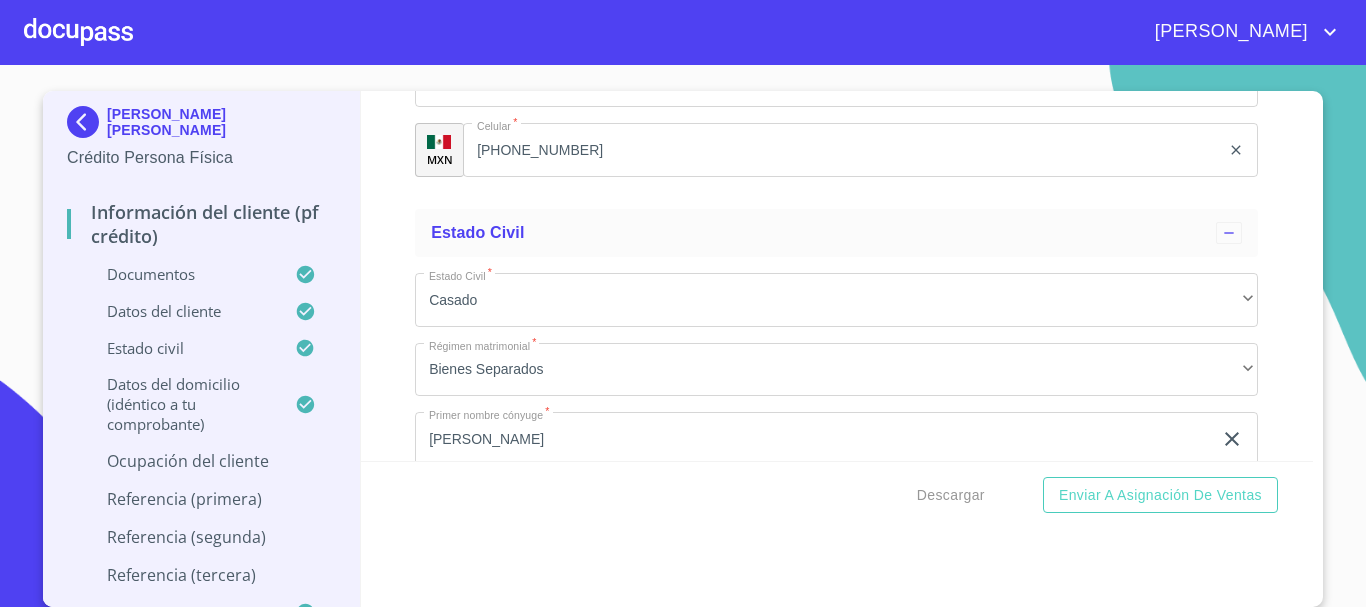scroll, scrollTop: 5334, scrollLeft: 0, axis: vertical 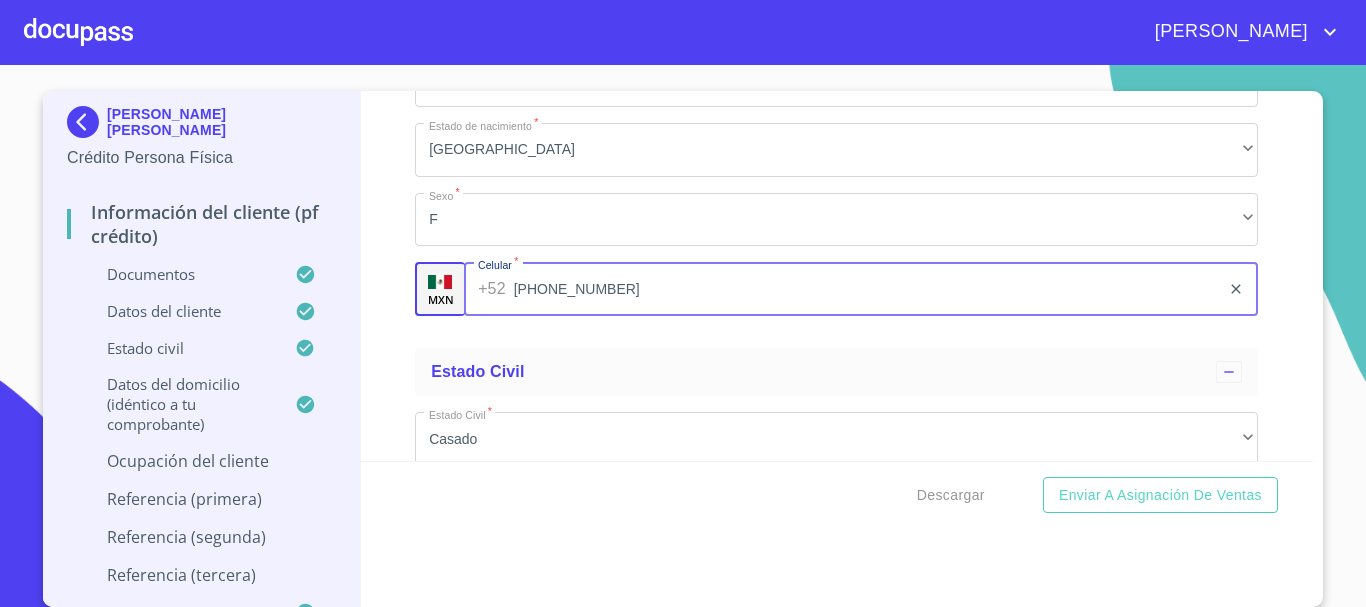 drag, startPoint x: 585, startPoint y: 321, endPoint x: 505, endPoint y: 316, distance: 80.1561 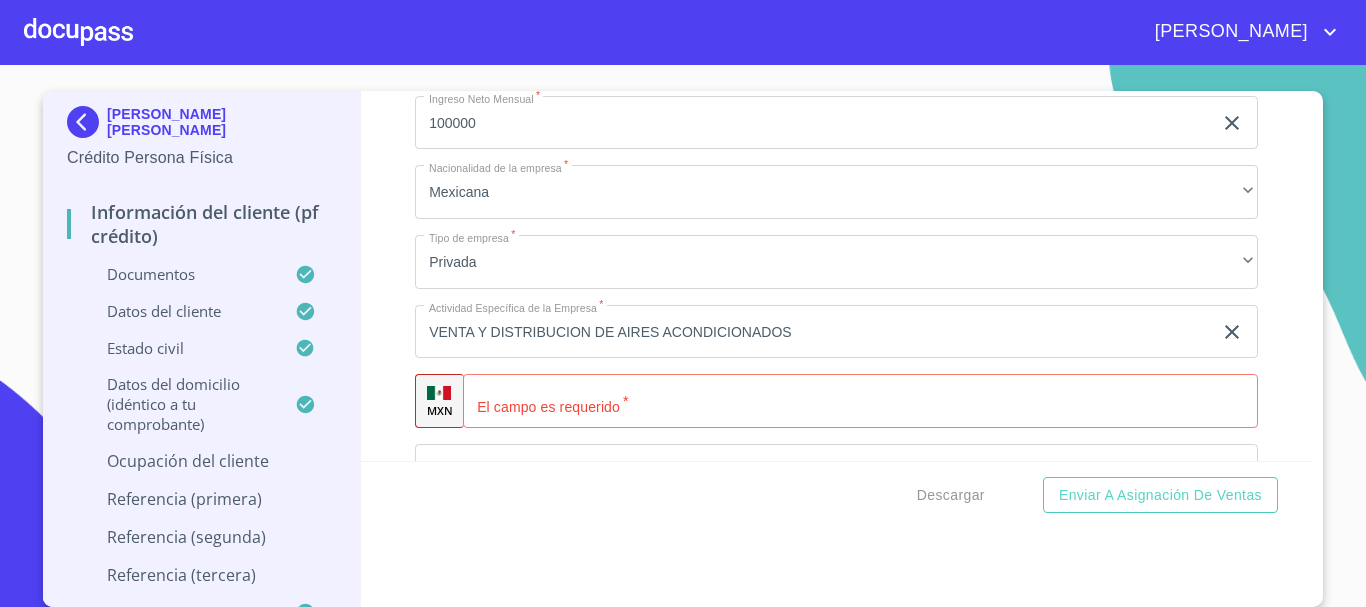 scroll, scrollTop: 7591, scrollLeft: 0, axis: vertical 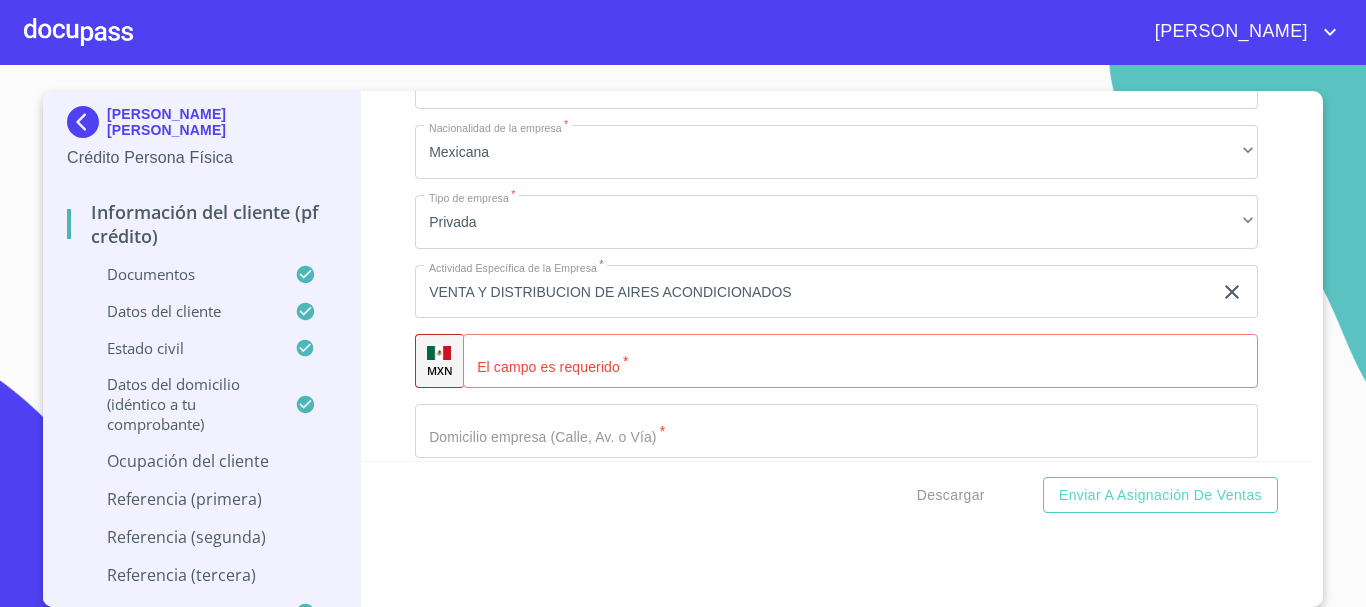click on "Documento de identificación.   *" 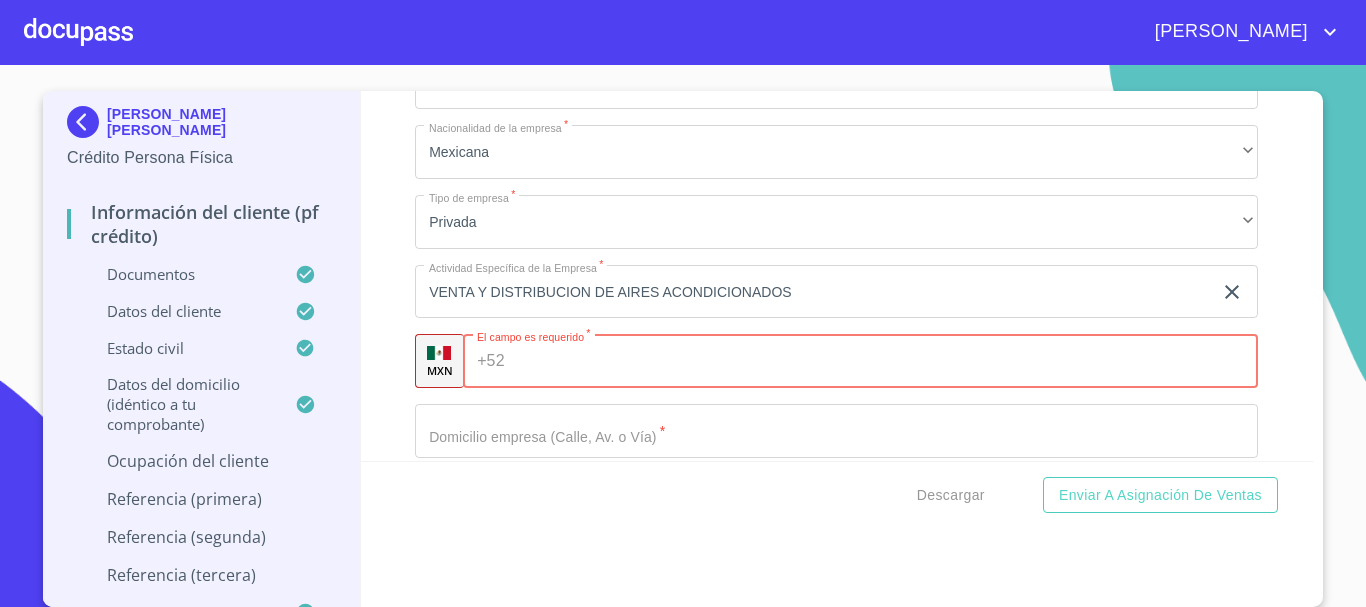 paste on "[PHONE_NUMBER]" 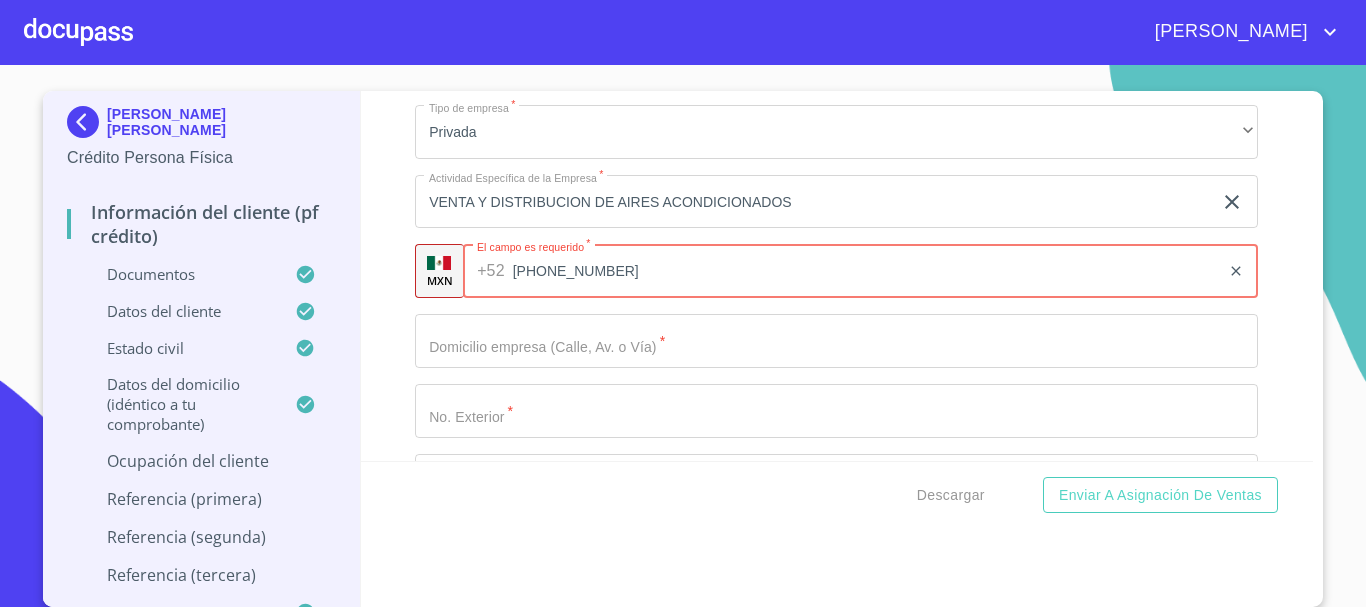 scroll, scrollTop: 7691, scrollLeft: 0, axis: vertical 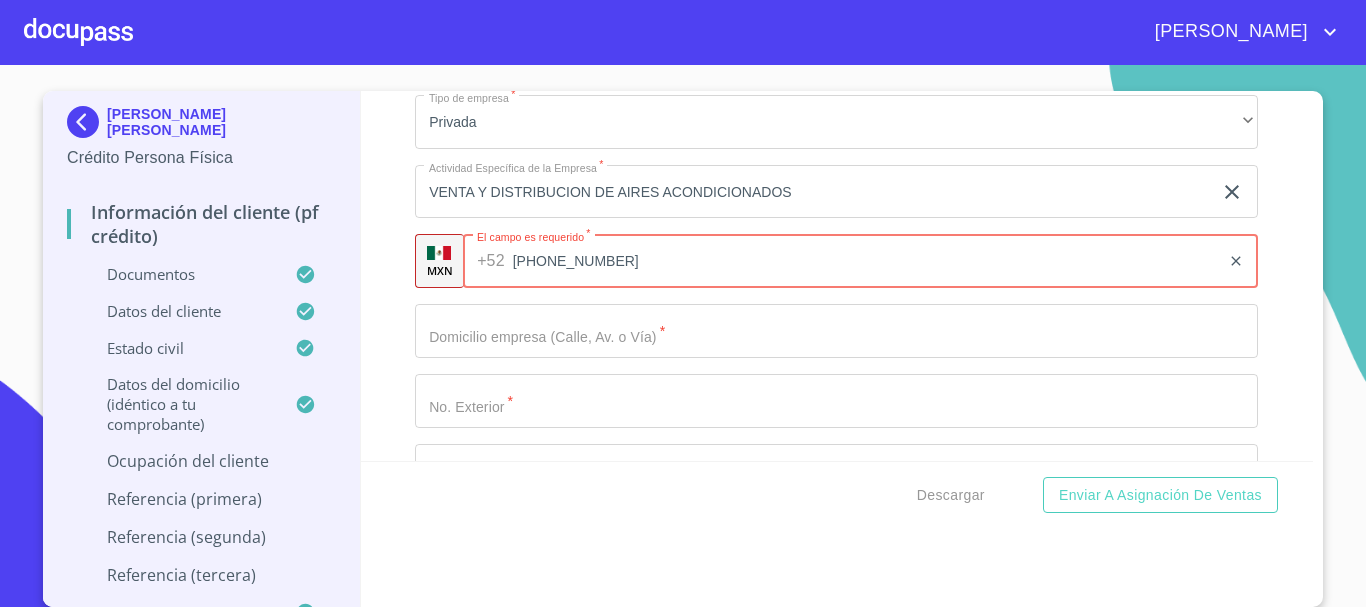 type on "[PHONE_NUMBER]" 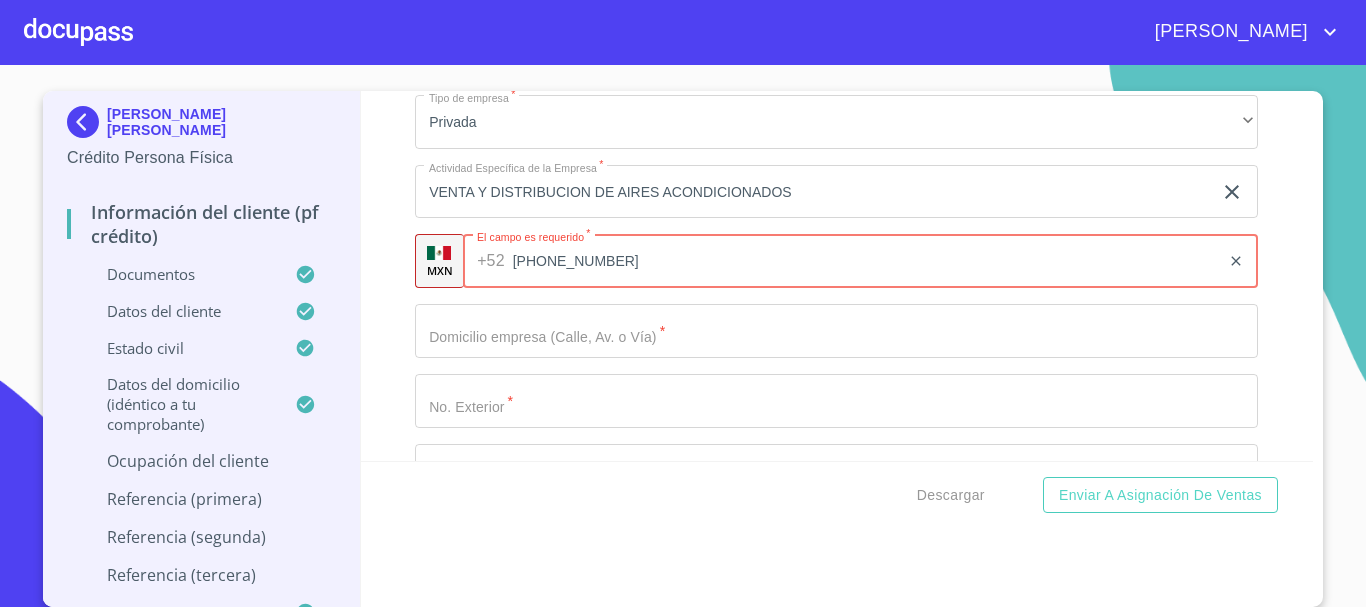 click on "Documento de identificación.   *" at bounding box center [813, -2903] 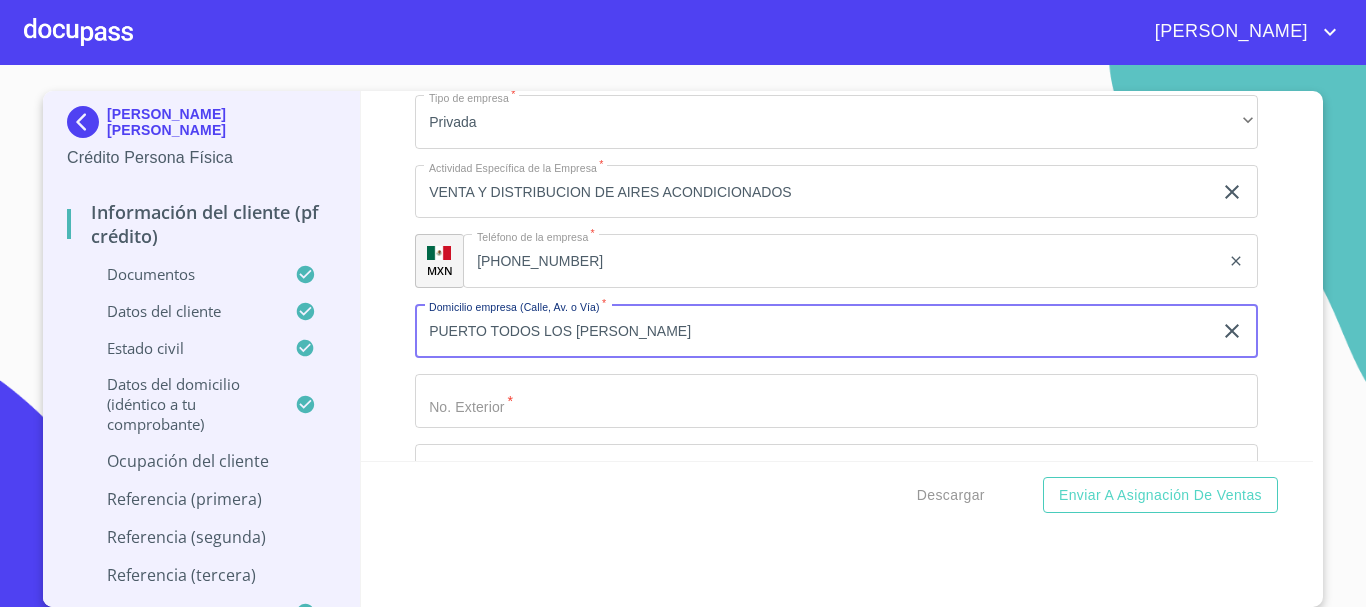 type on "PUERTO TODOS LOS [PERSON_NAME]" 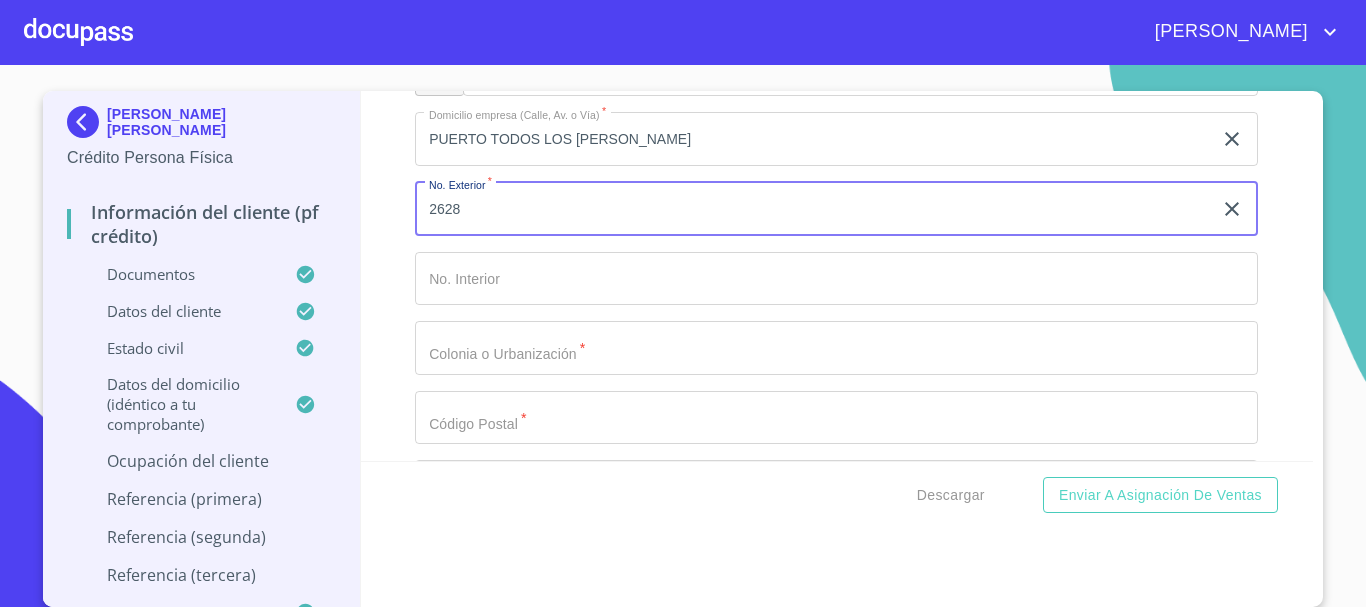 scroll, scrollTop: 7891, scrollLeft: 0, axis: vertical 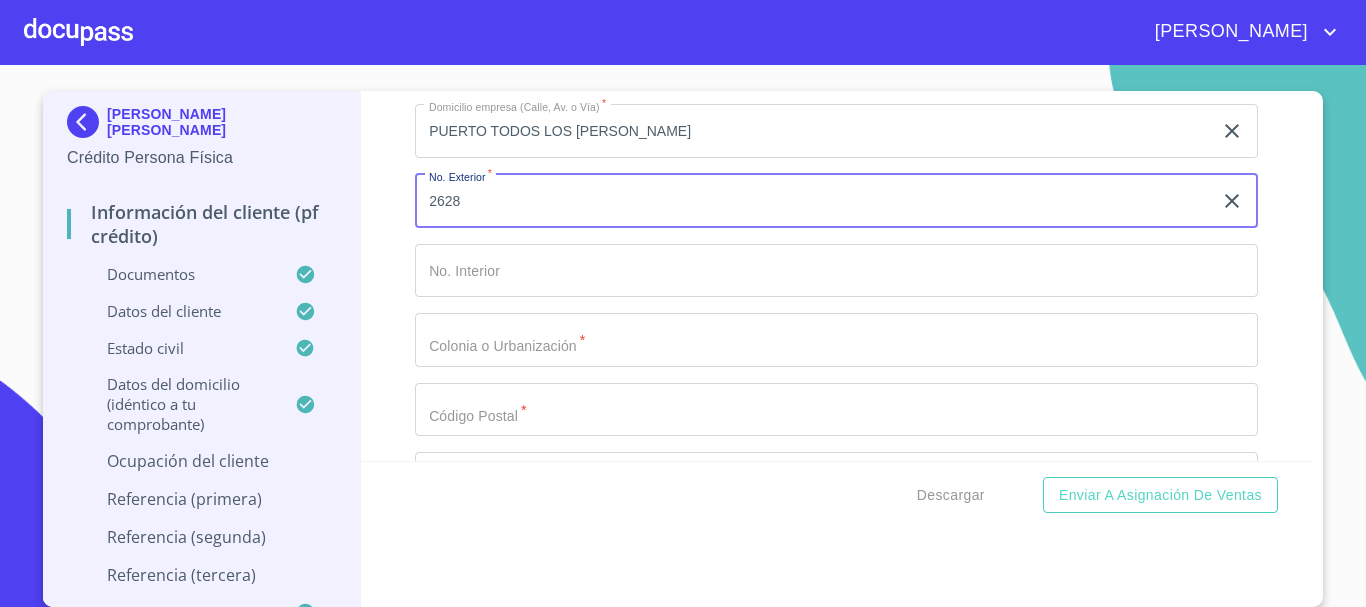 type on "2628" 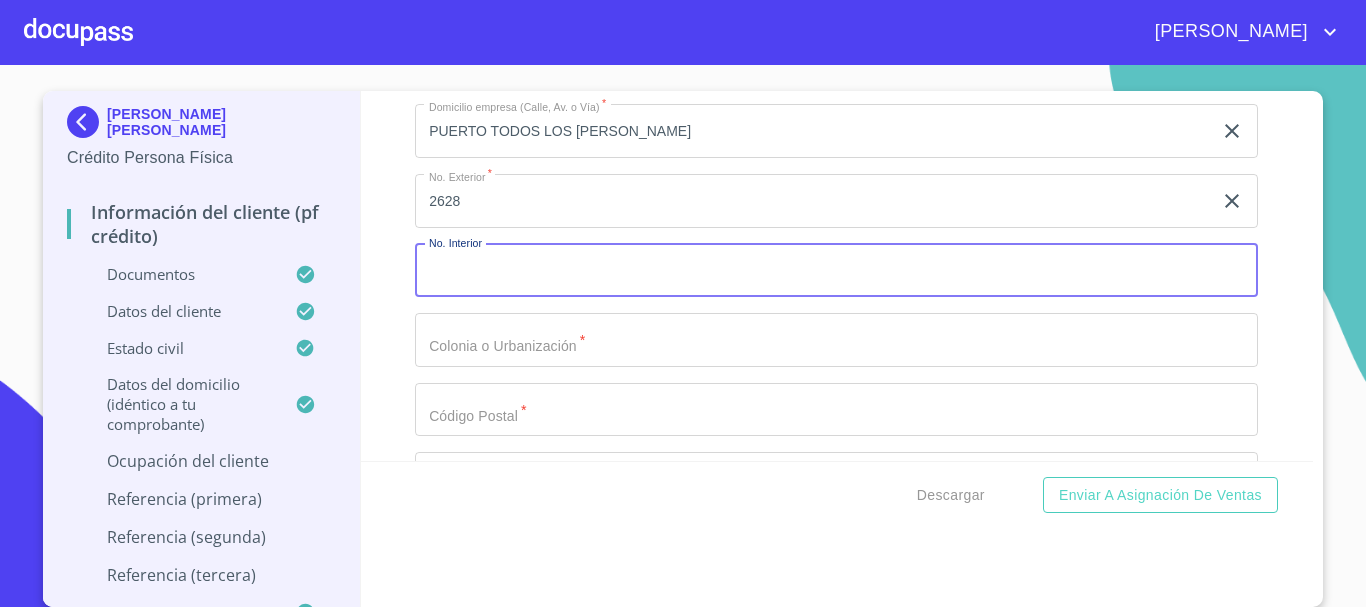 click on "Documento de identificación.   *" at bounding box center (813, -3103) 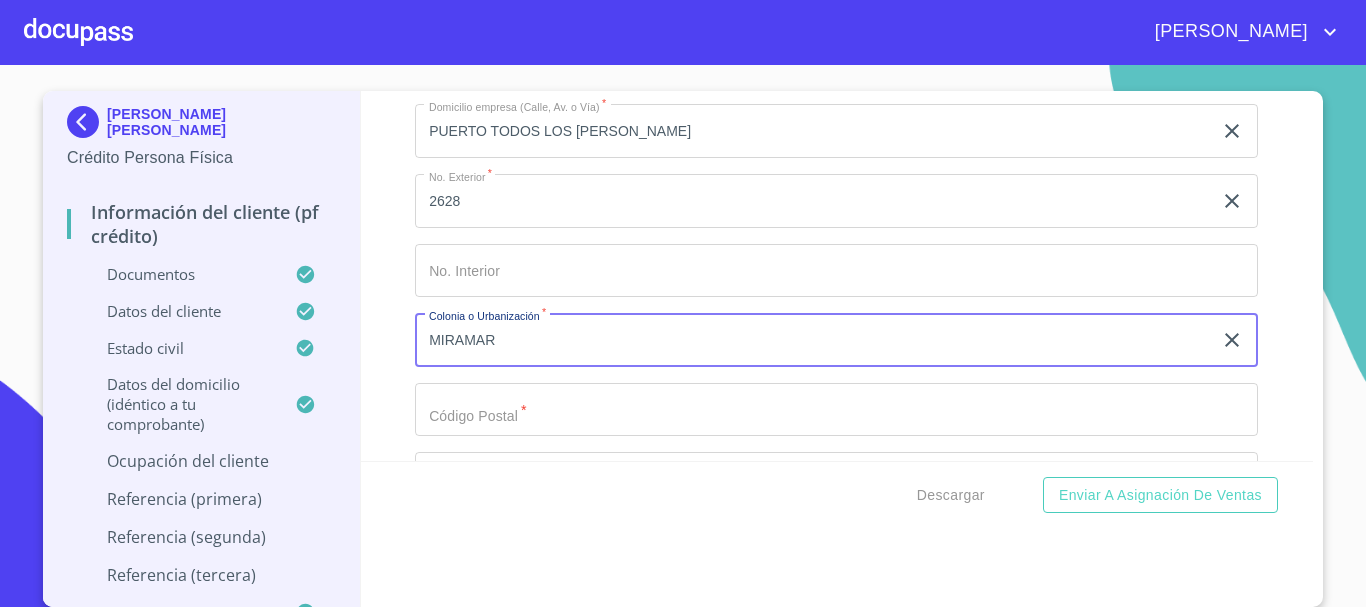 type on "MIRAMAR" 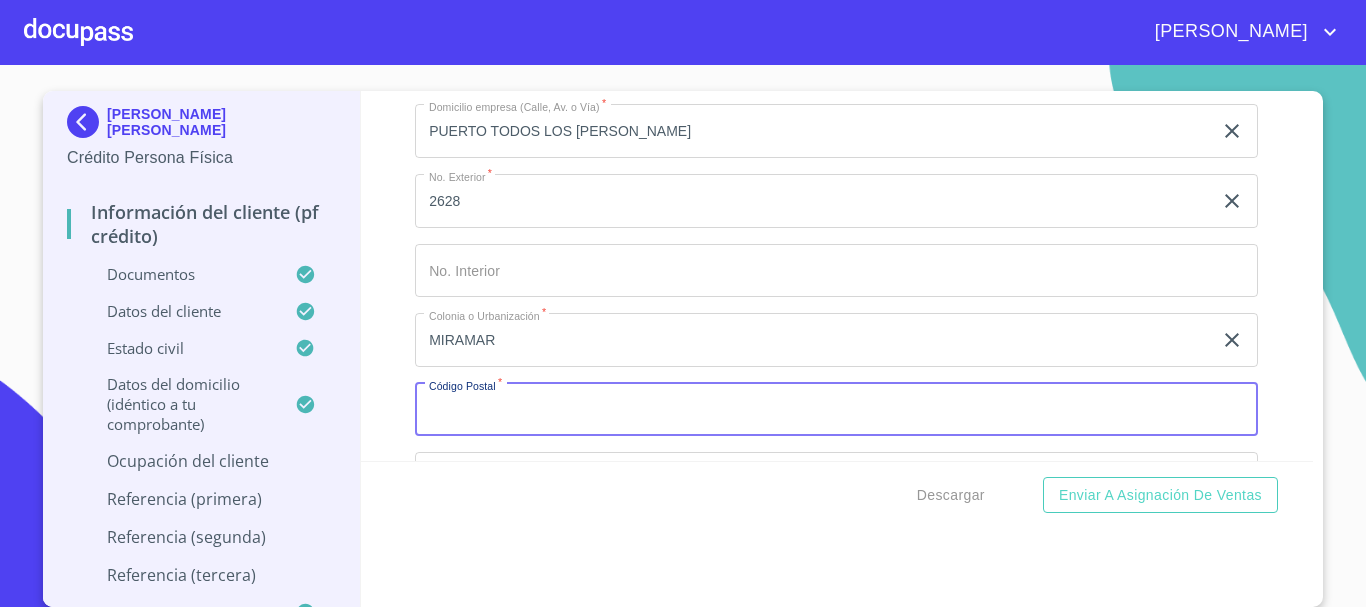 click on "Documento de identificación.   *" at bounding box center [836, 410] 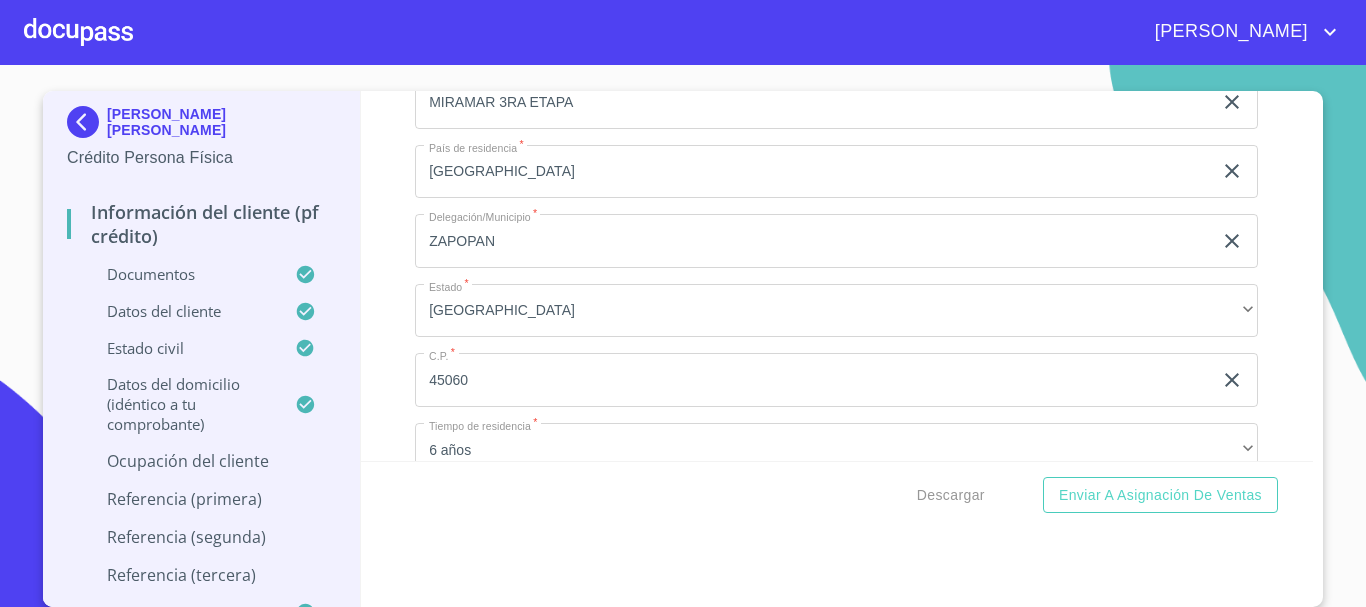scroll, scrollTop: 6691, scrollLeft: 0, axis: vertical 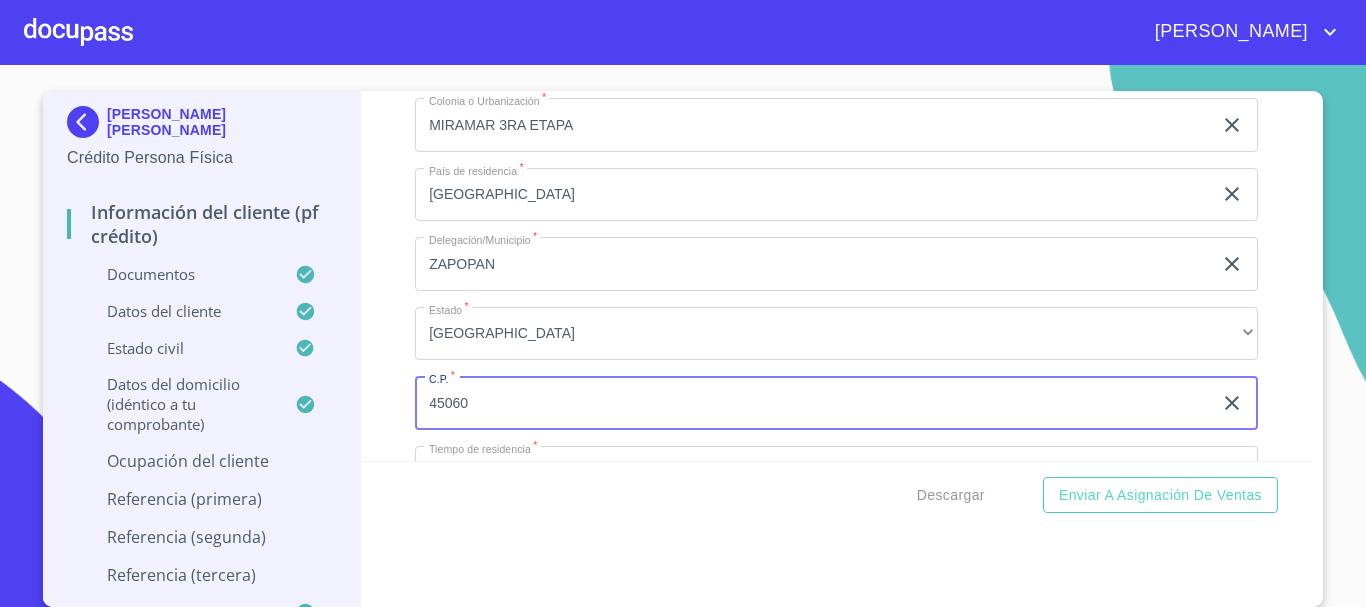 drag, startPoint x: 482, startPoint y: 449, endPoint x: 412, endPoint y: 438, distance: 70.85902 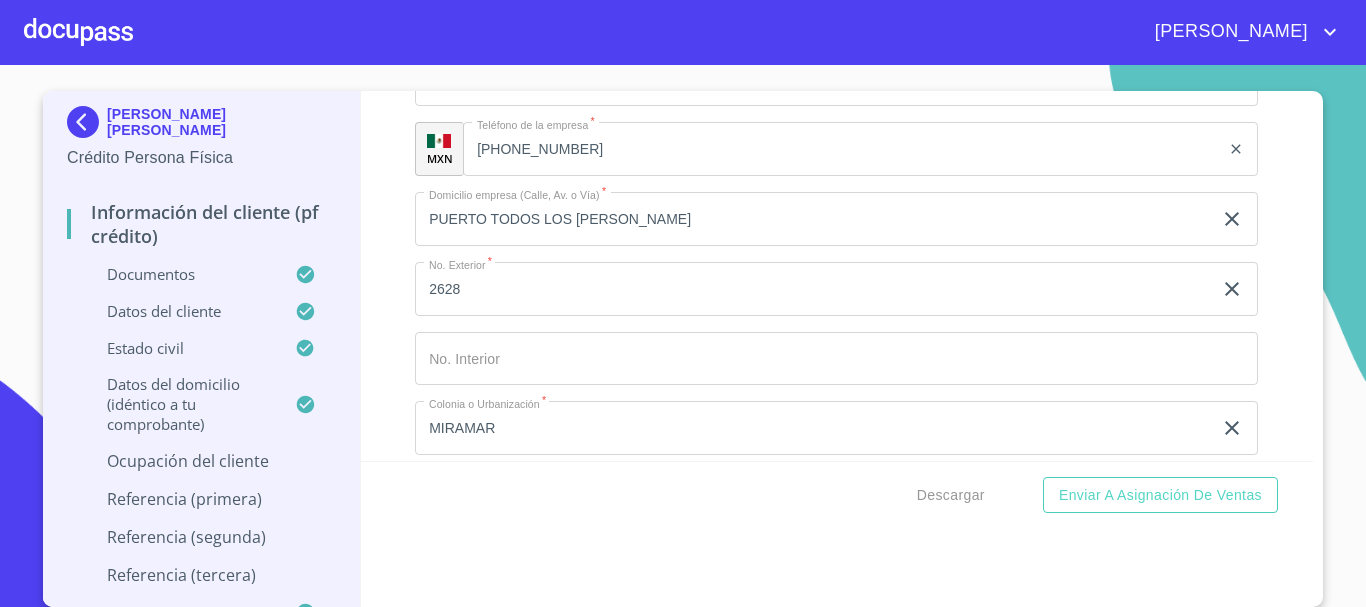 scroll, scrollTop: 8003, scrollLeft: 0, axis: vertical 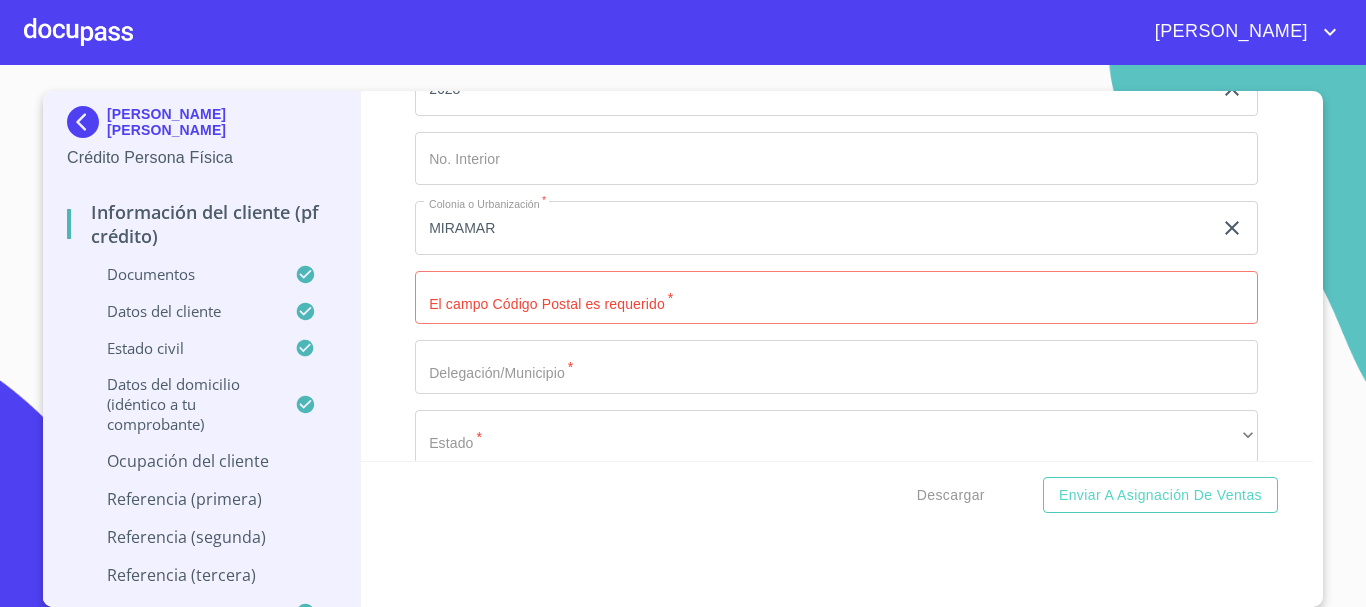 click on "Documento de identificación.   *" at bounding box center [836, 298] 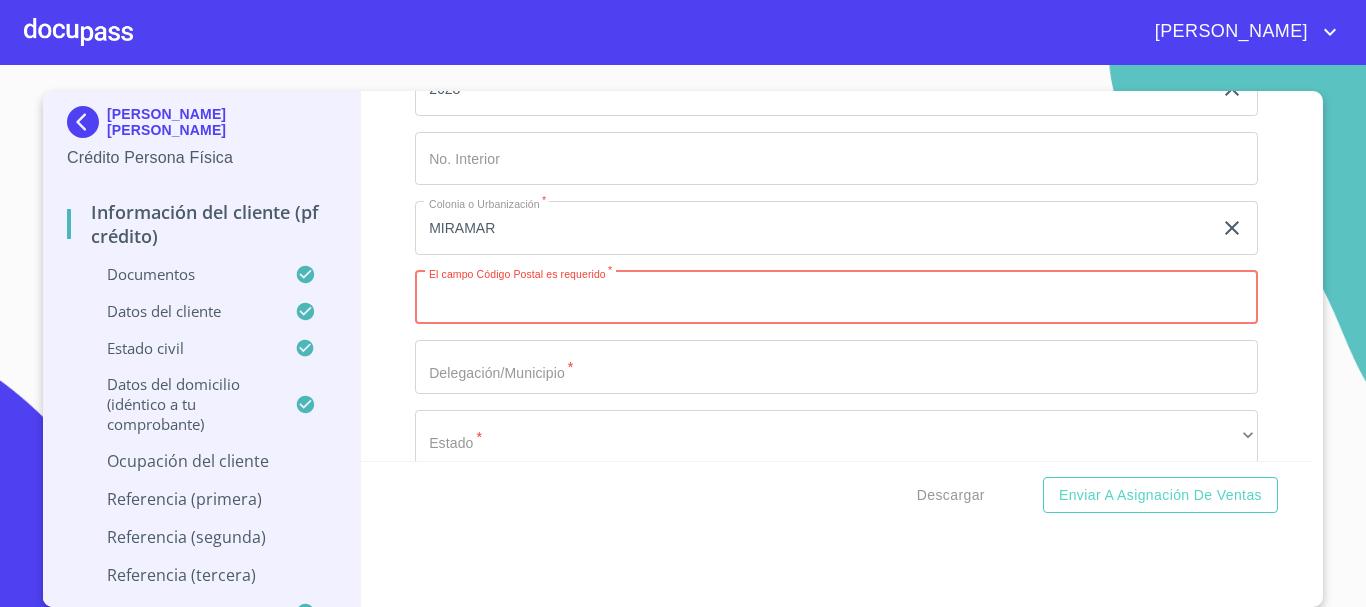 paste on "45060" 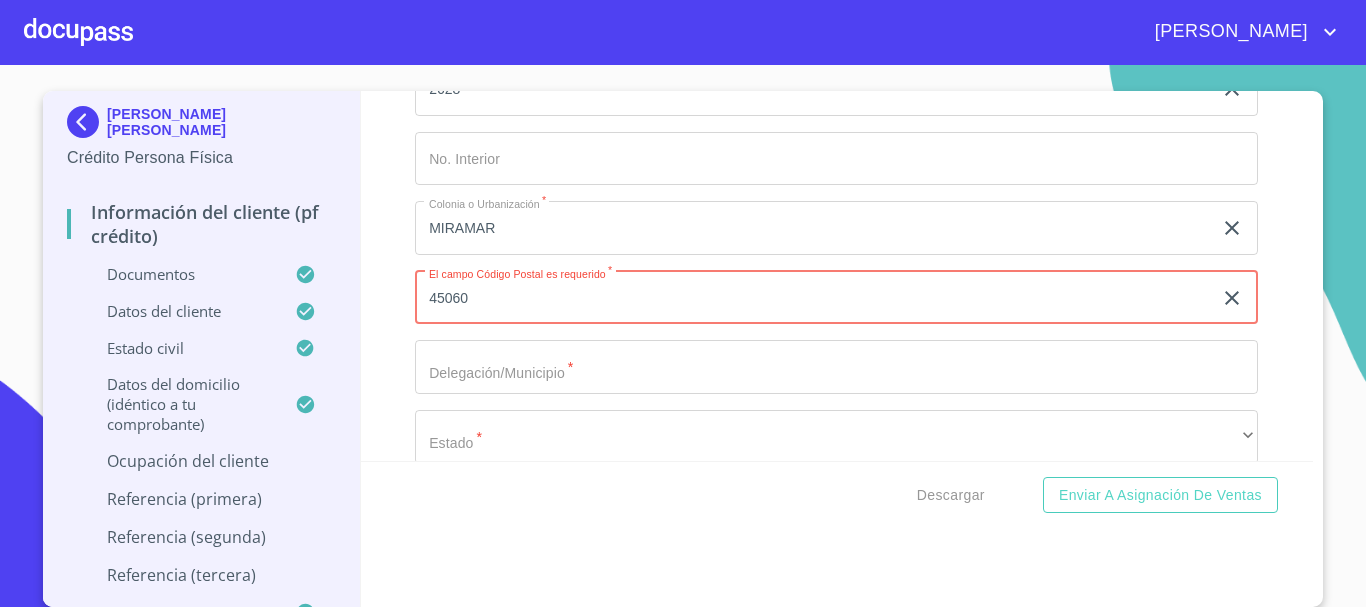 type on "45060" 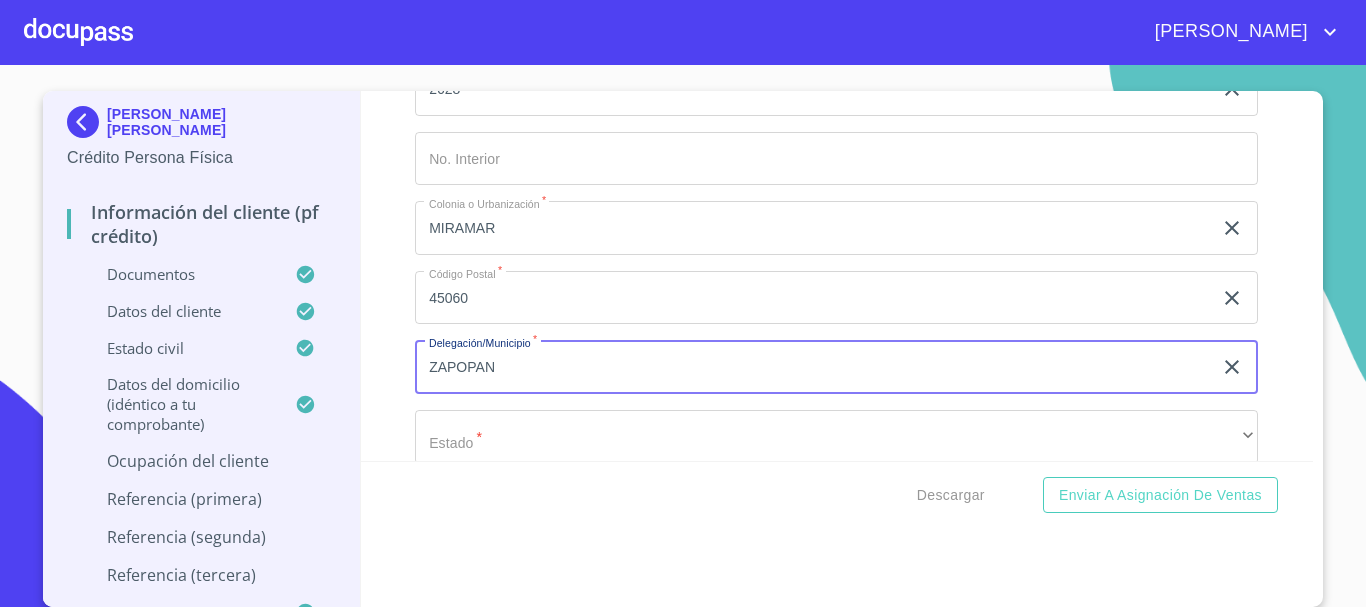 type on "ZAPOPAN" 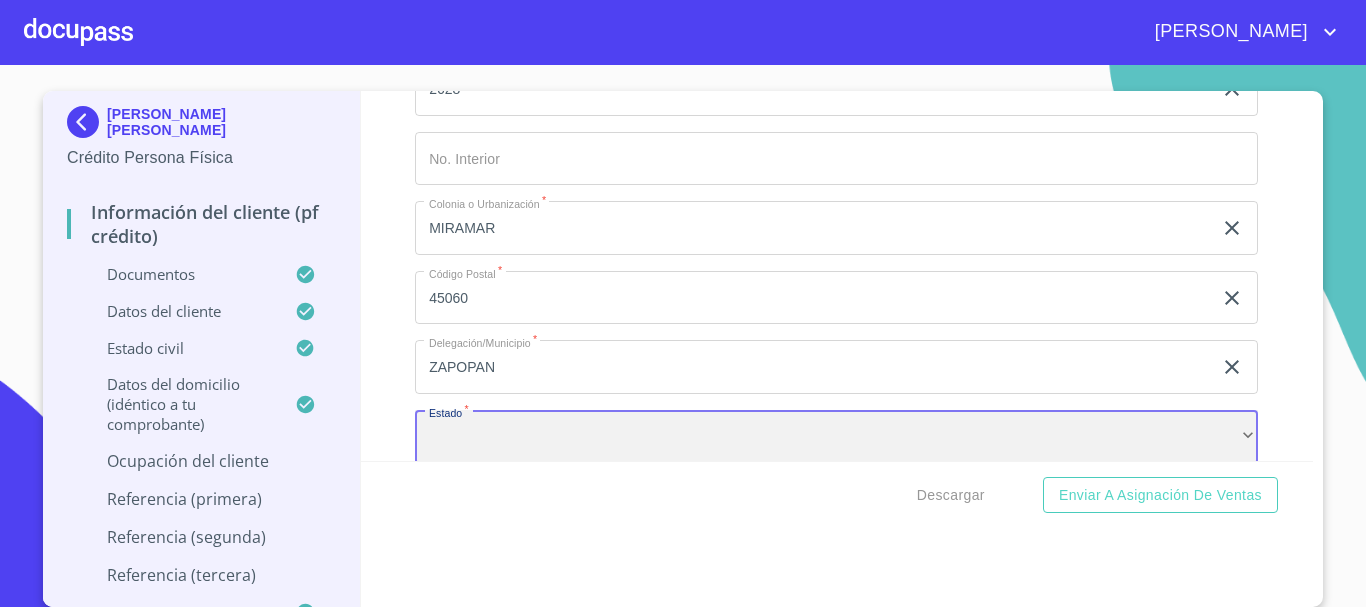 scroll, scrollTop: 8030, scrollLeft: 0, axis: vertical 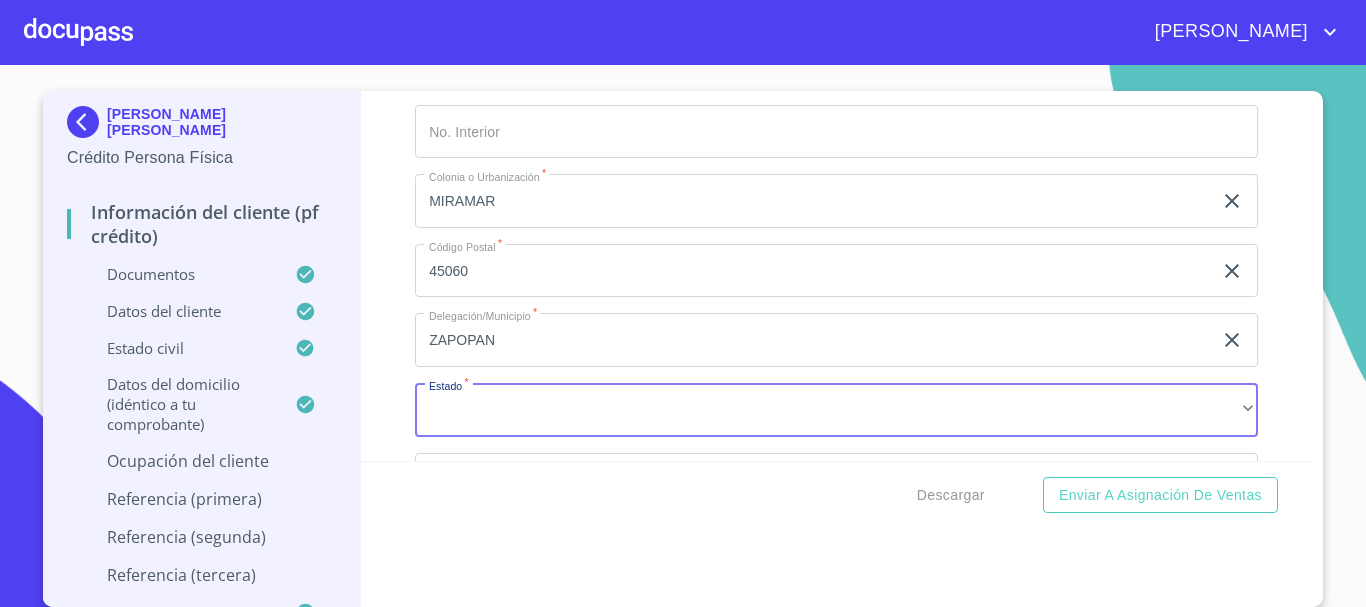 click on "Información del cliente (PF crédito)   Documentos Documento de identificación.   * INE ​ Identificación Oficial * Identificación Oficial Identificación Oficial Comprobante de Domicilio * Comprobante de Domicilio Comprobante de Domicilio Fuente de ingresos   * Empleado S. Privado/S. Público ​ Comprobante de Ingresos mes 1 * Comprobante de Ingresos mes 1 Comprobante de Ingresos mes 1 Comprobante de Ingresos mes 2 Arrastra o selecciona el (los) documento(s) para agregar Comprobante de Ingresos mes 3 Arrastra o selecciona el (los) documento(s) para agregar CURP * CURP [PERSON_NAME] de situación fiscal Arrastra o selecciona el (los) documento(s) para agregar Datos del cliente Apellido [PERSON_NAME]   * [PERSON_NAME] ​ Apellido Materno   * [PERSON_NAME] ​ Primer nombre   * [PERSON_NAME] ​ [PERSON_NAME] Nombre [PERSON_NAME] ​ Fecha de nacimiento * 15 de [DATE]. de [DEMOGRAPHIC_DATA] ​ RFC   * CIAC960521U36 ​ CURP   * CIAC960521MJCSGY05 ​ ID de Identificación 1411359174 ​ Nacionalidad   * Mexicana ​ País de nacimiento" at bounding box center (837, 276) 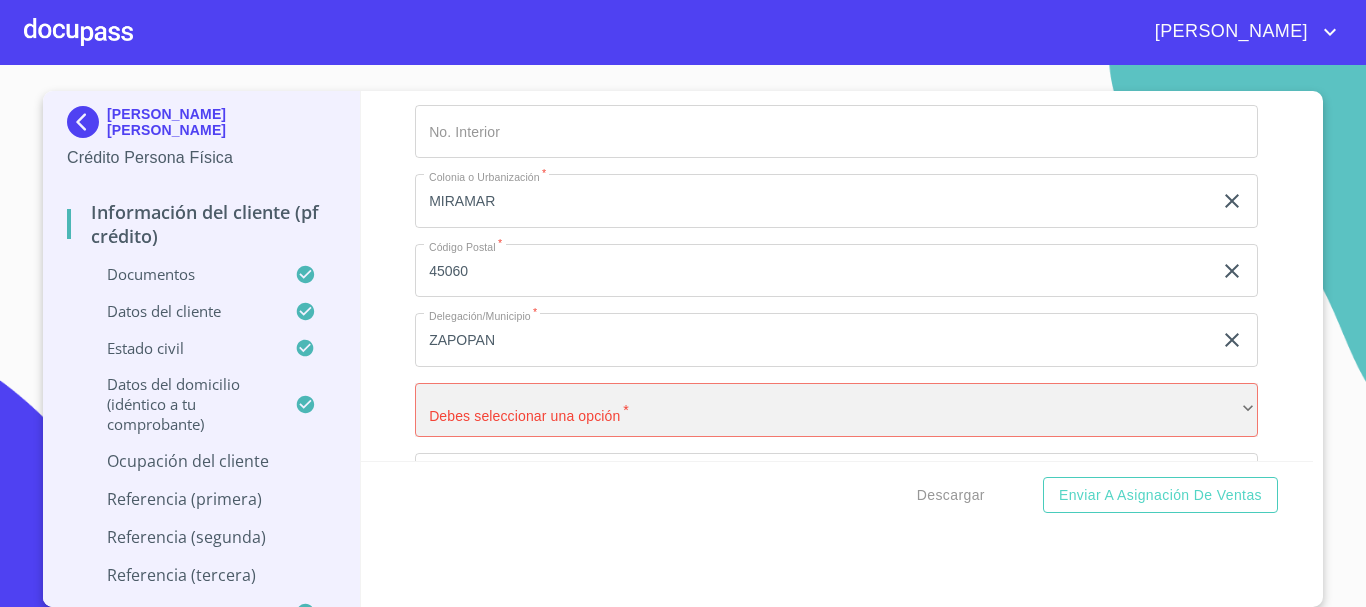 click on "​" at bounding box center (836, 410) 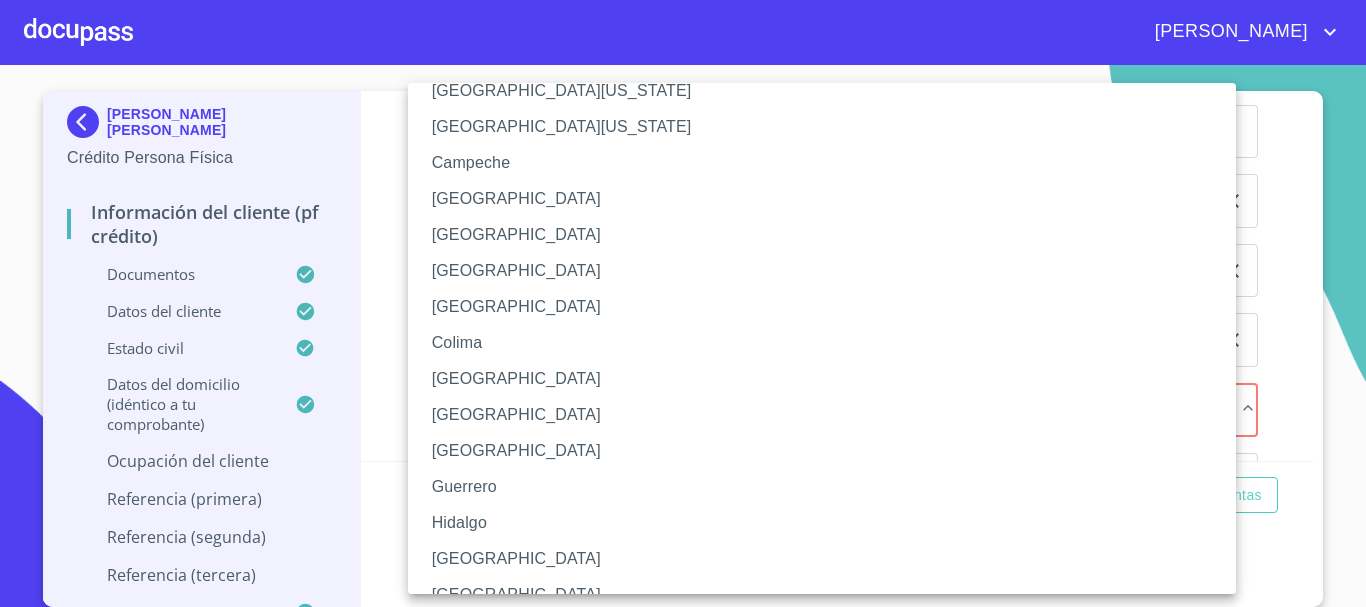 scroll, scrollTop: 100, scrollLeft: 0, axis: vertical 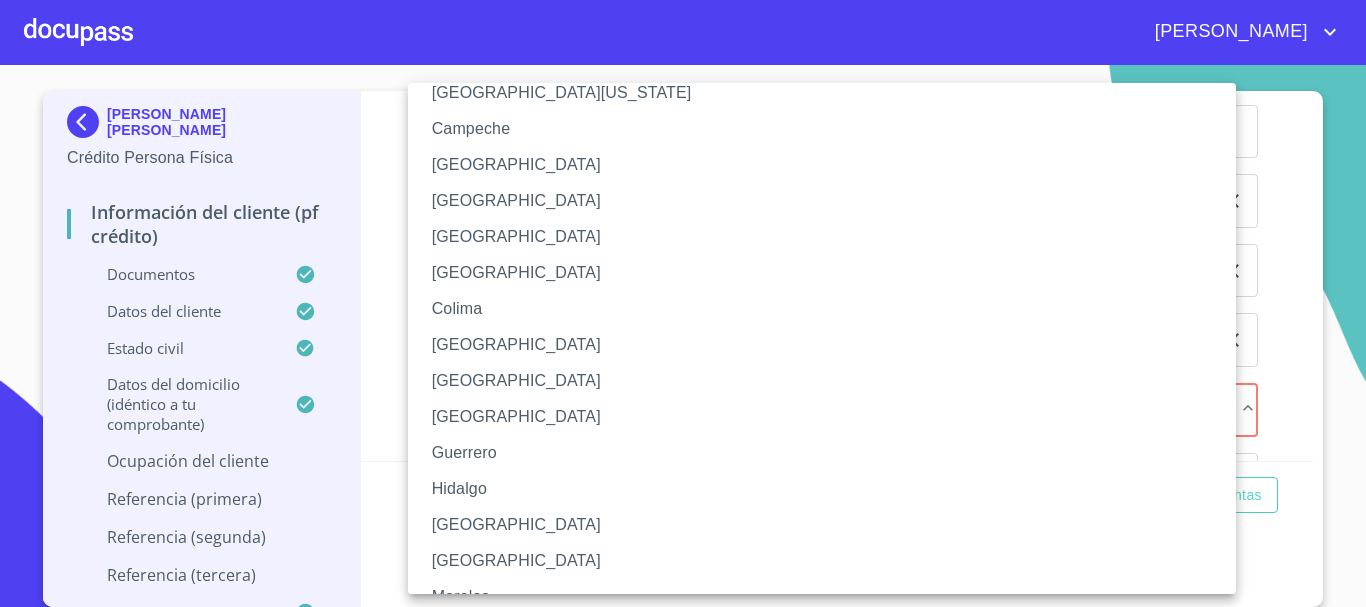 click on "[GEOGRAPHIC_DATA]" at bounding box center (829, 525) 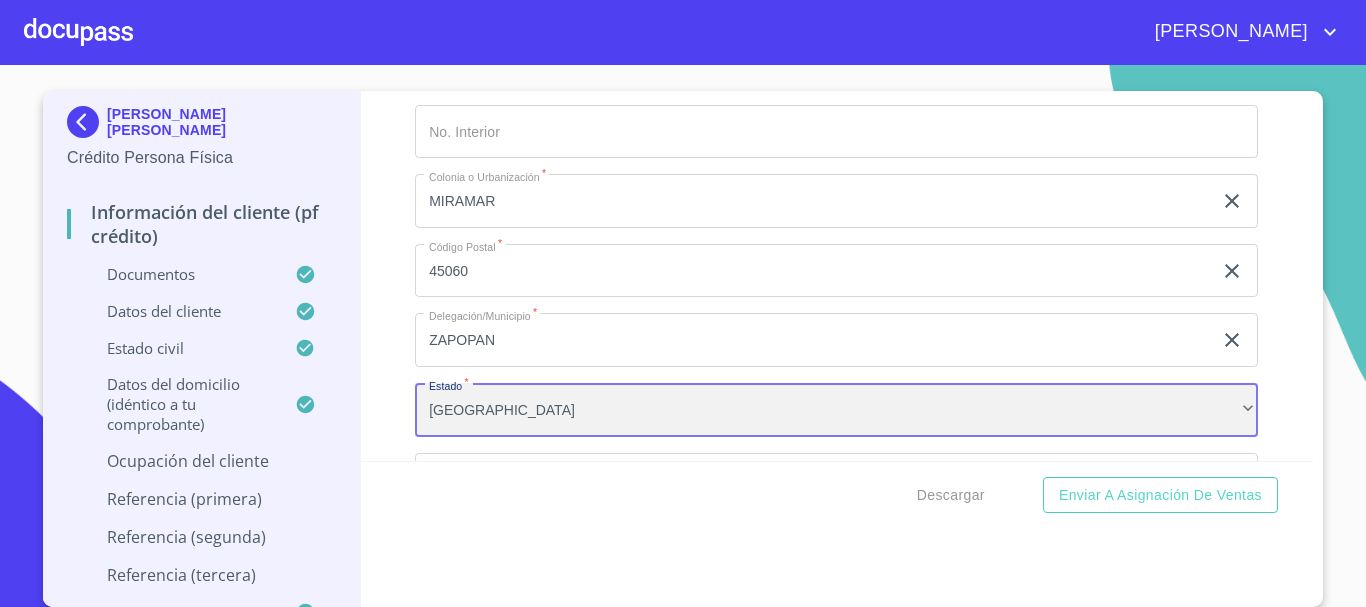 scroll, scrollTop: 0, scrollLeft: 0, axis: both 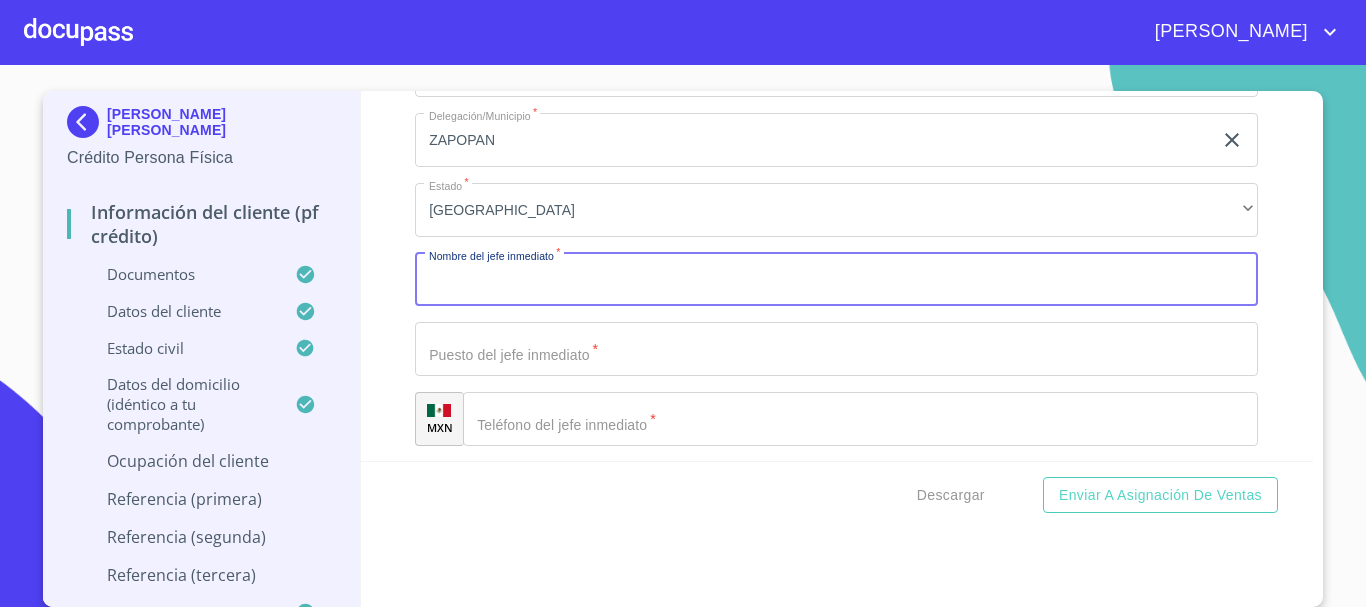 click on "Documento de identificación.   *" at bounding box center [836, 280] 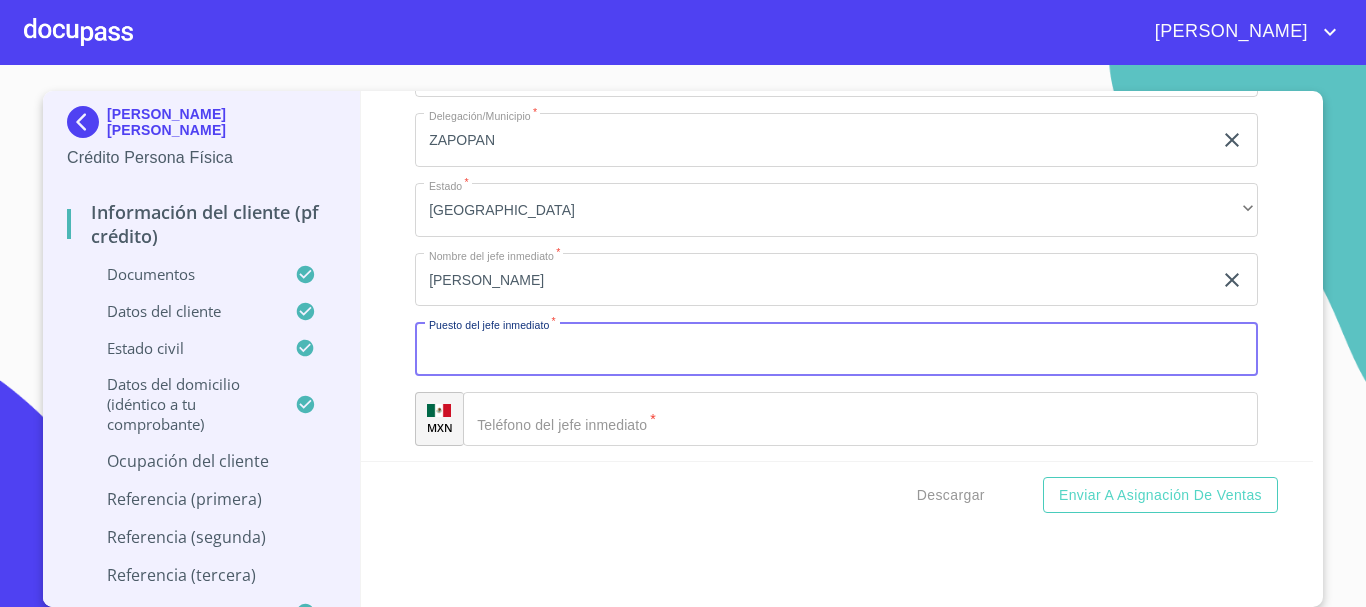 click on "[PERSON_NAME]" at bounding box center [813, -3442] 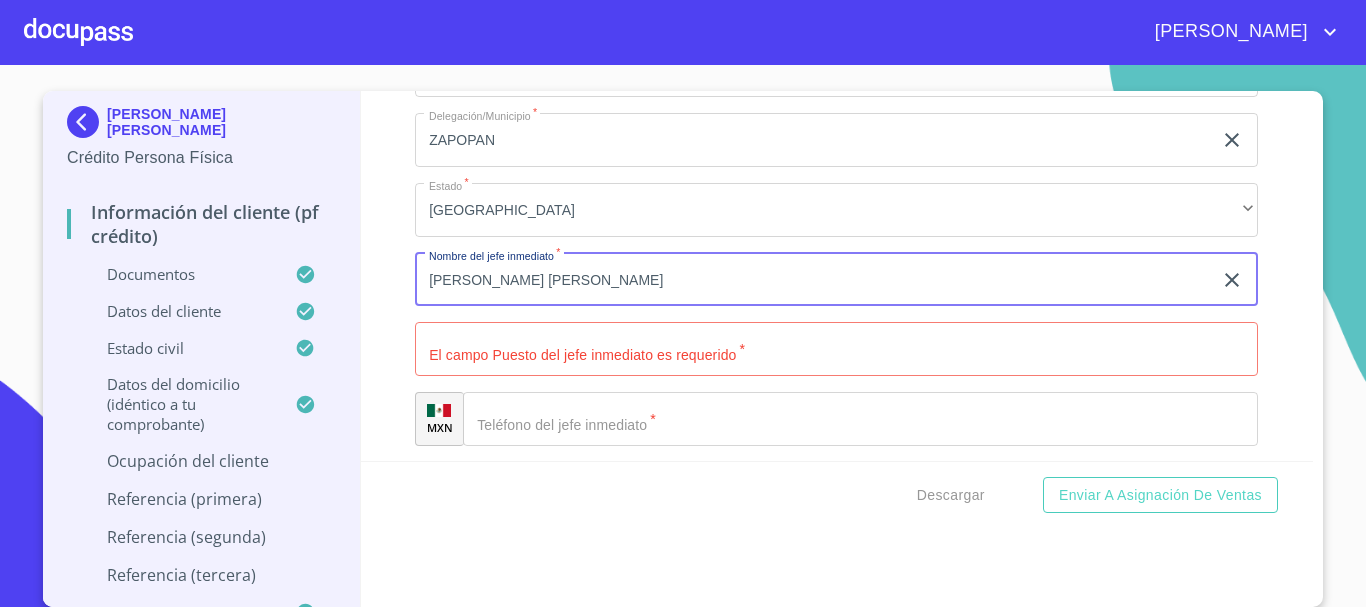 type on "[PERSON_NAME] [PERSON_NAME]" 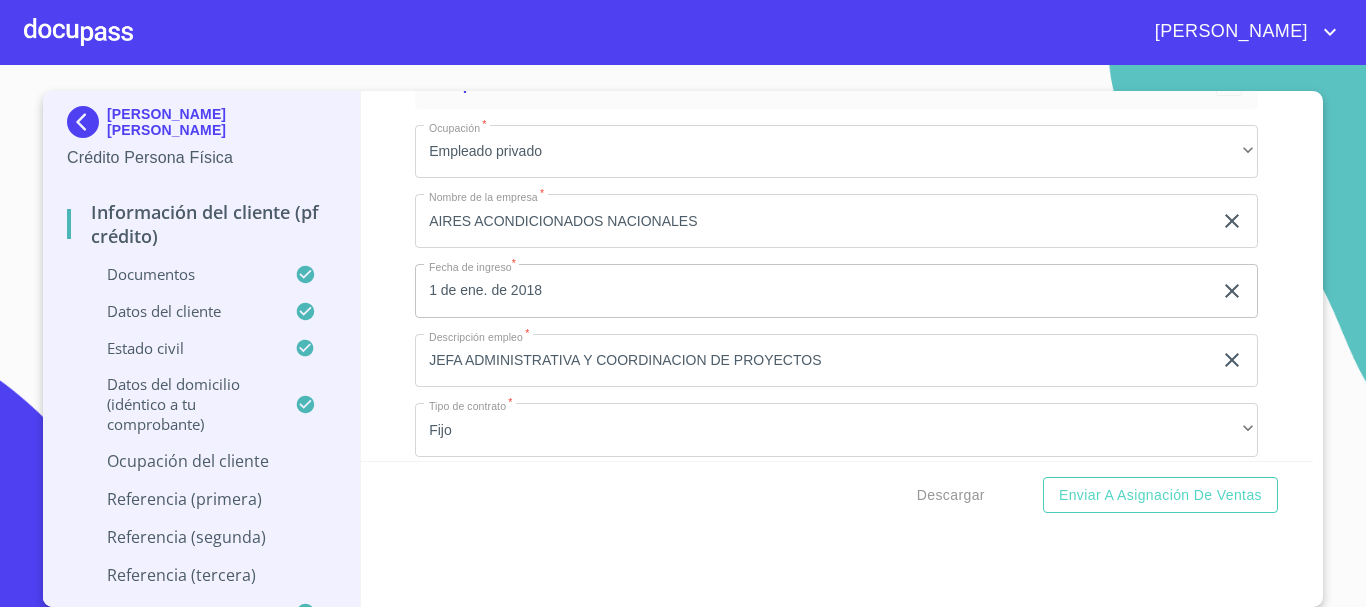 scroll, scrollTop: 7130, scrollLeft: 0, axis: vertical 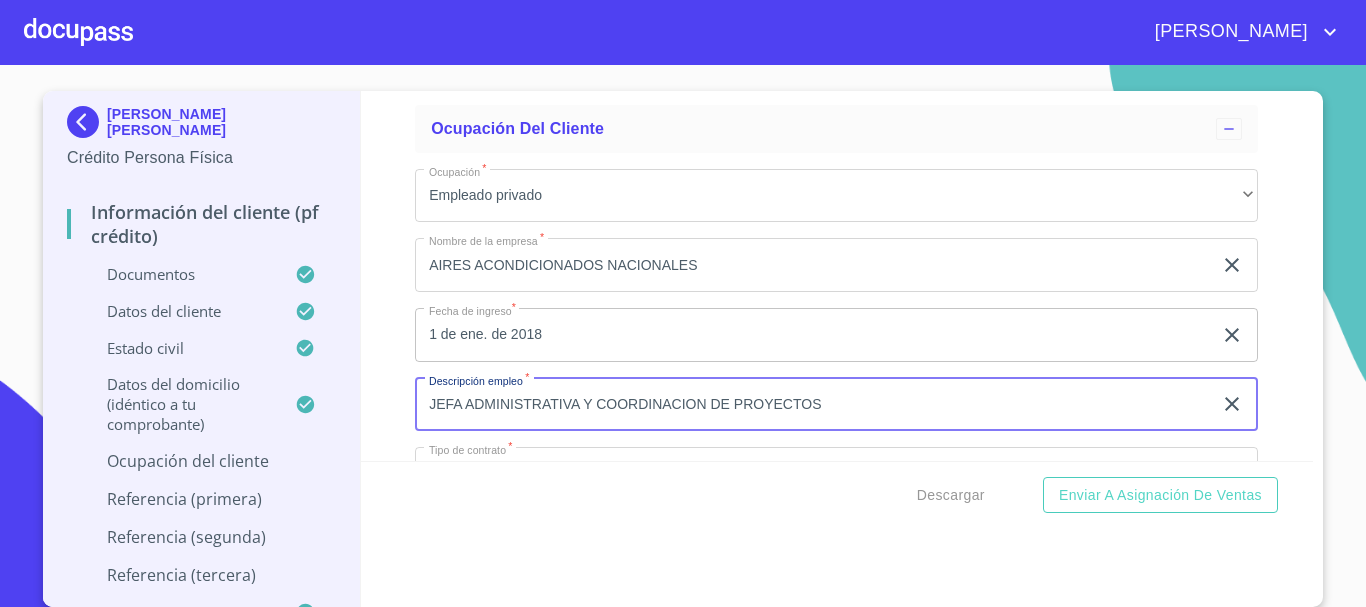 drag, startPoint x: 850, startPoint y: 429, endPoint x: 418, endPoint y: 426, distance: 432.0104 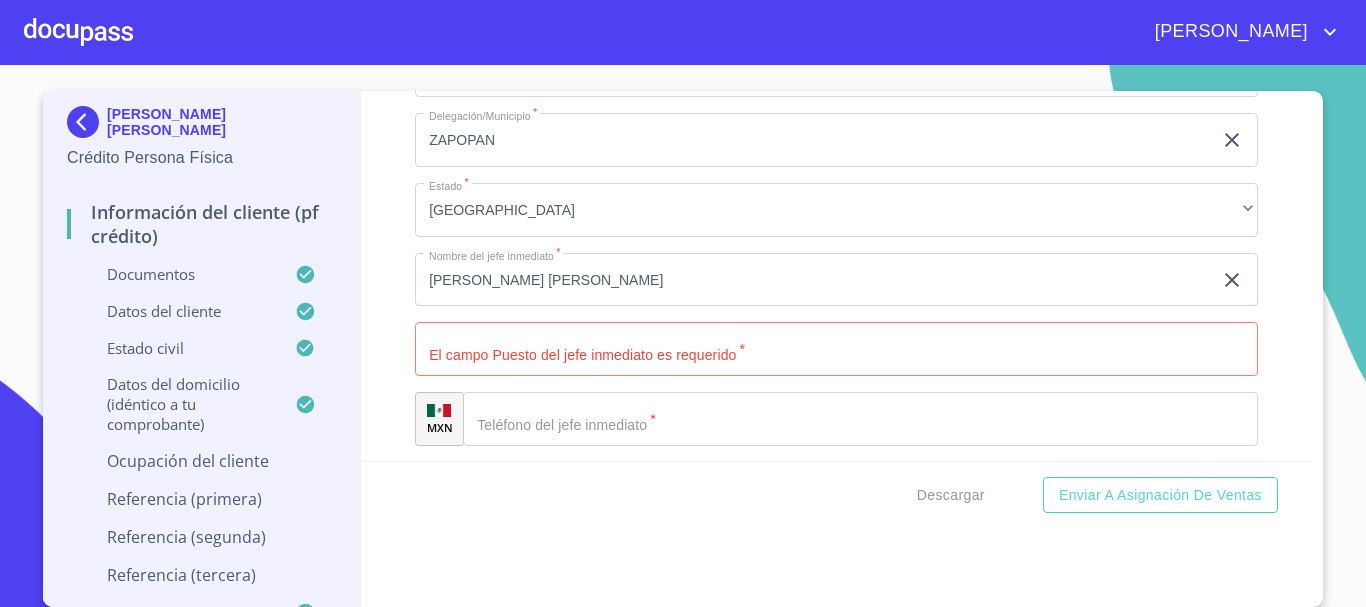 scroll, scrollTop: 8330, scrollLeft: 0, axis: vertical 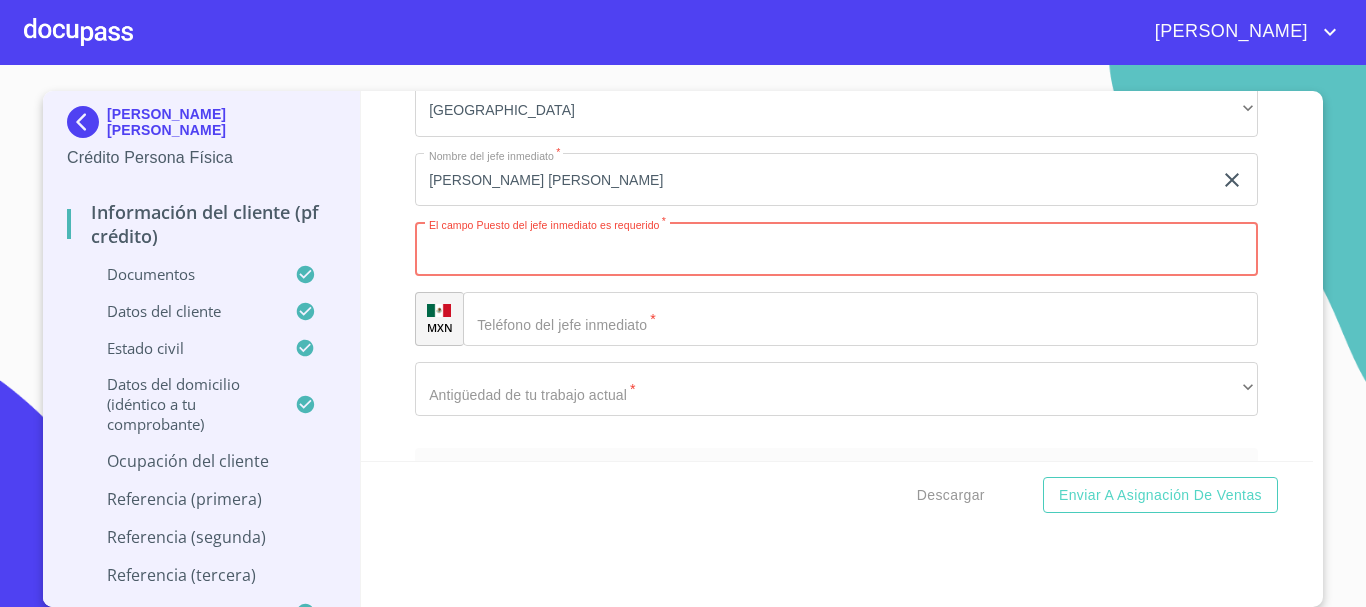 click on "Documento de identificación.   *" at bounding box center [836, 249] 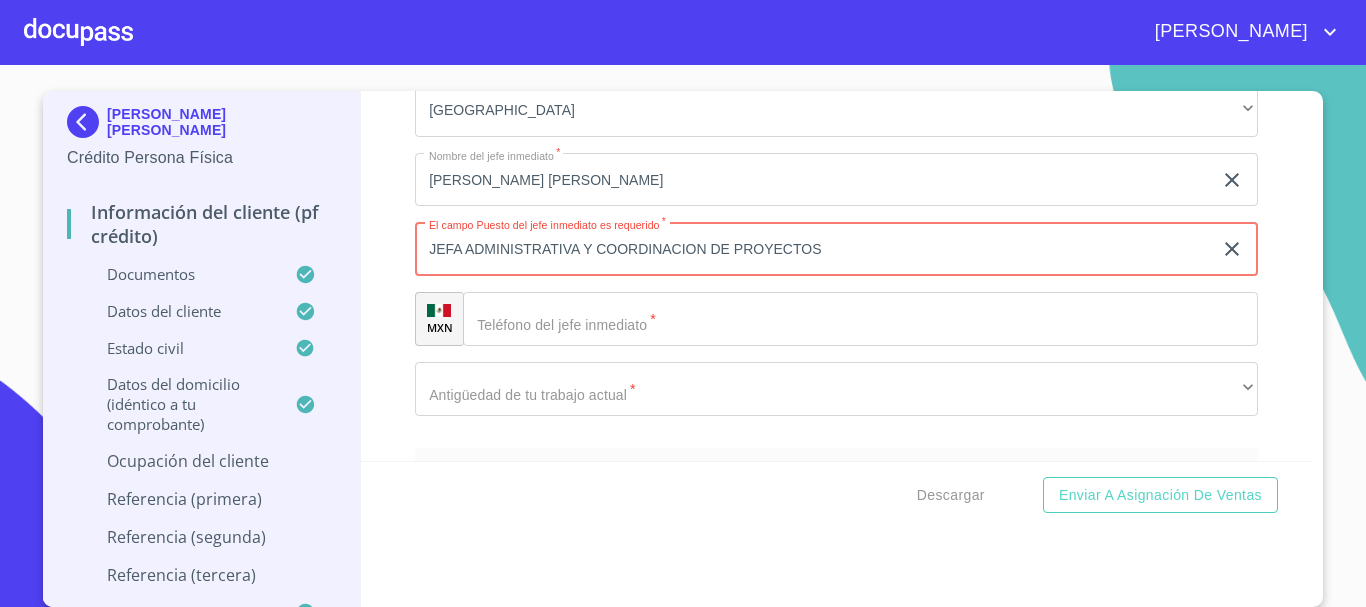 type on "JEFA ADMINISTRATIVA Y COORDINACION DE PROYECTOS" 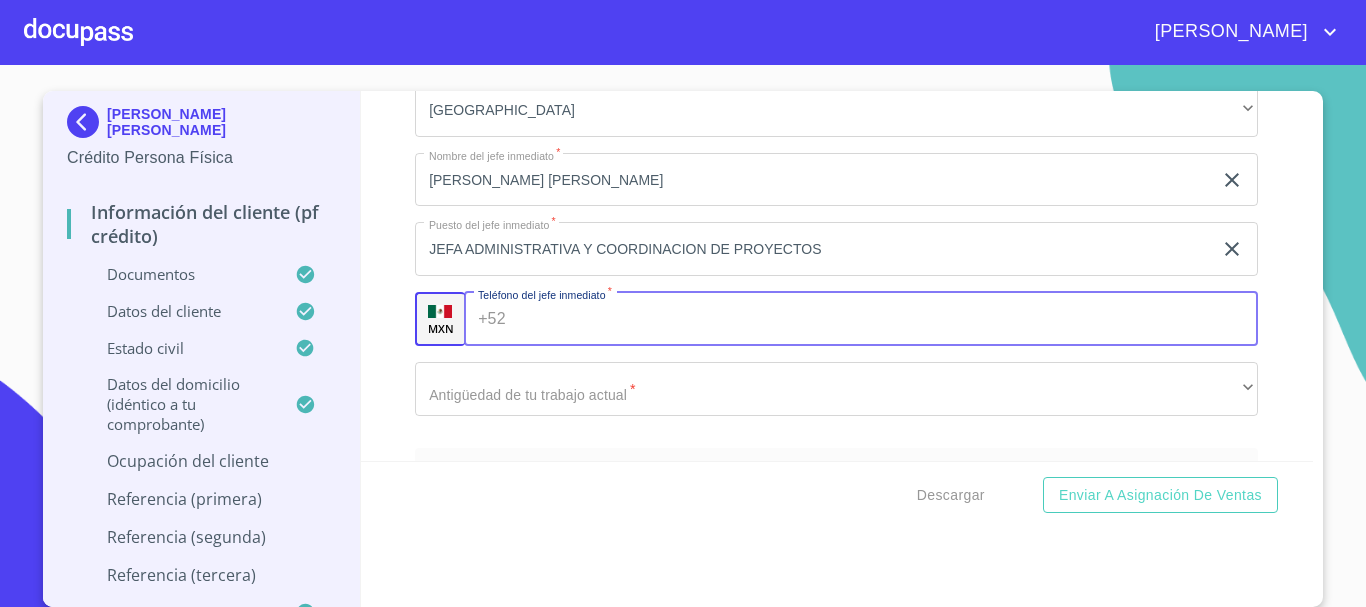 paste on "(JE)FA ADMINISTRATIVA Y COORDINACION DE PROYECTO" 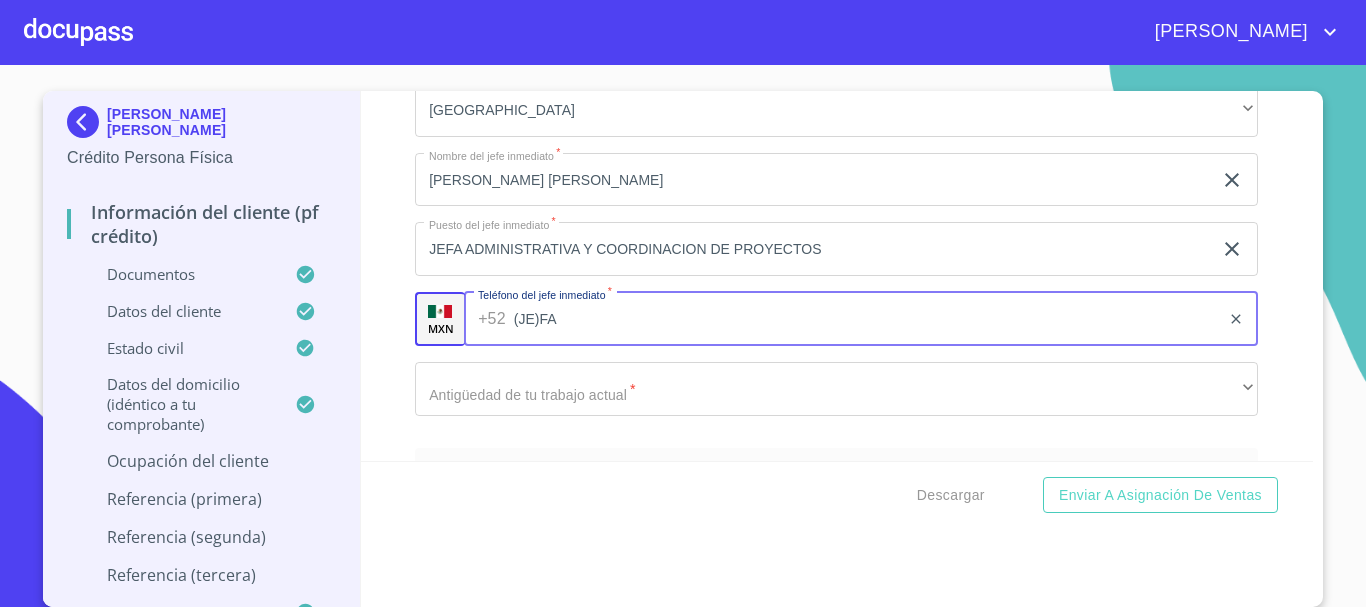 type on "JE" 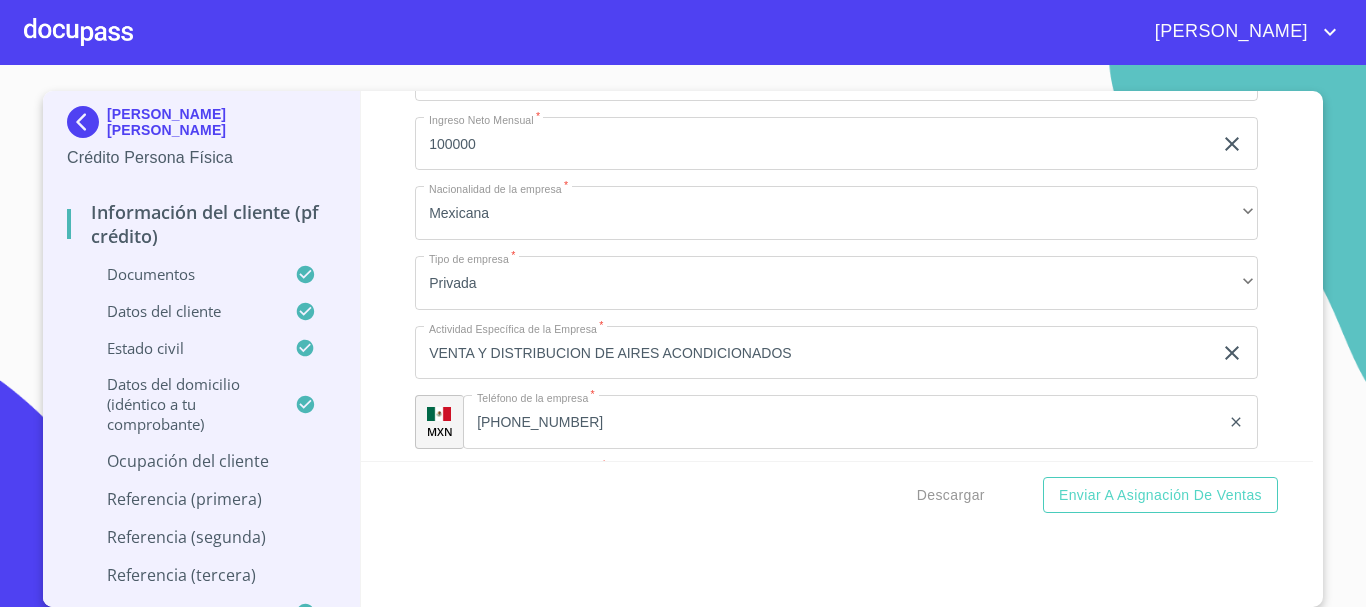 scroll, scrollTop: 7730, scrollLeft: 0, axis: vertical 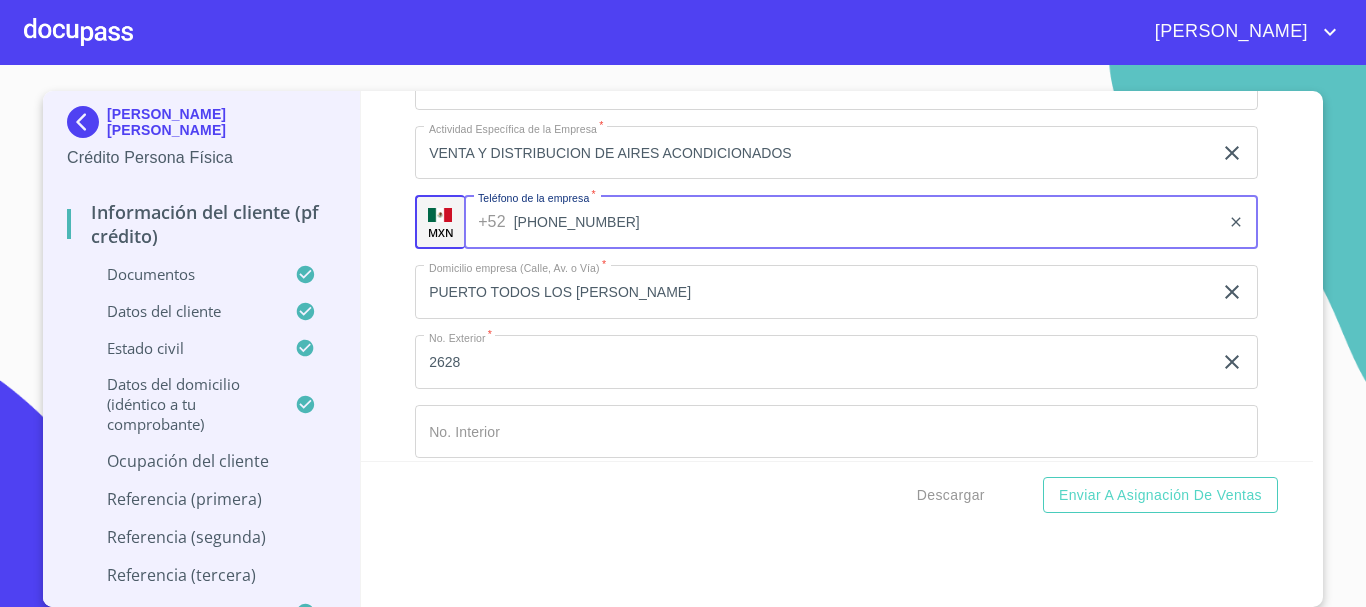 drag, startPoint x: 572, startPoint y: 249, endPoint x: 492, endPoint y: 246, distance: 80.05623 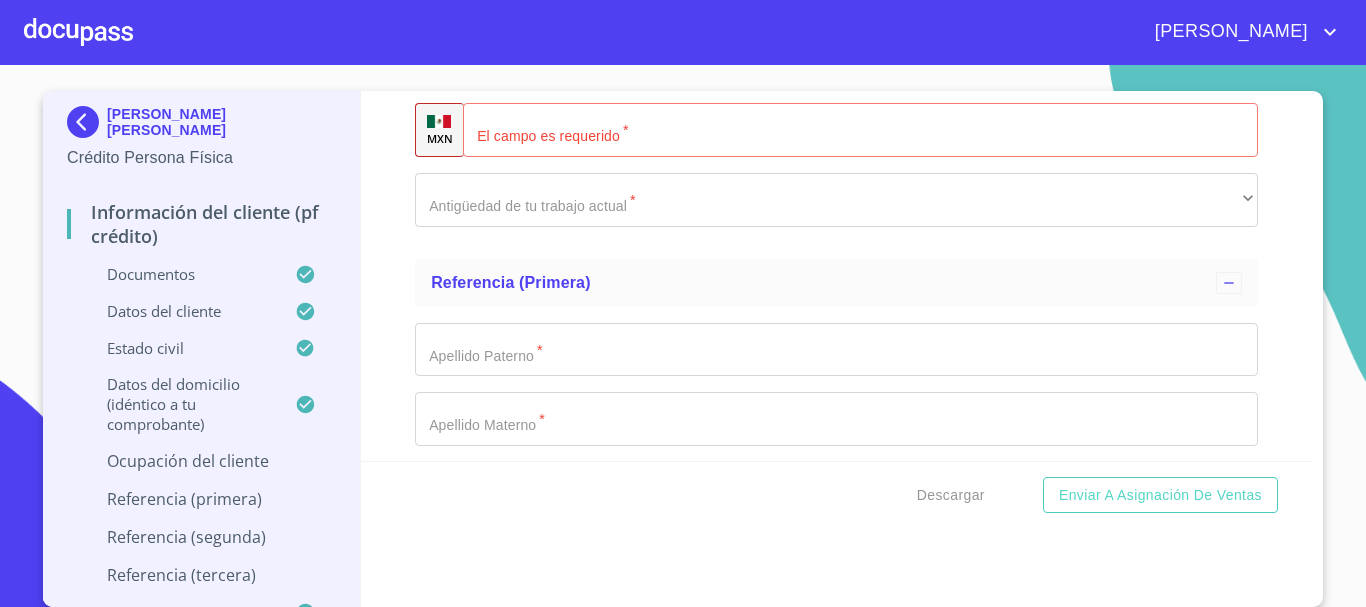 scroll, scrollTop: 8530, scrollLeft: 0, axis: vertical 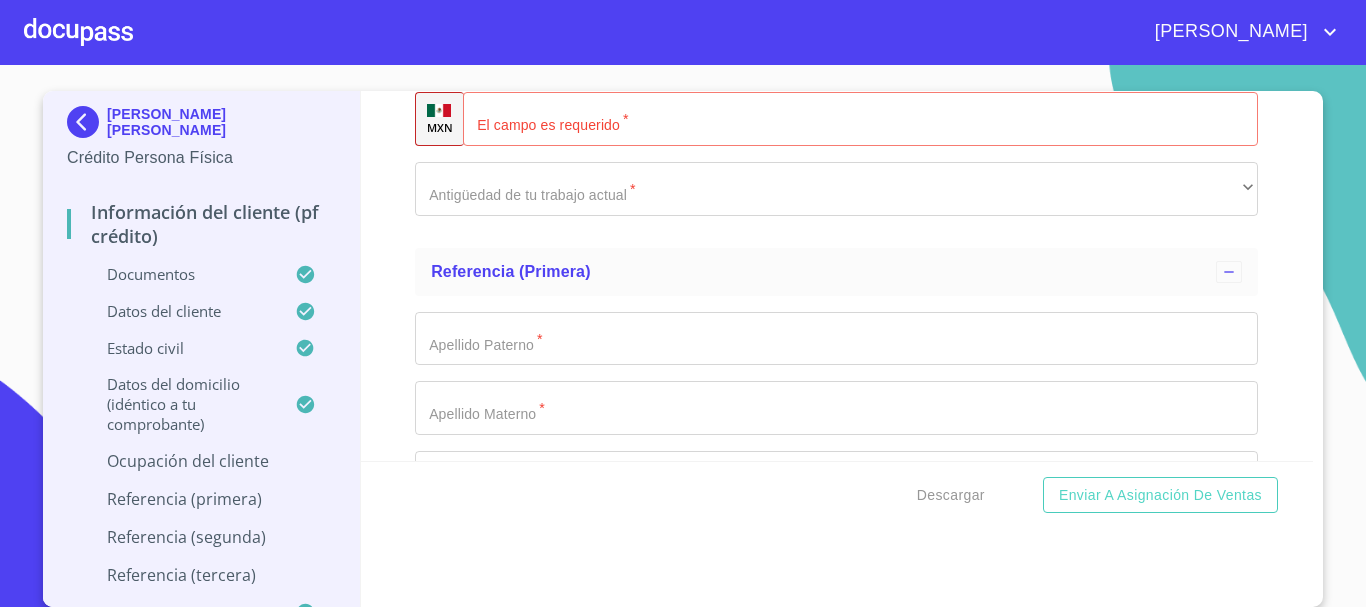 click on "Documento de identificación.   *" 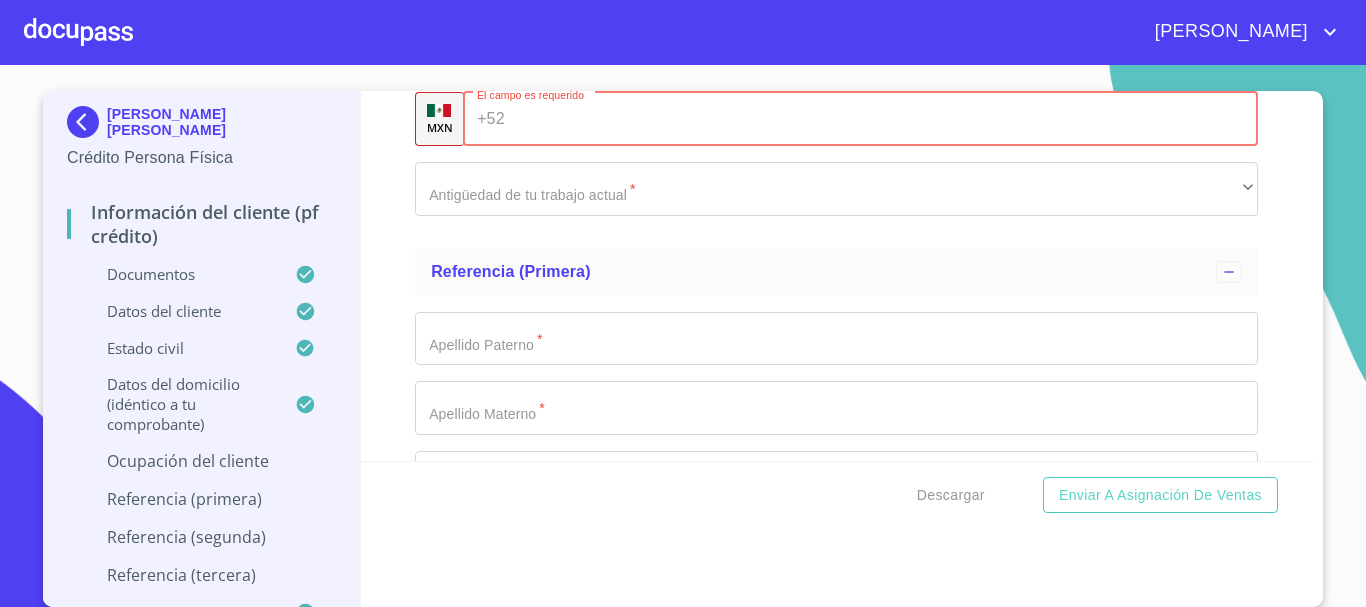 paste on "[PHONE_NUMBER]" 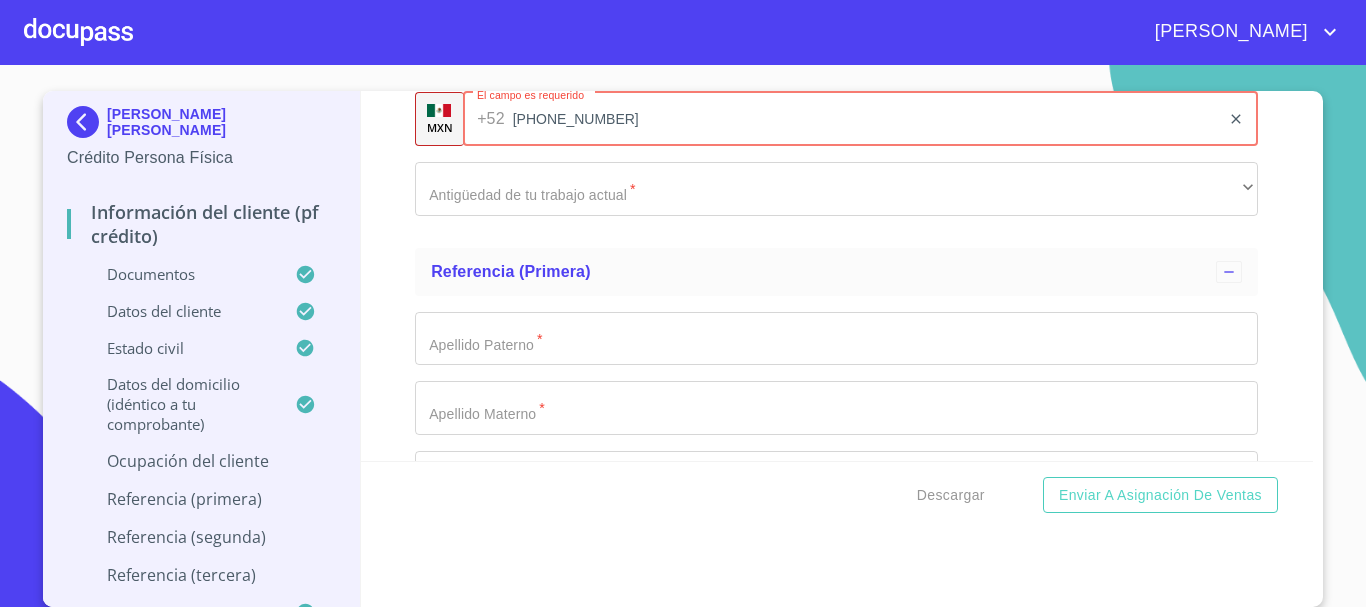 type on "[PHONE_NUMBER]" 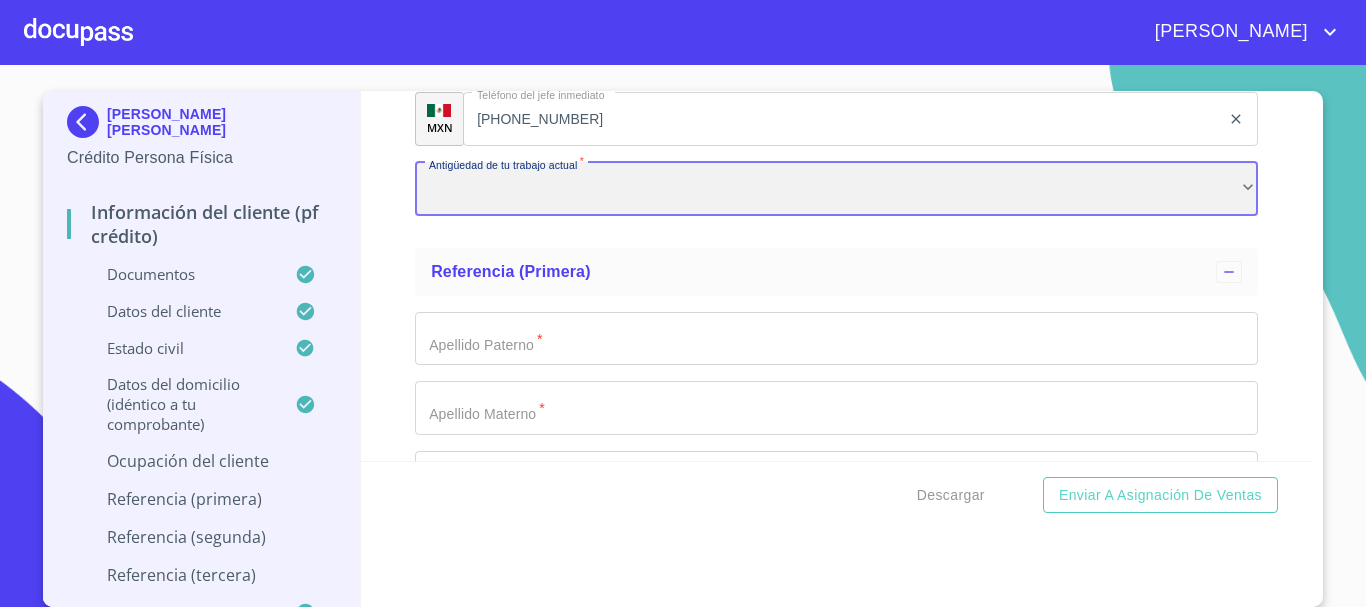 click on "​" at bounding box center [836, 189] 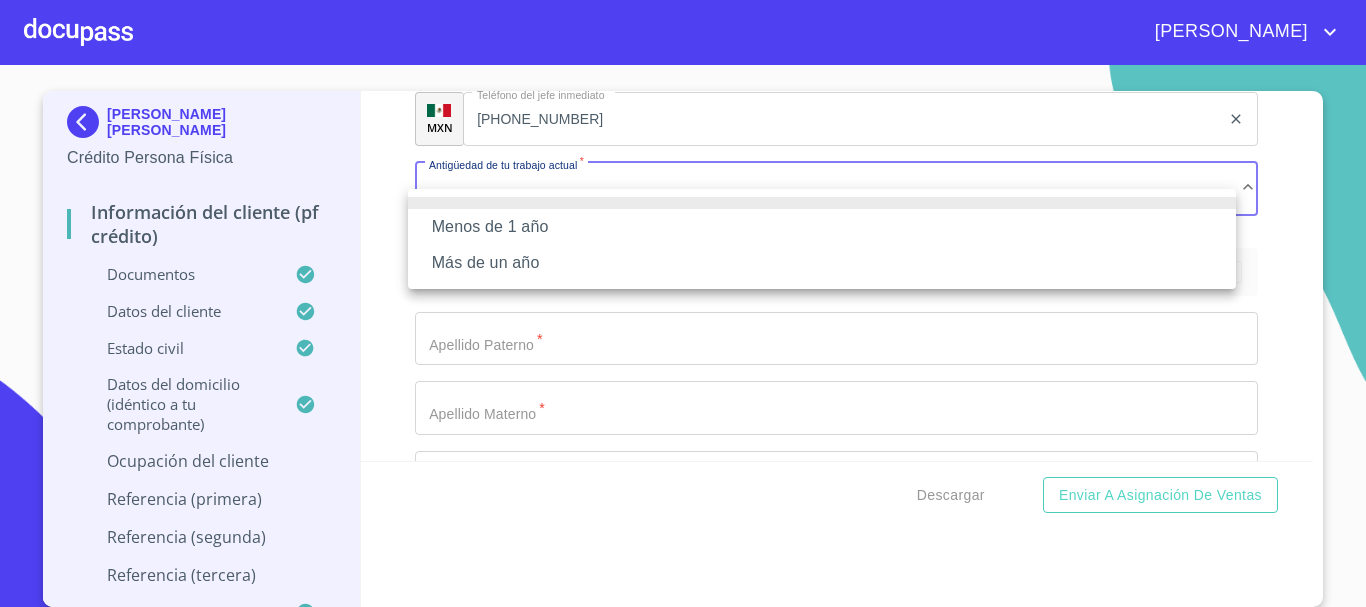 click on "Más de un año" at bounding box center [822, 263] 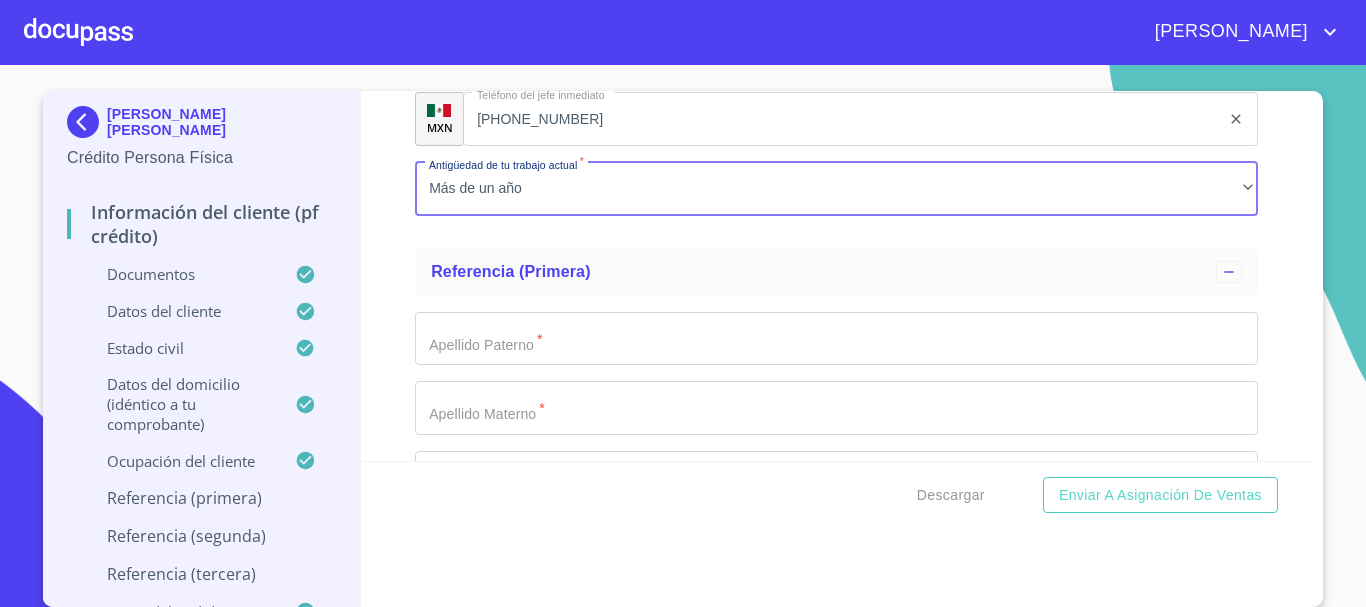 click on "Documento de identificación.   *" at bounding box center [813, -3742] 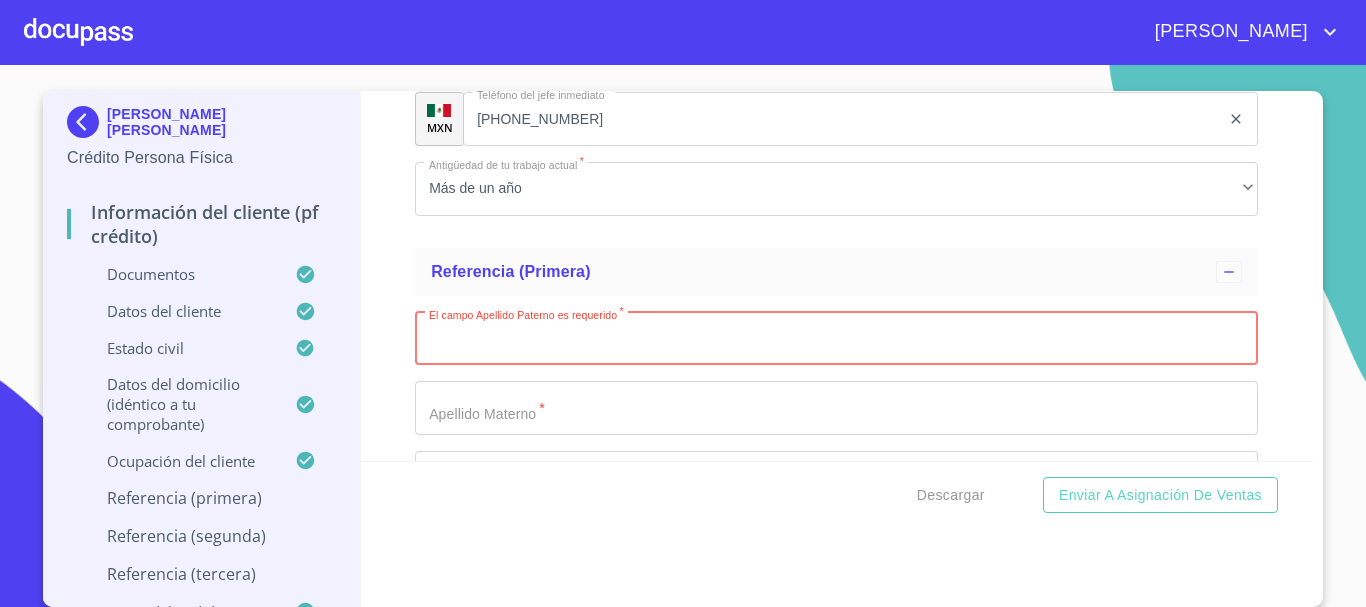 click on "Documento de identificación.   *" at bounding box center (836, 339) 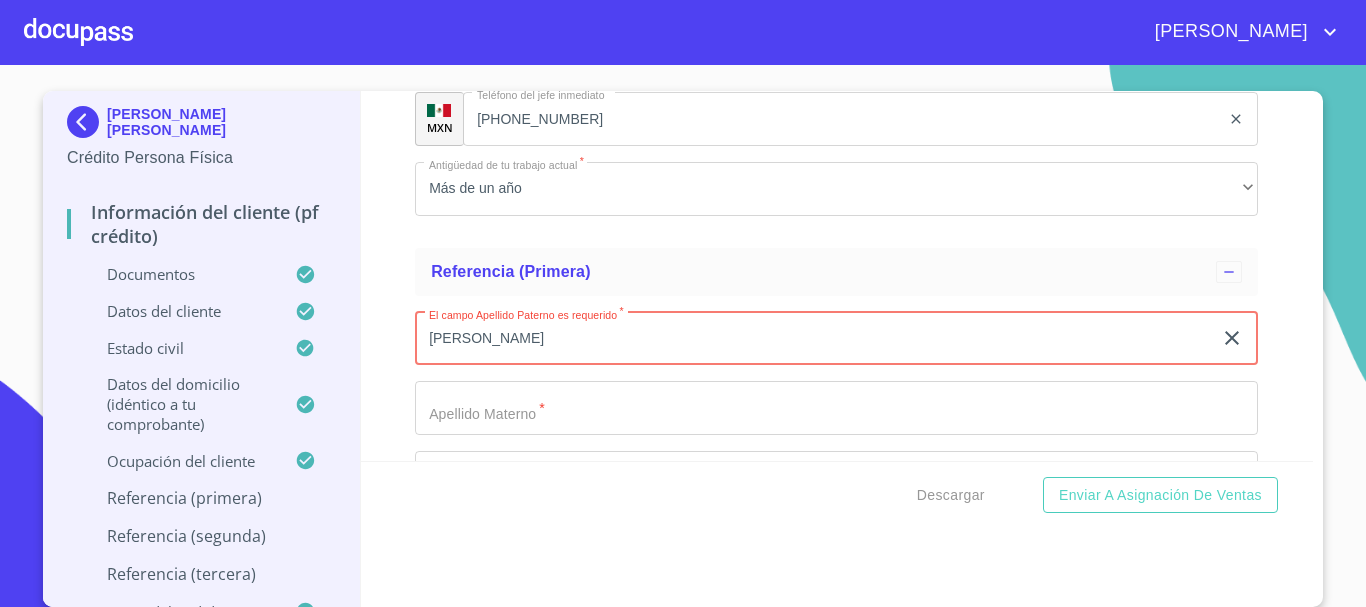 type on "[PERSON_NAME]" 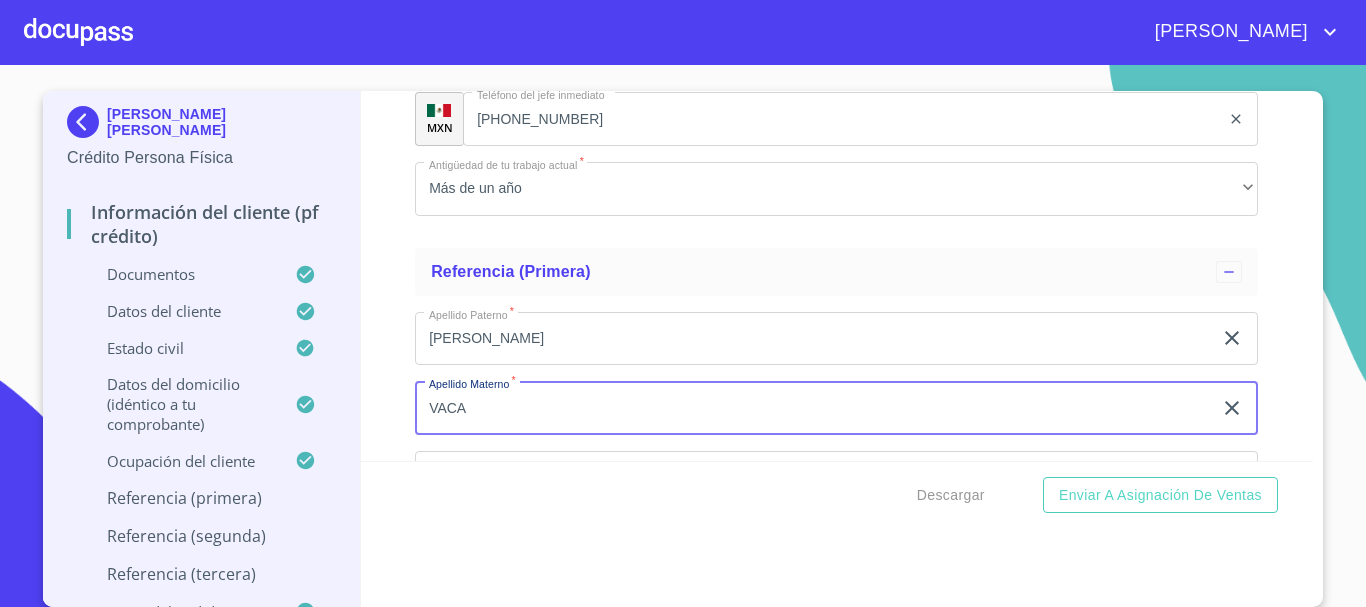 type on "VACA" 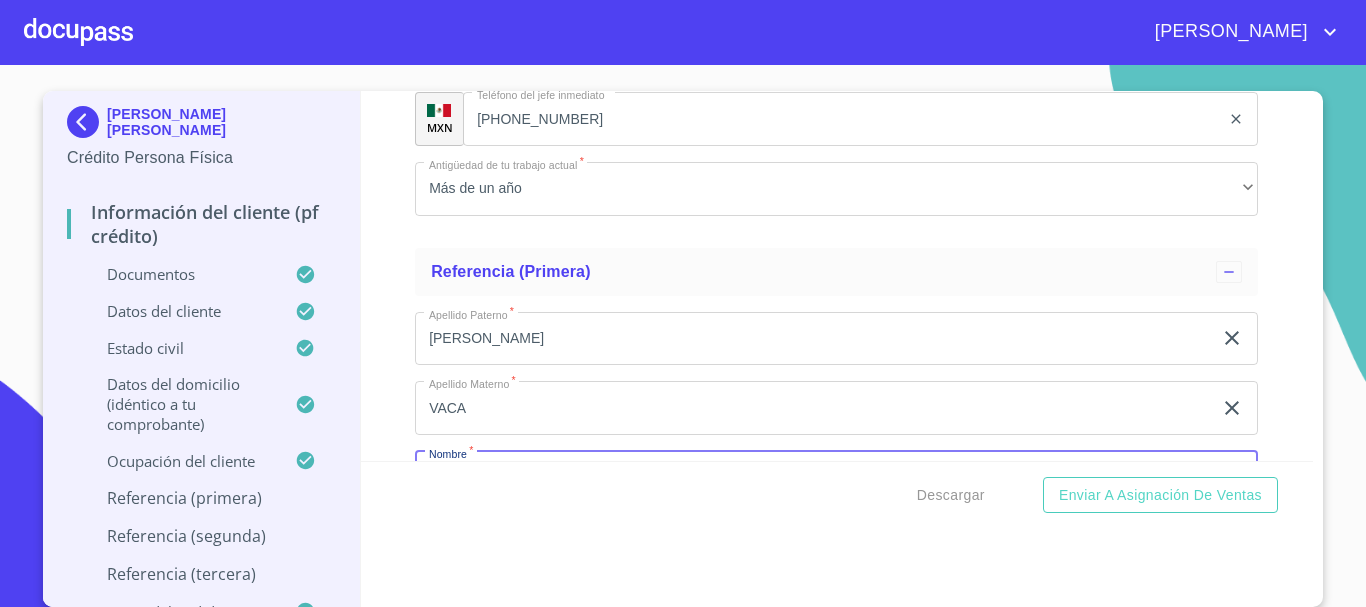scroll, scrollTop: 8756, scrollLeft: 0, axis: vertical 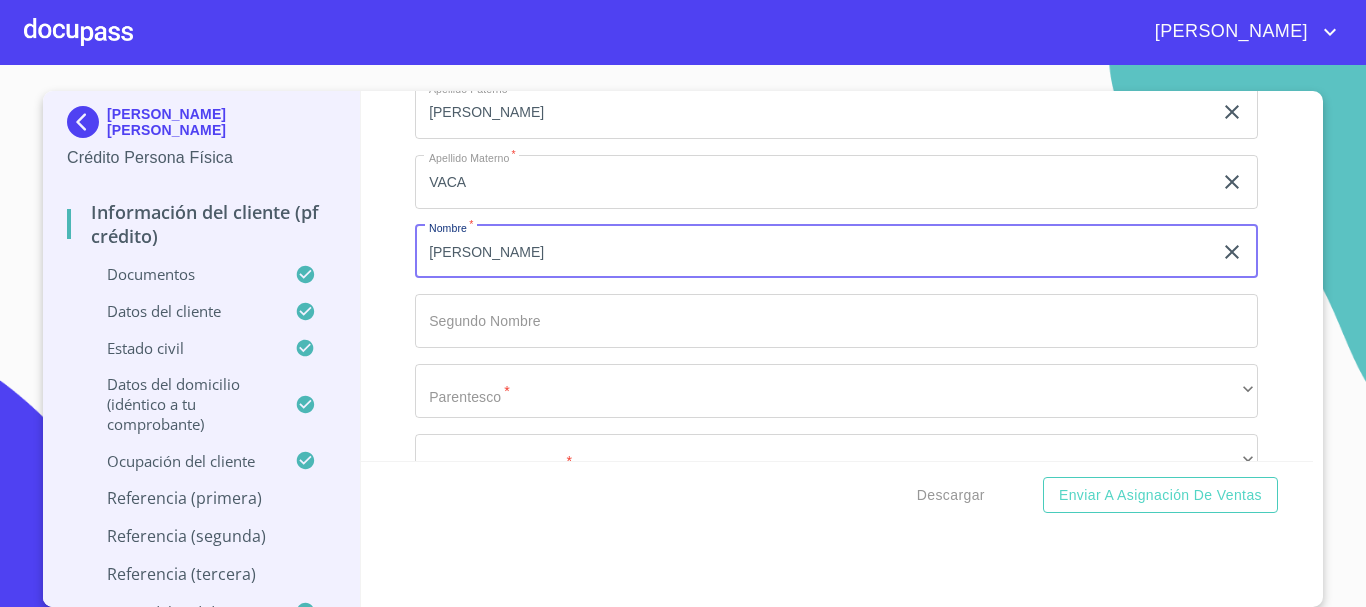 type on "[PERSON_NAME]" 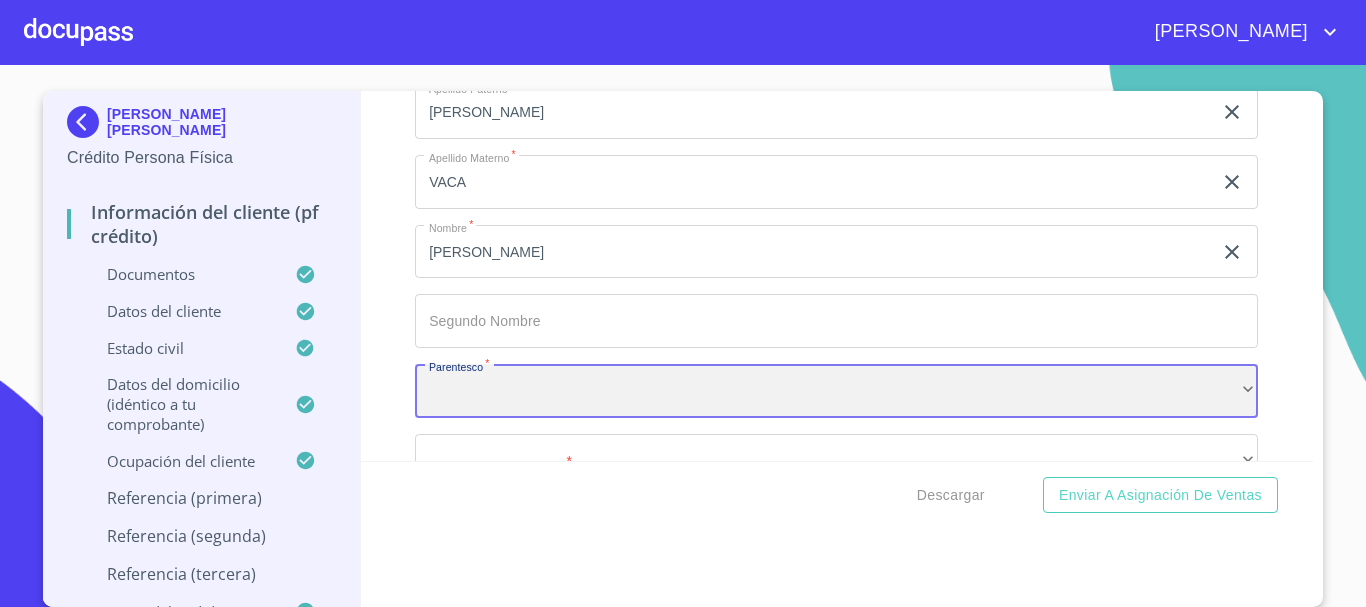 click on "​" at bounding box center [836, 391] 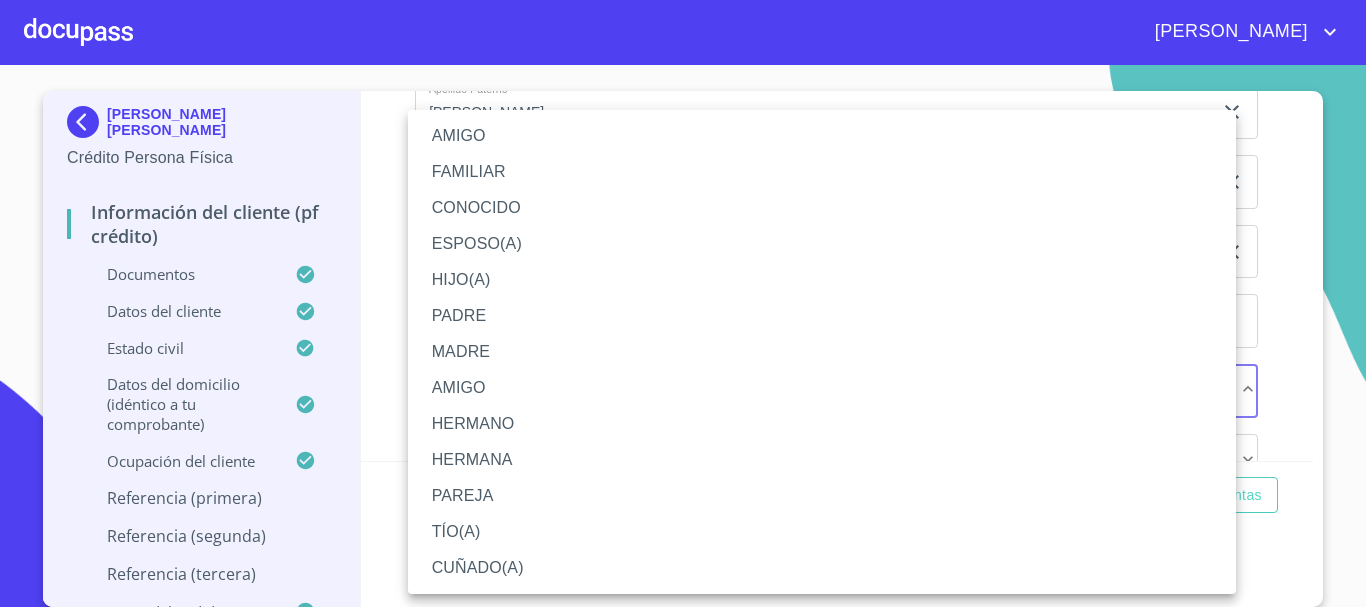 click on "CONOCIDO" at bounding box center [822, 208] 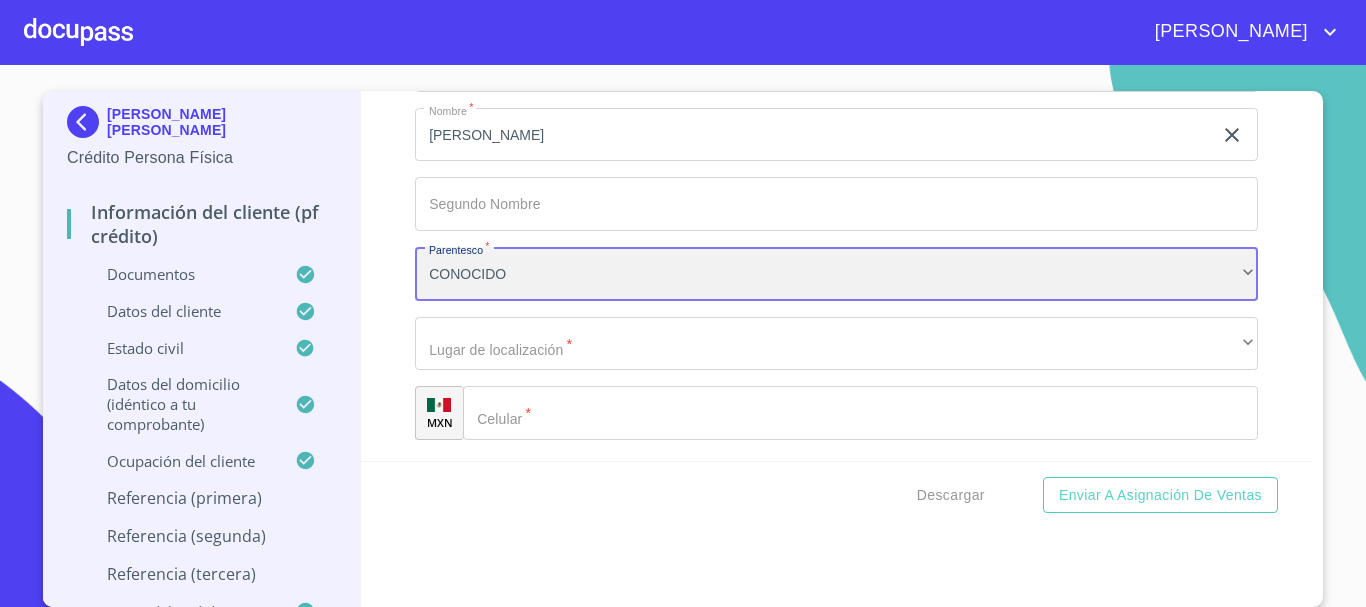 scroll, scrollTop: 8956, scrollLeft: 0, axis: vertical 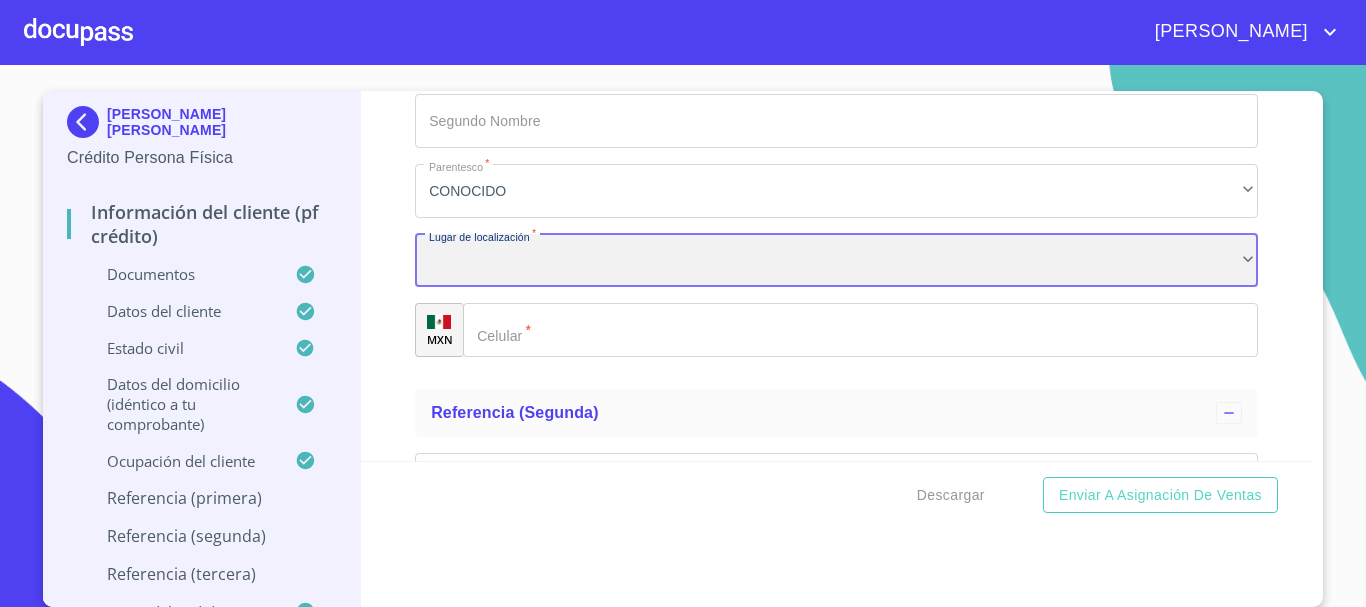click on "​" at bounding box center (836, 261) 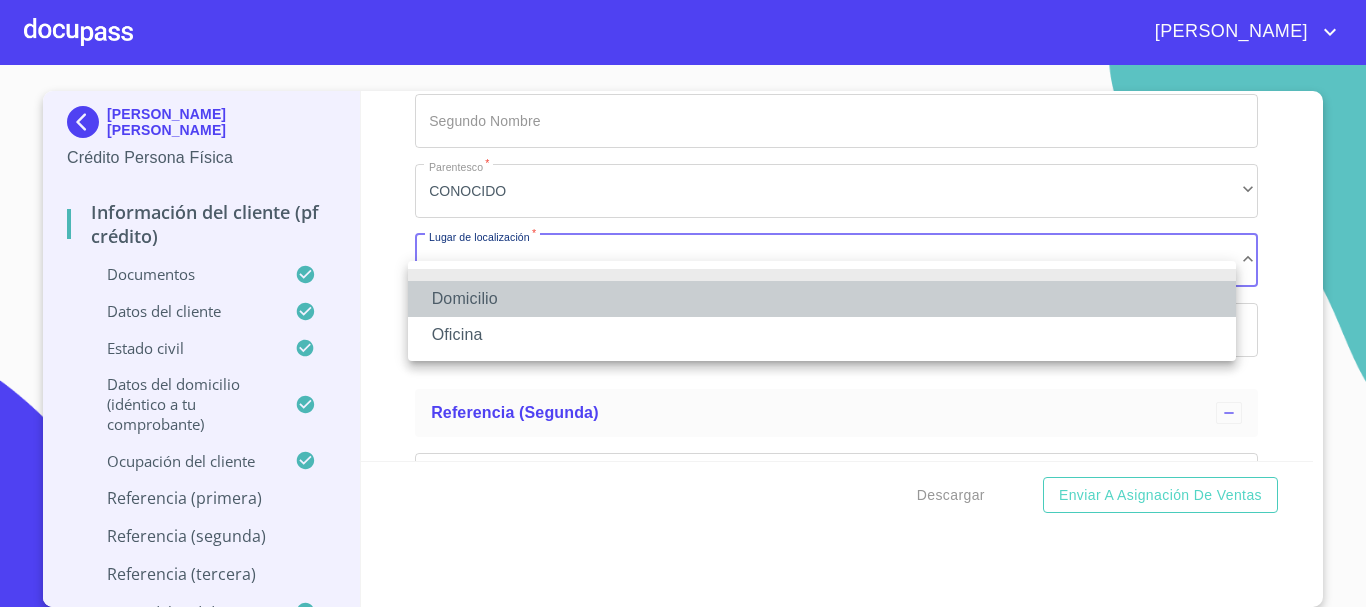 click on "Domicilio" at bounding box center [822, 299] 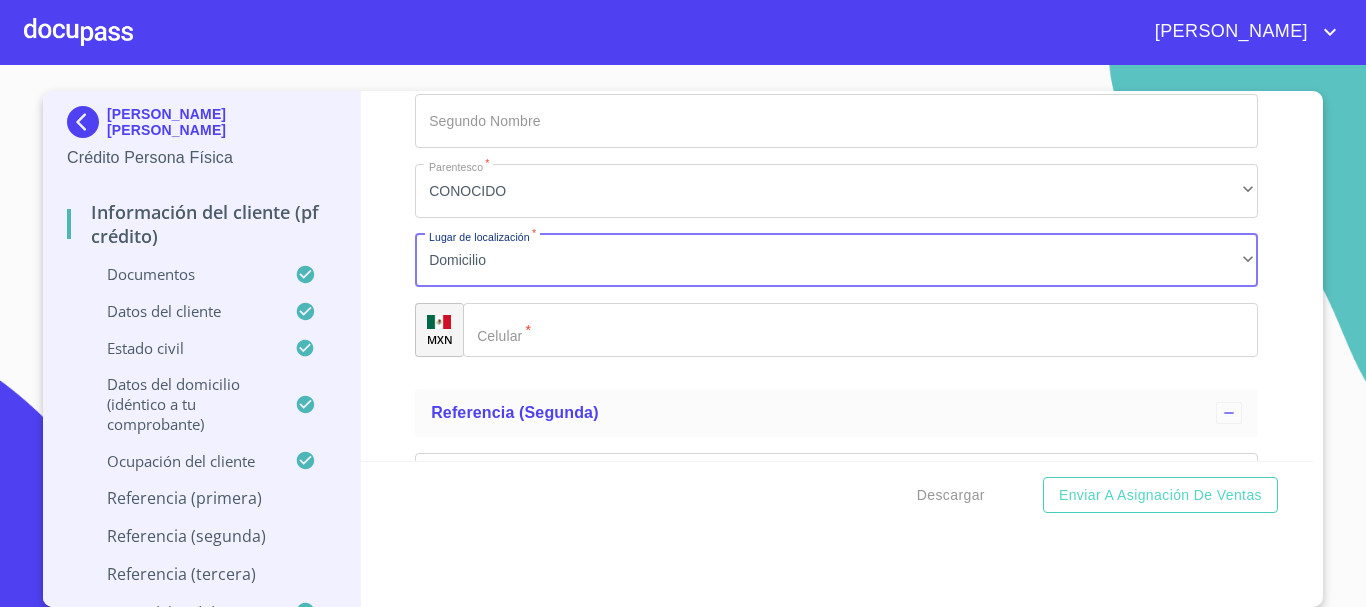 click on "Documento de identificación.   *" 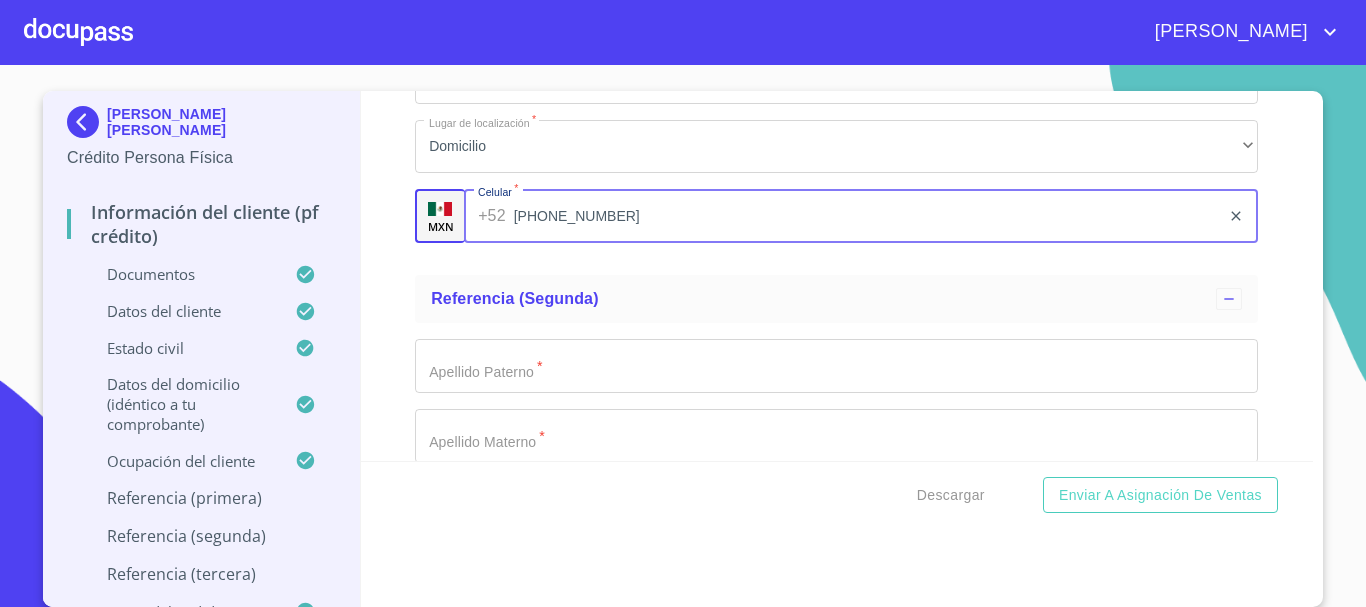 scroll, scrollTop: 9256, scrollLeft: 0, axis: vertical 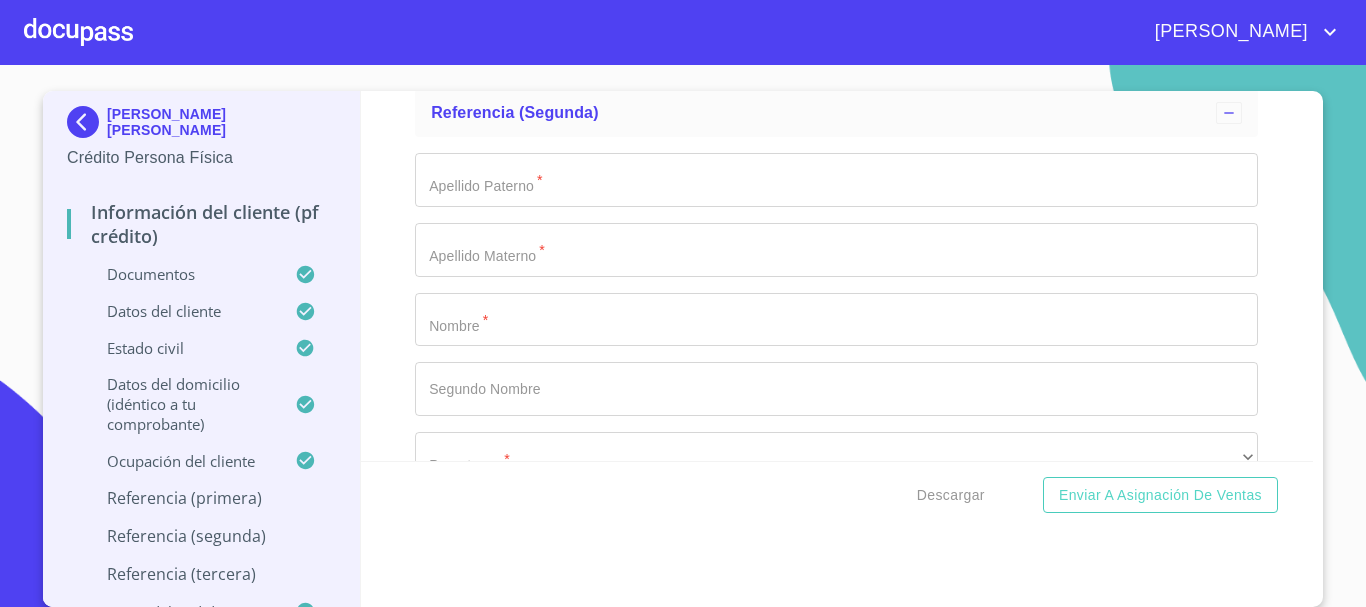 type on "[PHONE_NUMBER]" 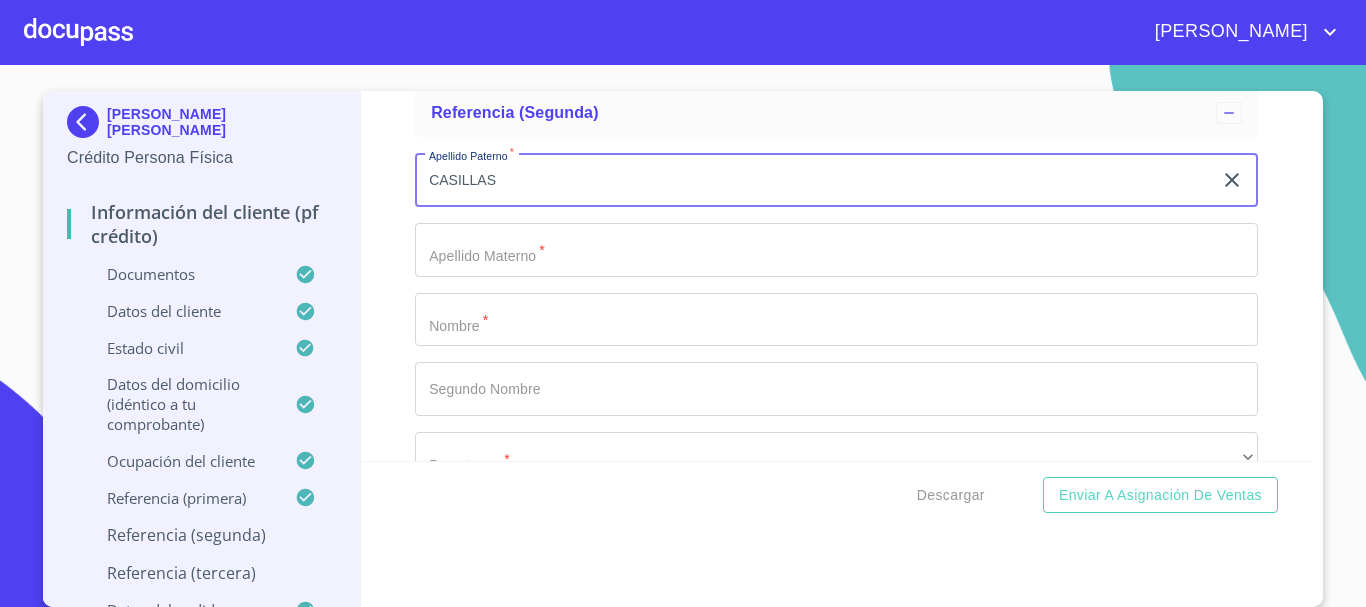 type on "CASILLAS" 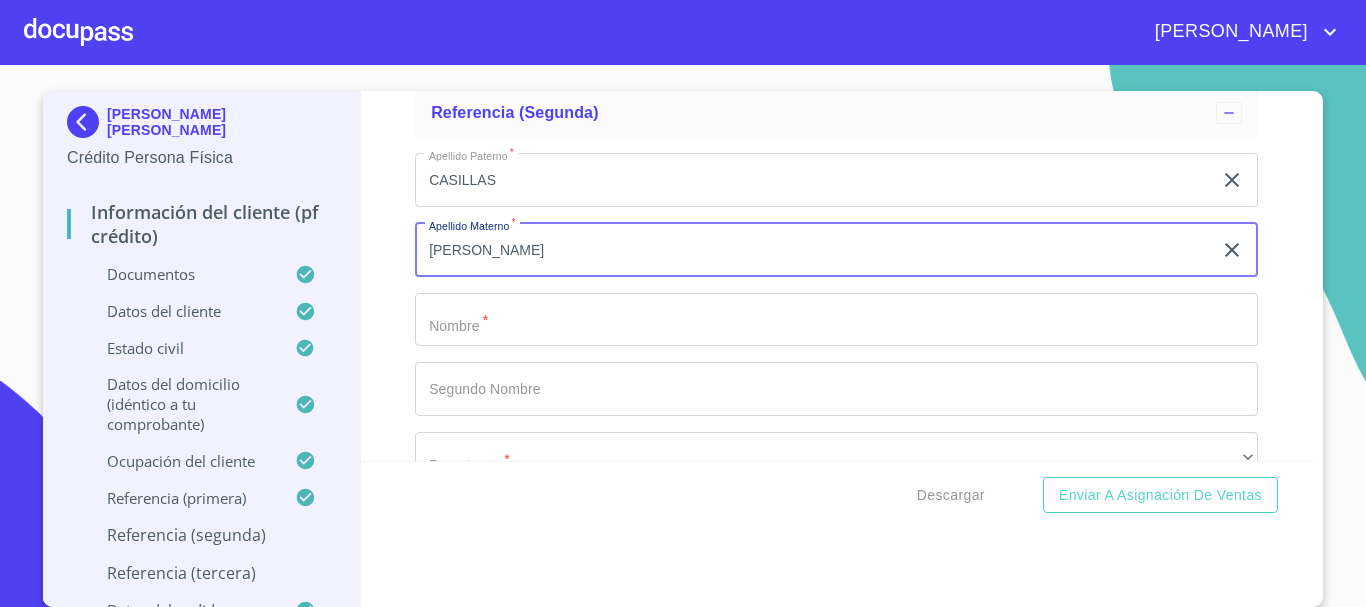 type on "[PERSON_NAME]" 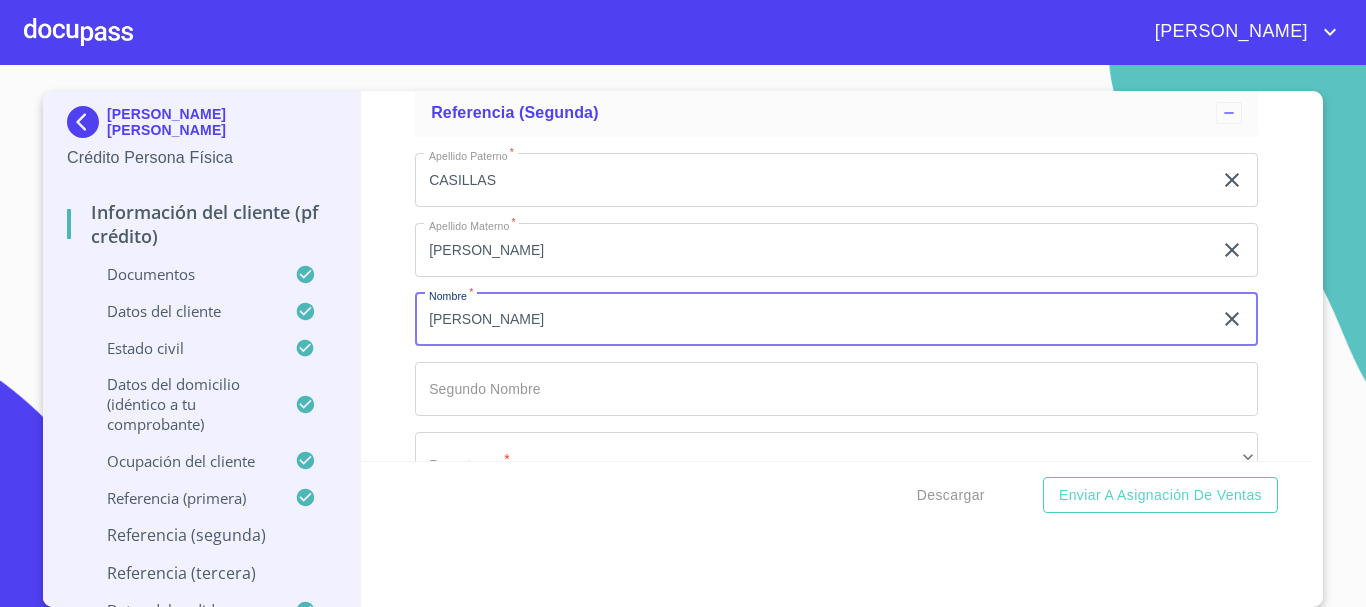 type on "[PERSON_NAME]" 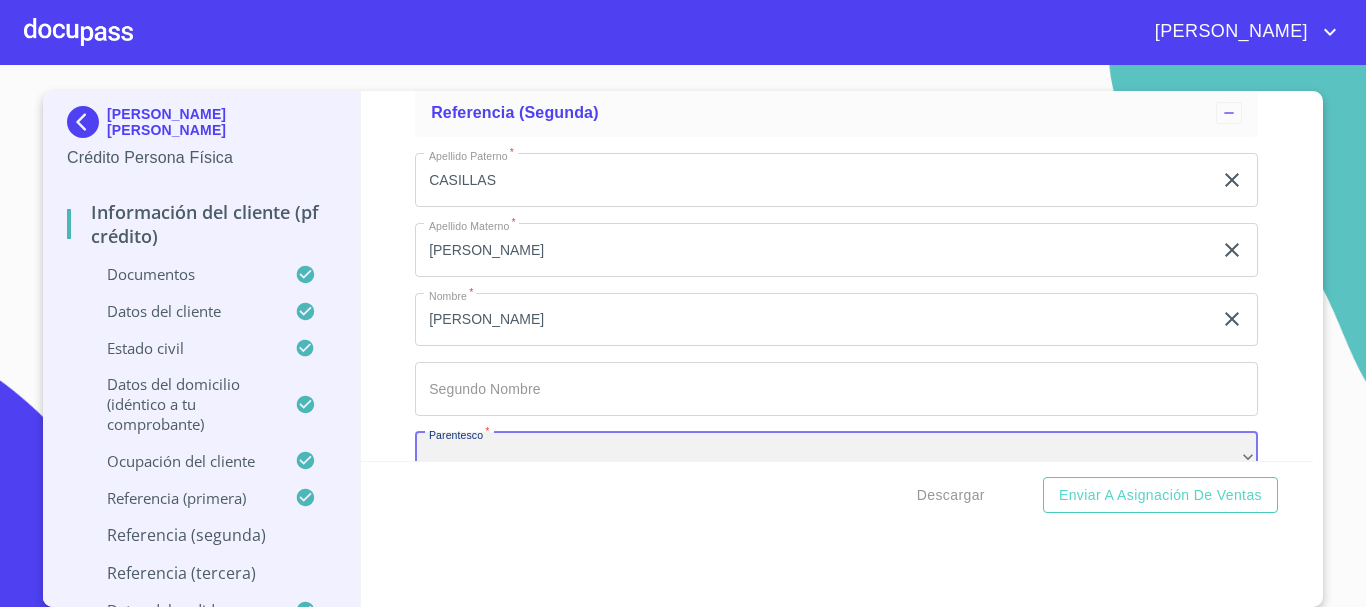 scroll, scrollTop: 9305, scrollLeft: 0, axis: vertical 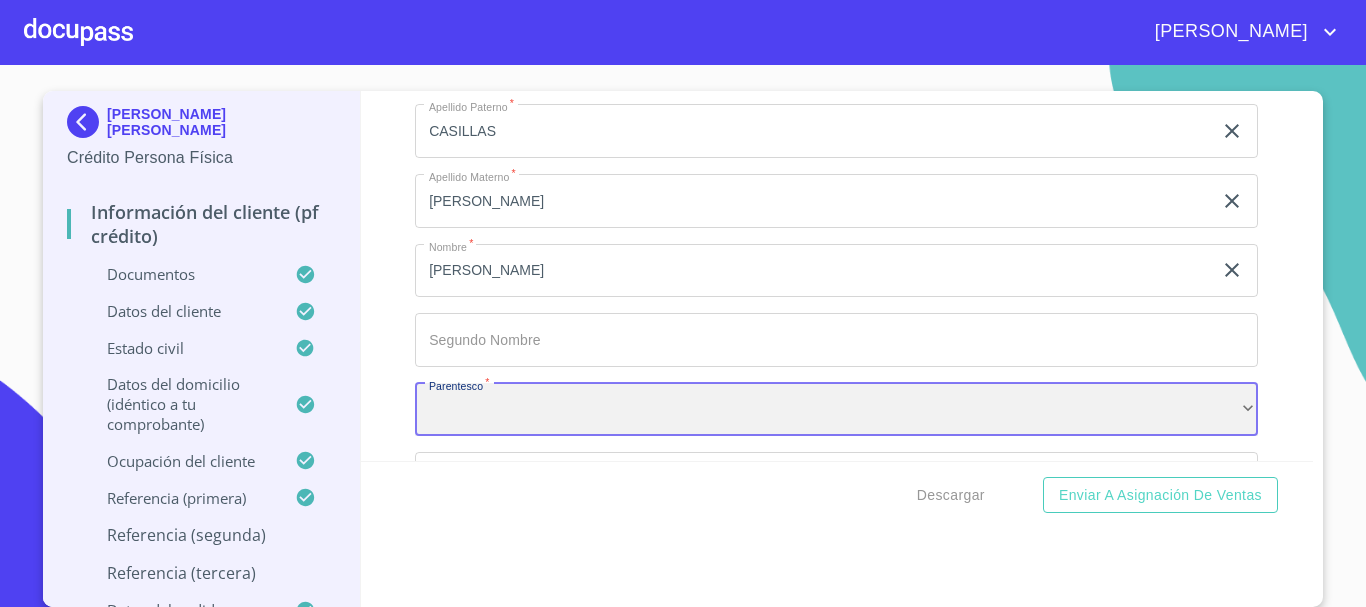click on "​" at bounding box center [836, 410] 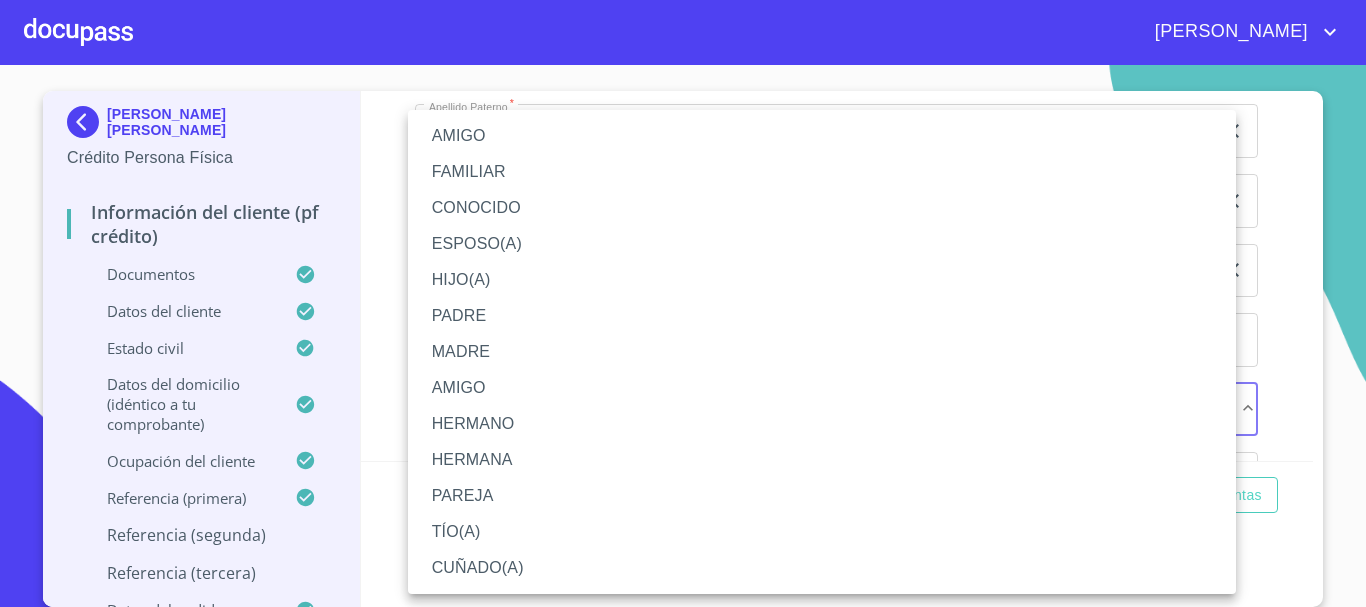 drag, startPoint x: 477, startPoint y: 211, endPoint x: 683, endPoint y: 255, distance: 210.64662 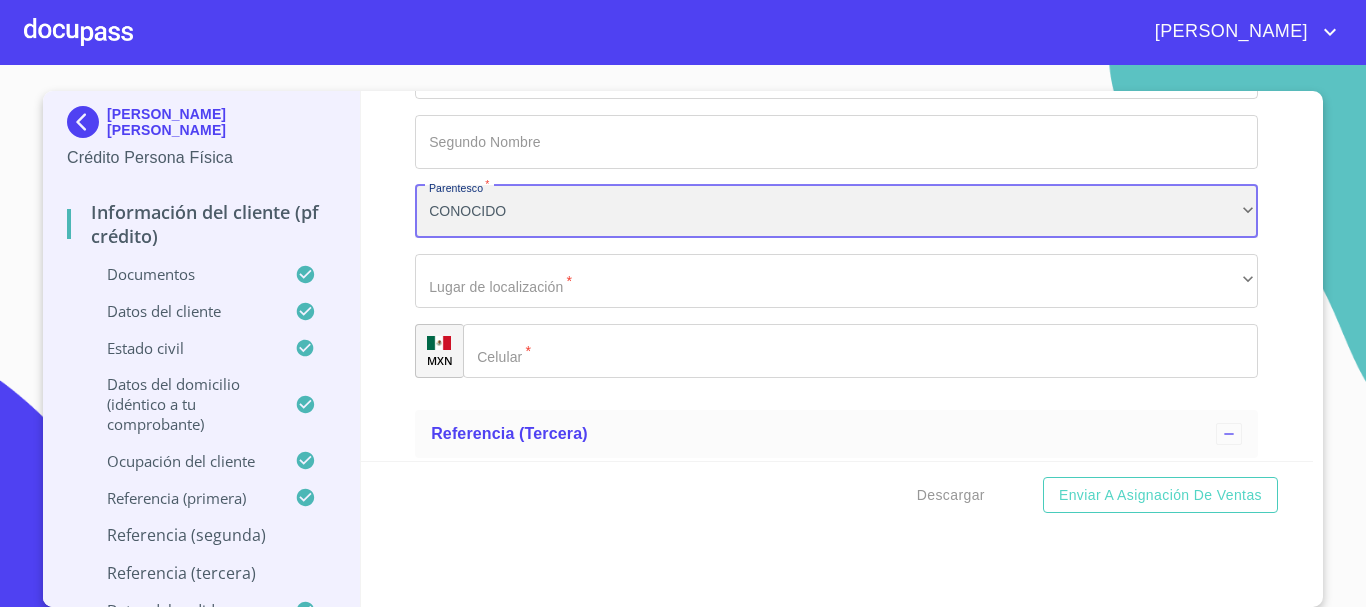 scroll, scrollTop: 9505, scrollLeft: 0, axis: vertical 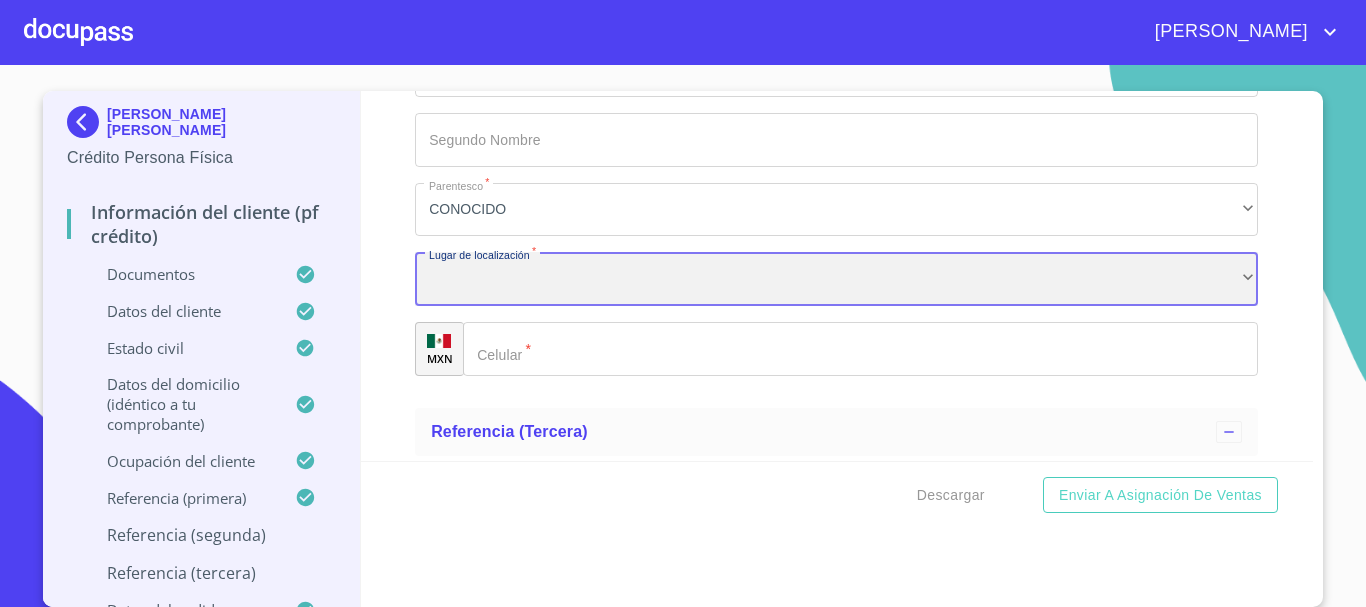 click on "​" at bounding box center (836, 279) 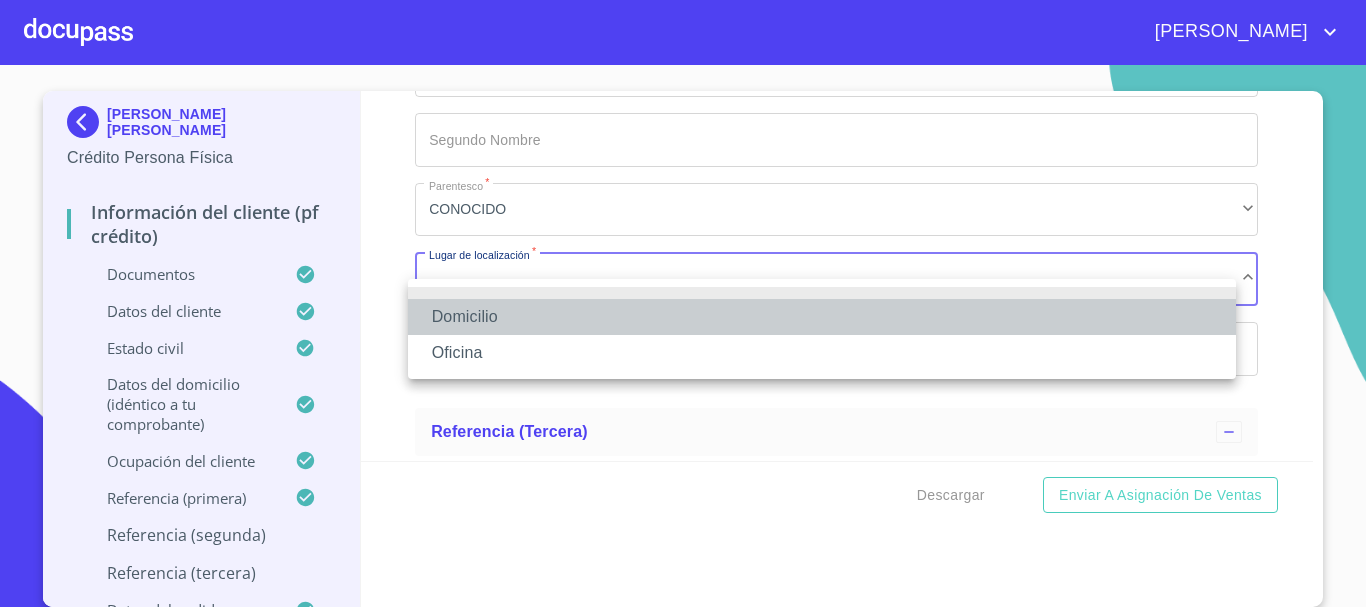 click on "Domicilio" at bounding box center (822, 317) 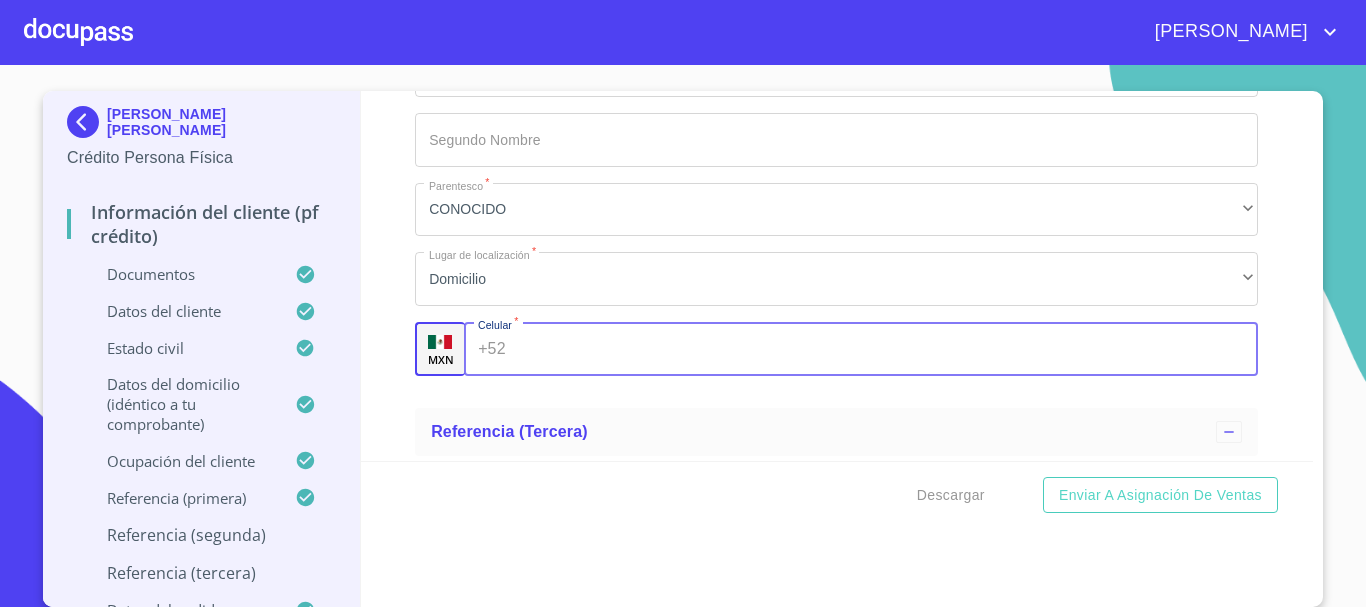click on "Documento de identificación.   *" at bounding box center [886, 349] 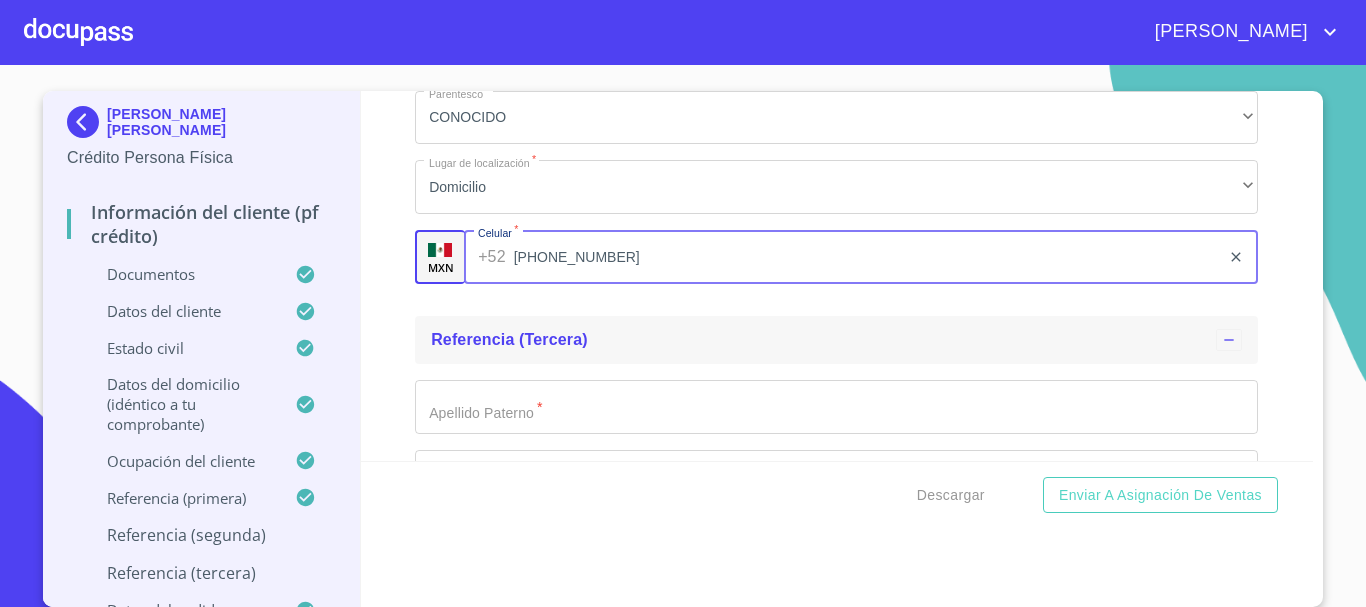 scroll, scrollTop: 9705, scrollLeft: 0, axis: vertical 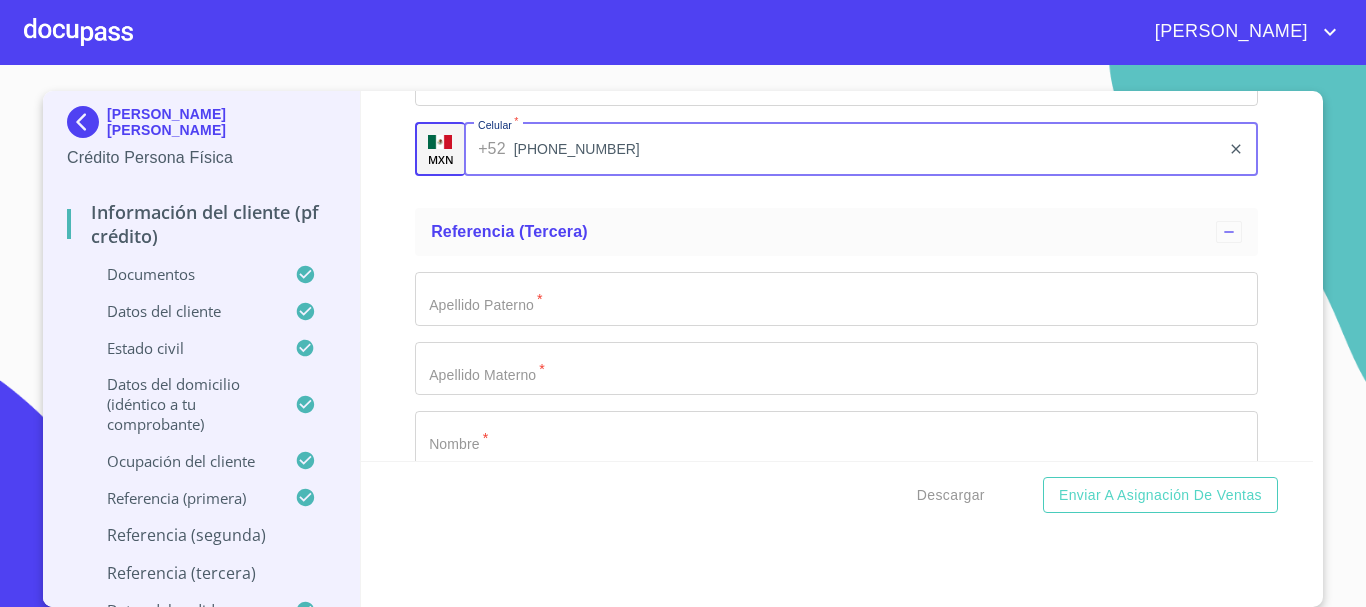 type on "[PHONE_NUMBER]" 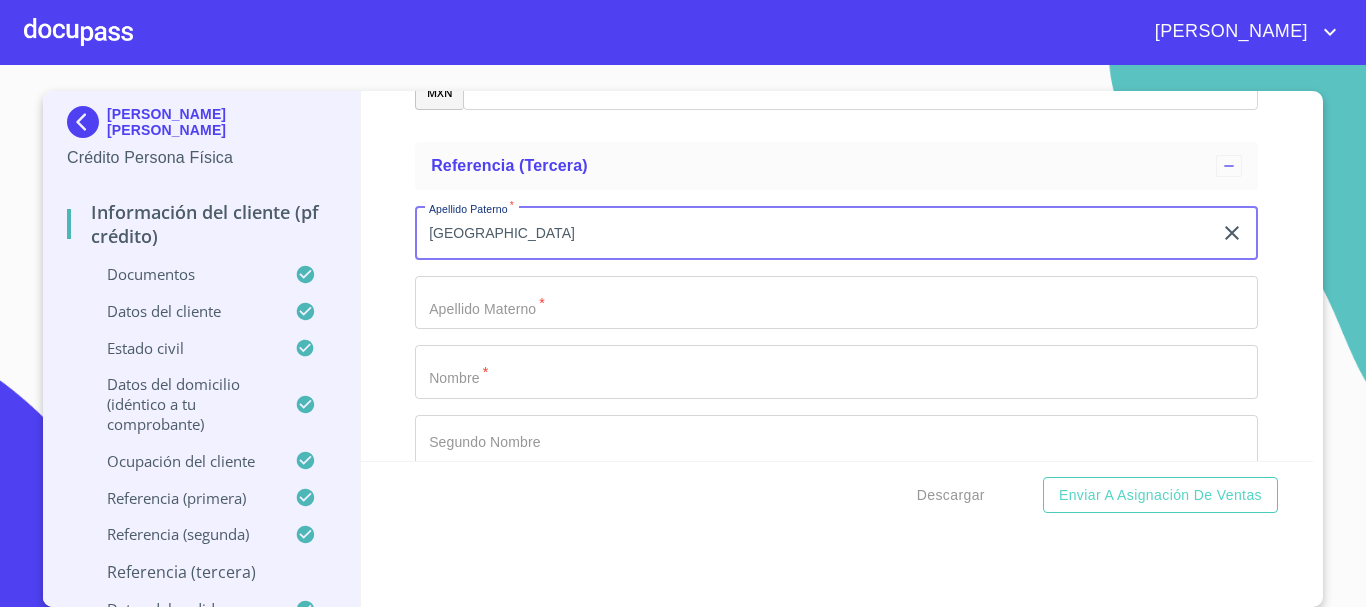 scroll, scrollTop: 9805, scrollLeft: 0, axis: vertical 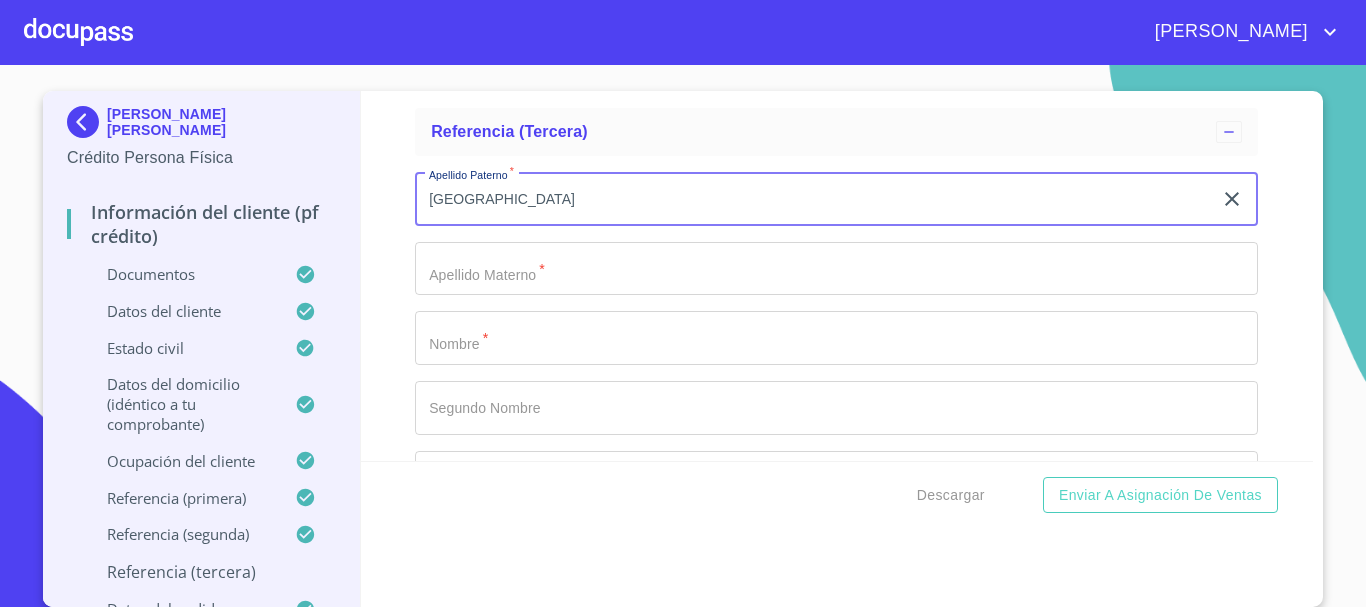 type on "[GEOGRAPHIC_DATA]" 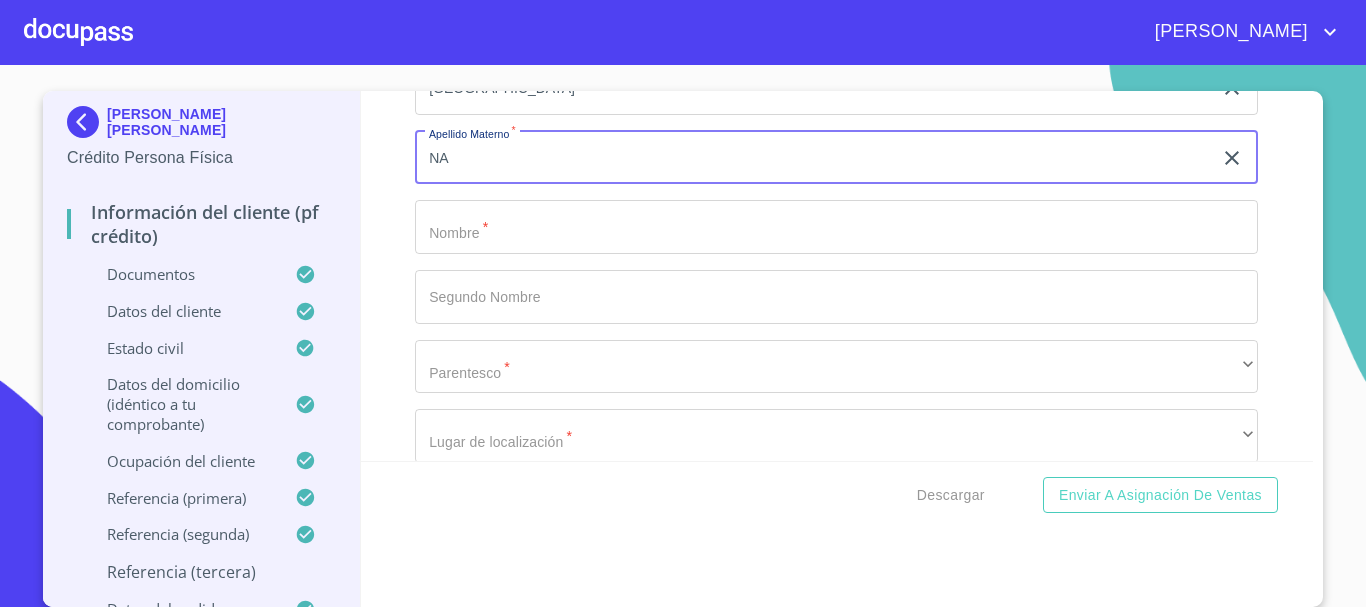 scroll, scrollTop: 10005, scrollLeft: 0, axis: vertical 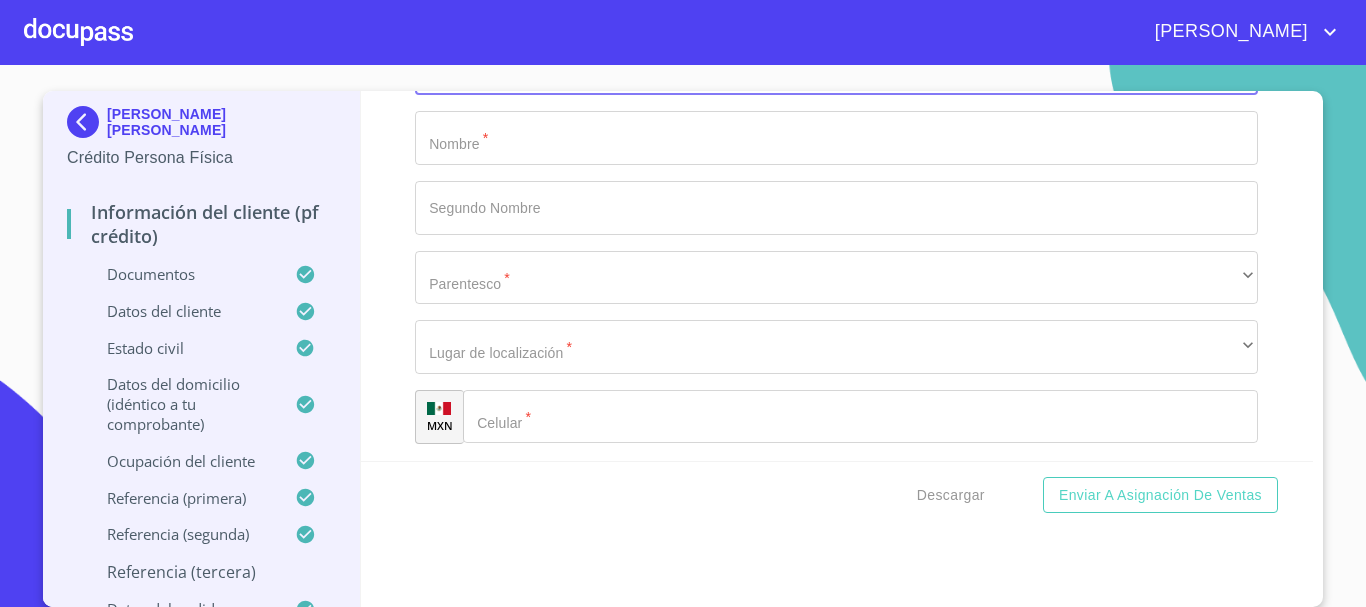 type on "NA" 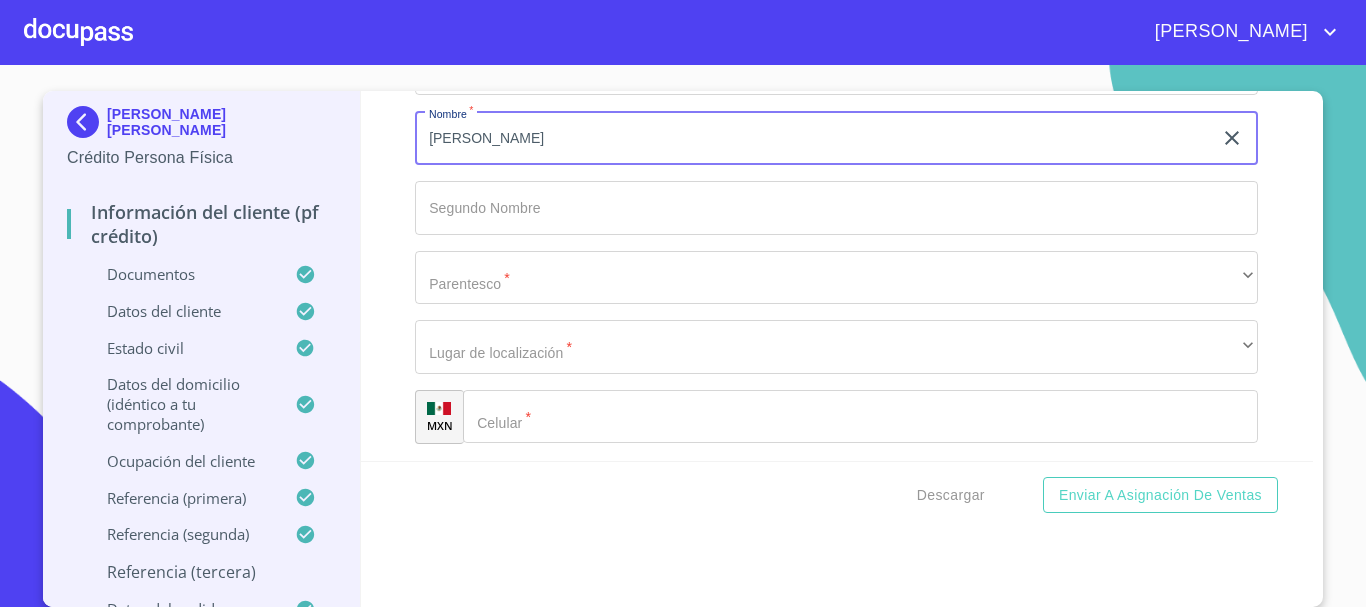 type on "[PERSON_NAME]" 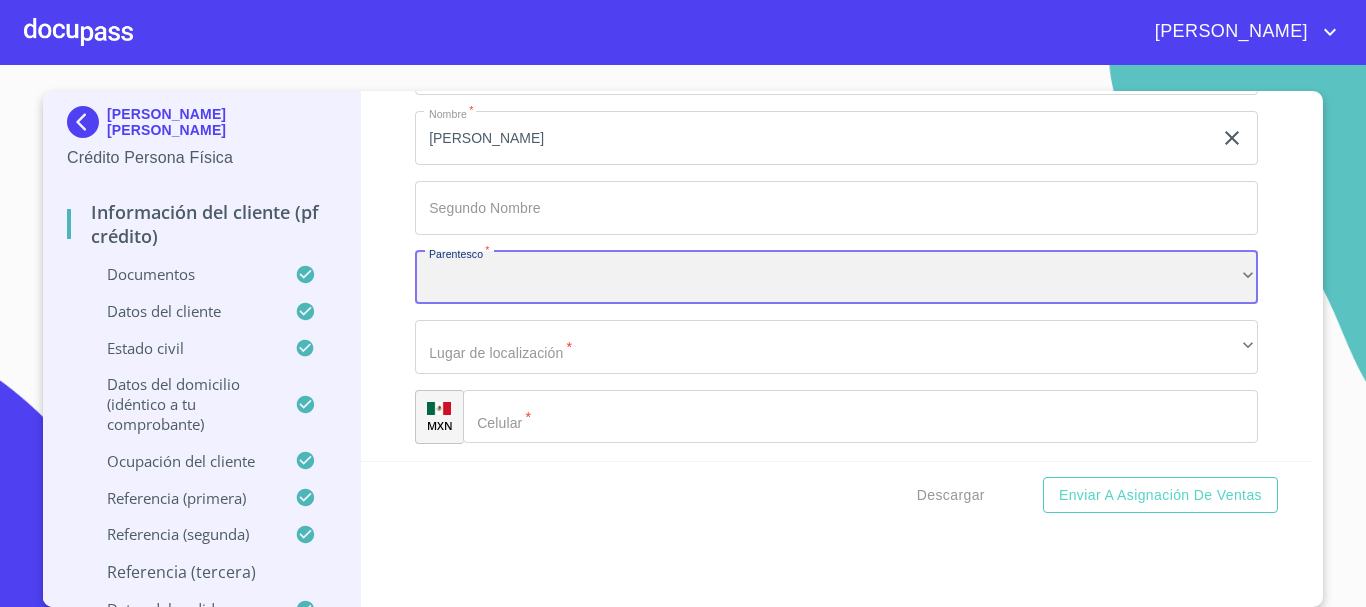 click on "​" at bounding box center [836, 278] 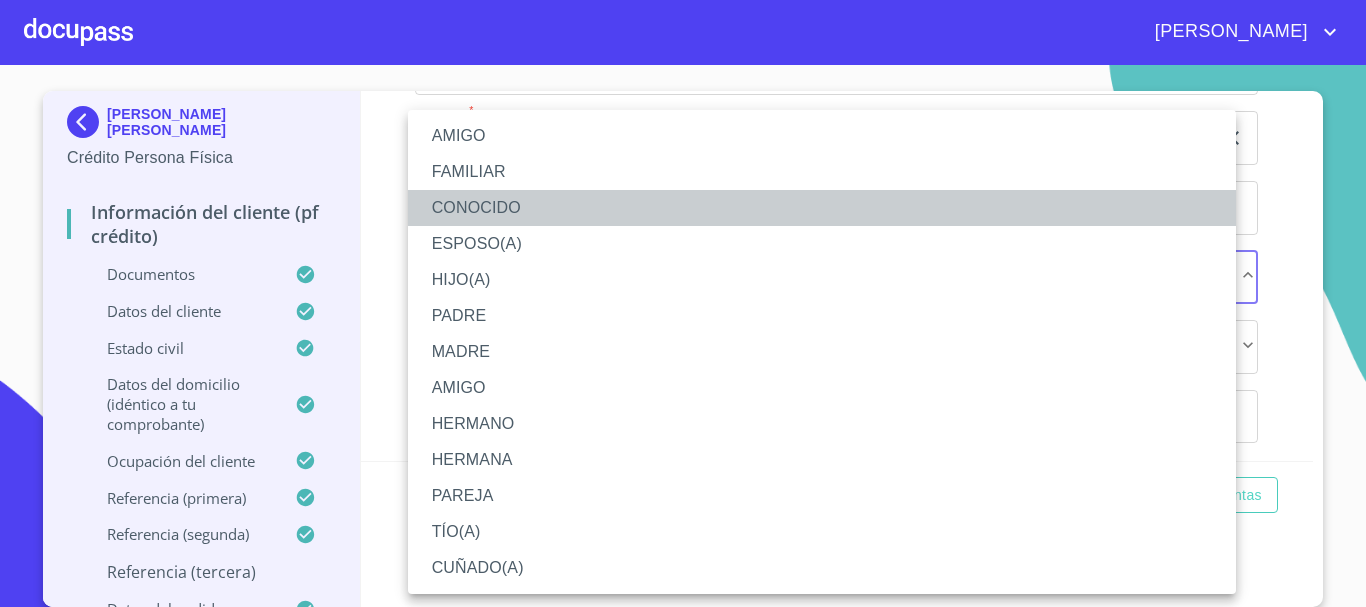 click on "CONOCIDO" at bounding box center [822, 208] 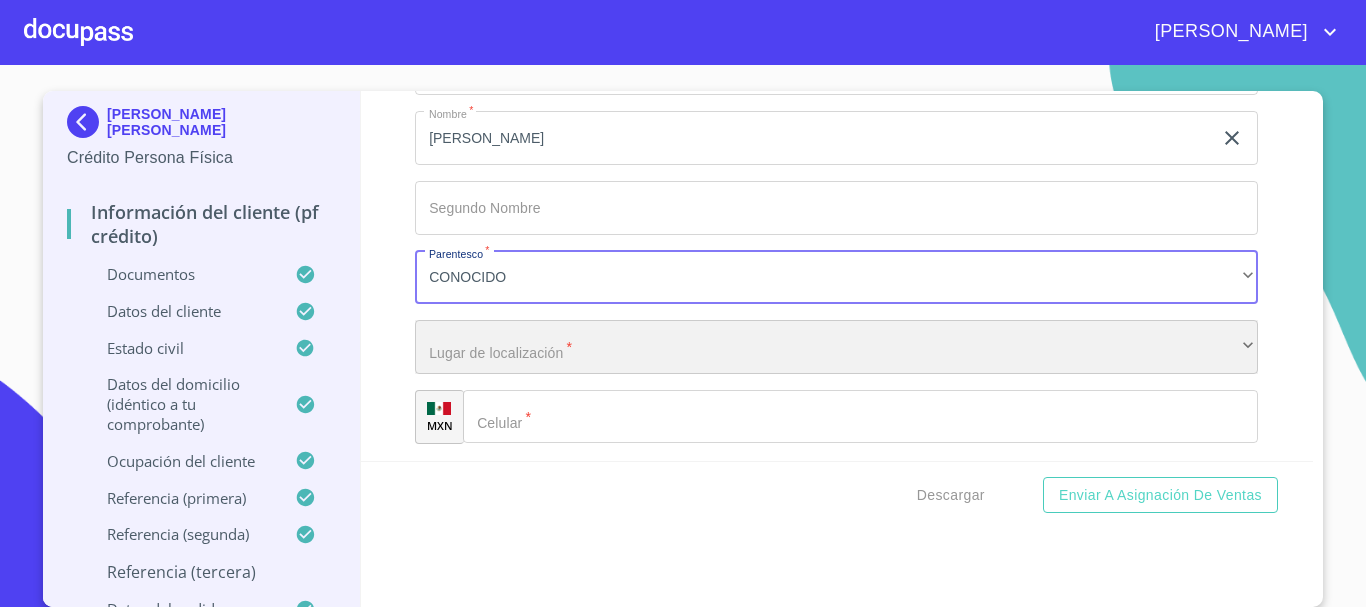 click on "​" at bounding box center (836, 347) 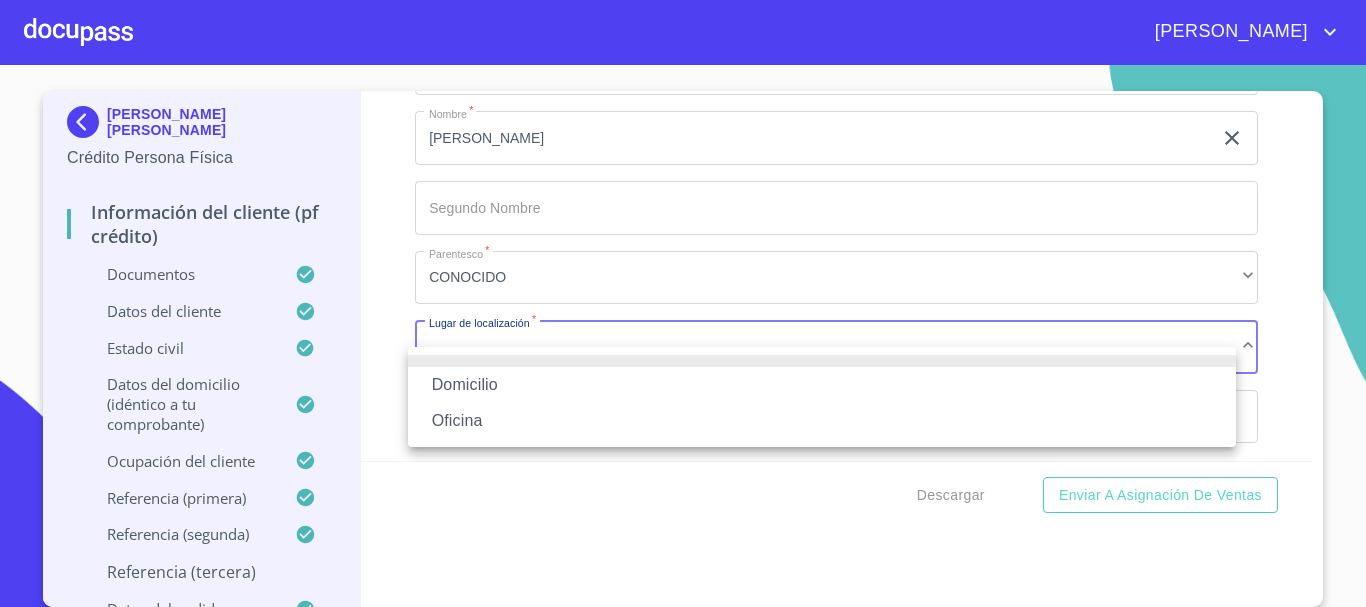 click on "Domicilio" at bounding box center [822, 385] 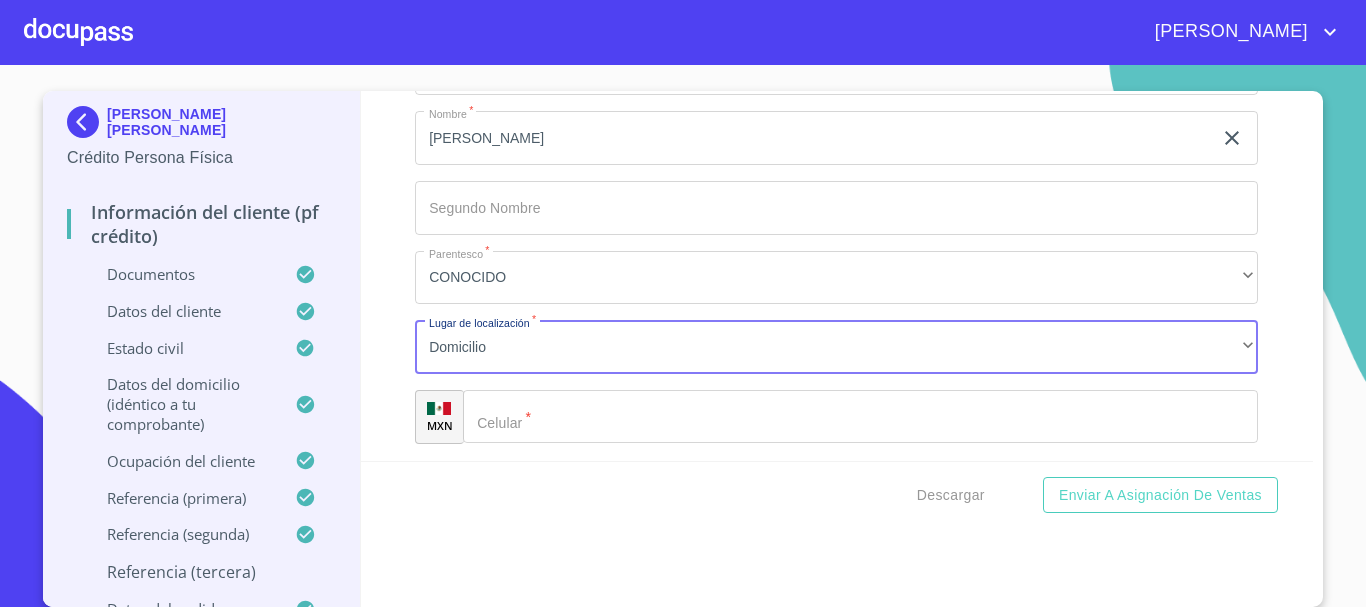 click on "Documento de identificación.   *" 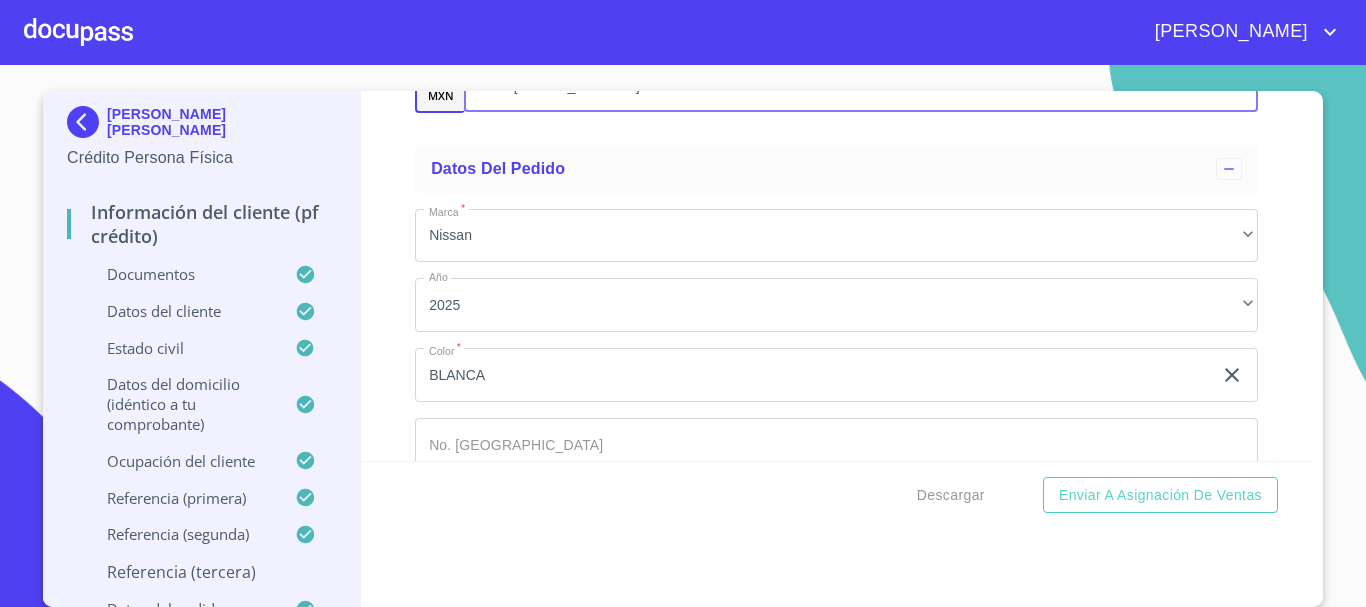 scroll, scrollTop: 10464, scrollLeft: 0, axis: vertical 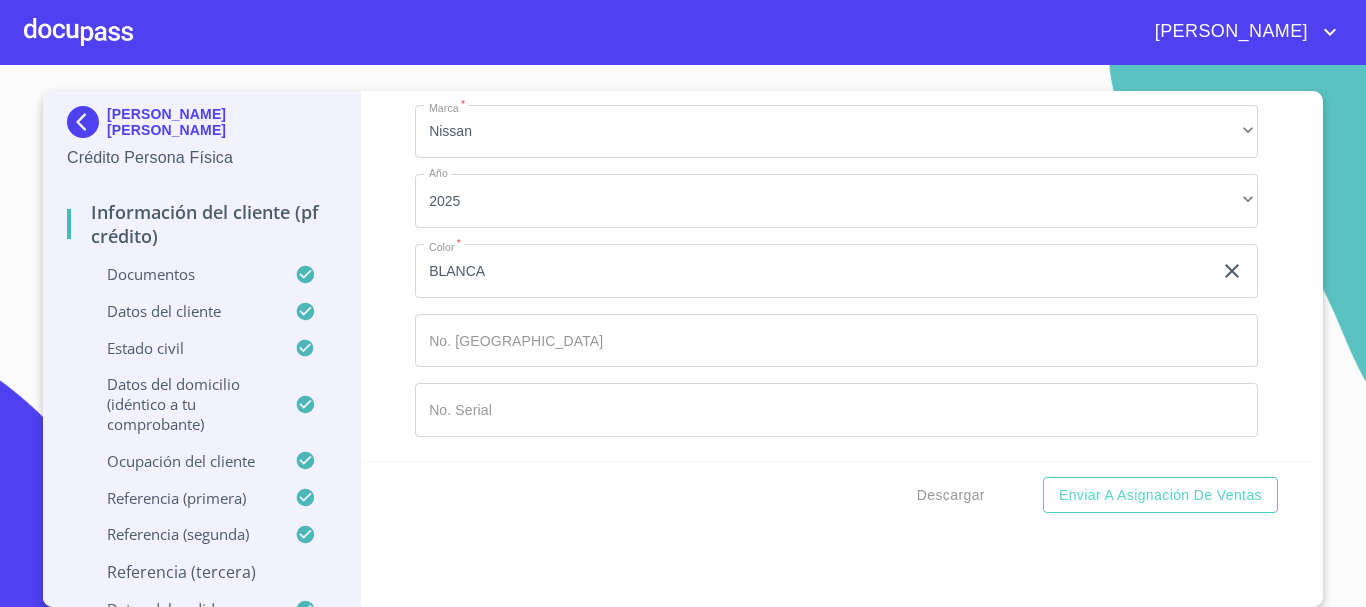 type on "[PHONE_NUMBER]" 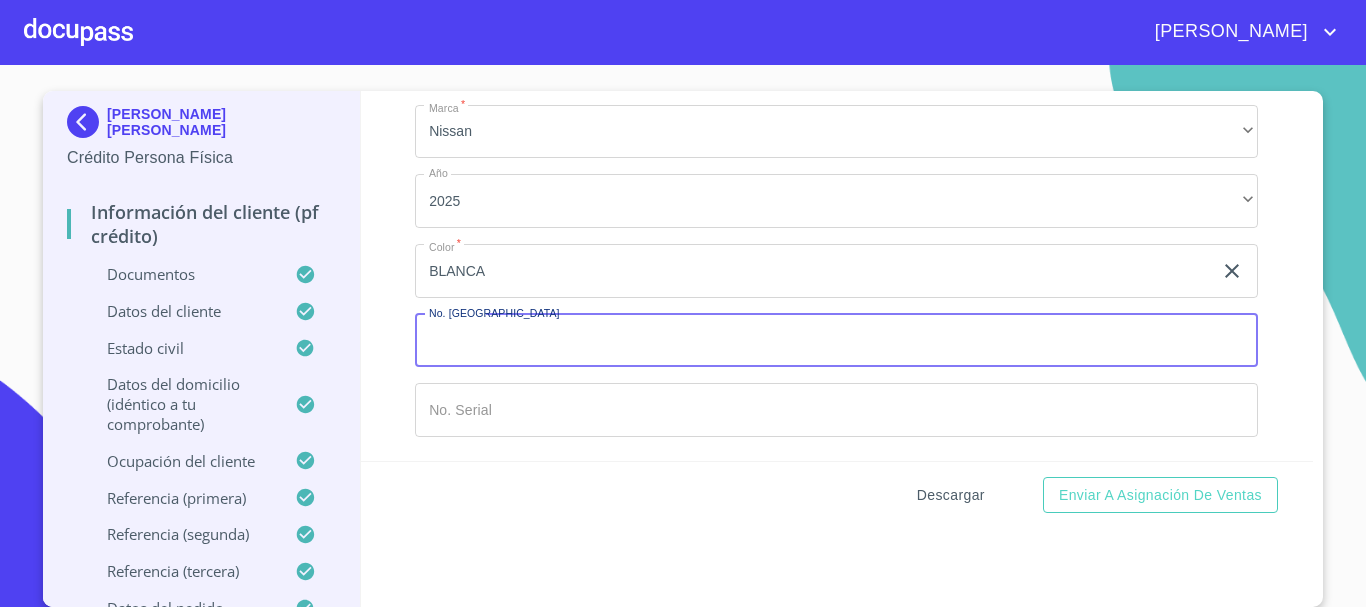 click on "Descargar" at bounding box center (951, 495) 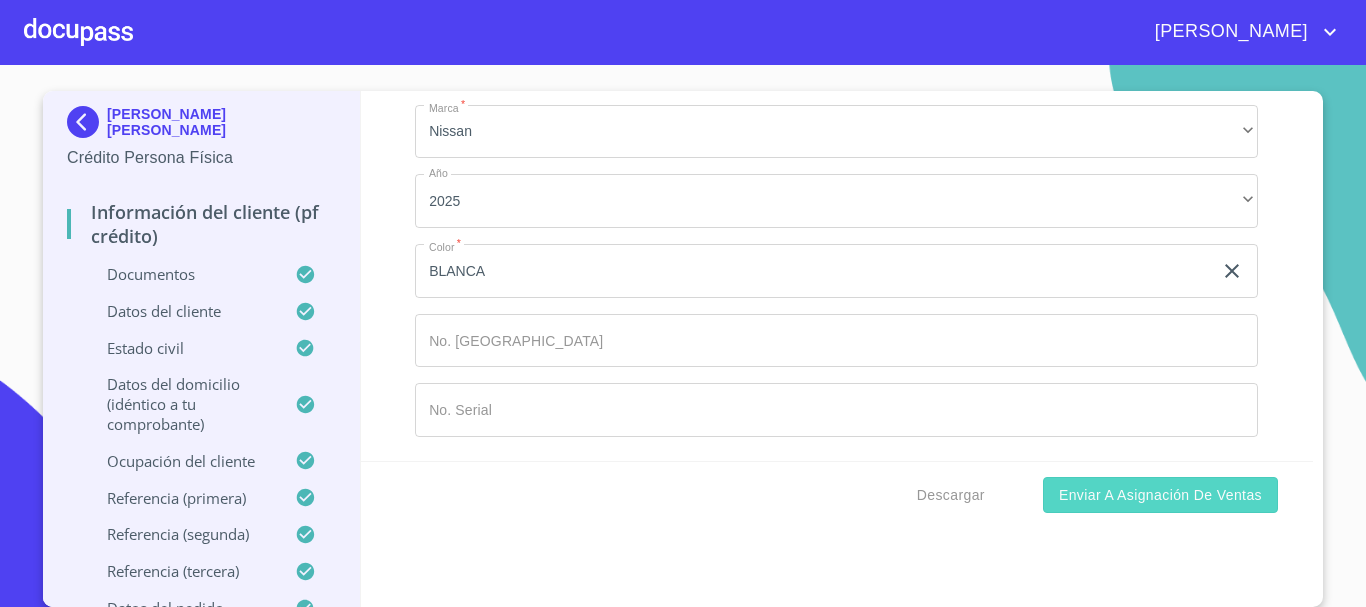 scroll, scrollTop: 10464, scrollLeft: 0, axis: vertical 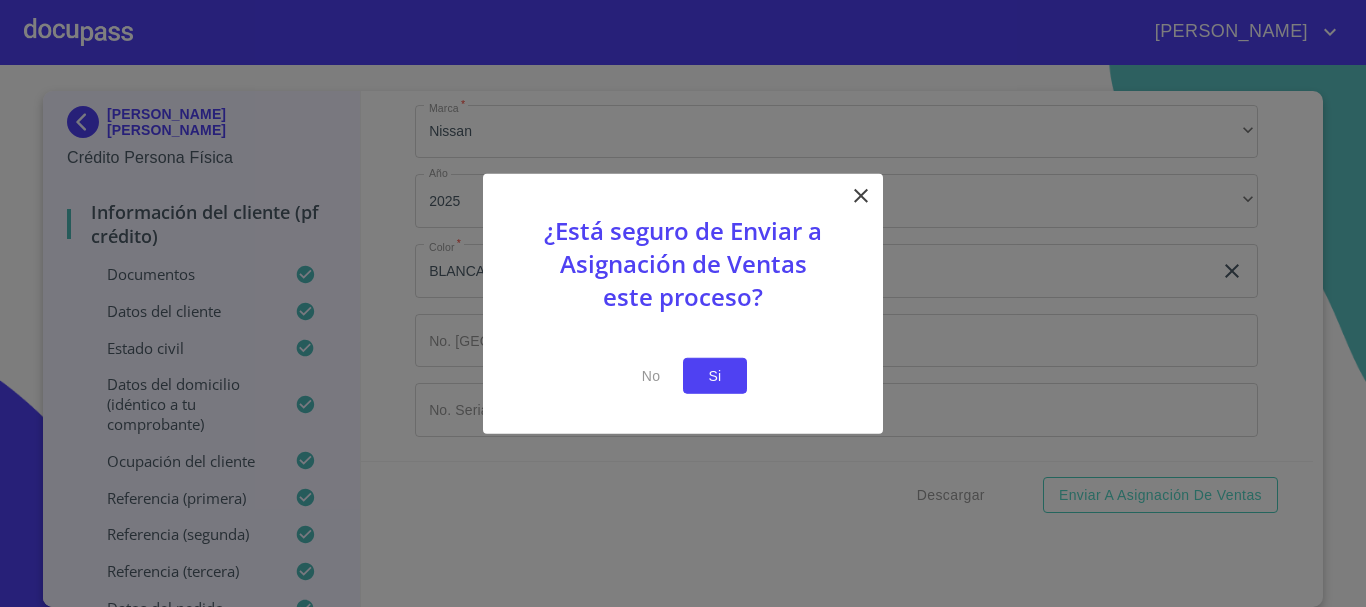 click on "Si" at bounding box center (715, 375) 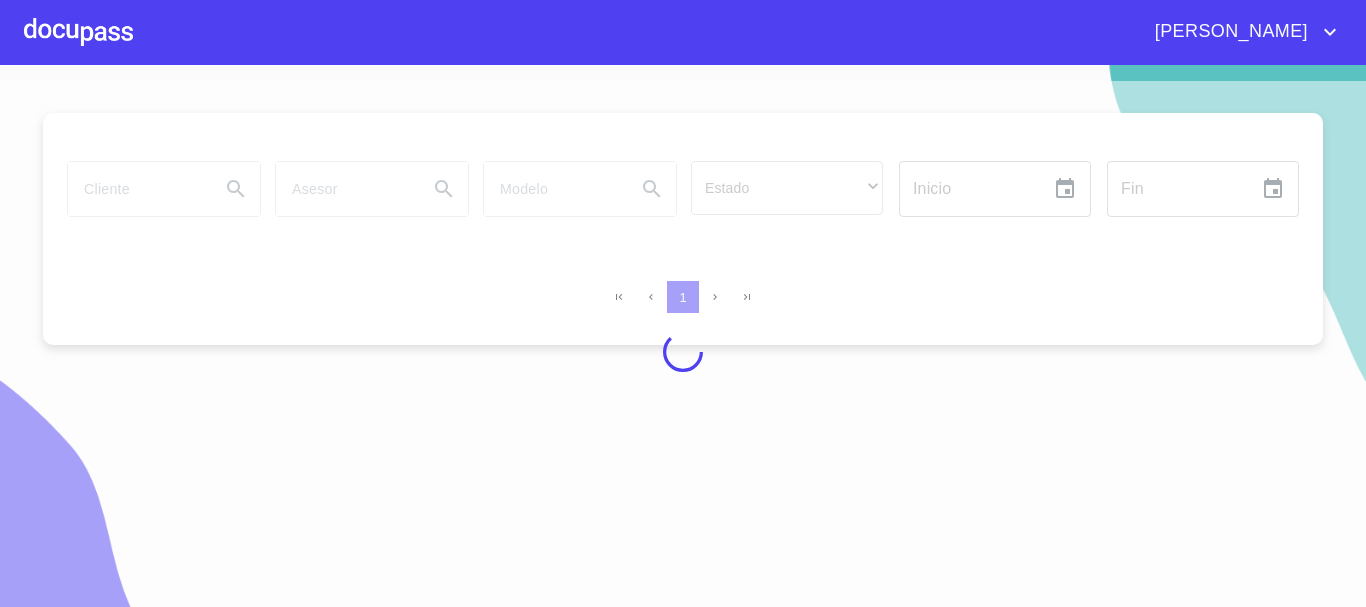 click at bounding box center (78, 32) 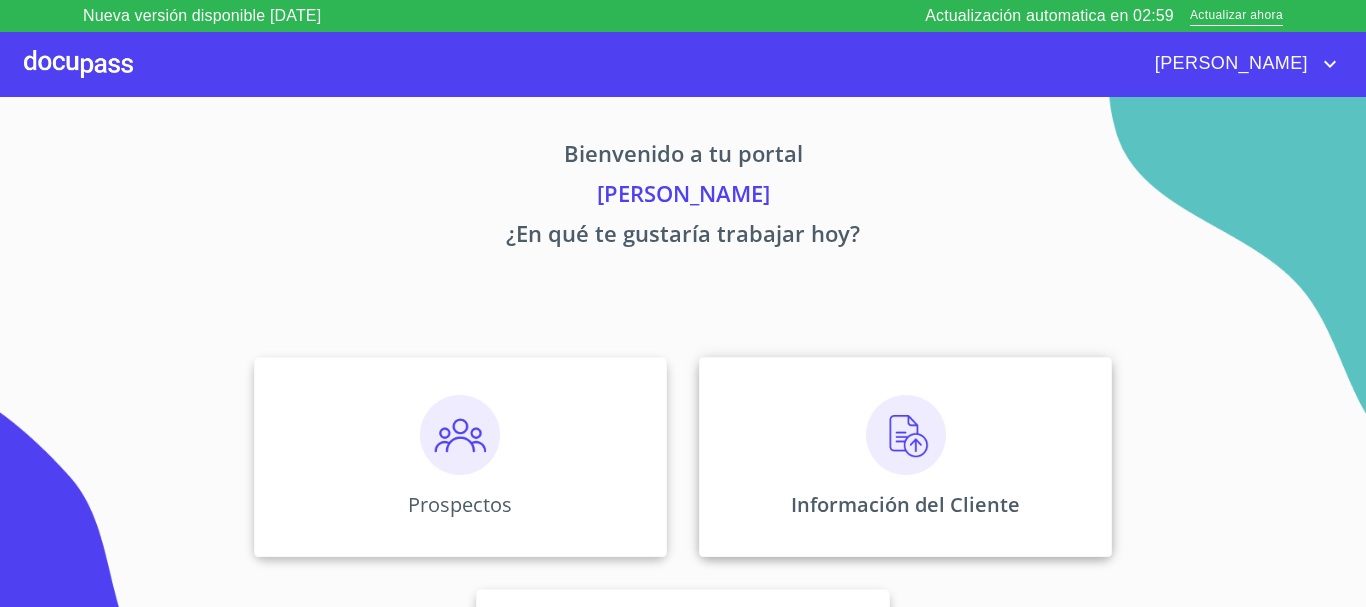 click at bounding box center (906, 435) 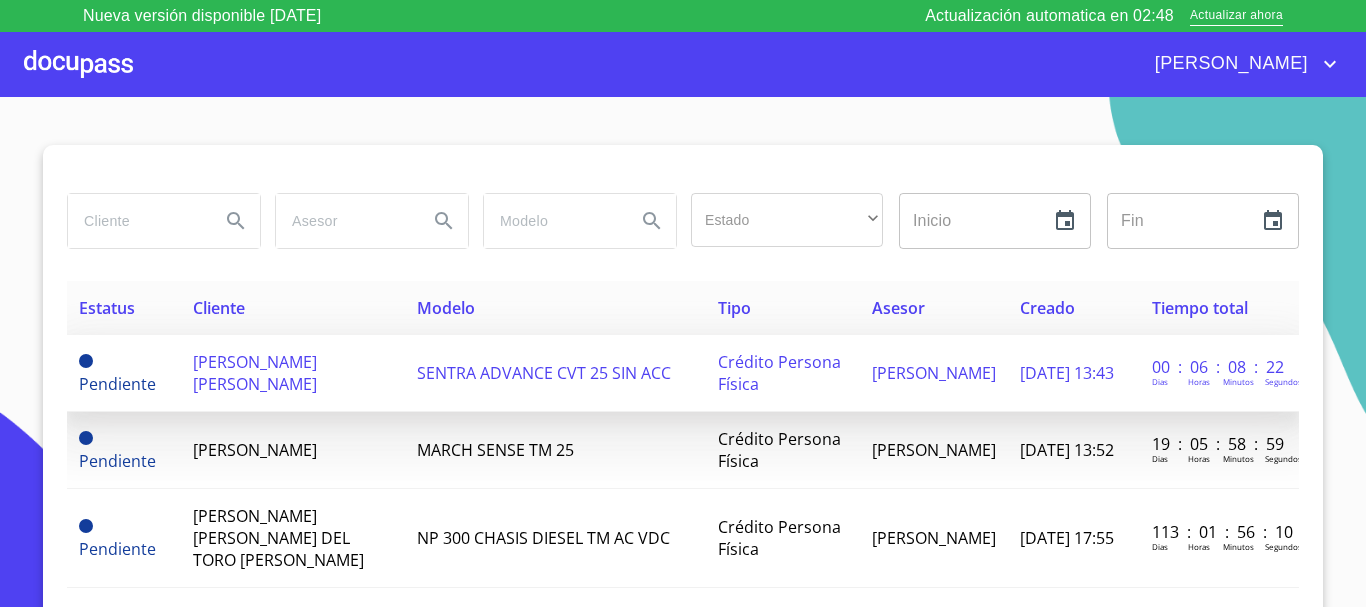 click on "[PERSON_NAME] [PERSON_NAME]" at bounding box center (255, 373) 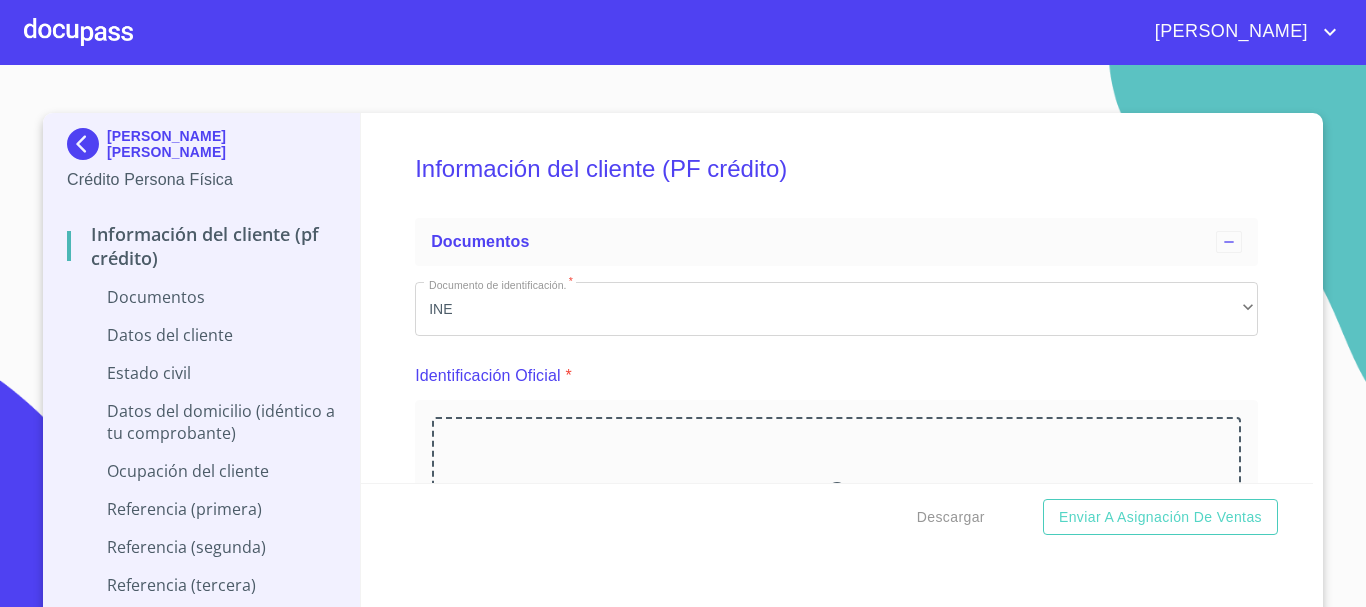 scroll, scrollTop: 0, scrollLeft: 0, axis: both 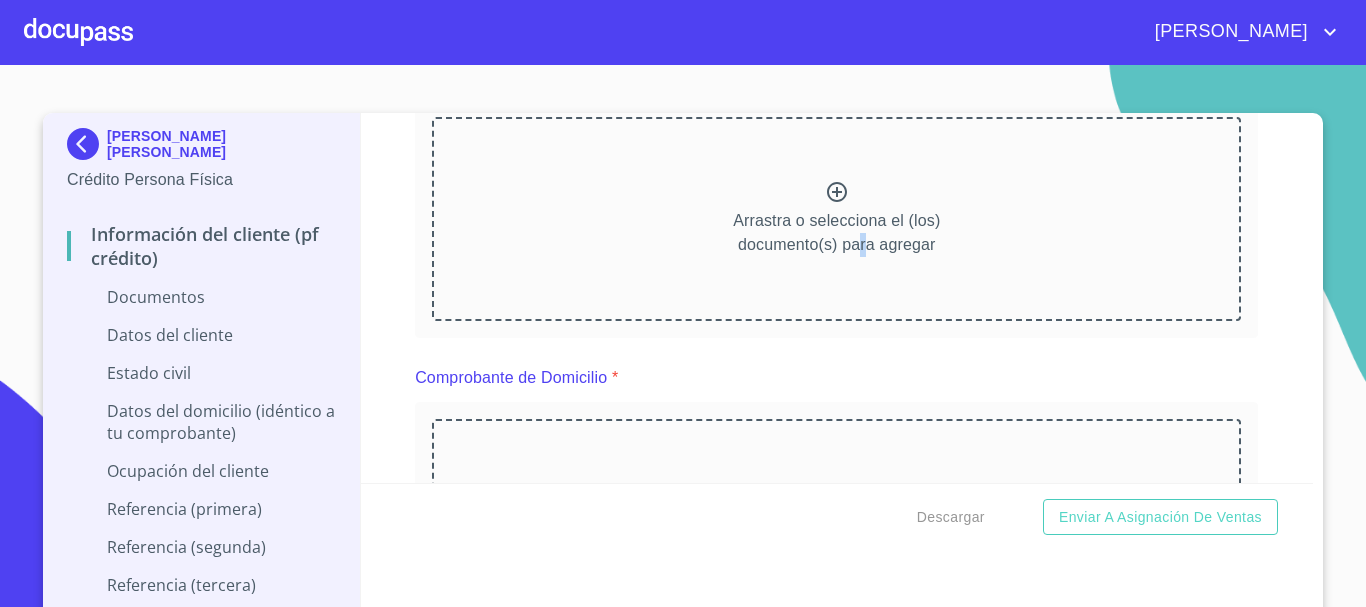 click on "Arrastra o selecciona el (los) documento(s) para agregar" at bounding box center (836, 233) 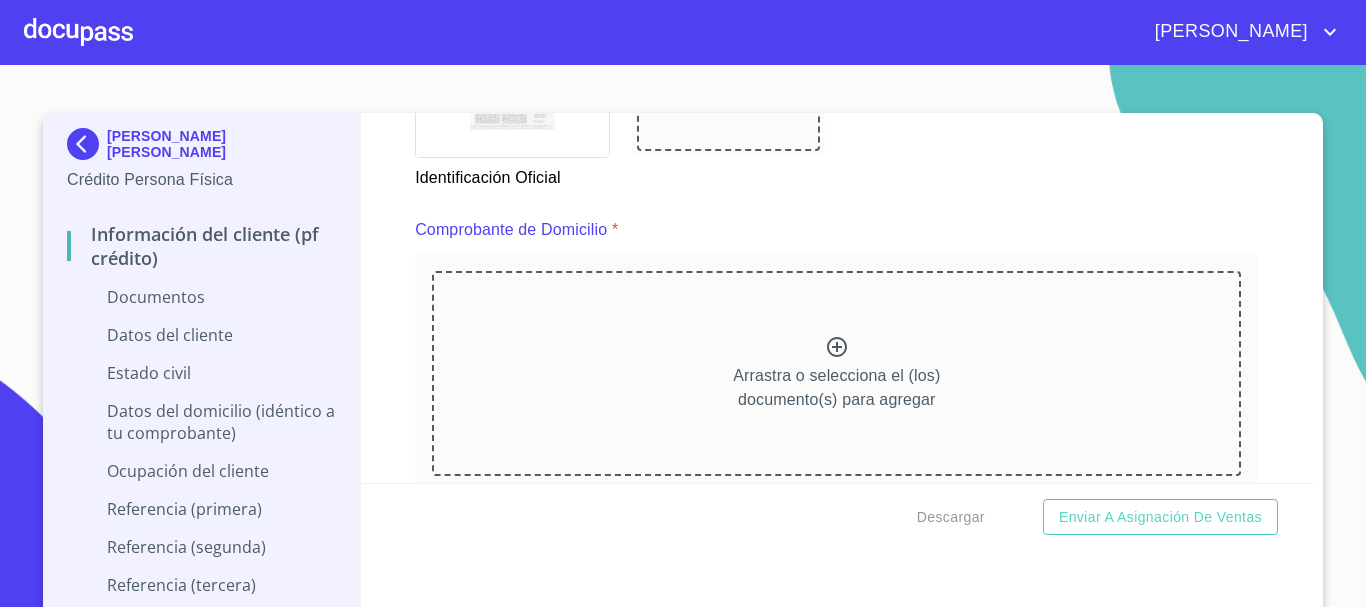 scroll, scrollTop: 1000, scrollLeft: 0, axis: vertical 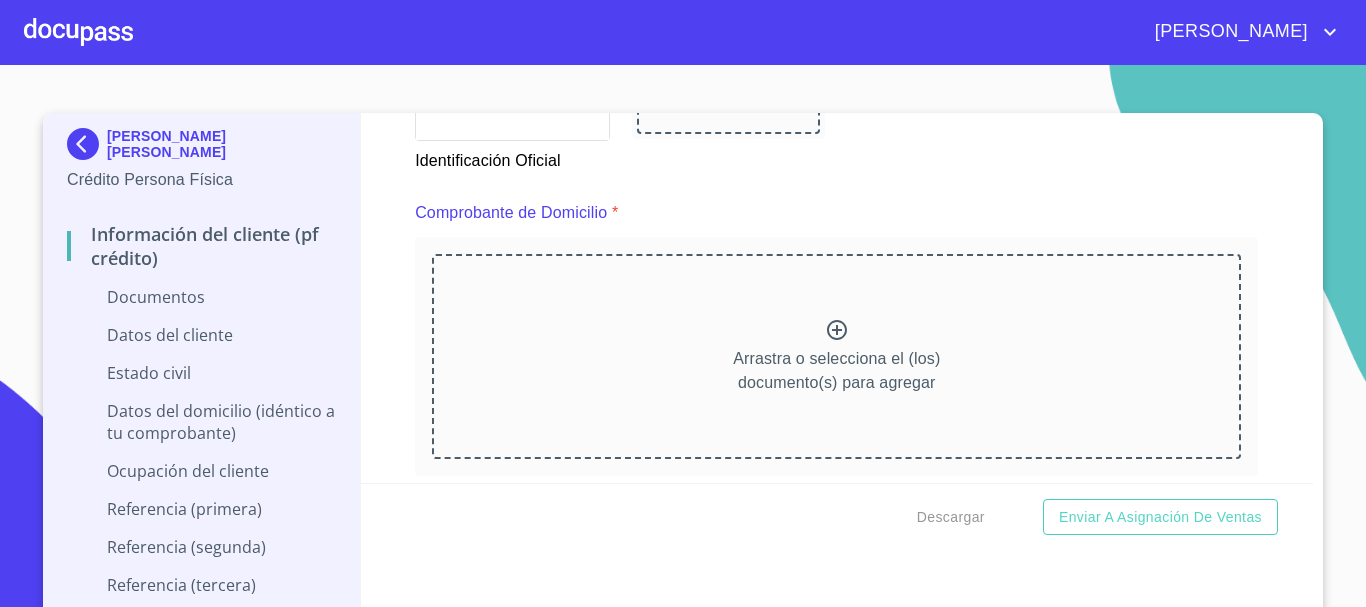 click on "Arrastra o selecciona el (los) documento(s) para agregar" at bounding box center [836, 371] 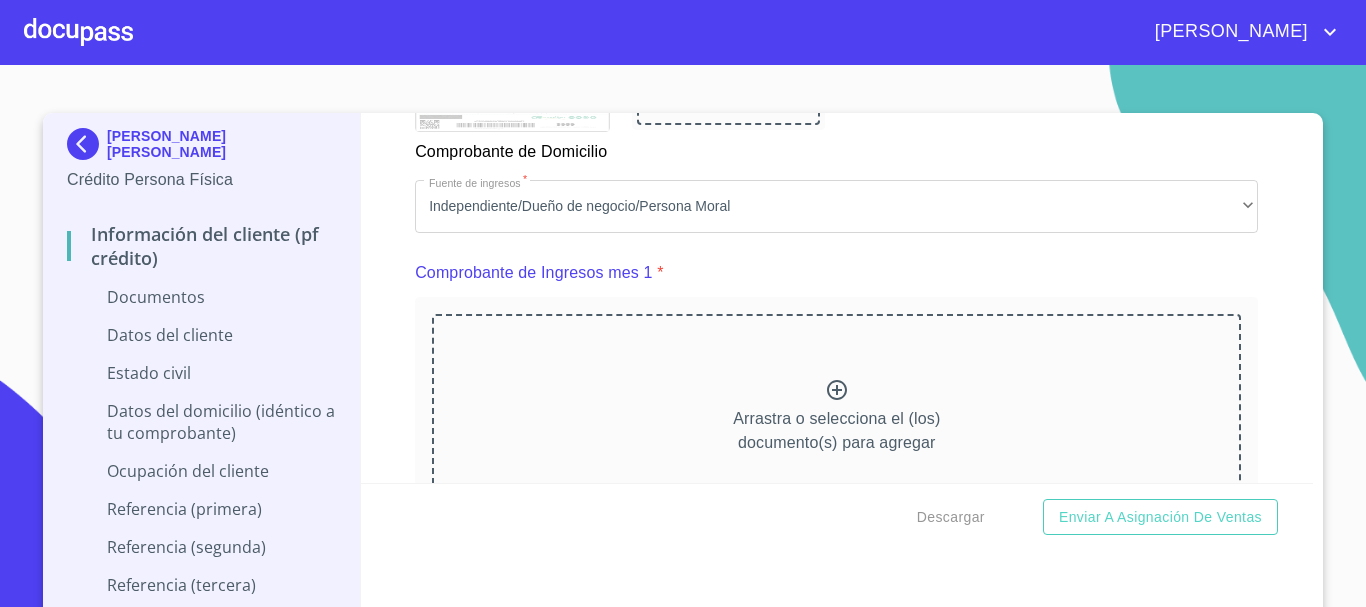 scroll, scrollTop: 2000, scrollLeft: 0, axis: vertical 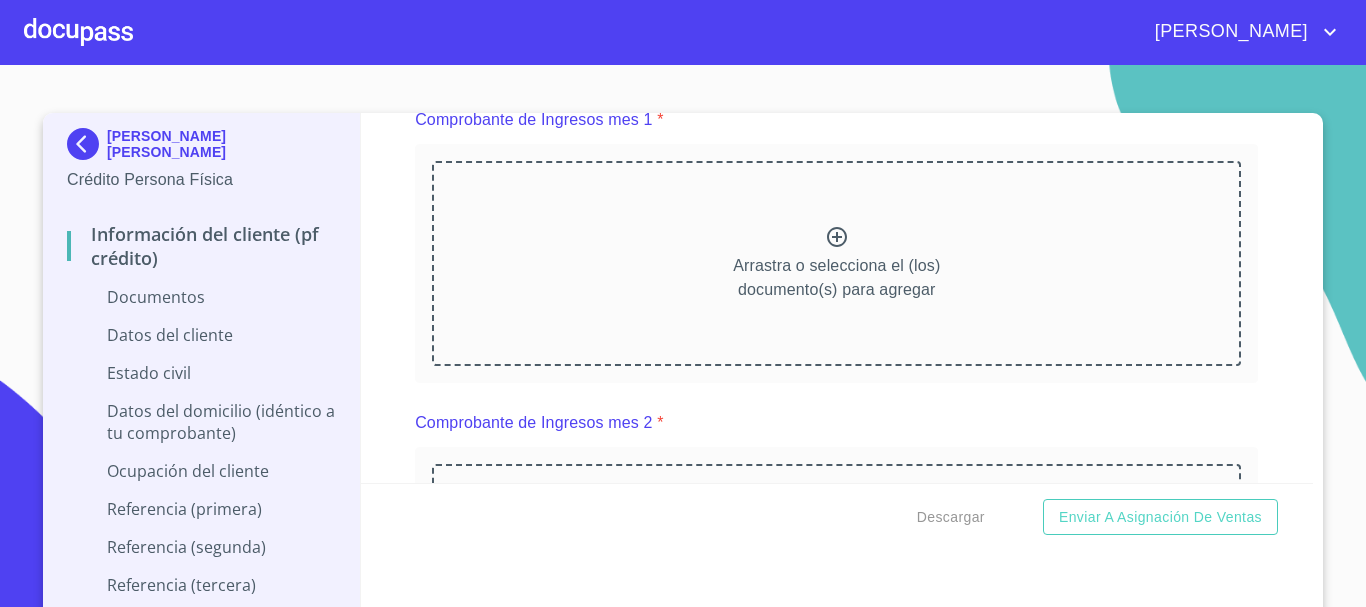 click on "Arrastra o selecciona el (los) documento(s) para agregar" at bounding box center (836, 263) 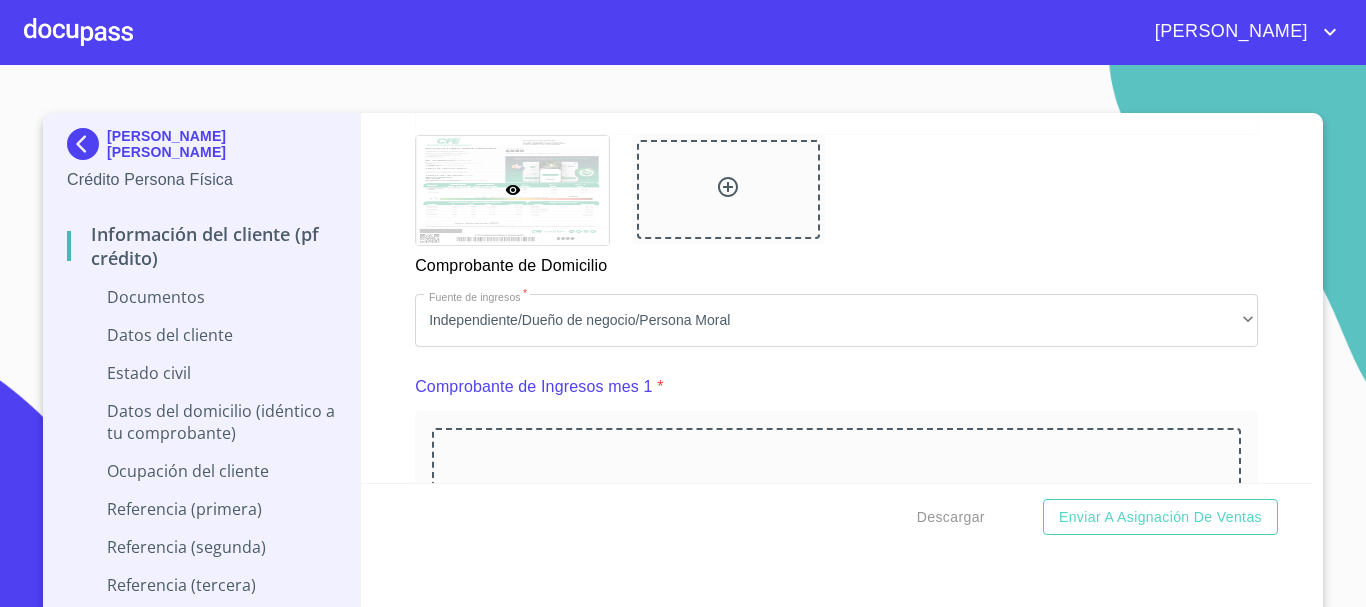scroll, scrollTop: 1700, scrollLeft: 0, axis: vertical 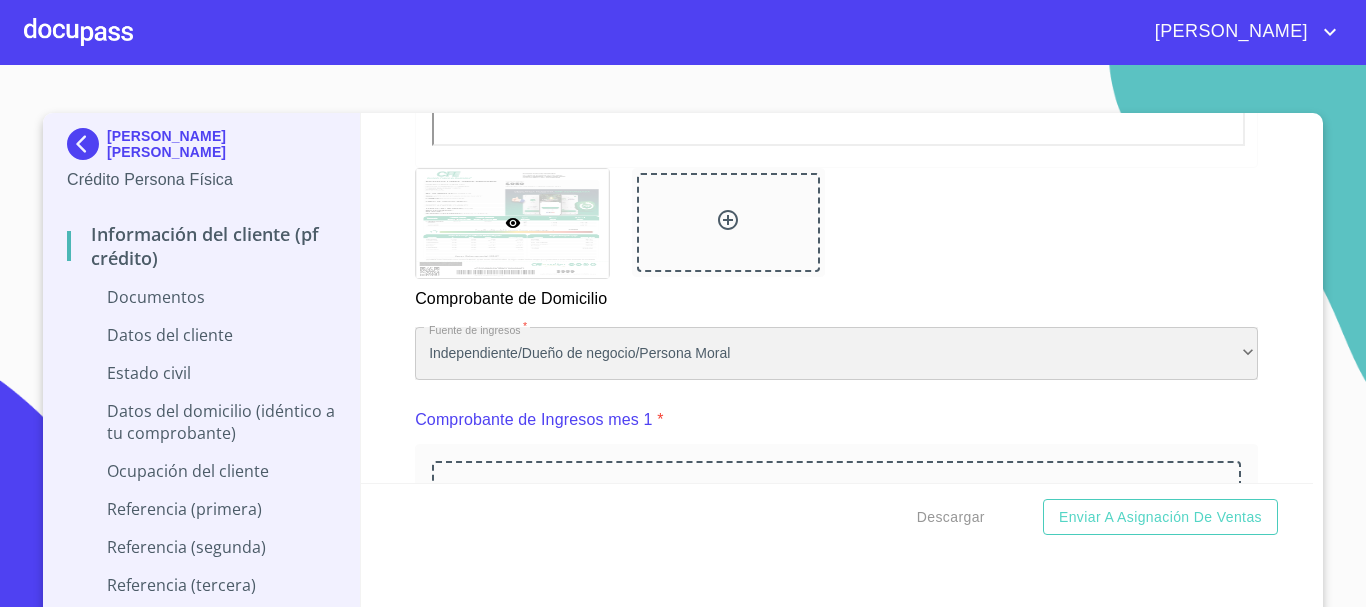 click on "Independiente/Dueño de negocio/Persona Moral" at bounding box center (836, 354) 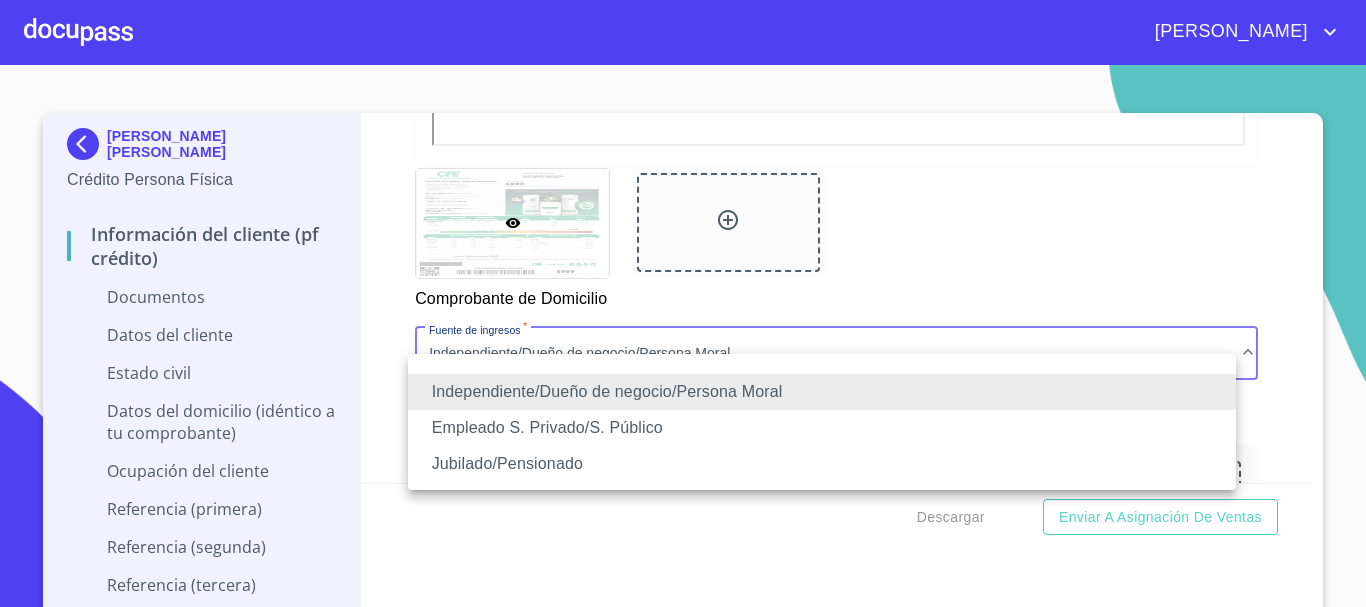 click on "Jubilado/Pensionado" at bounding box center (822, 464) 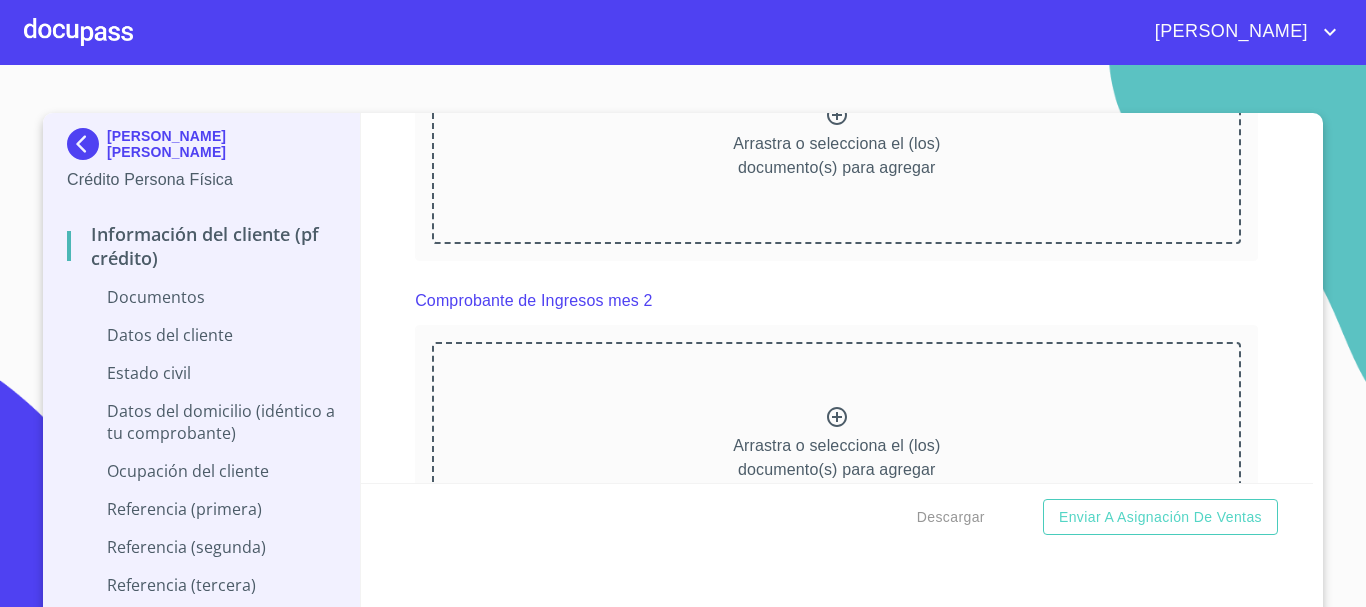 scroll, scrollTop: 2000, scrollLeft: 0, axis: vertical 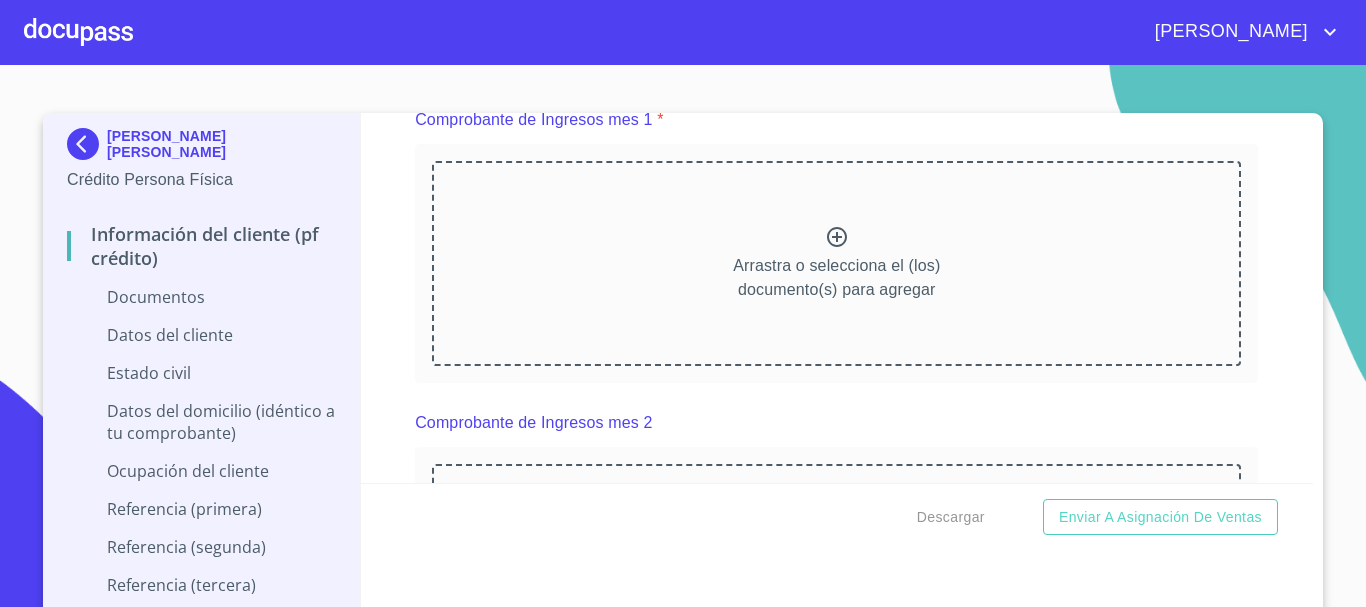 click on "Arrastra o selecciona el (los) documento(s) para agregar" at bounding box center (836, 278) 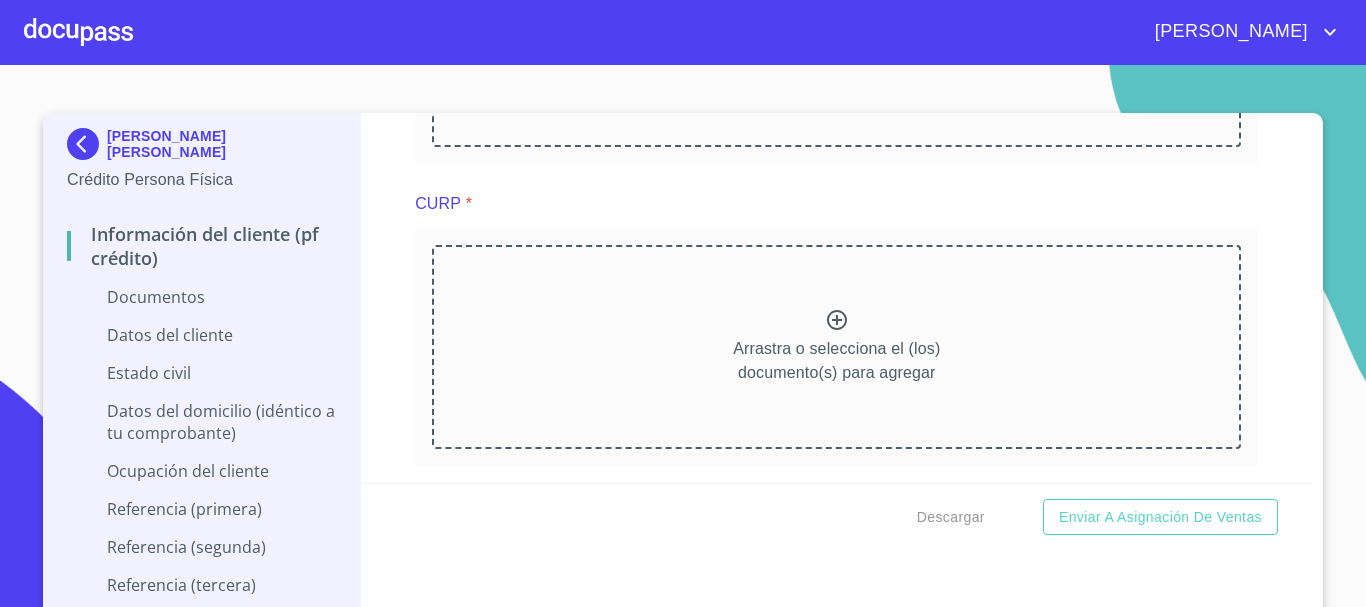 scroll, scrollTop: 3500, scrollLeft: 0, axis: vertical 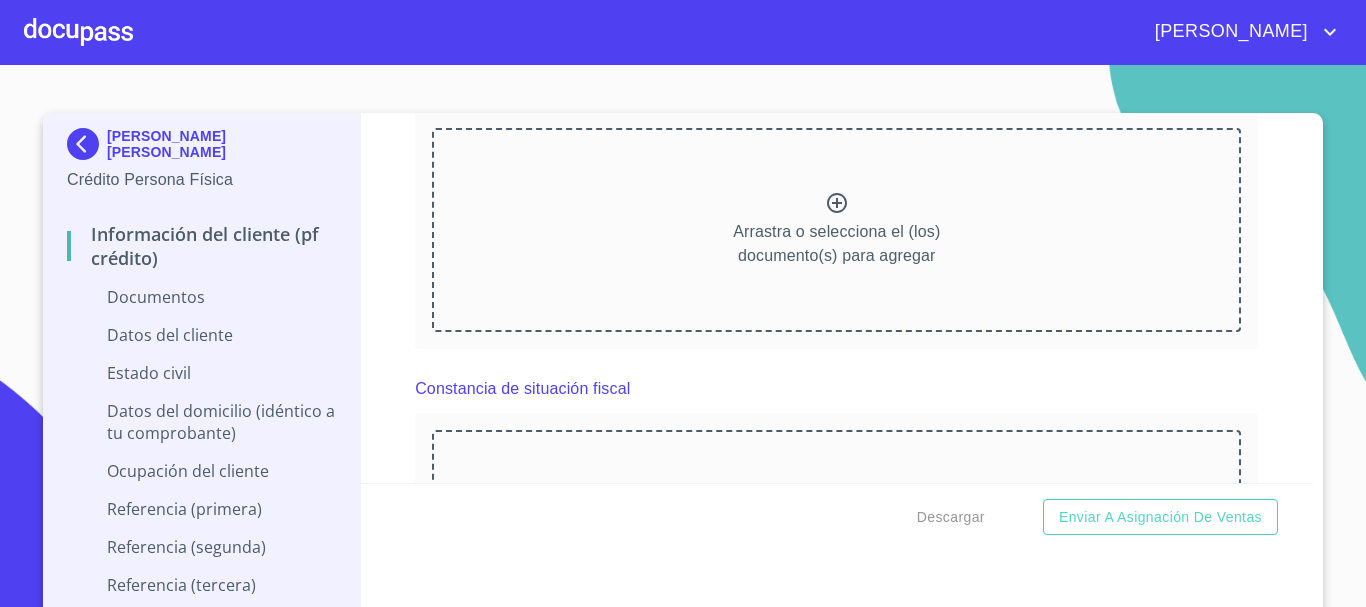 click on "Arrastra o selecciona el (los) documento(s) para agregar" at bounding box center (836, 230) 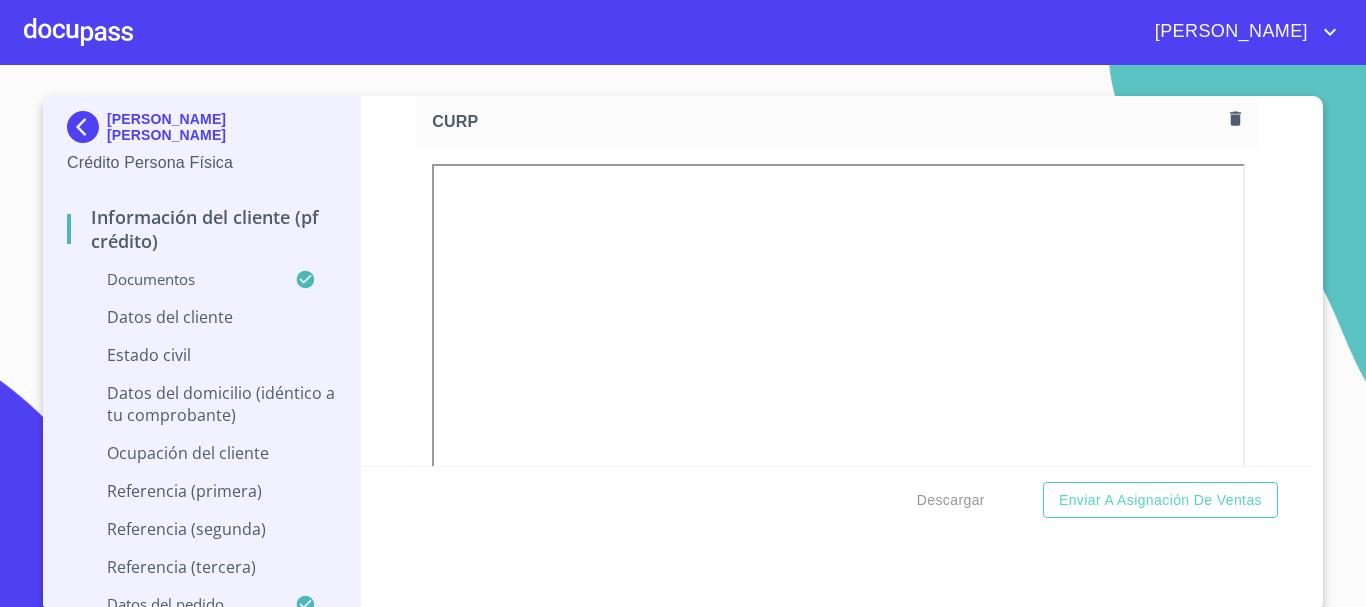 scroll, scrollTop: 22, scrollLeft: 0, axis: vertical 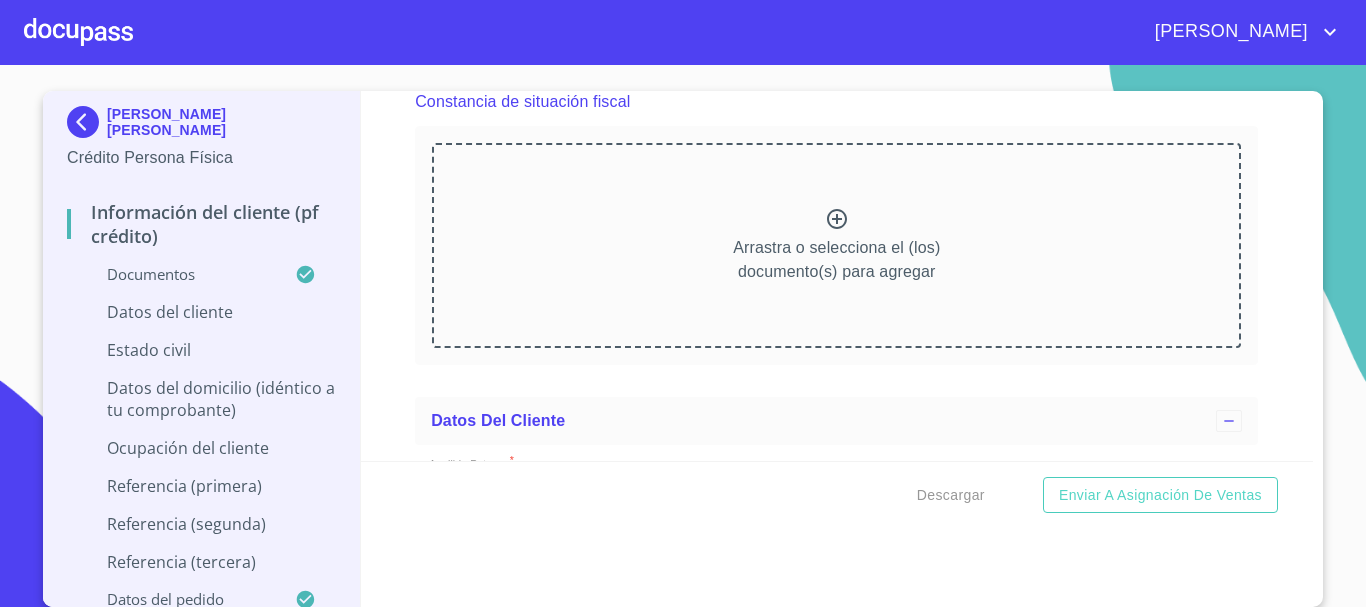 click on "Arrastra o selecciona el (los) documento(s) para agregar" at bounding box center (836, 260) 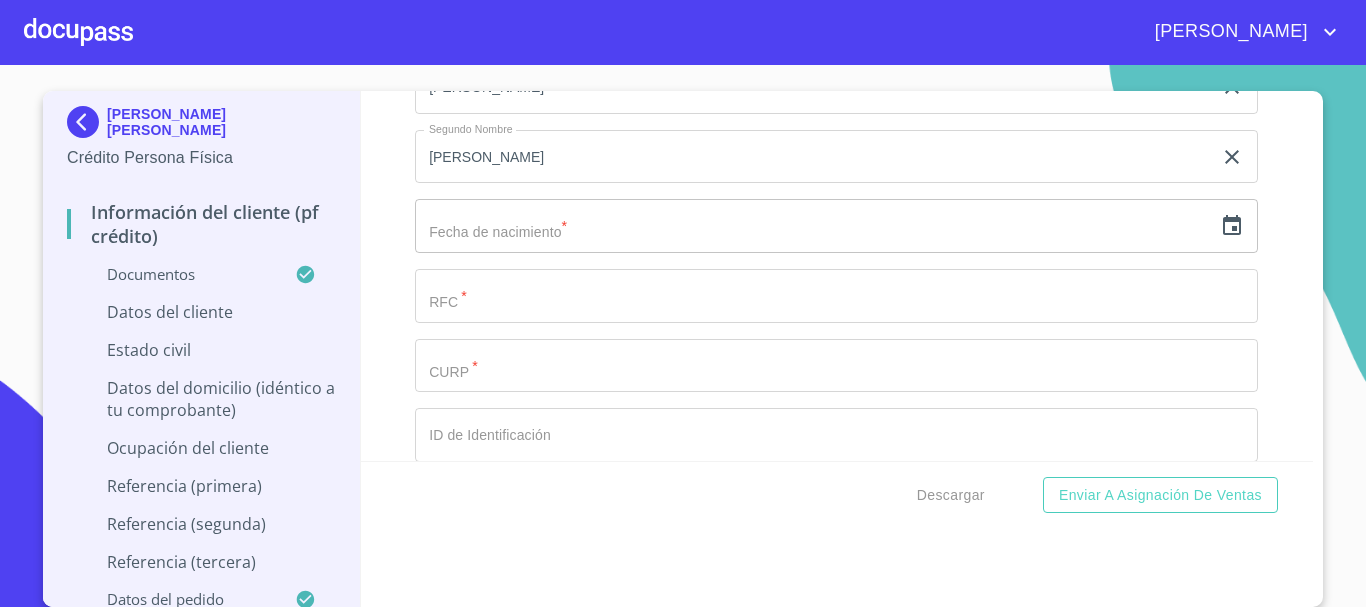 scroll, scrollTop: 5400, scrollLeft: 0, axis: vertical 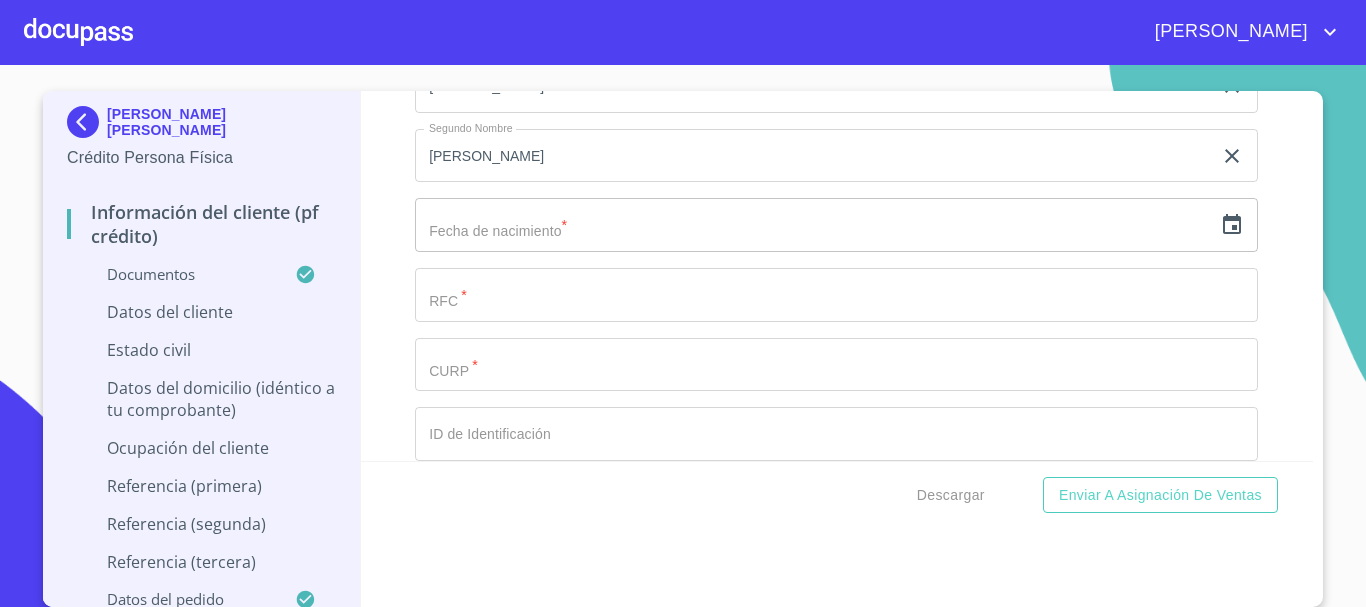click 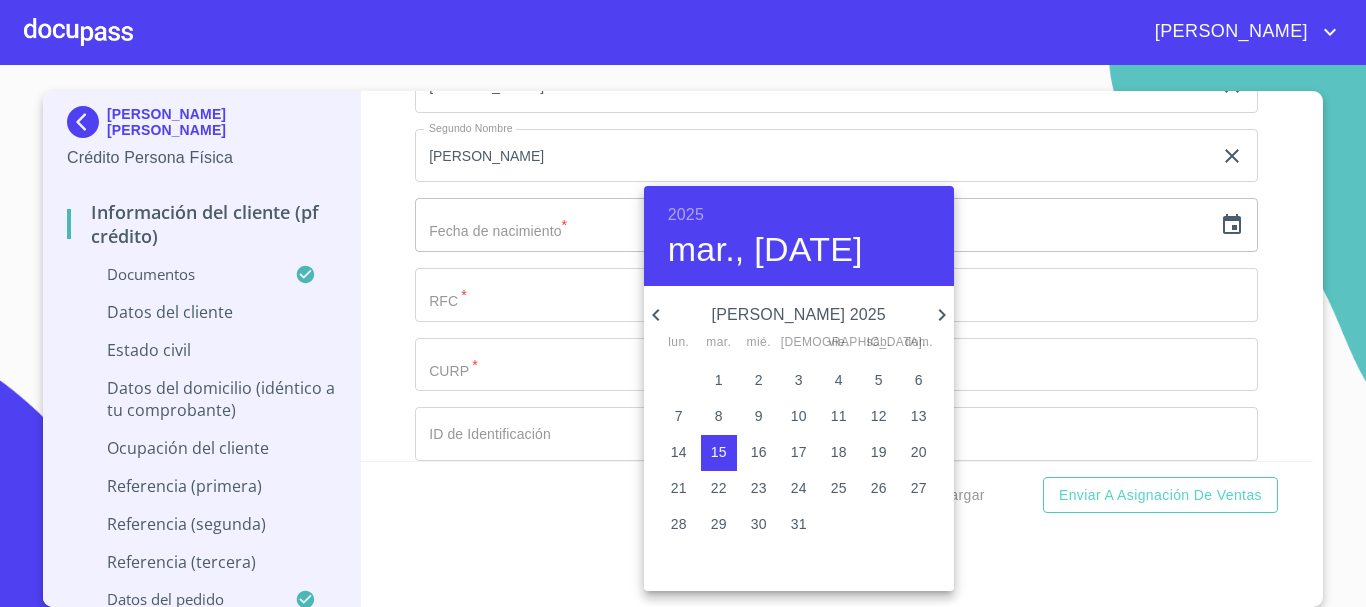 click on "2025" at bounding box center [686, 215] 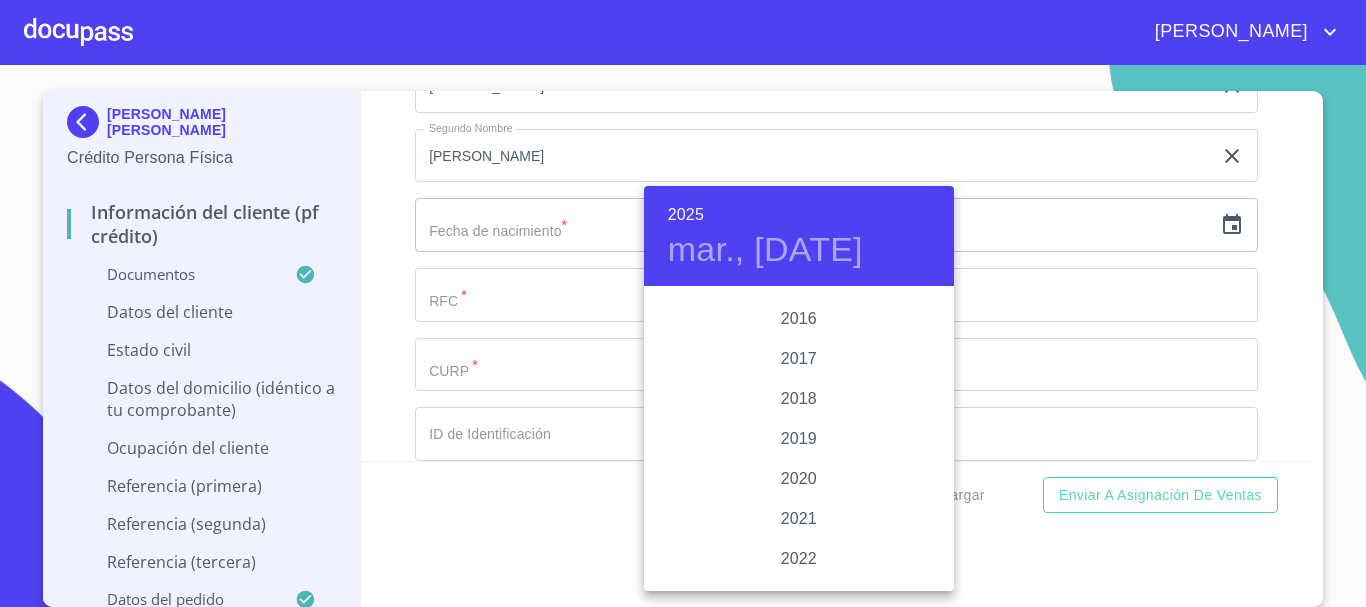 scroll, scrollTop: 3580, scrollLeft: 0, axis: vertical 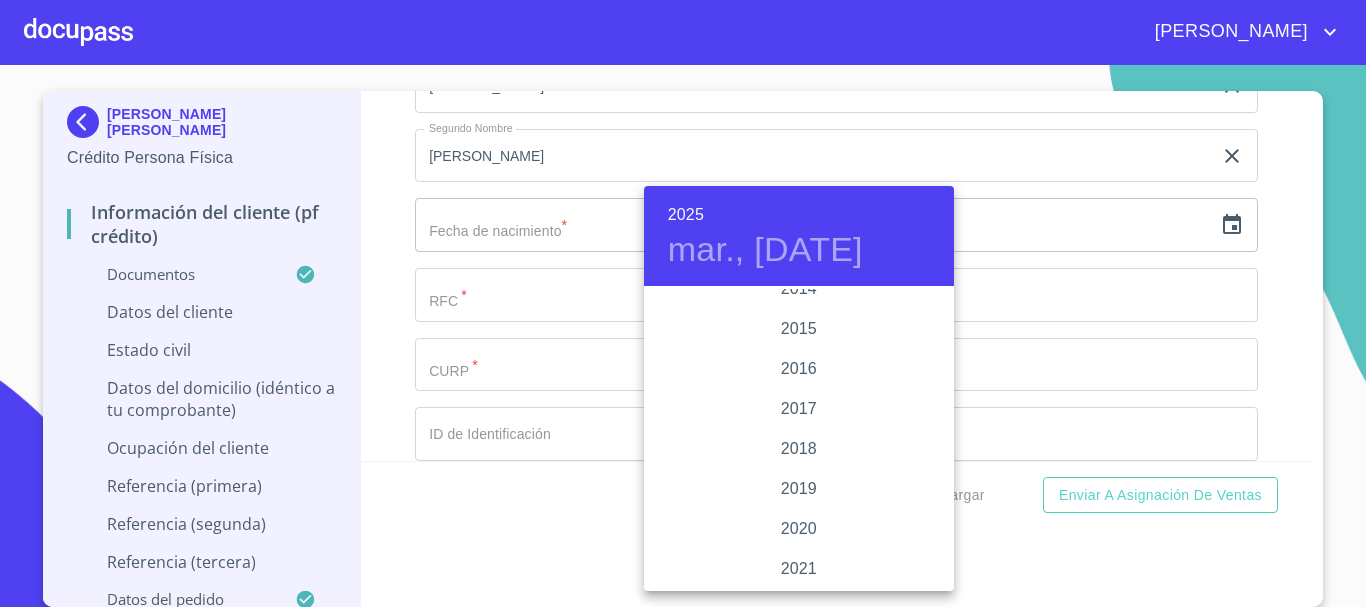 click at bounding box center (683, 303) 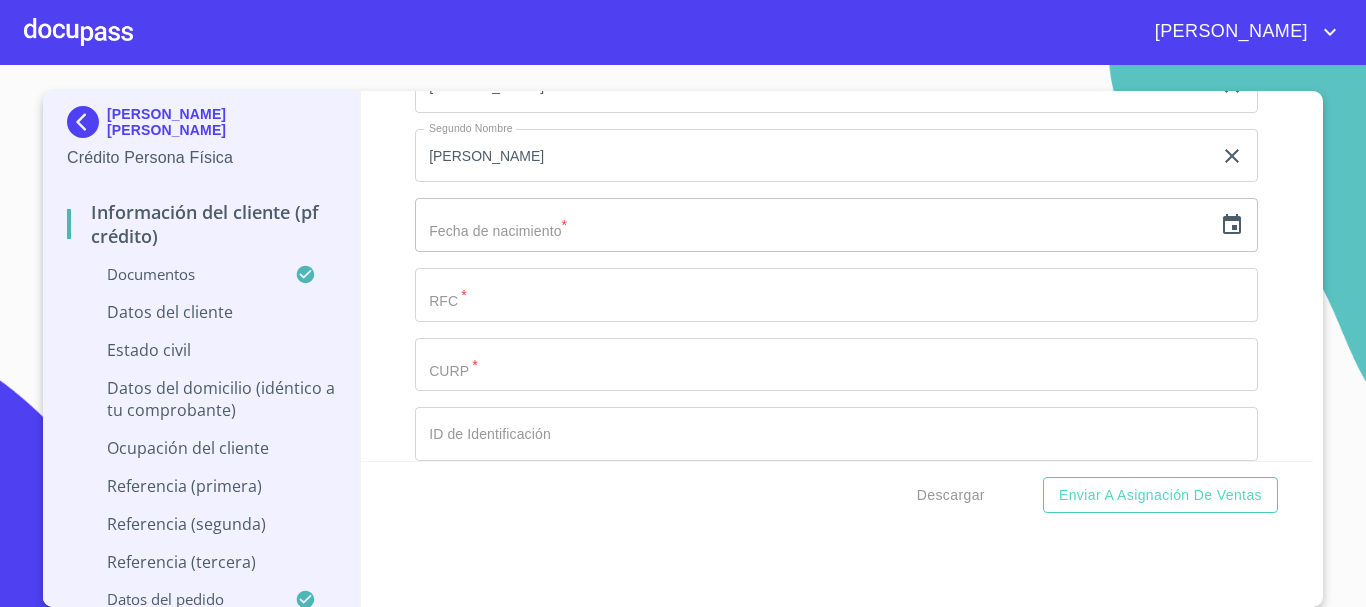 click at bounding box center [78, 32] 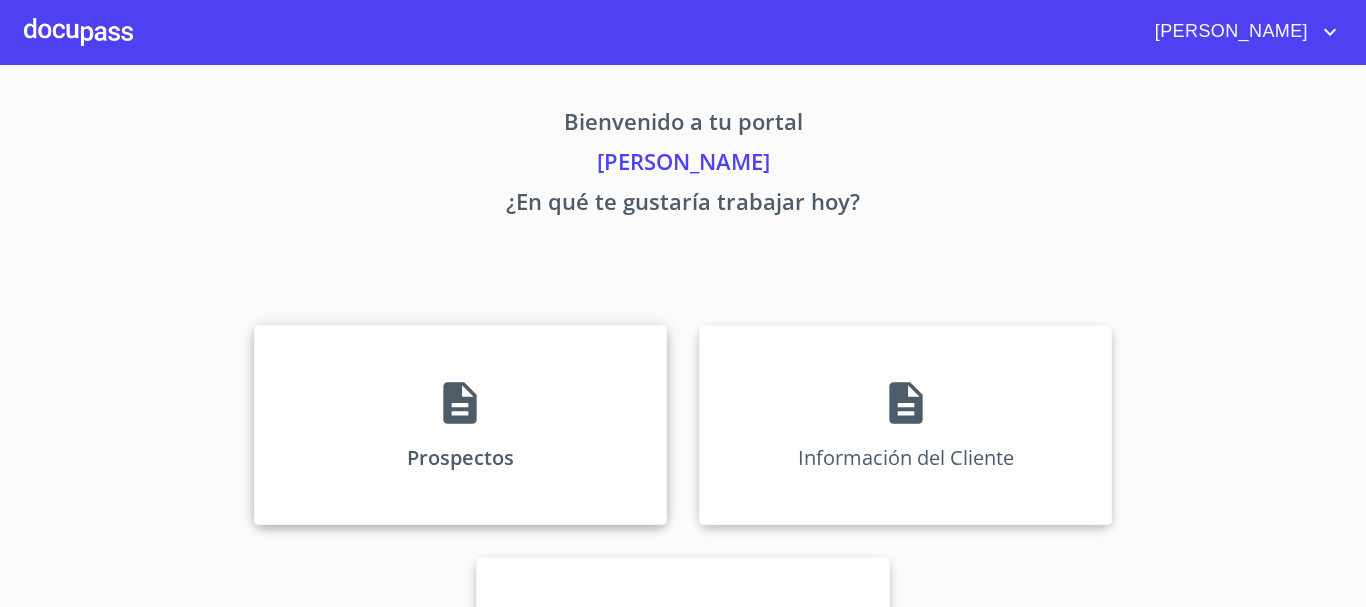 click on "Prospectos" at bounding box center [460, 425] 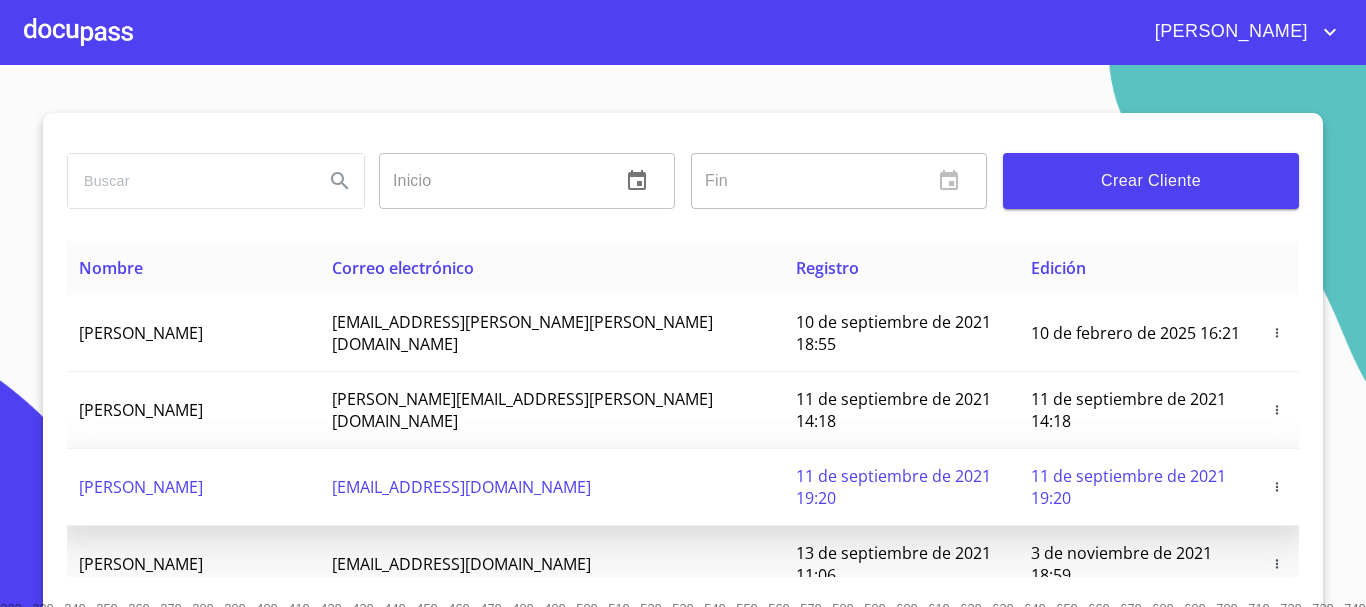 scroll, scrollTop: 300, scrollLeft: 0, axis: vertical 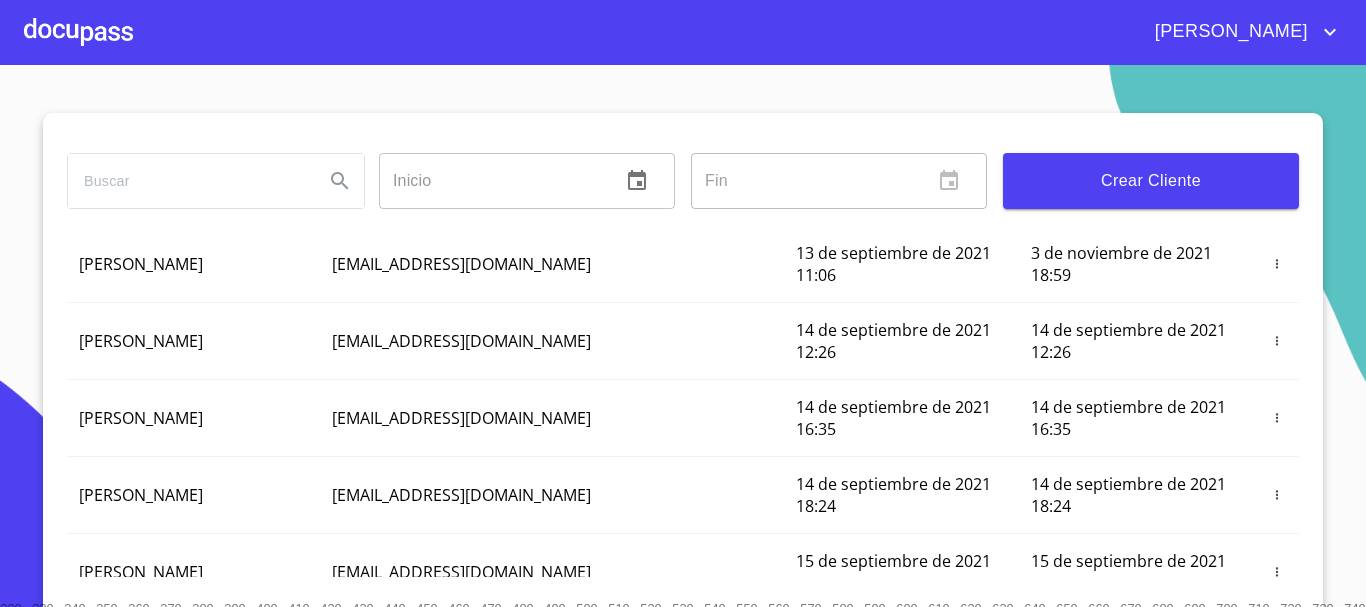 click at bounding box center [78, 32] 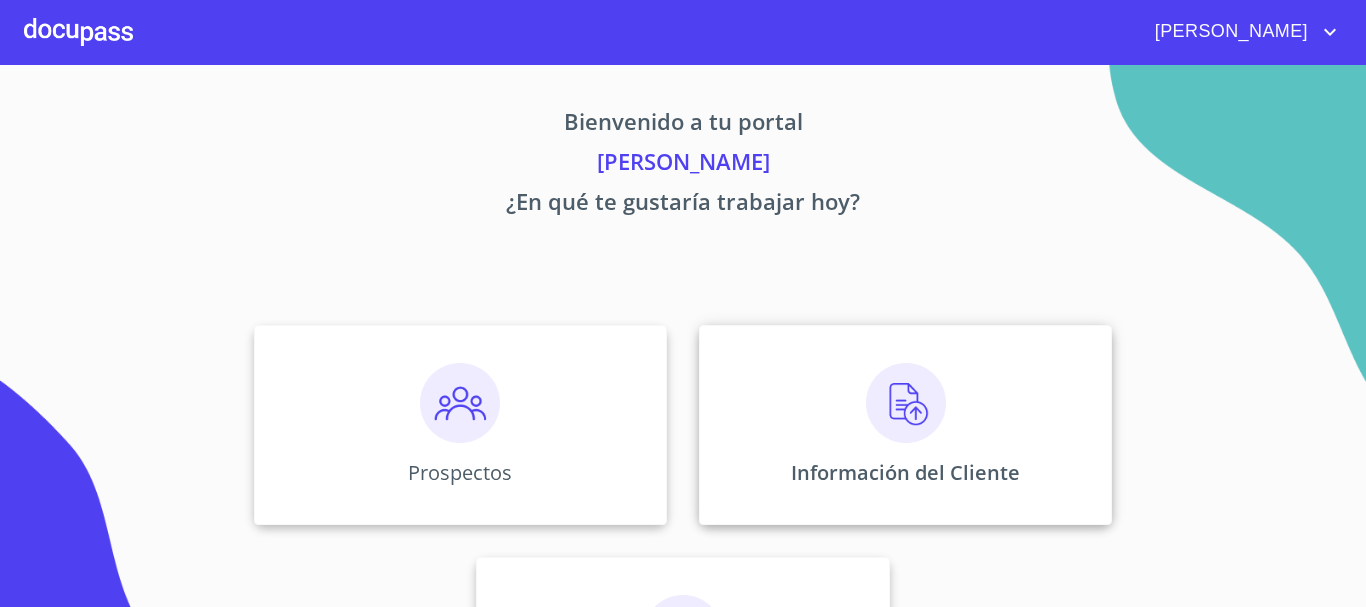 click on "Información del Cliente" at bounding box center [905, 425] 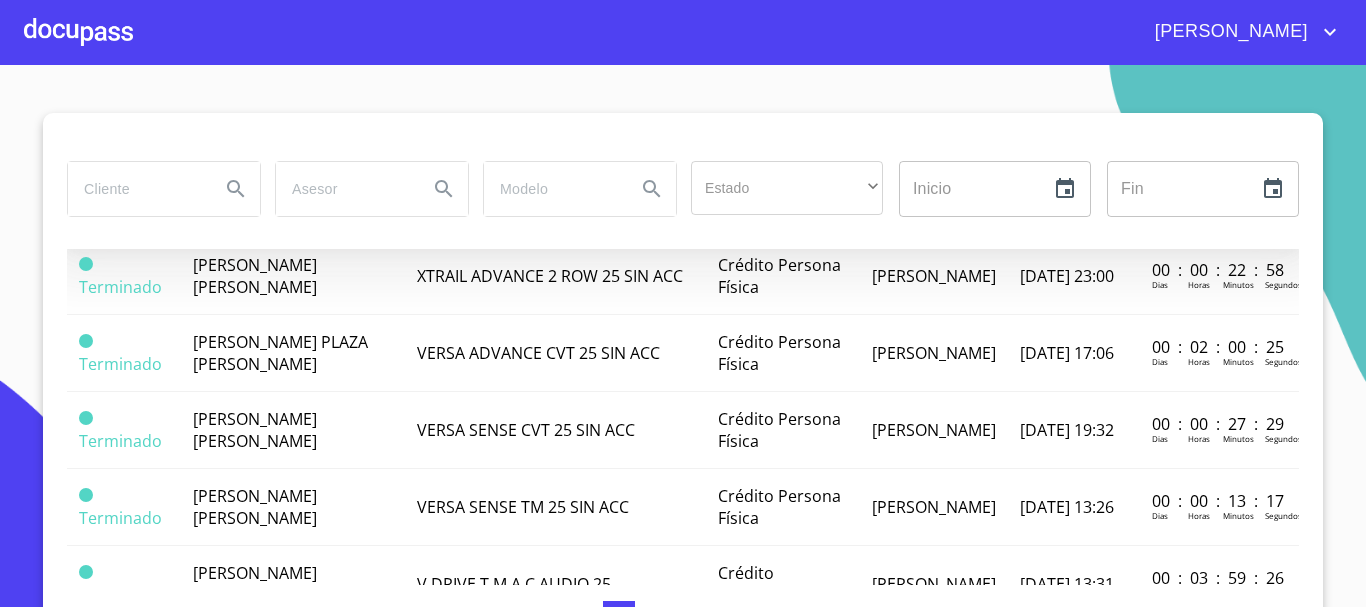 scroll, scrollTop: 900, scrollLeft: 0, axis: vertical 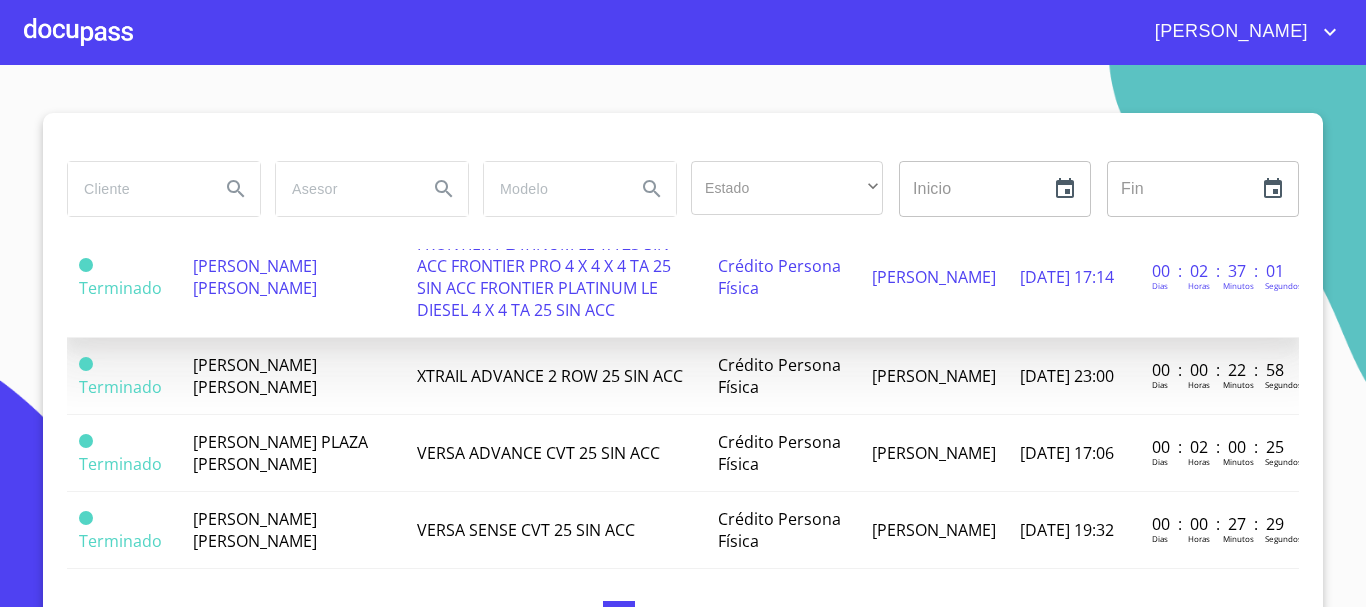 click on "[PERSON_NAME] [PERSON_NAME]" at bounding box center (255, 277) 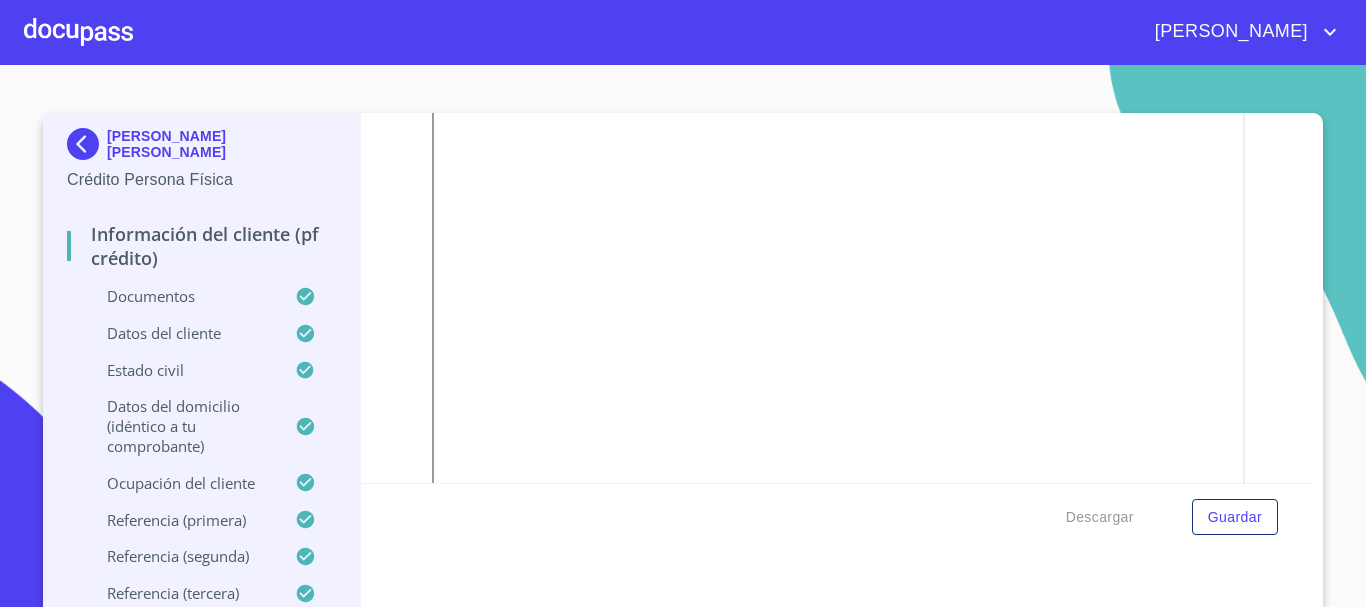 scroll, scrollTop: 800, scrollLeft: 0, axis: vertical 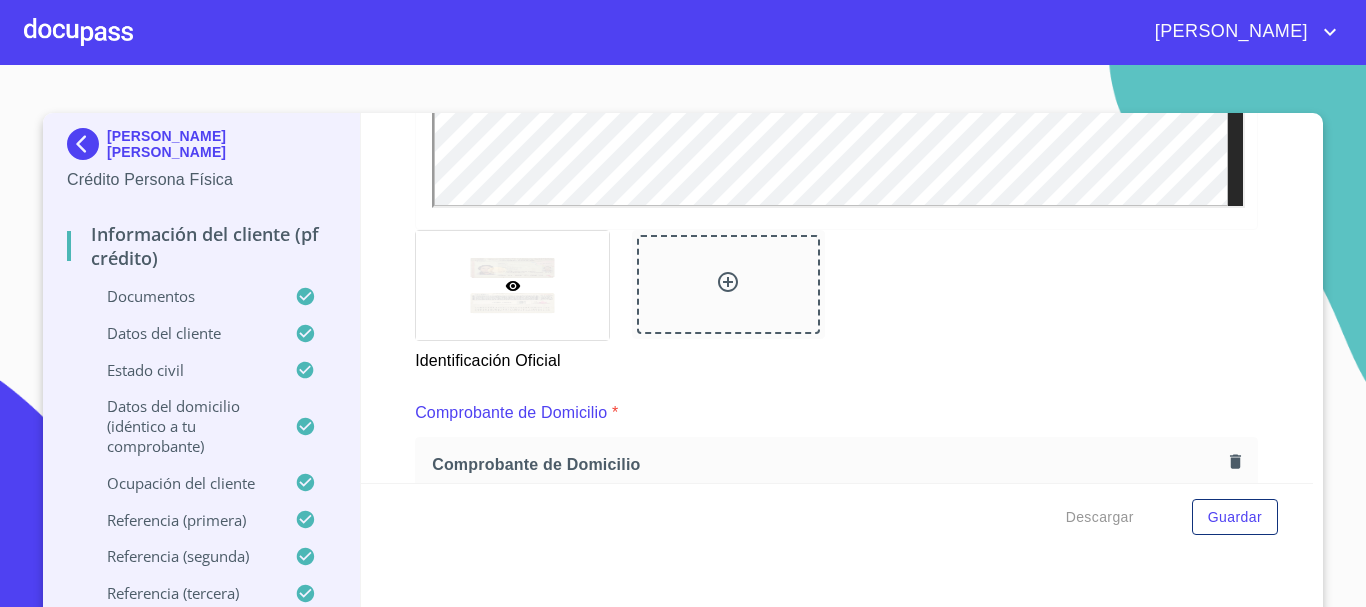 click on "Datos del domicilio (idéntico a tu comprobante)" at bounding box center [181, 426] 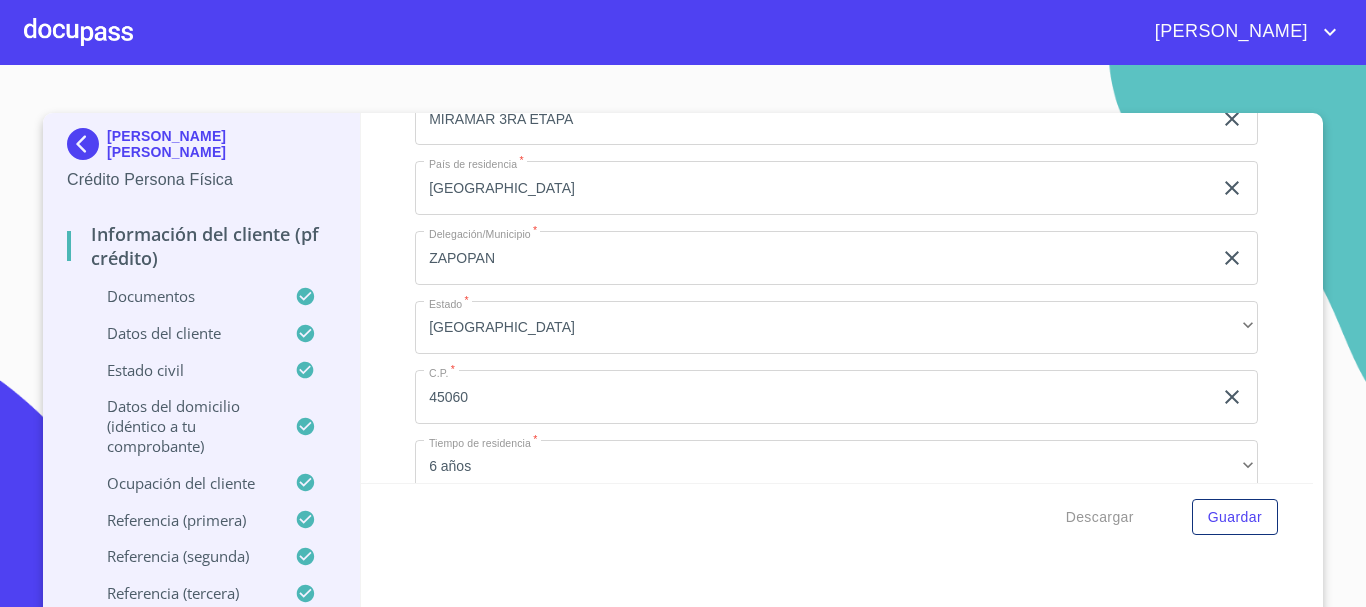 drag, startPoint x: 156, startPoint y: 328, endPoint x: 212, endPoint y: 344, distance: 58.24088 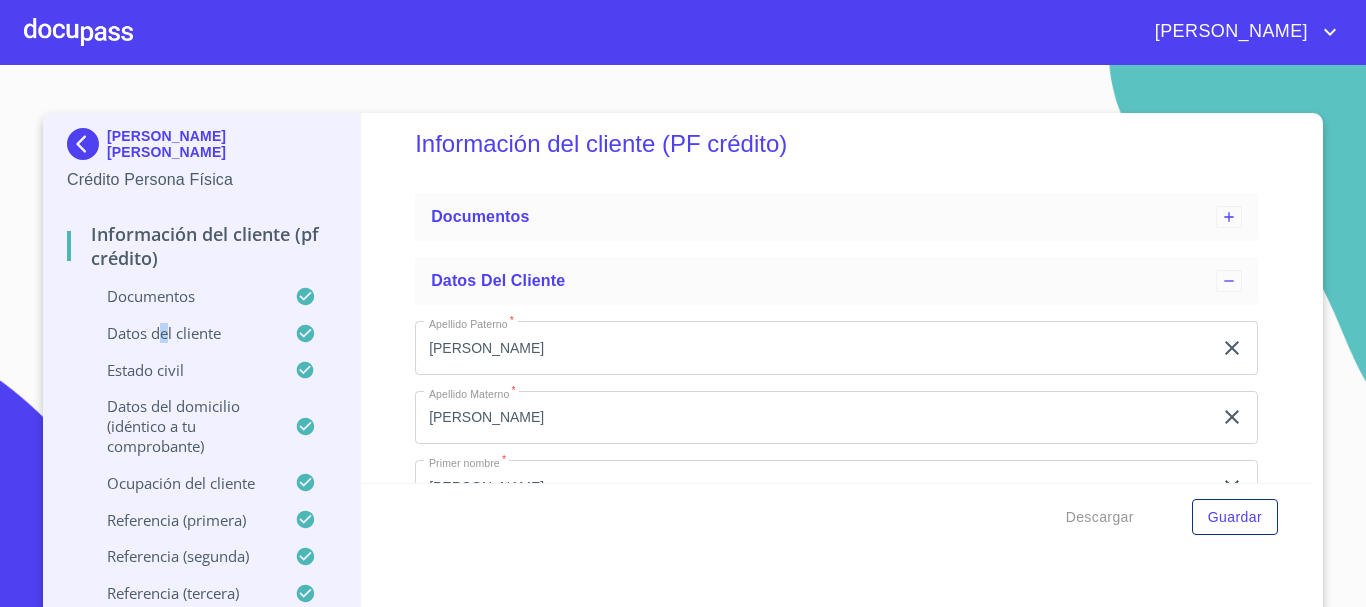 scroll, scrollTop: 325, scrollLeft: 0, axis: vertical 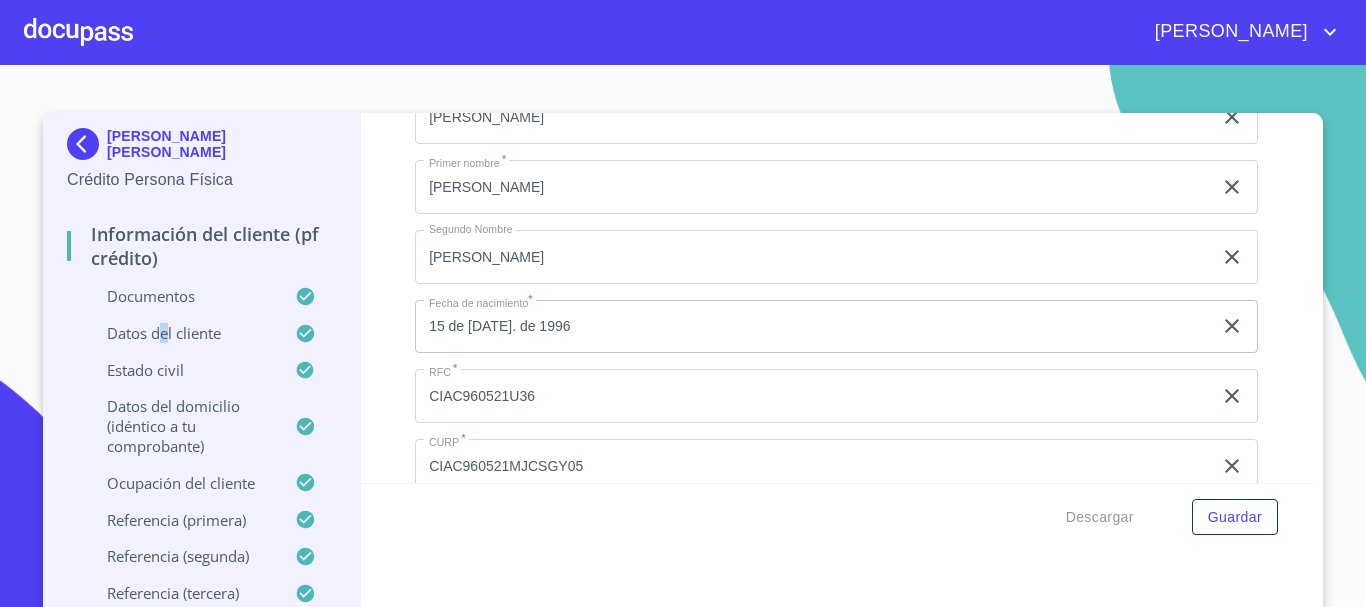 click 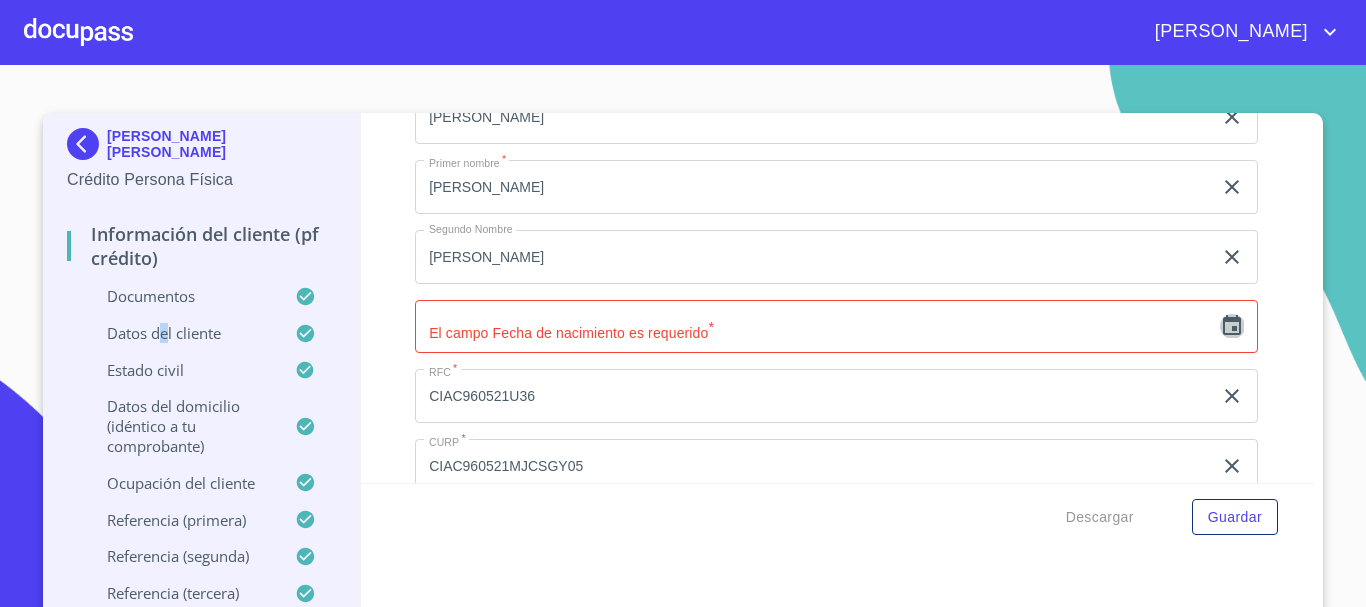 click 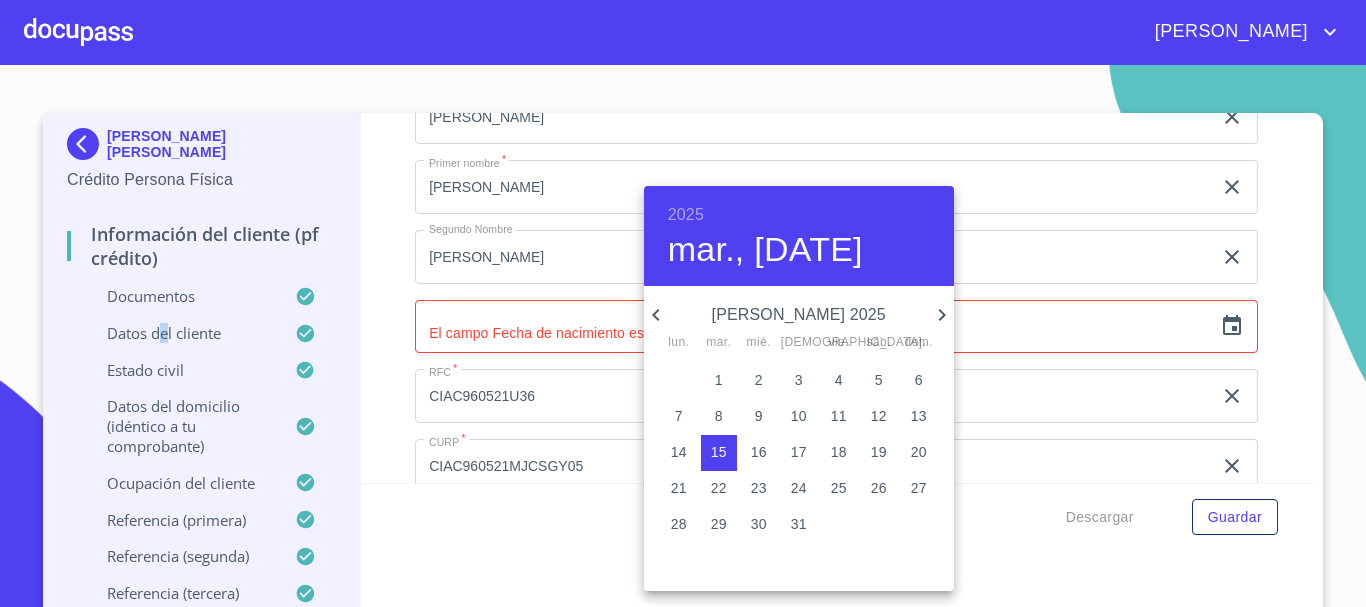 click on "2025" at bounding box center (686, 215) 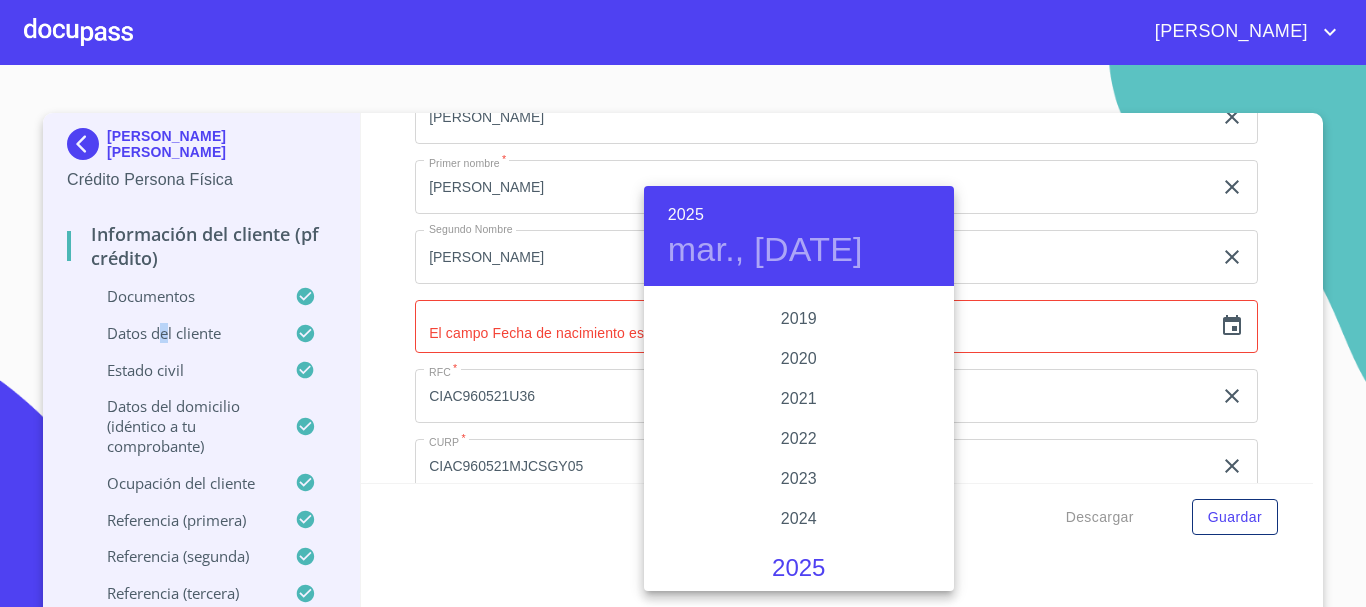 scroll, scrollTop: 3720, scrollLeft: 0, axis: vertical 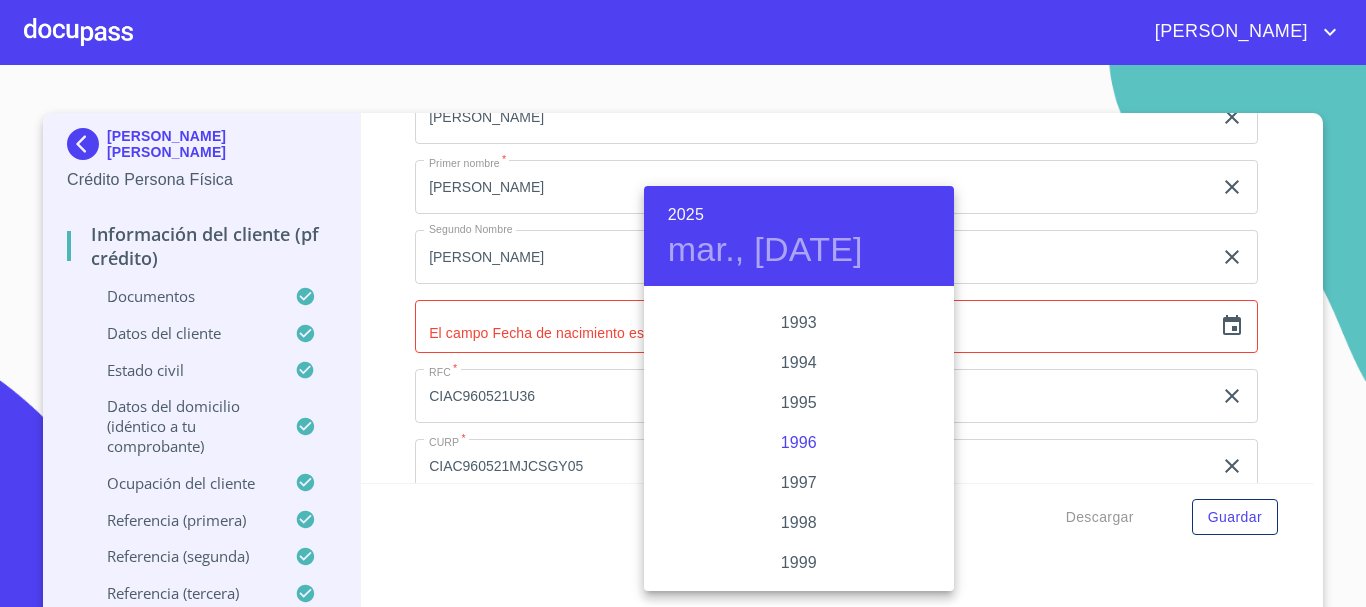 click on "1996" at bounding box center (799, 443) 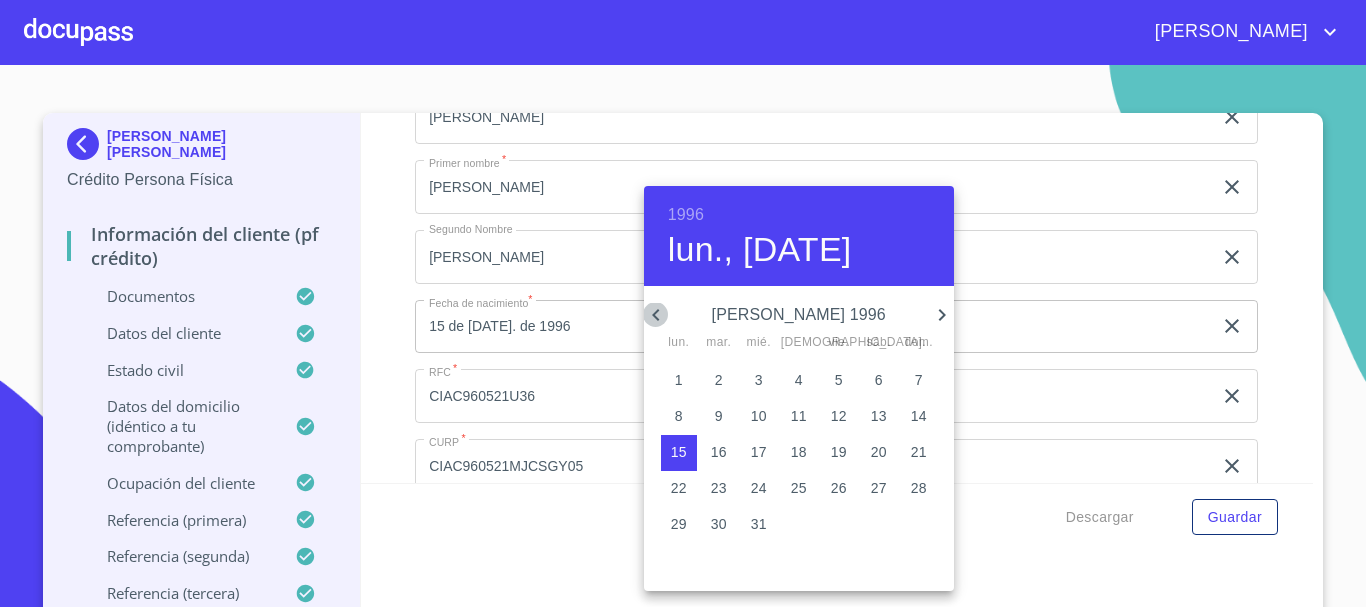 click 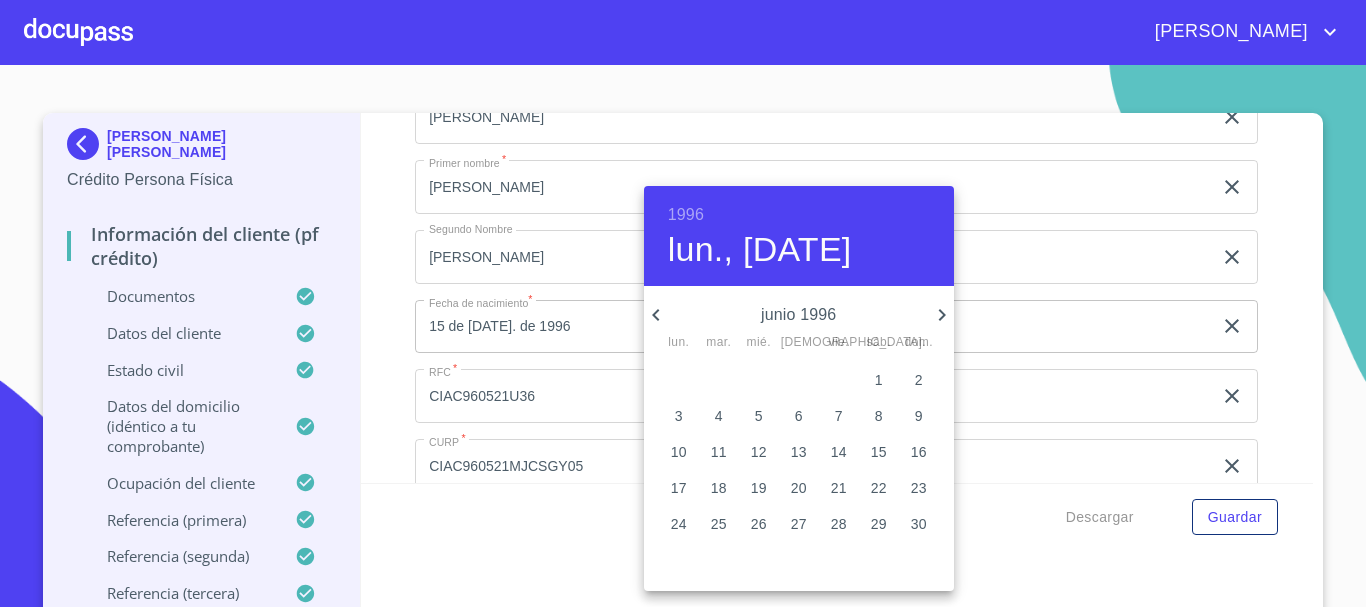 click 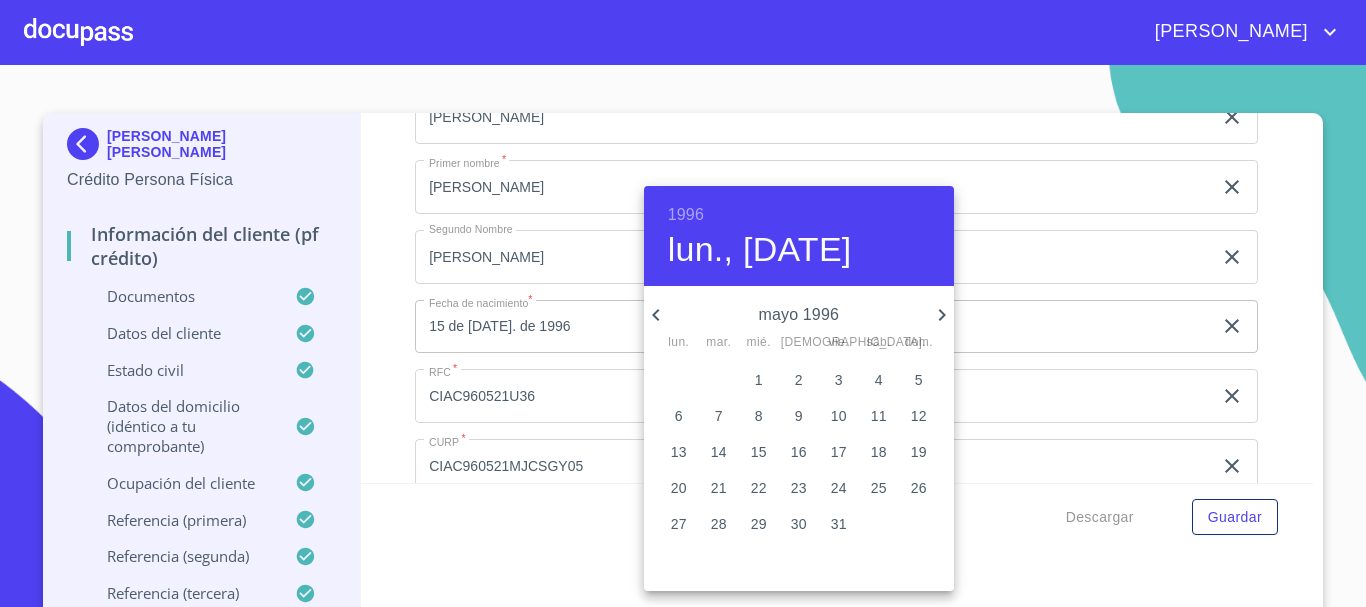 click on "21" at bounding box center (719, 488) 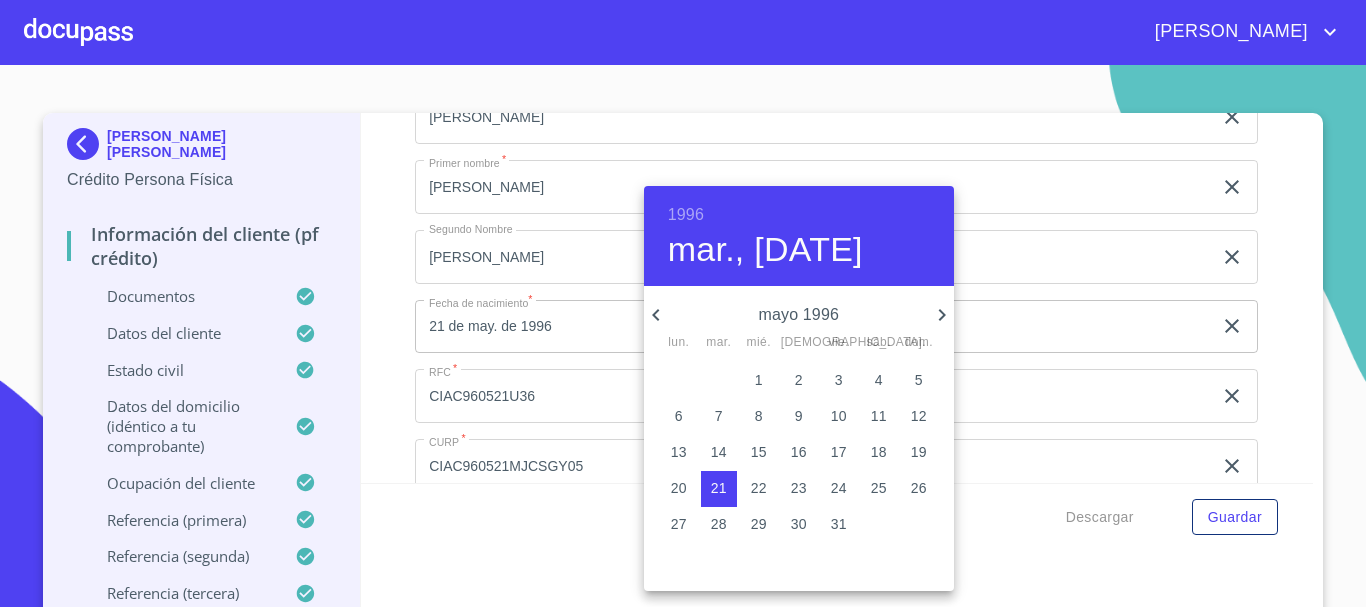 click on "21" at bounding box center [719, 488] 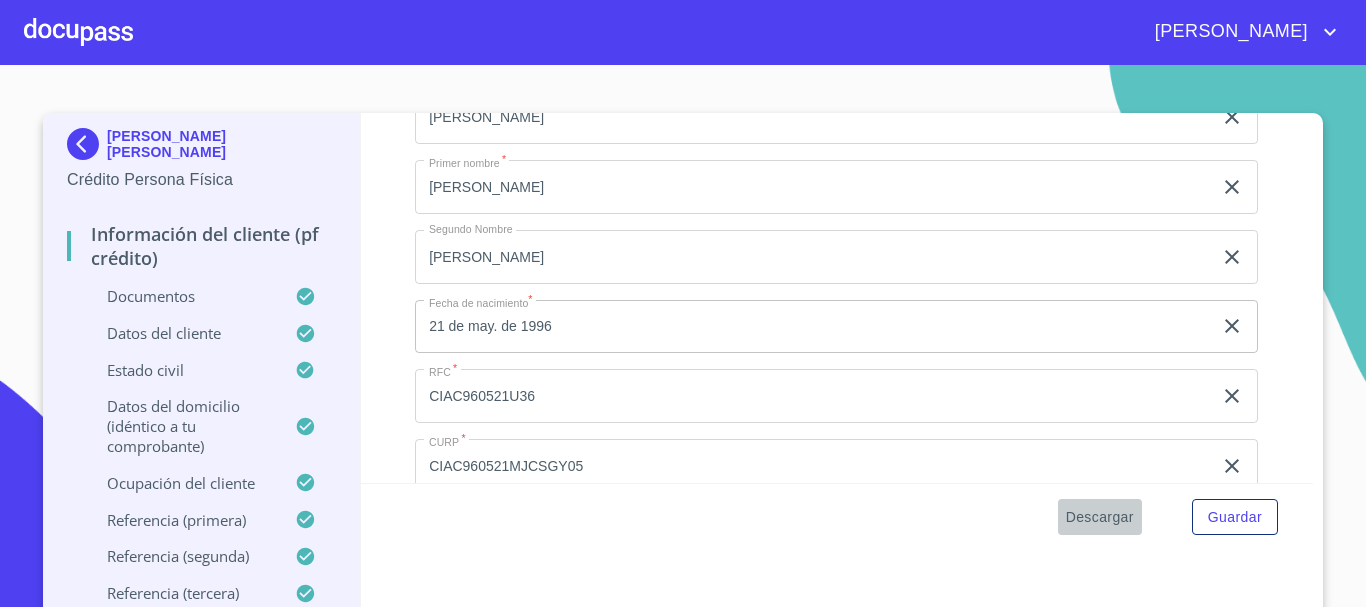 click on "Descargar" at bounding box center (1100, 517) 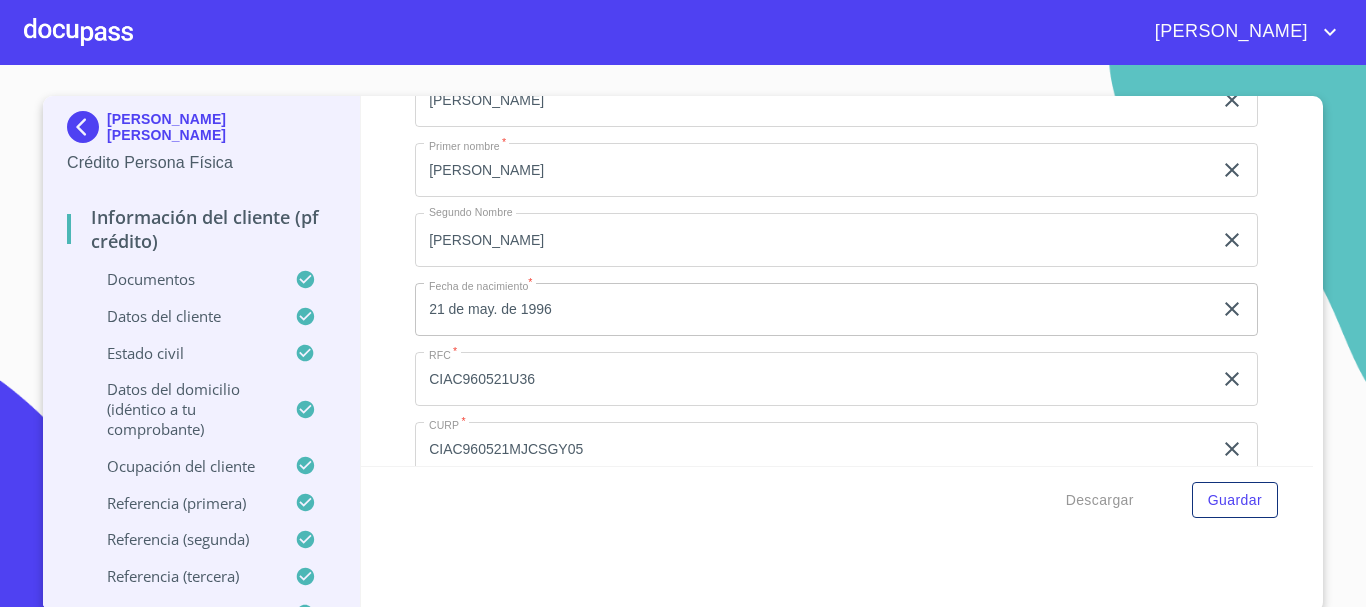scroll, scrollTop: 22, scrollLeft: 0, axis: vertical 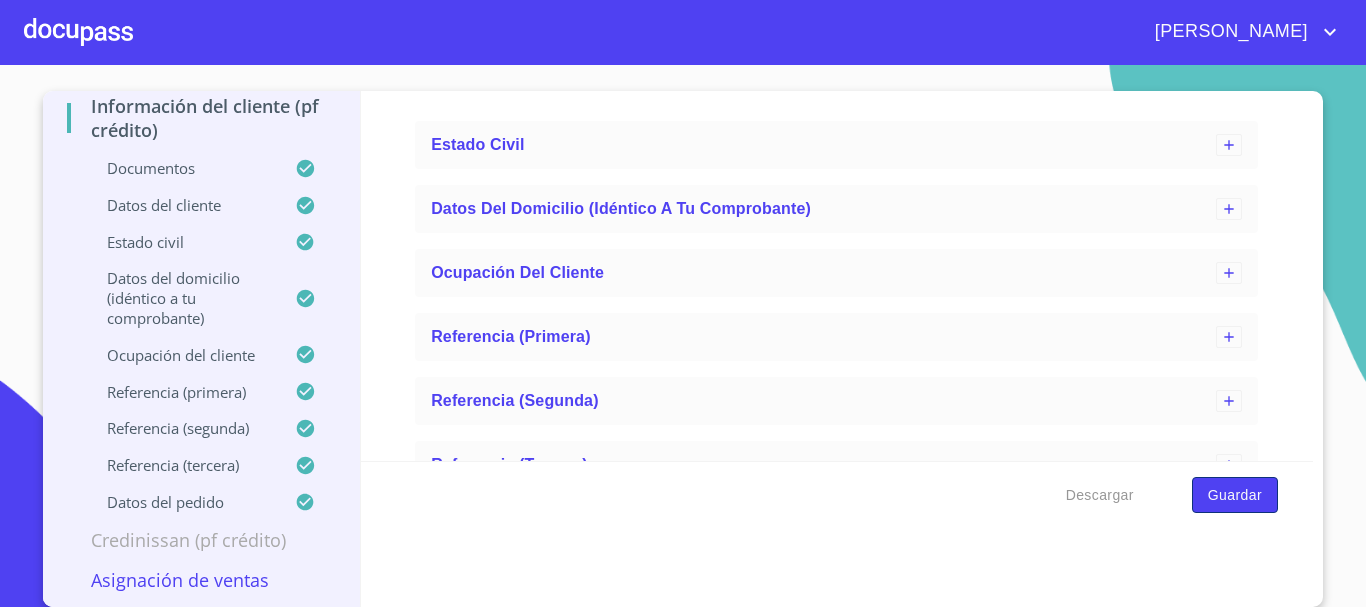 click on "Guardar" at bounding box center [1235, 495] 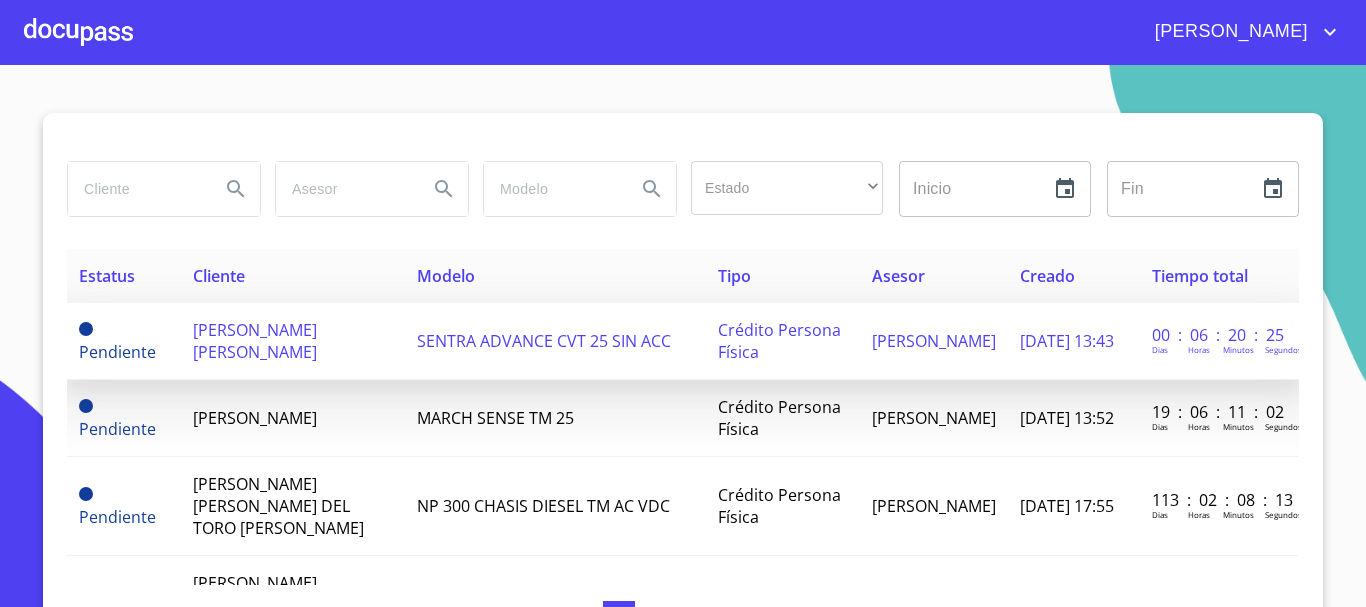 click on "[PERSON_NAME] [PERSON_NAME]" at bounding box center [293, 341] 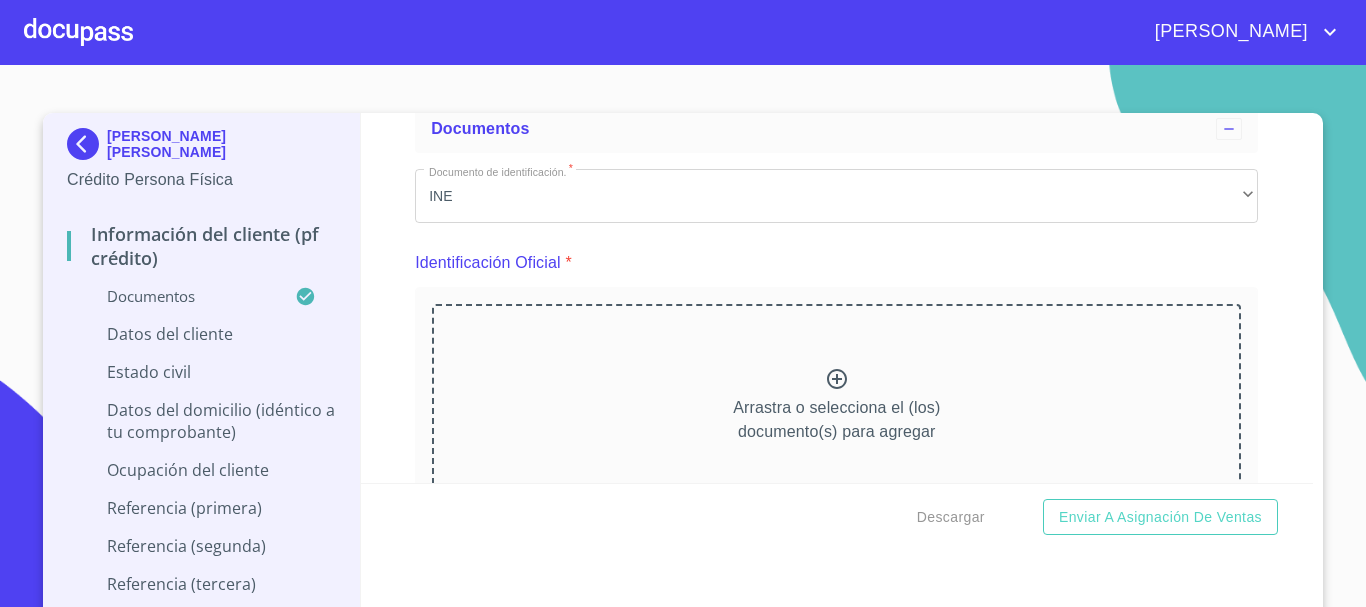 scroll, scrollTop: 200, scrollLeft: 0, axis: vertical 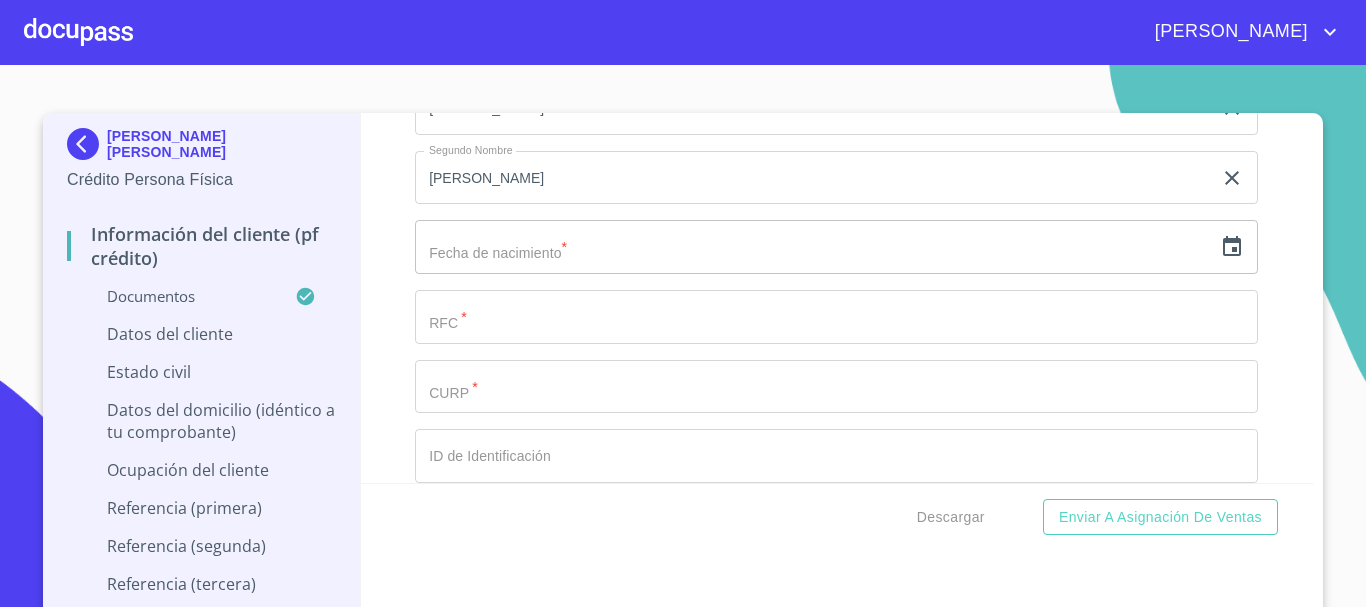 click 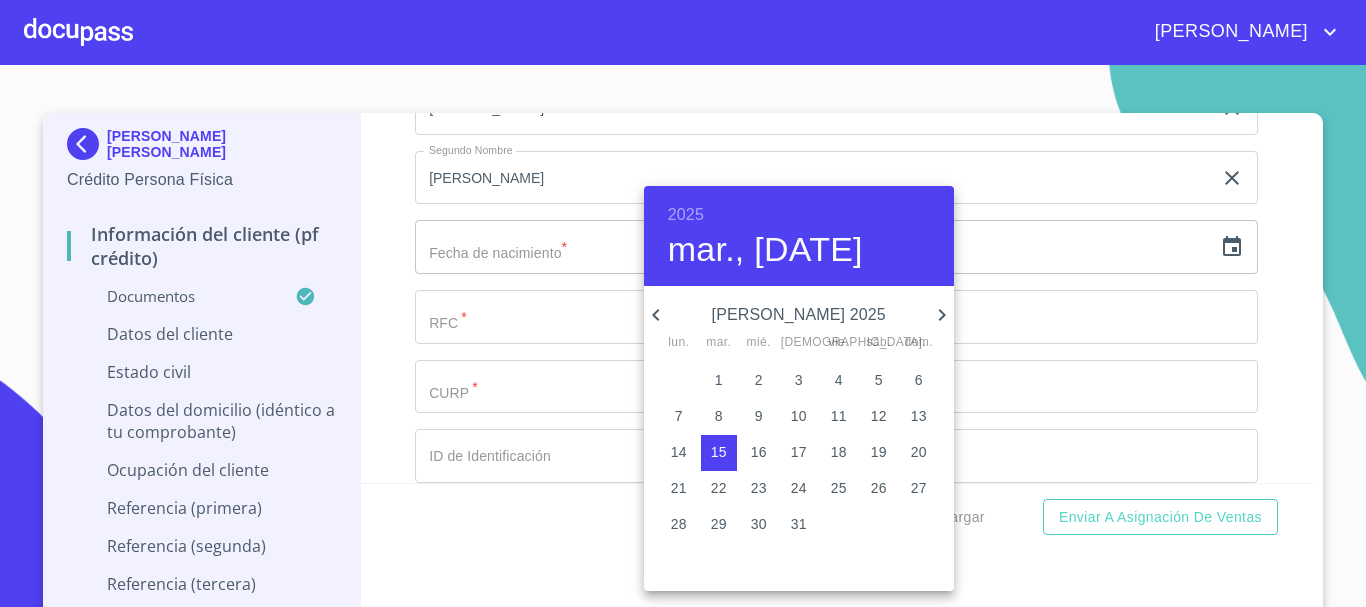 click on "2025" at bounding box center [686, 215] 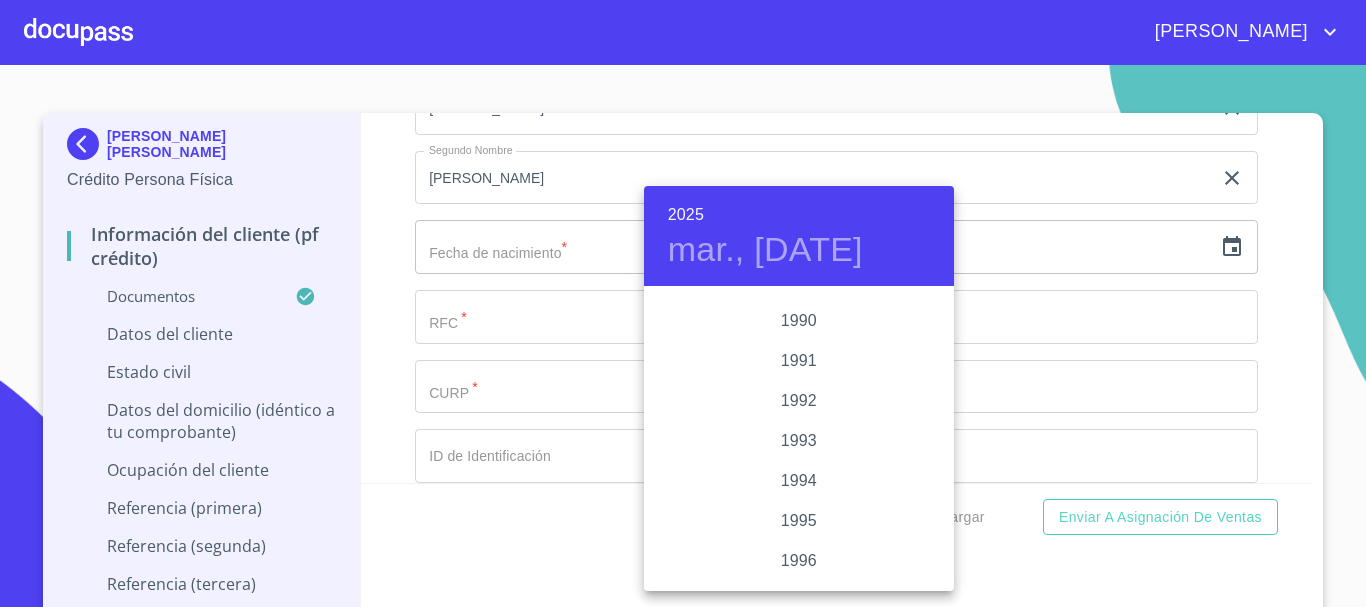 scroll, scrollTop: 2580, scrollLeft: 0, axis: vertical 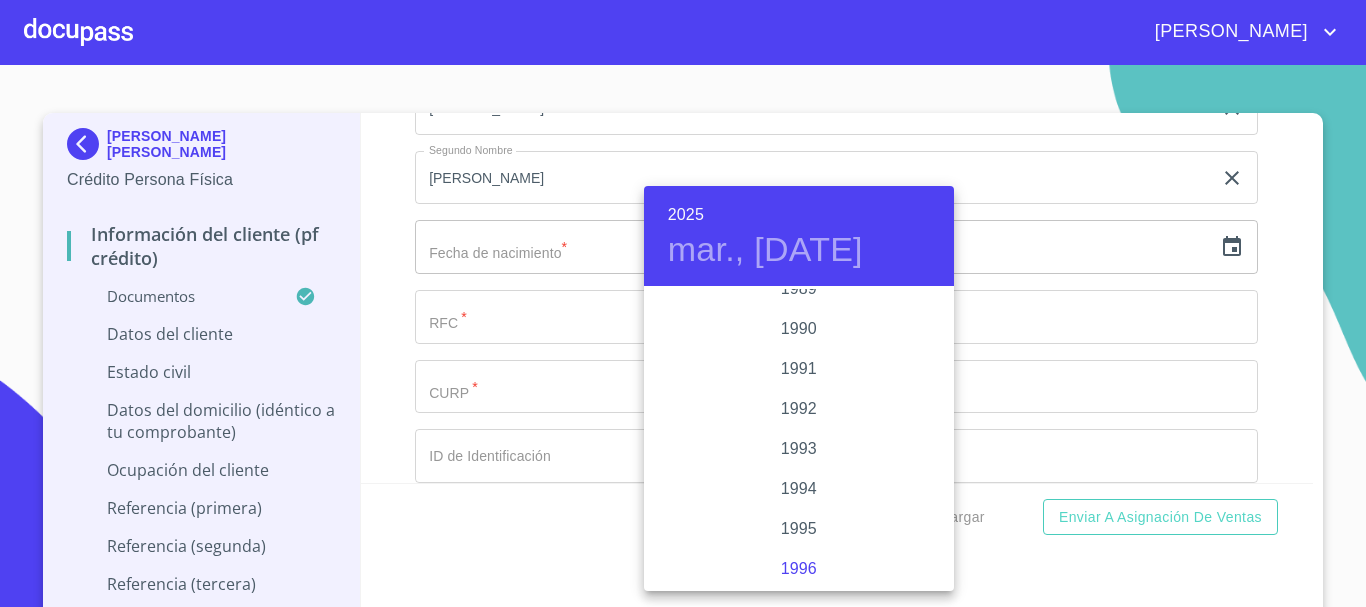 click on "1996" at bounding box center [799, 569] 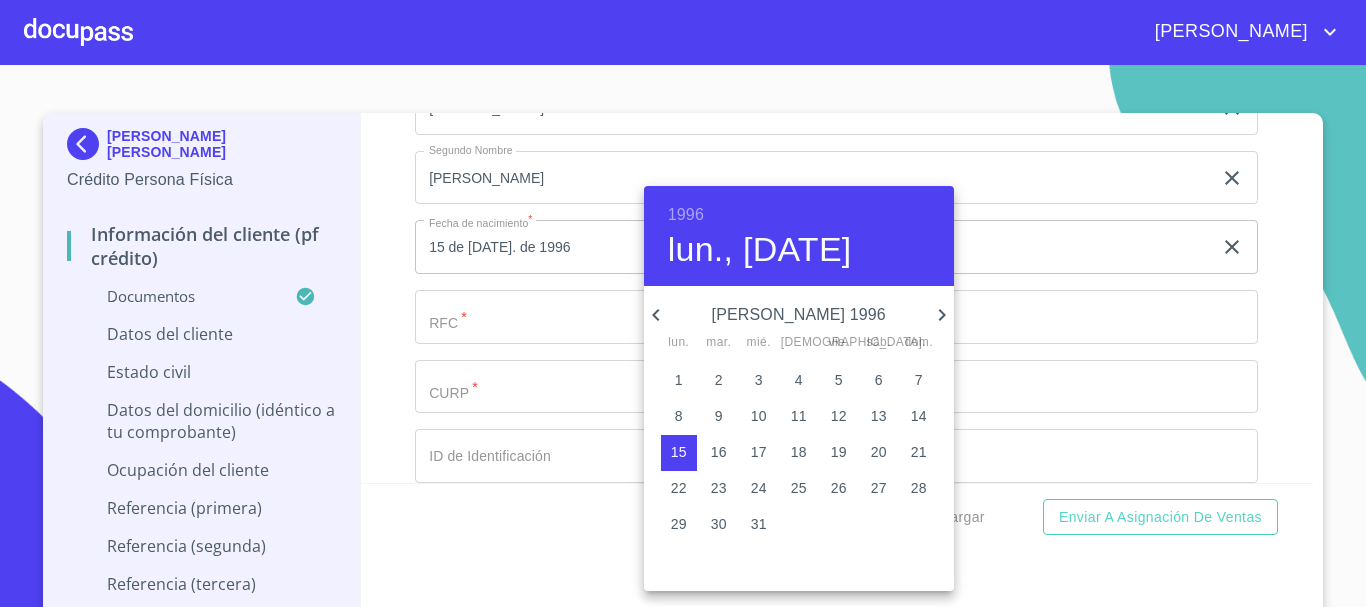 click 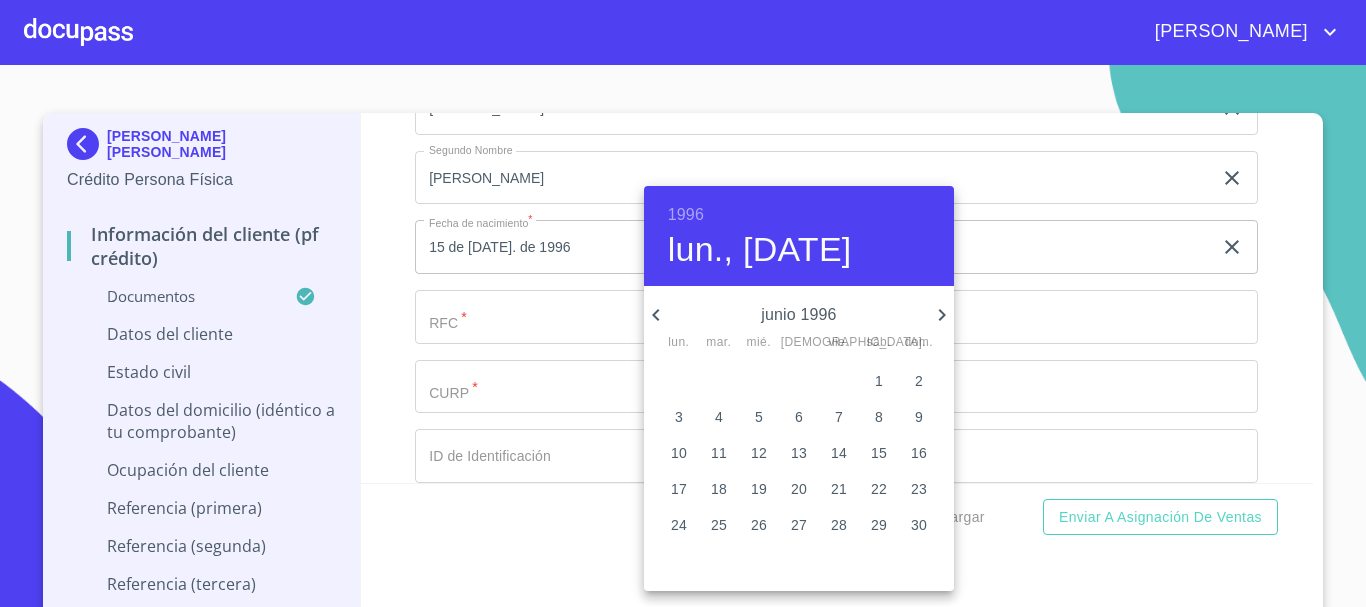 click 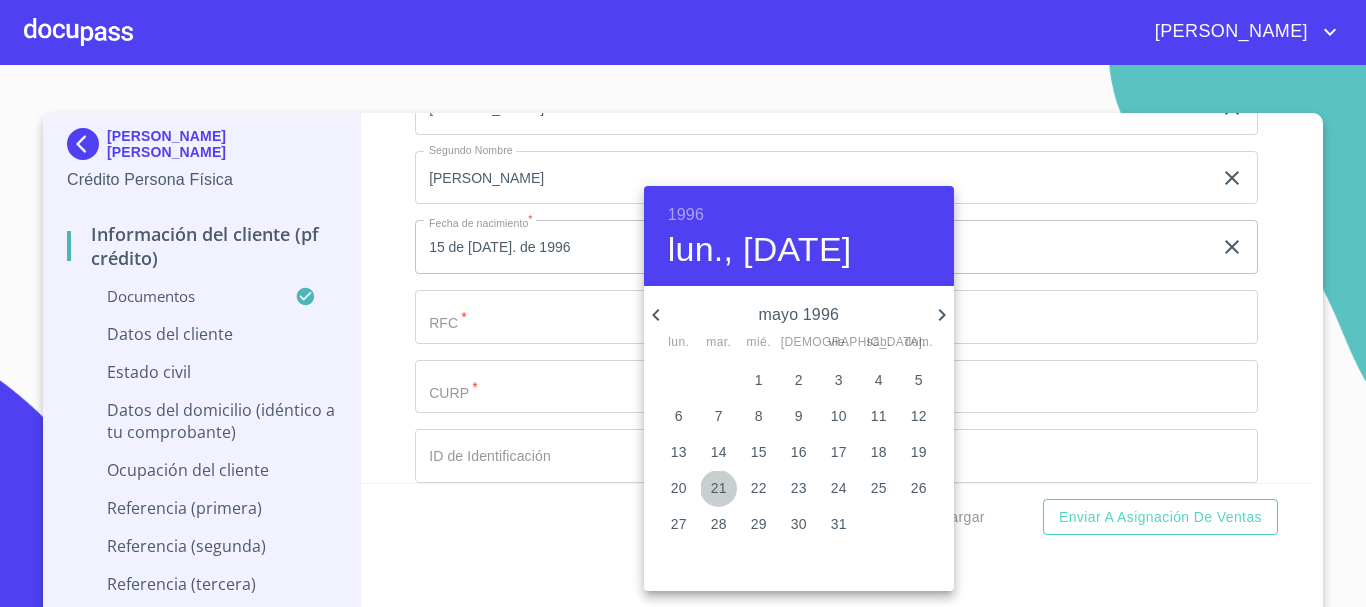 click on "21" at bounding box center [719, 488] 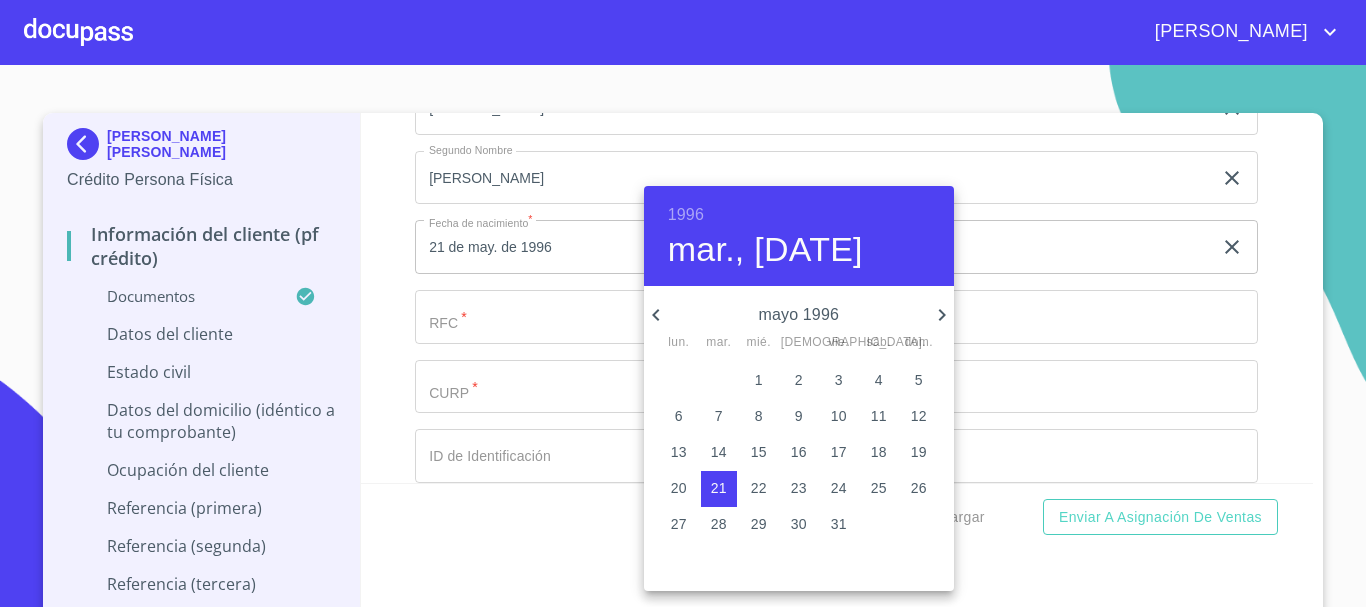 click on "1996" at bounding box center [686, 215] 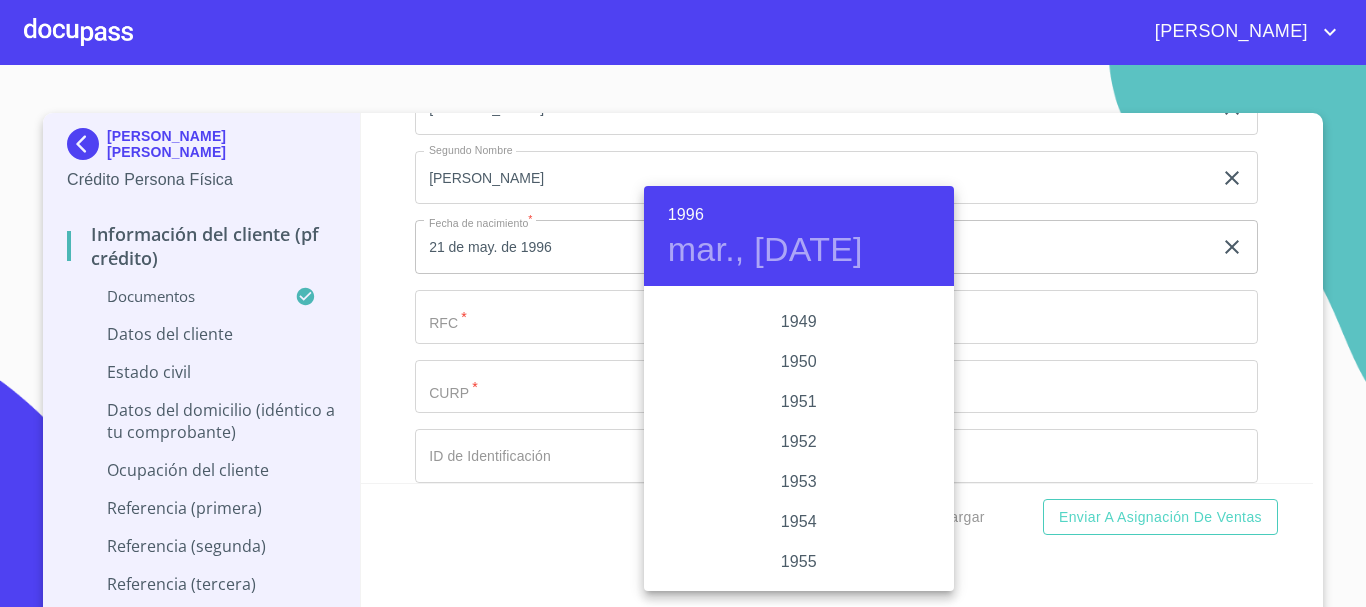 scroll, scrollTop: 920, scrollLeft: 0, axis: vertical 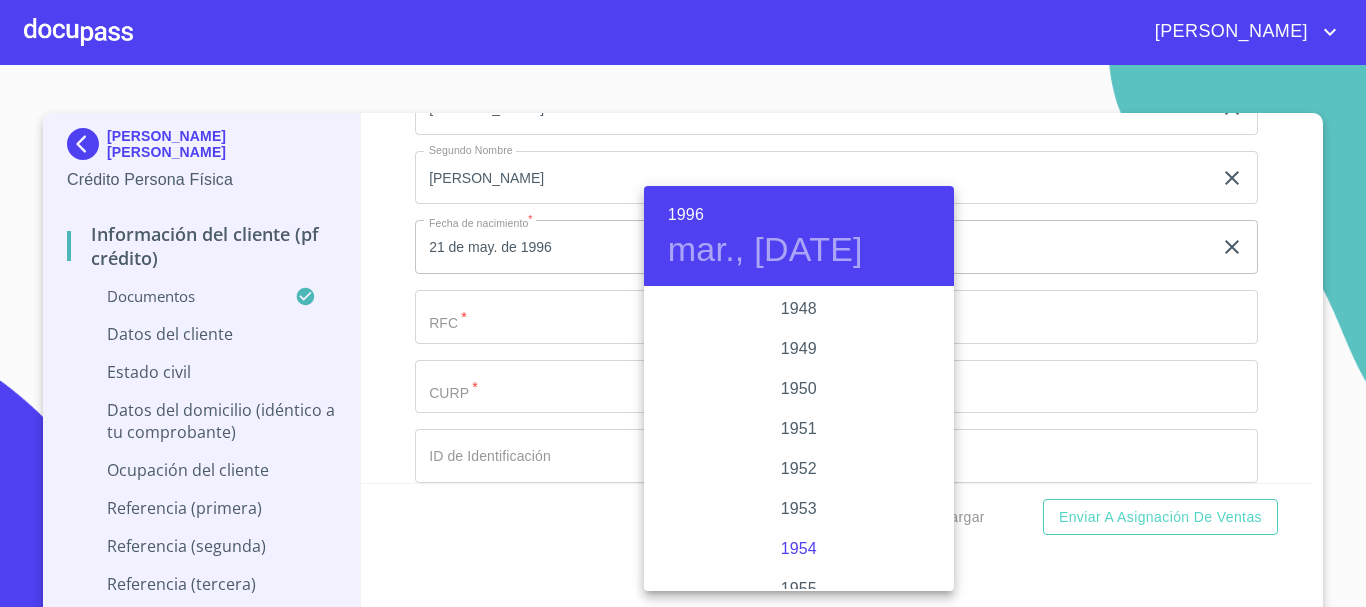 click on "1954" at bounding box center (799, 549) 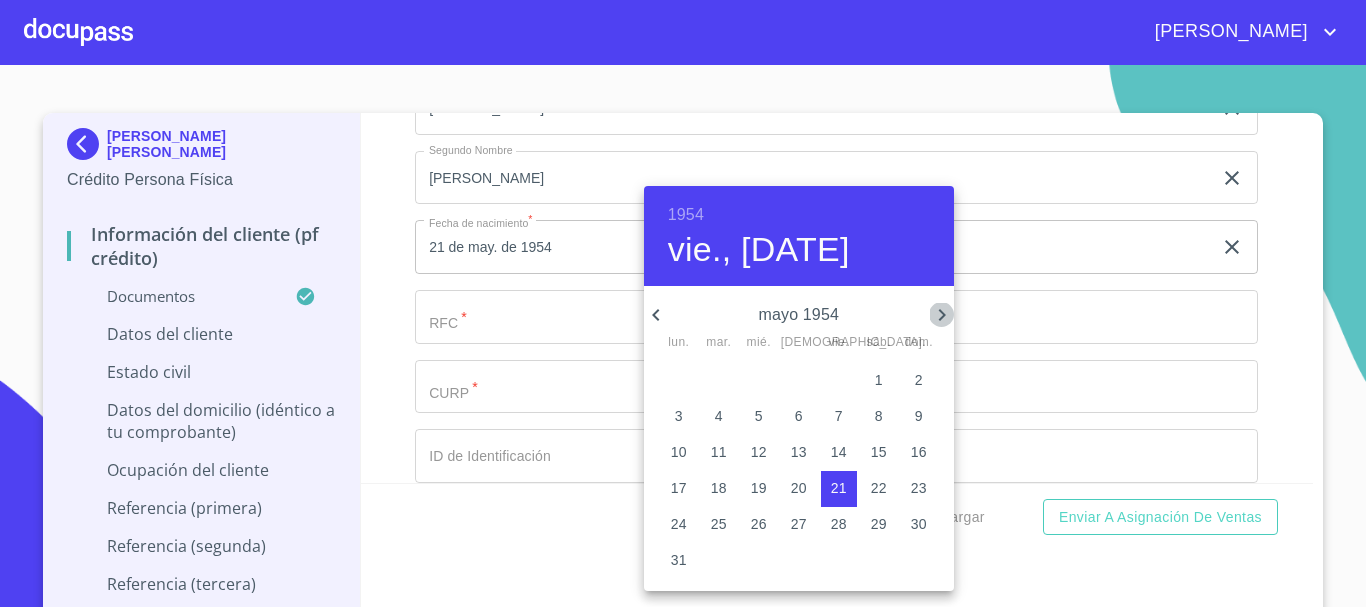 click 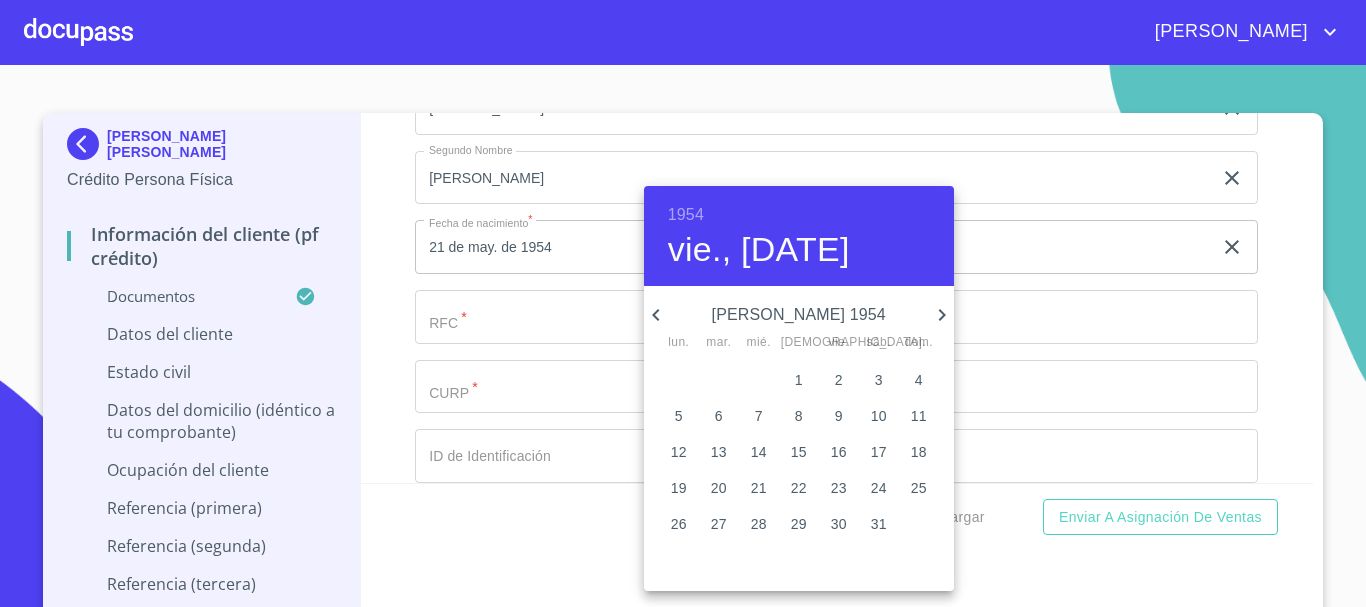 click 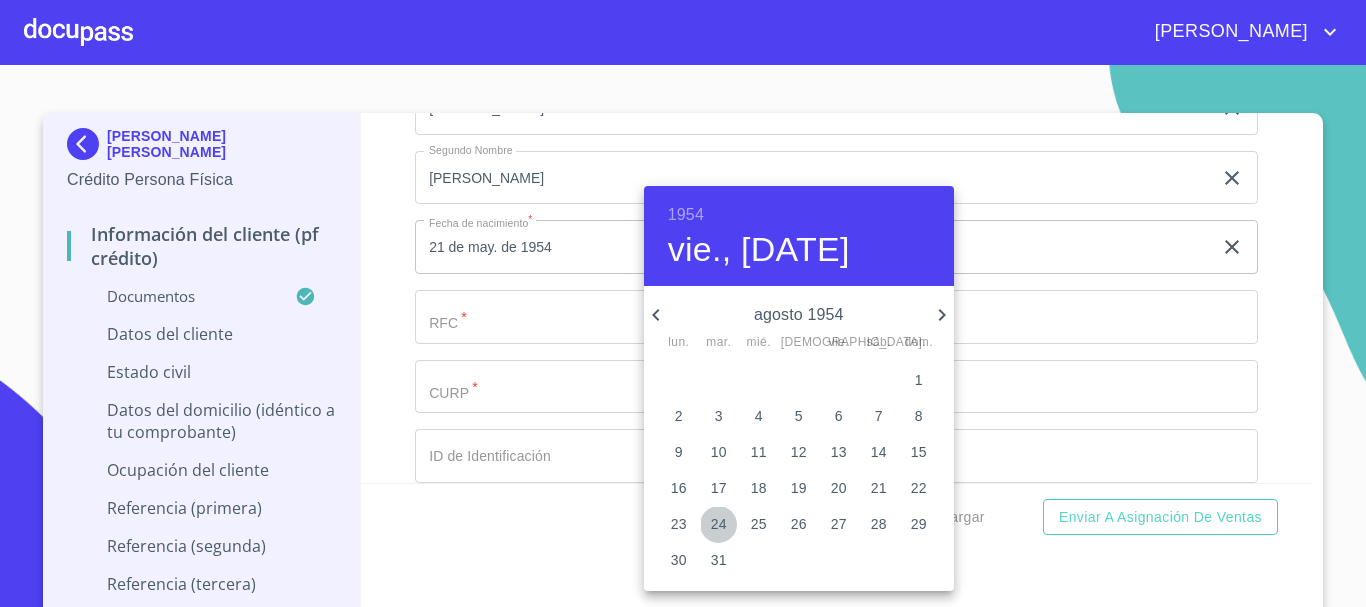 click on "24" at bounding box center [719, 524] 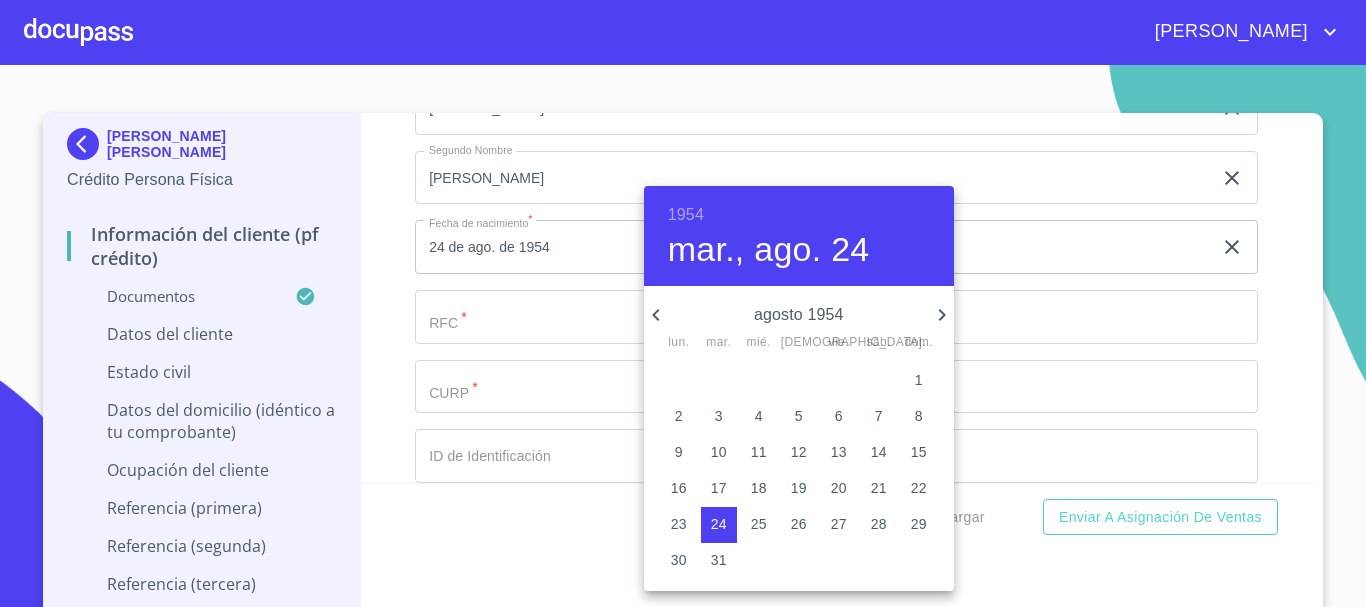 click at bounding box center [683, 303] 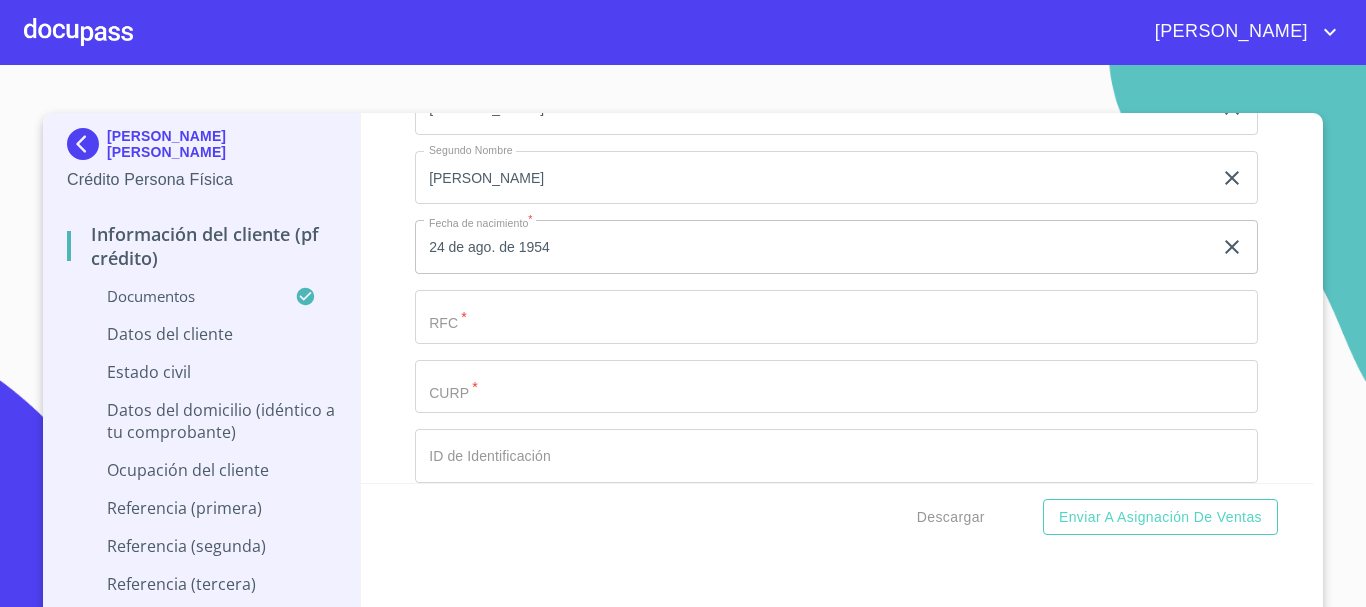 click on "Documento de identificación.   *" at bounding box center (813, -31) 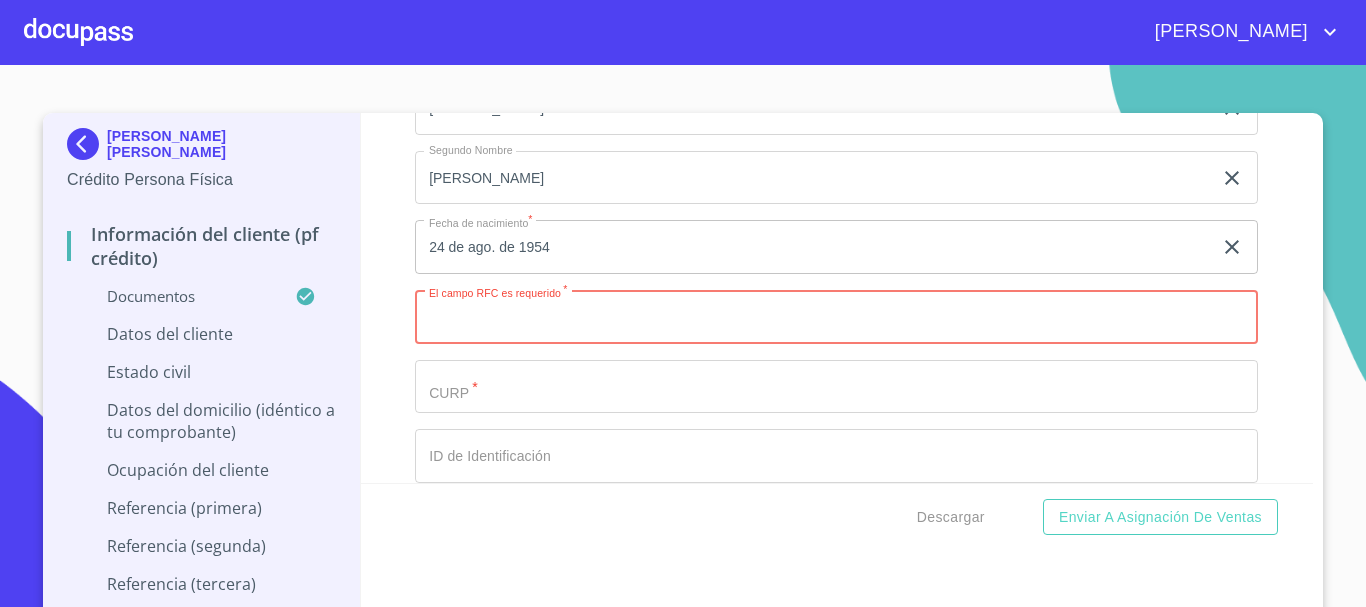 click on "Documento de identificación.   *" at bounding box center [836, 317] 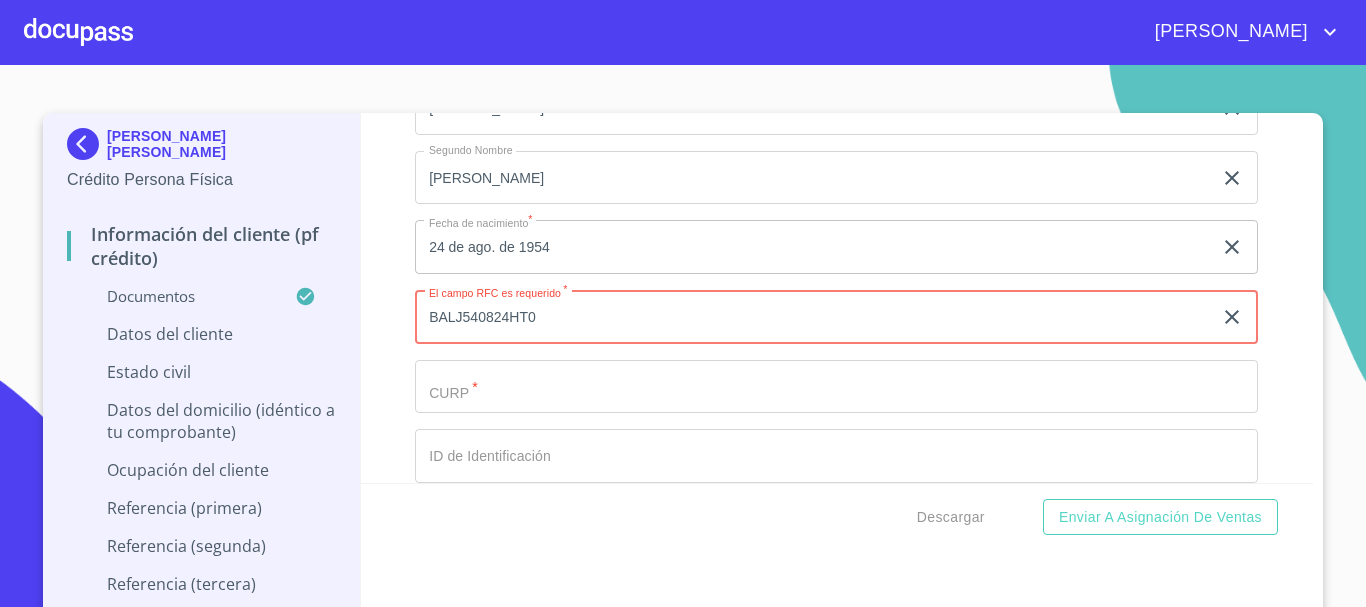type on "BALJ540824HT0" 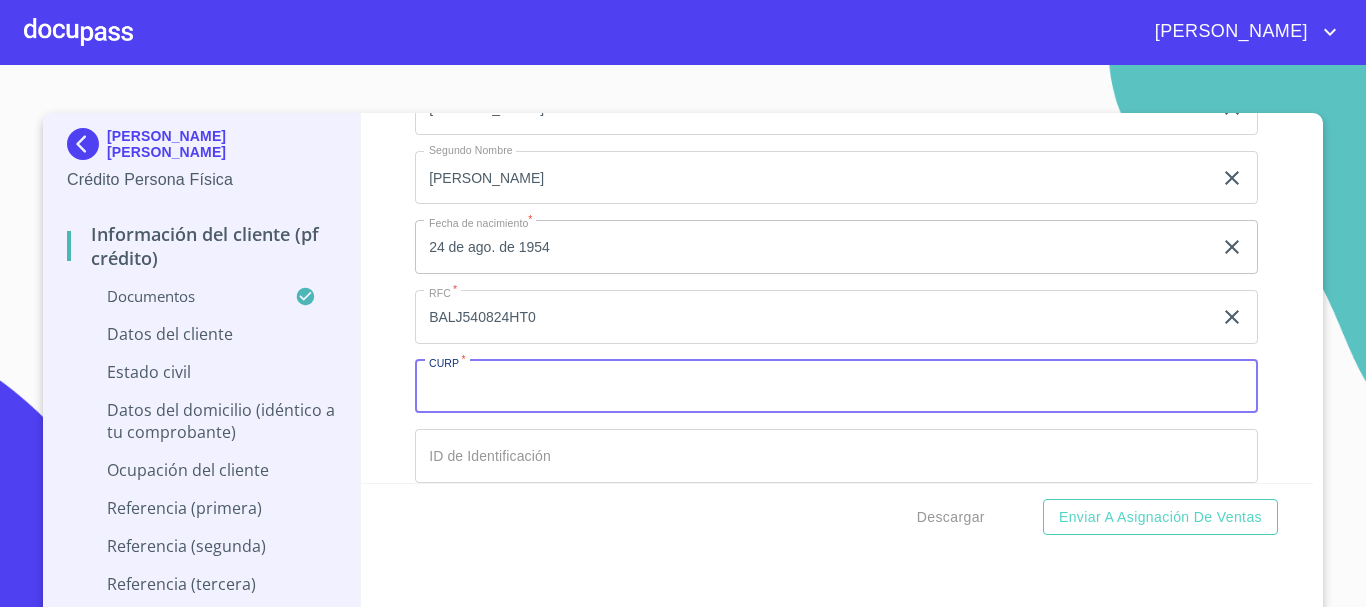 click on "Documento de identificación.   *" at bounding box center [836, 387] 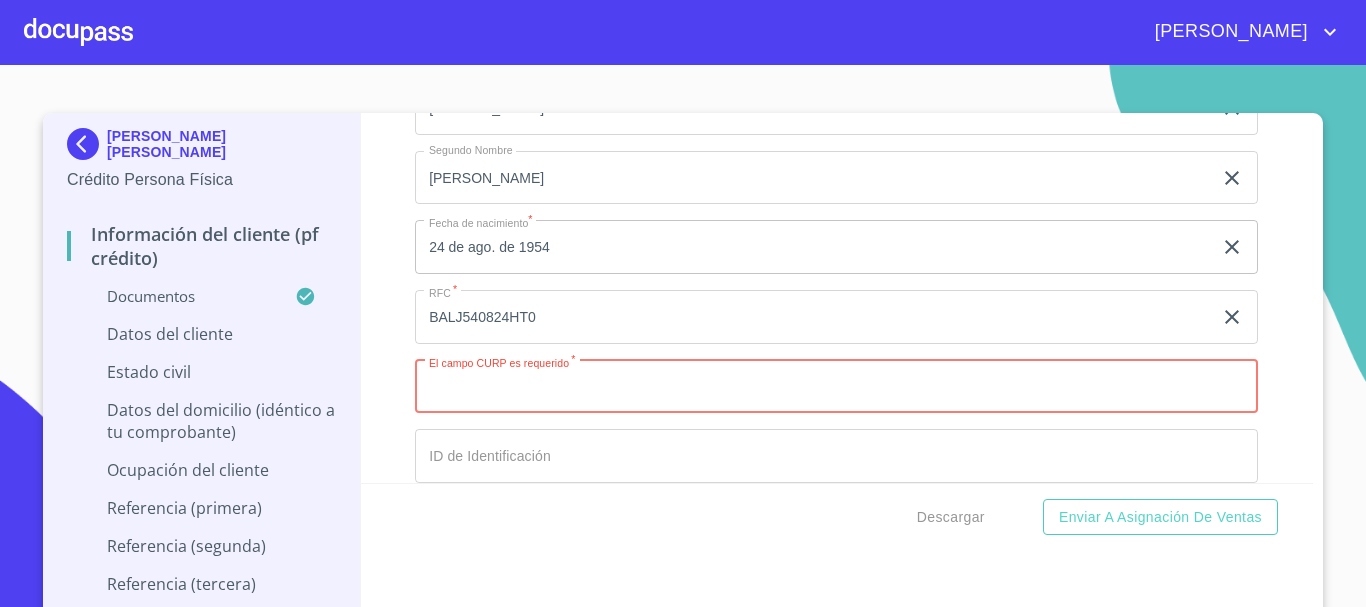click on "Documento de identificación.   *" at bounding box center [836, 387] 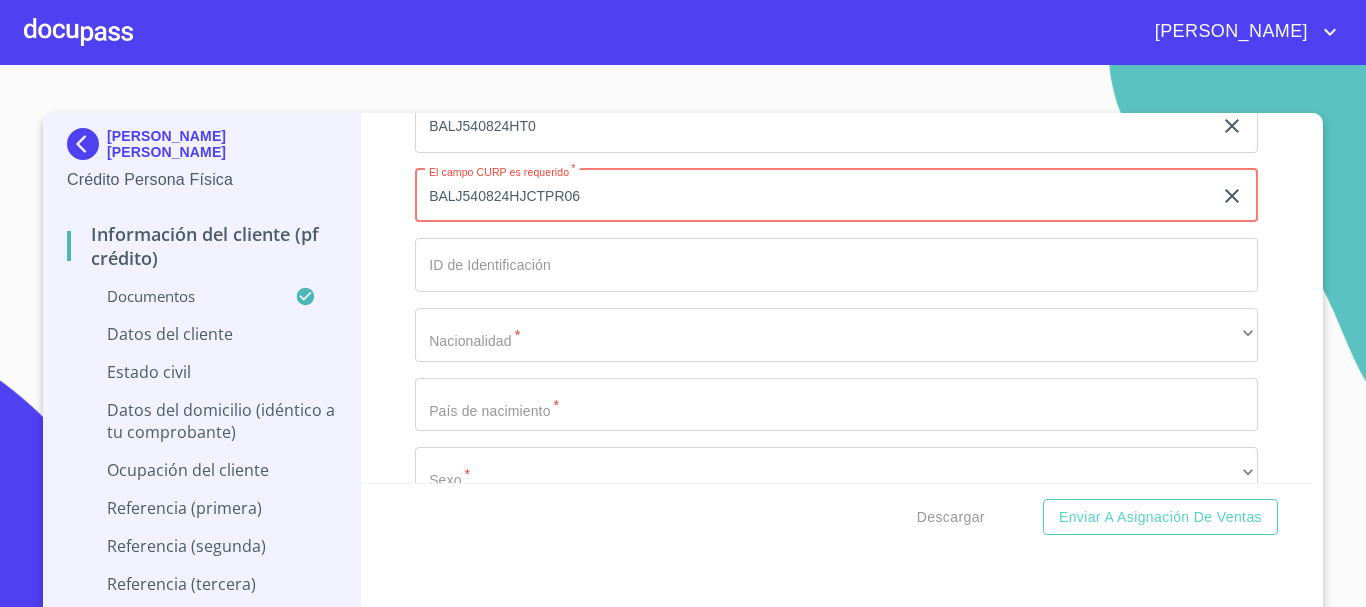 scroll, scrollTop: 5600, scrollLeft: 0, axis: vertical 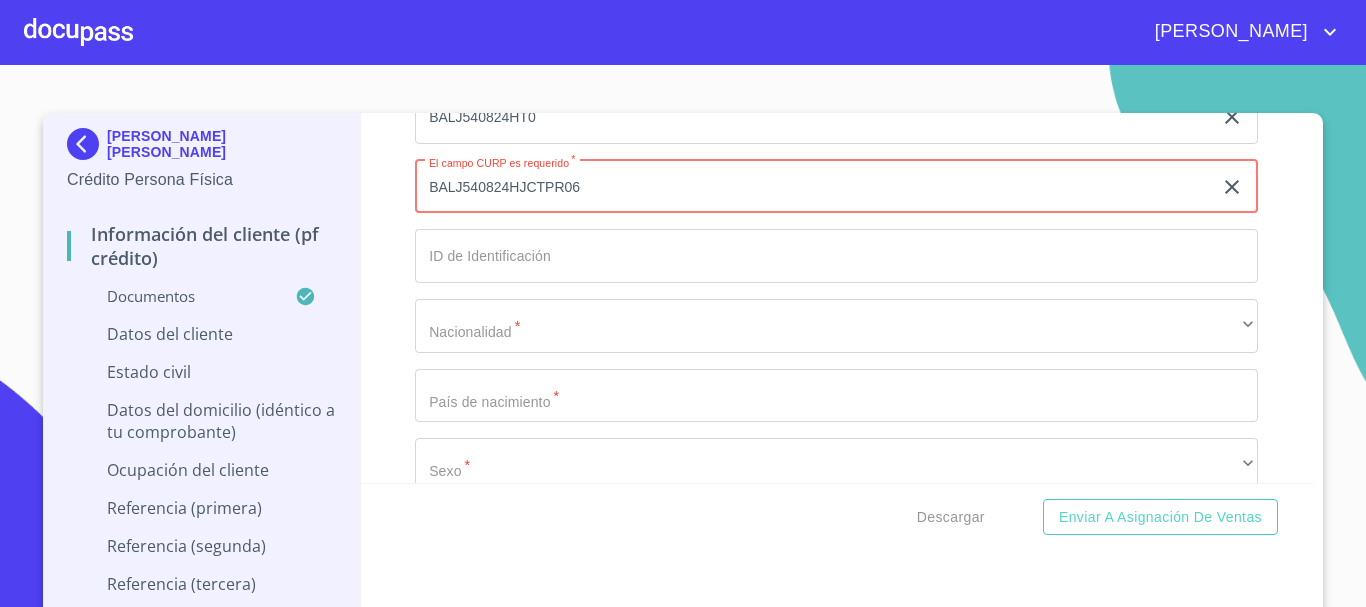 type on "BALJ540824HJCTPR06" 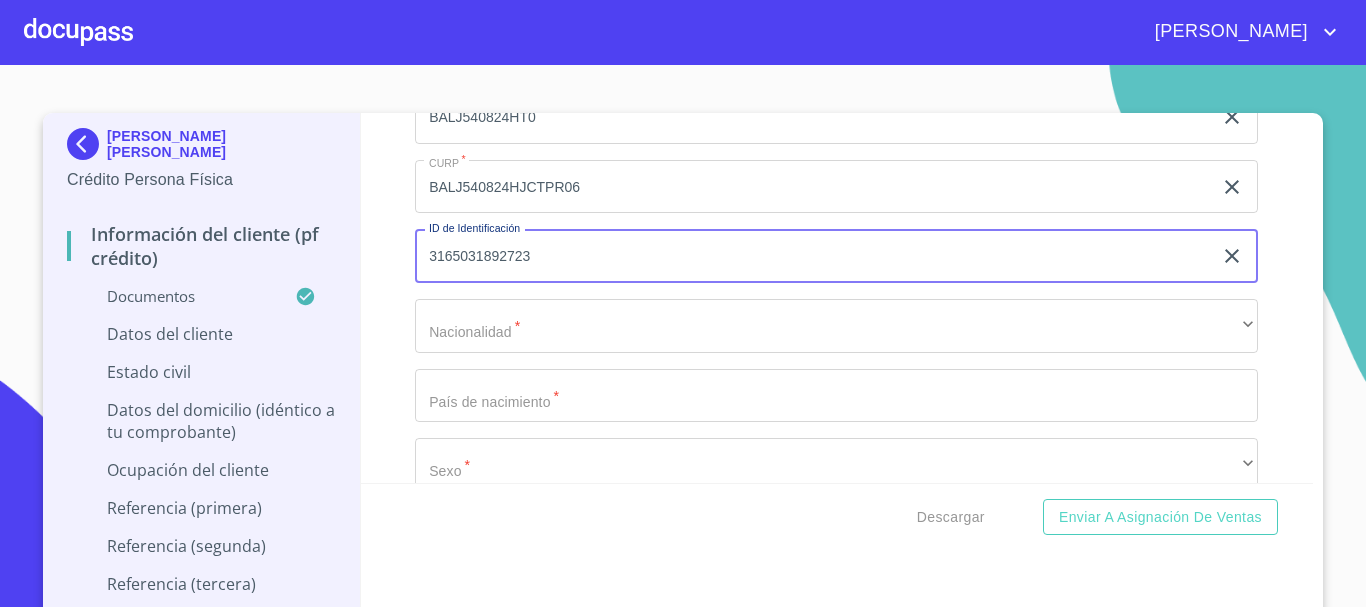 type on "3165031892723" 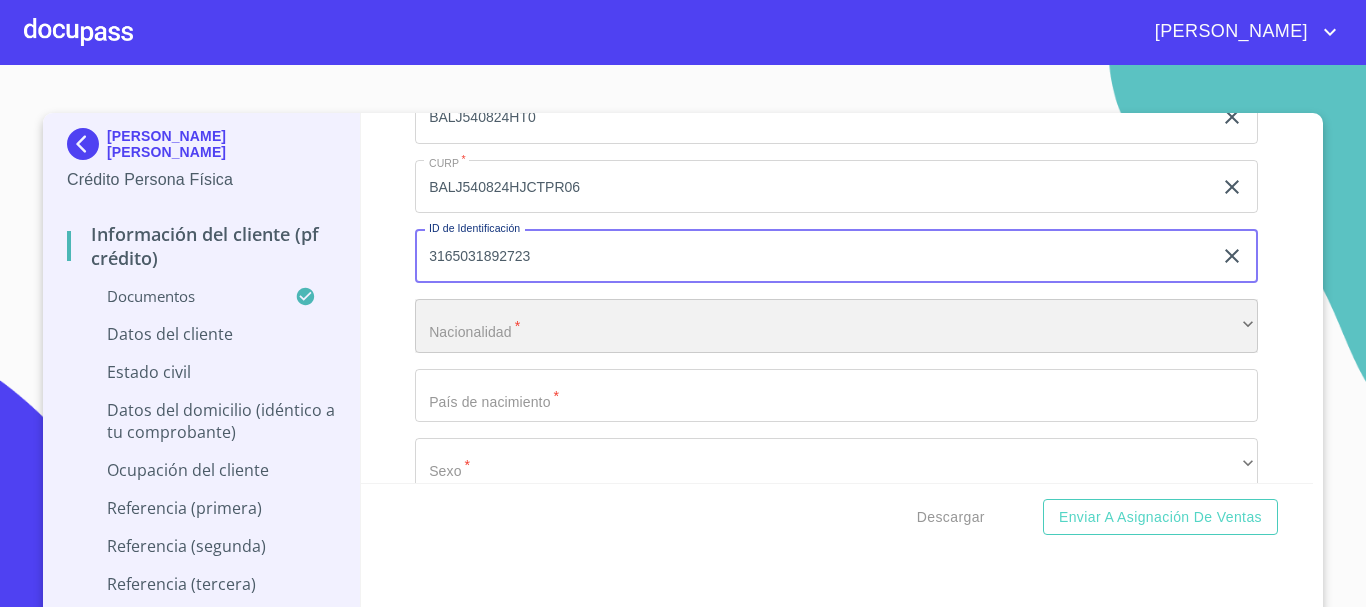 click on "​" at bounding box center [836, 326] 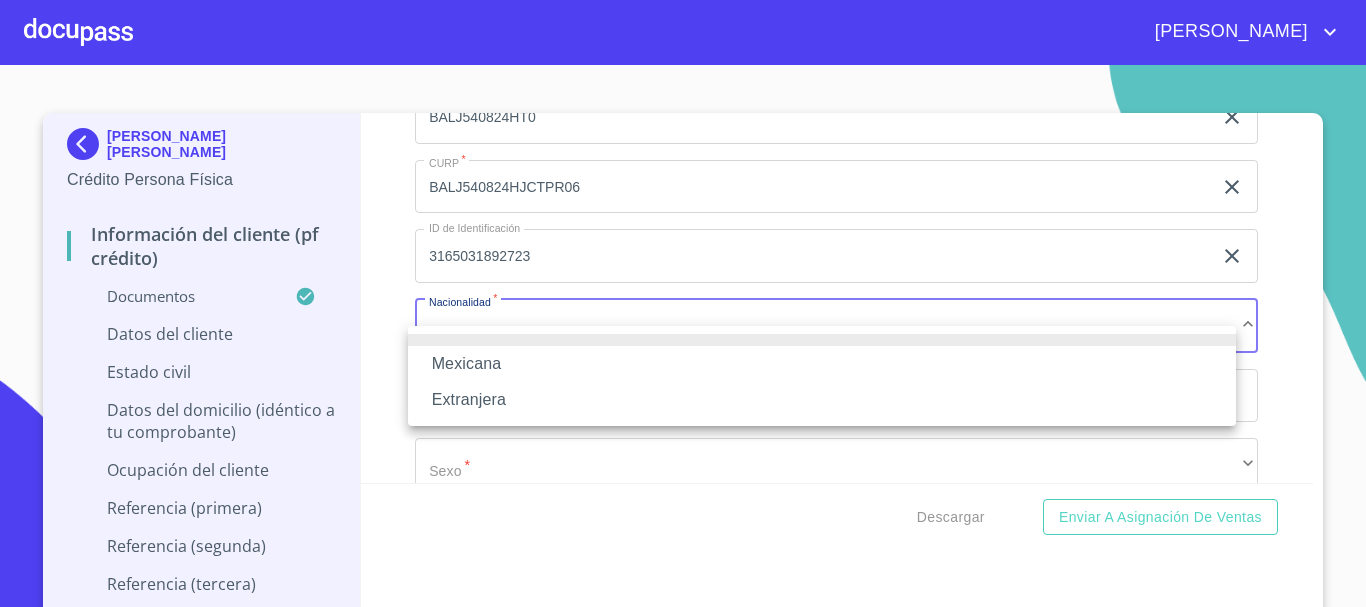 click on "Mexicana" at bounding box center [822, 364] 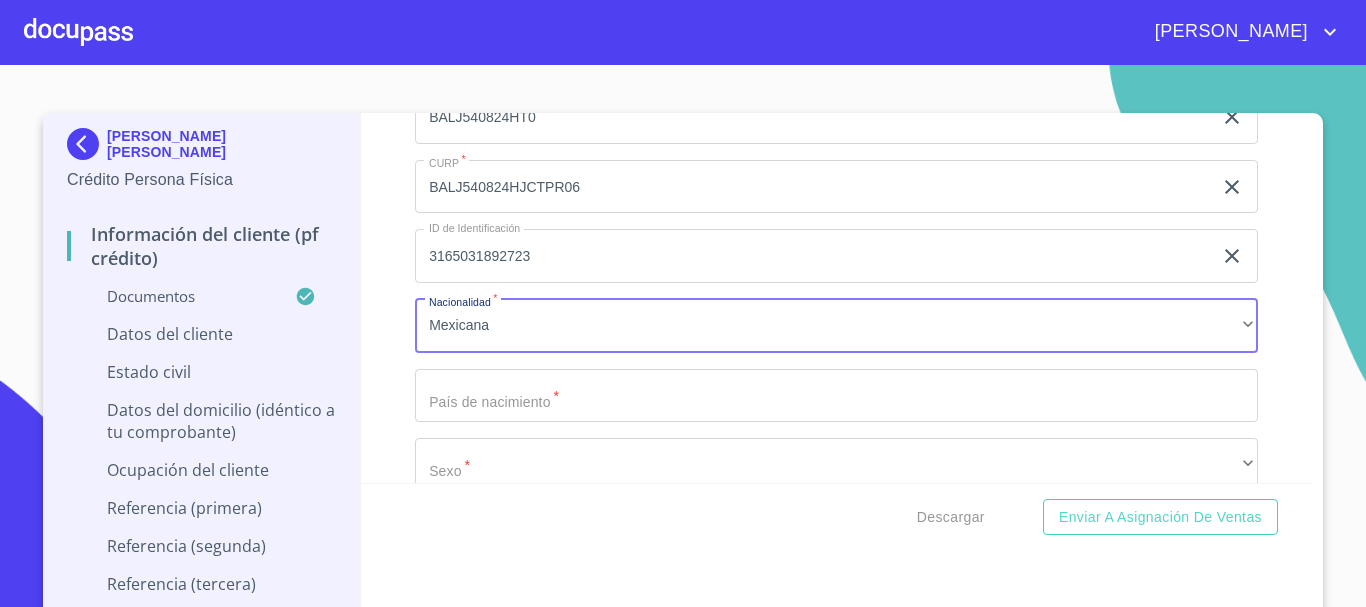 click on "Documento de identificación.   *" at bounding box center (813, -231) 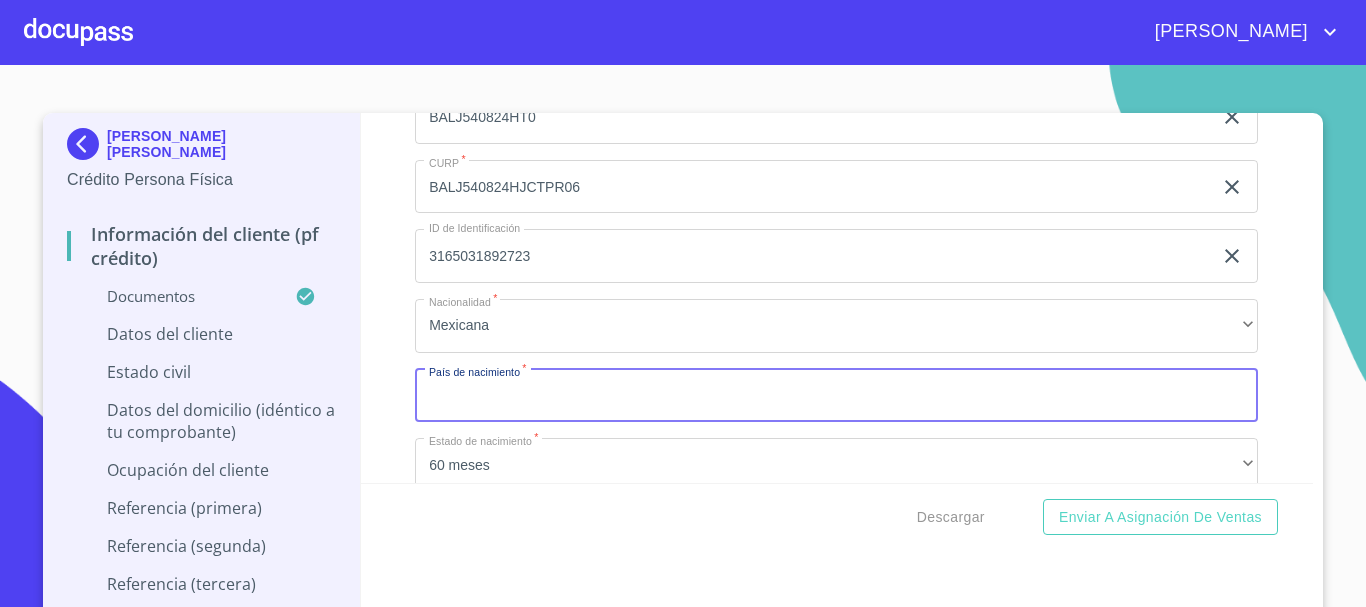 click on "Documento de identificación.   *" at bounding box center [836, 396] 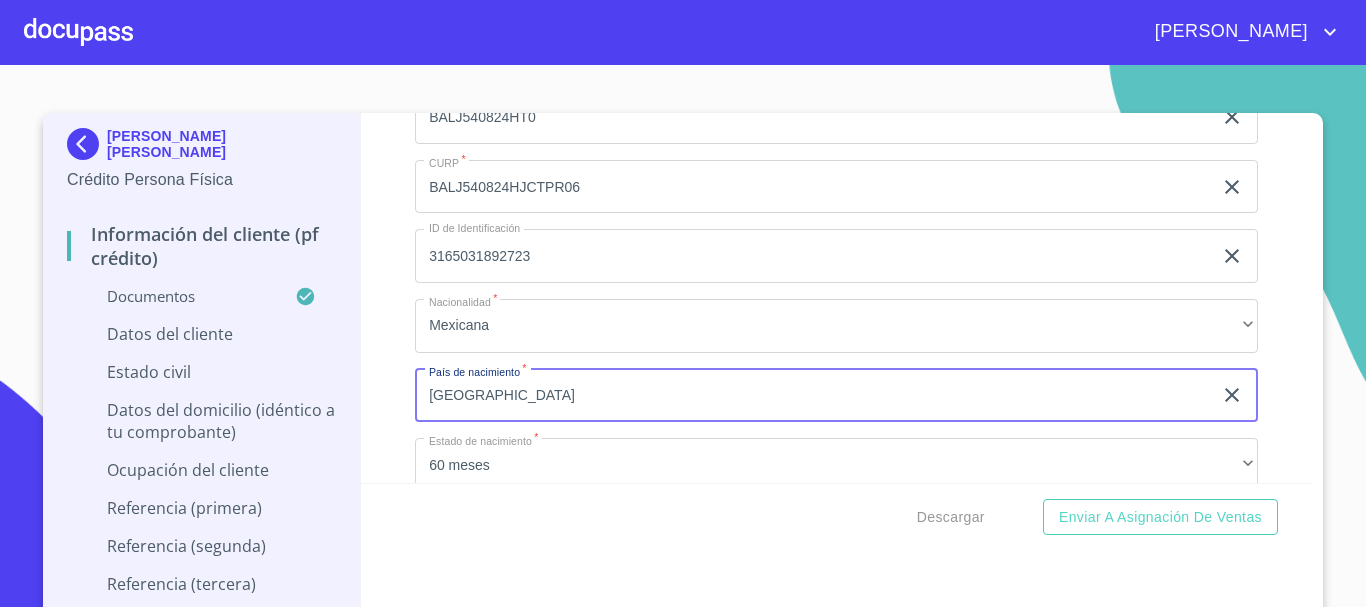 type on "MEXICOQ" 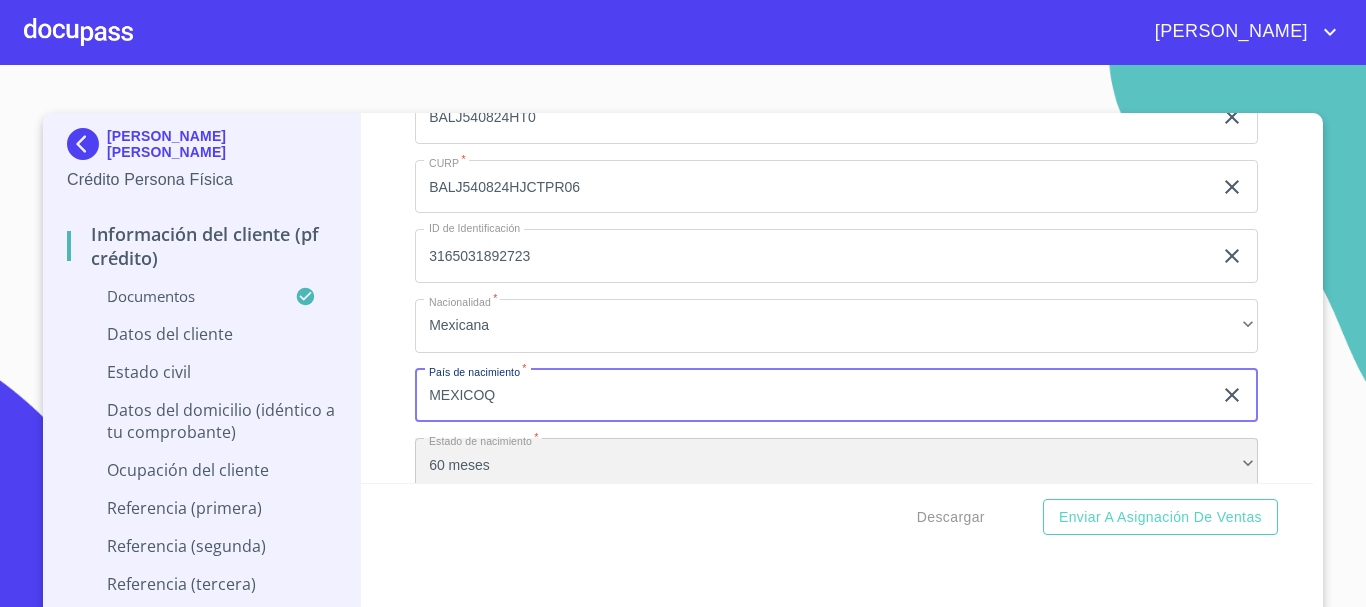 scroll, scrollTop: 5633, scrollLeft: 0, axis: vertical 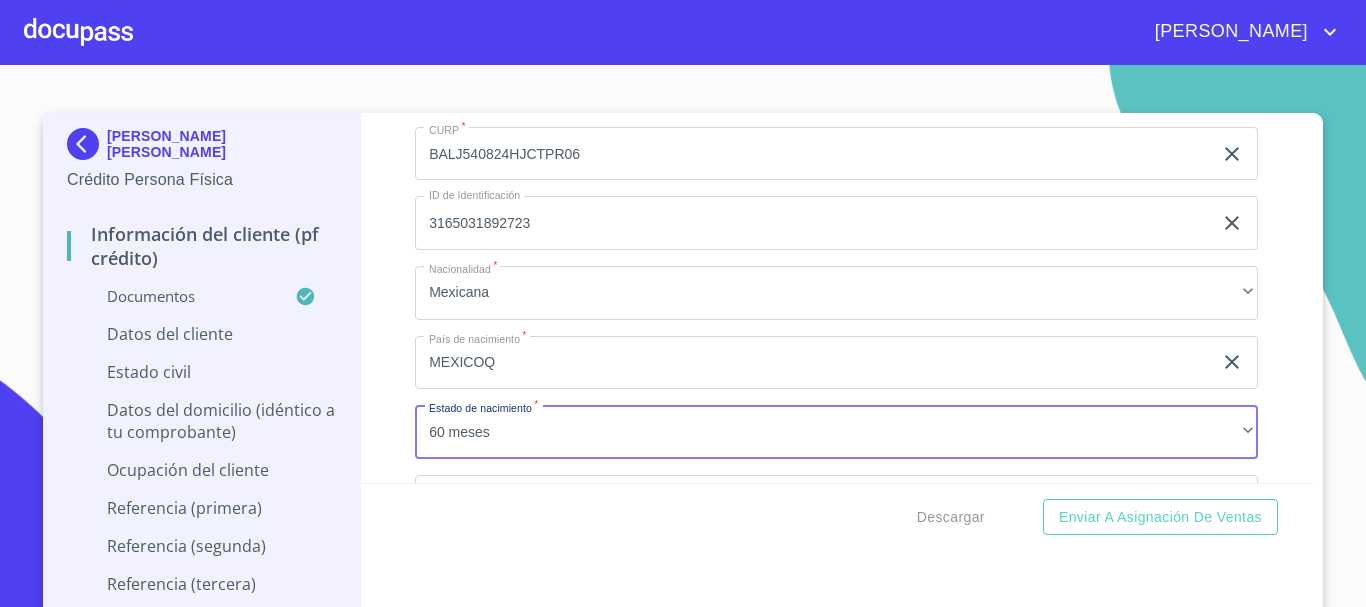 click on "Información del cliente (PF crédito)   Documentos Documento de identificación.   * INE ​ Identificación Oficial * Identificación Oficial Identificación Oficial Comprobante de Domicilio * Comprobante de Domicilio Comprobante de Domicilio Fuente de ingresos   * Jubilado/Pensionado ​ Comprobante de Ingresos mes 1 * Comprobante de Ingresos mes 1 Comprobante de Ingresos mes 1 Comprobante de Ingresos mes 2 Arrastra o selecciona el (los) documento(s) para agregar Comprobante de Ingresos mes 3 Arrastra o selecciona el (los) documento(s) para agregar CURP * CURP CURP Constancia de situación fiscal Constancia de situación fiscal Constancia de situación fiscal Datos del cliente Apellido Paterno   * BAUTISTA ​ Apellido Materno   * LOPEZ ​ Primer nombre   * JORGE ​ Segundo Nombre GREGORIO ​ Fecha de nacimiento * 24 de ago. de 1954 ​ RFC   * BALJ540824HT0 ​ CURP   * BALJ540824HJCTPR06 ​ ID de Identificación 3165031892723 ​ Nacionalidad   * Mexicana ​ País de nacimiento   *" at bounding box center [837, 331] 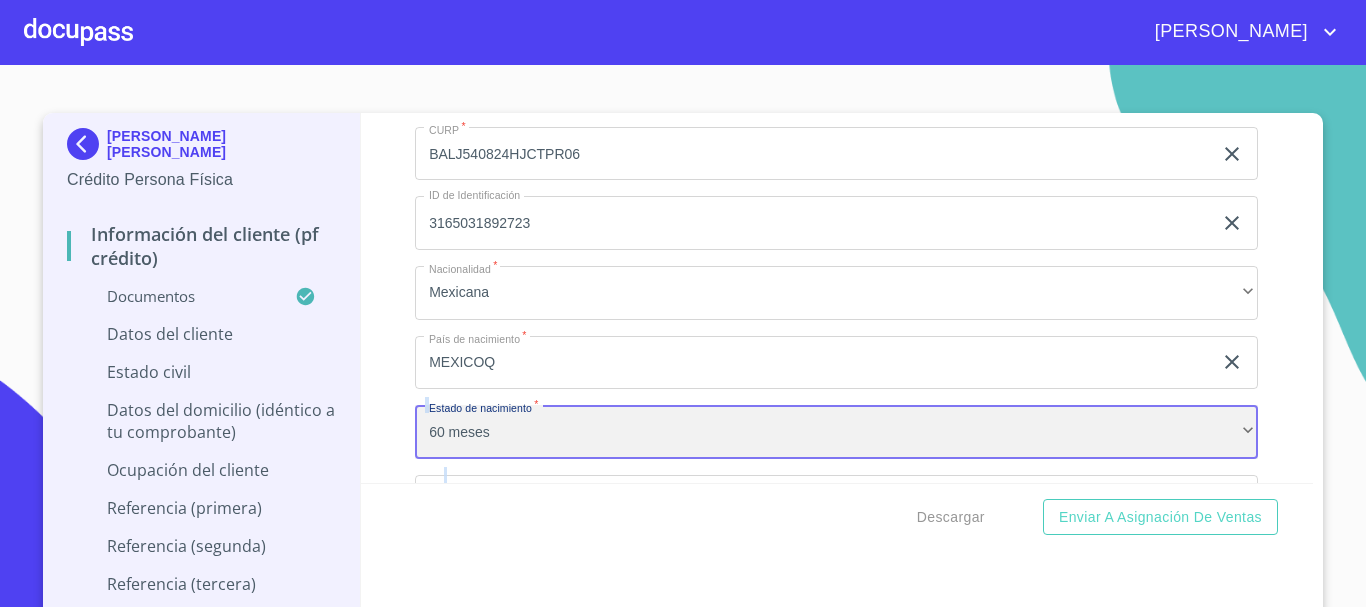 click on "60 meses" at bounding box center [836, 432] 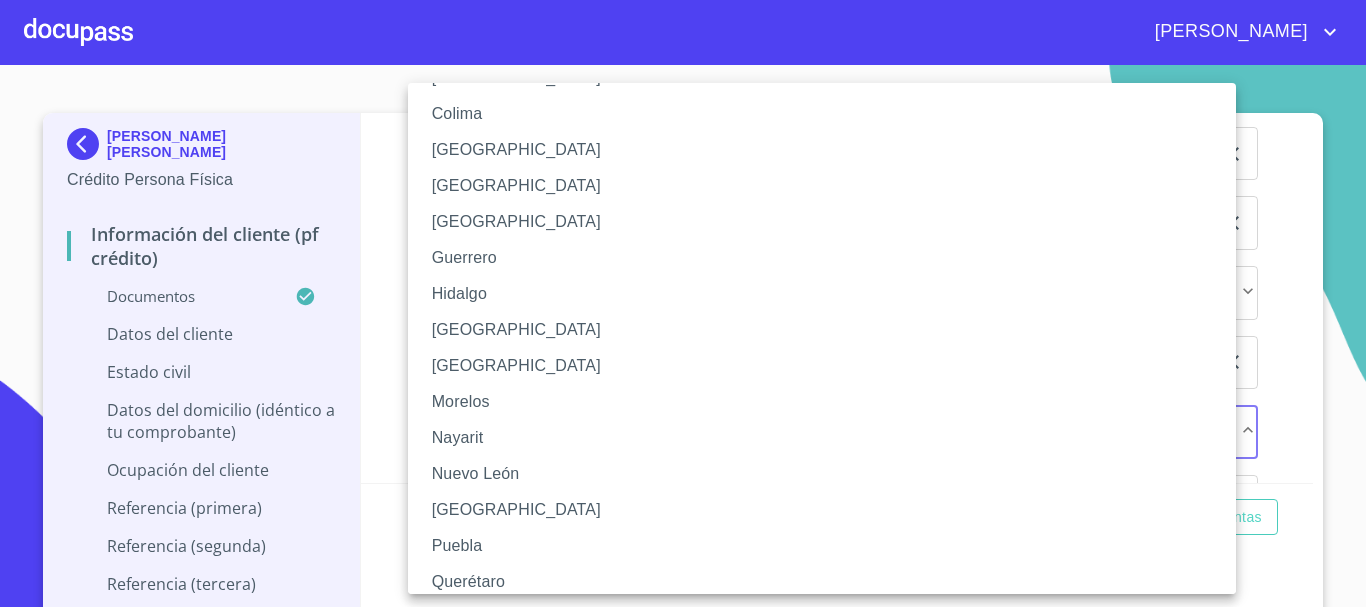 scroll, scrollTop: 300, scrollLeft: 0, axis: vertical 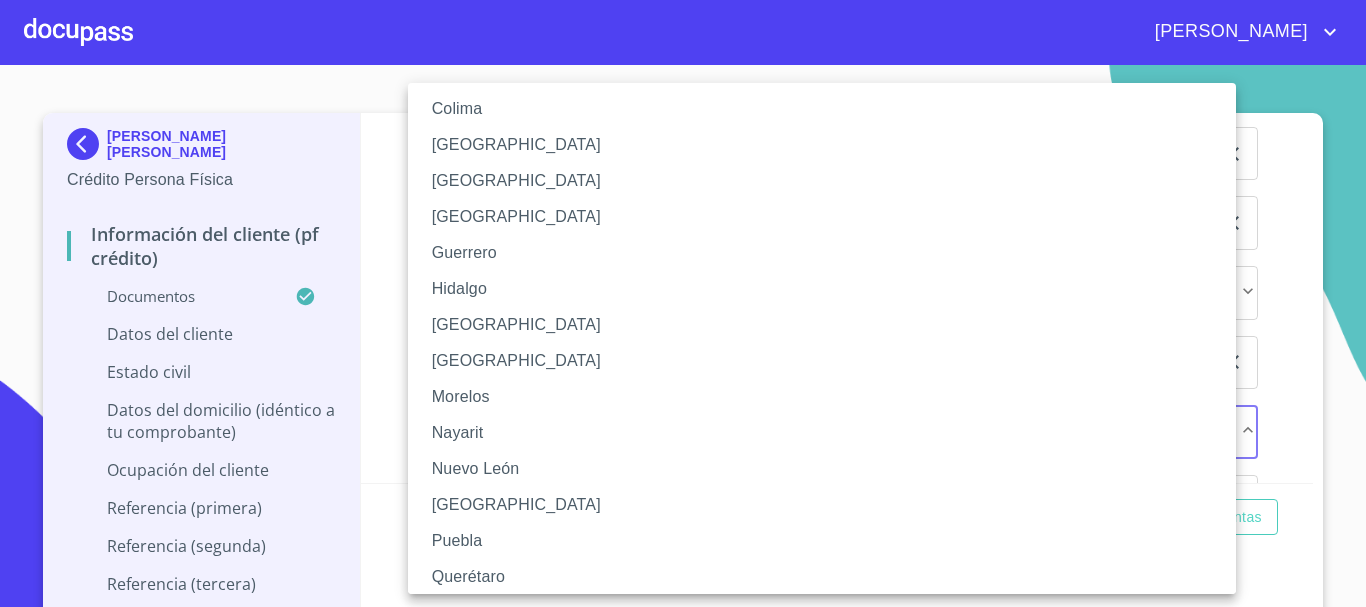 click on "[GEOGRAPHIC_DATA]" at bounding box center [829, 325] 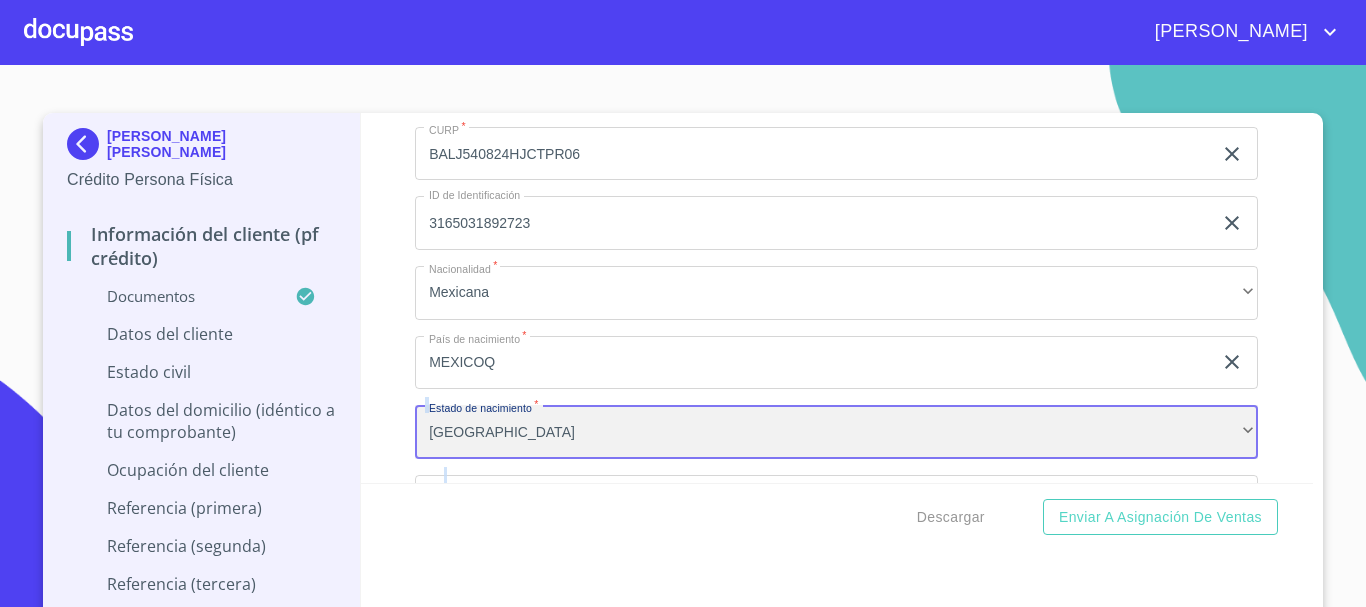 scroll, scrollTop: 5733, scrollLeft: 0, axis: vertical 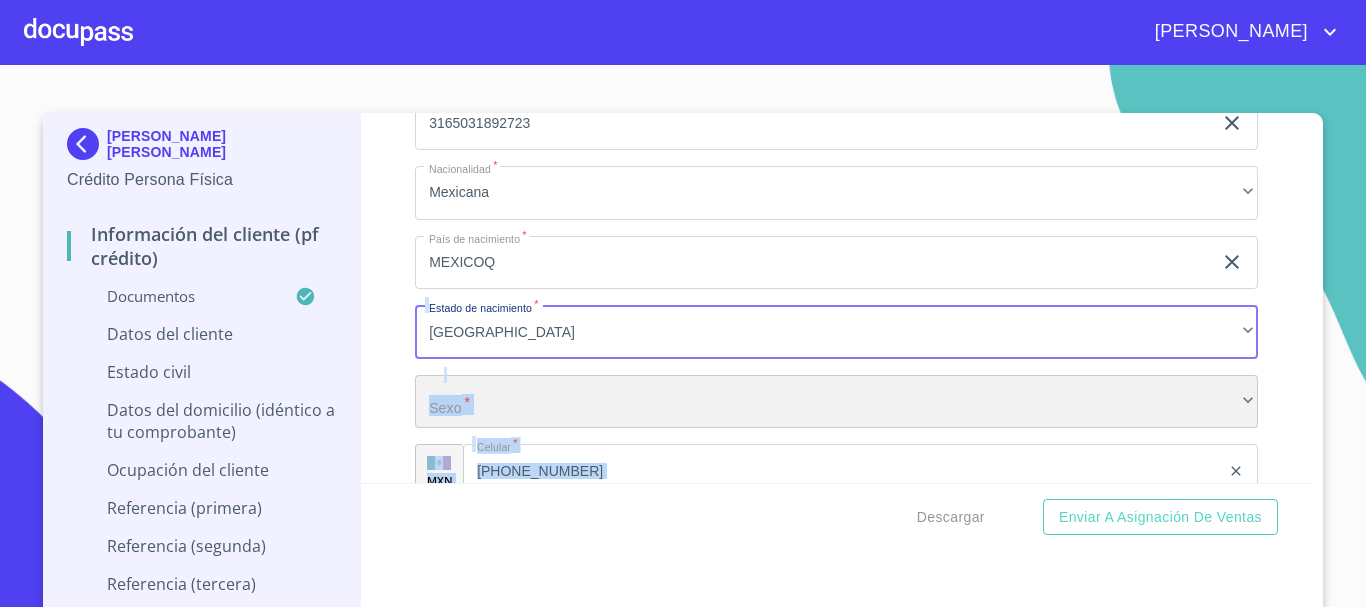 click on "​" at bounding box center [836, 402] 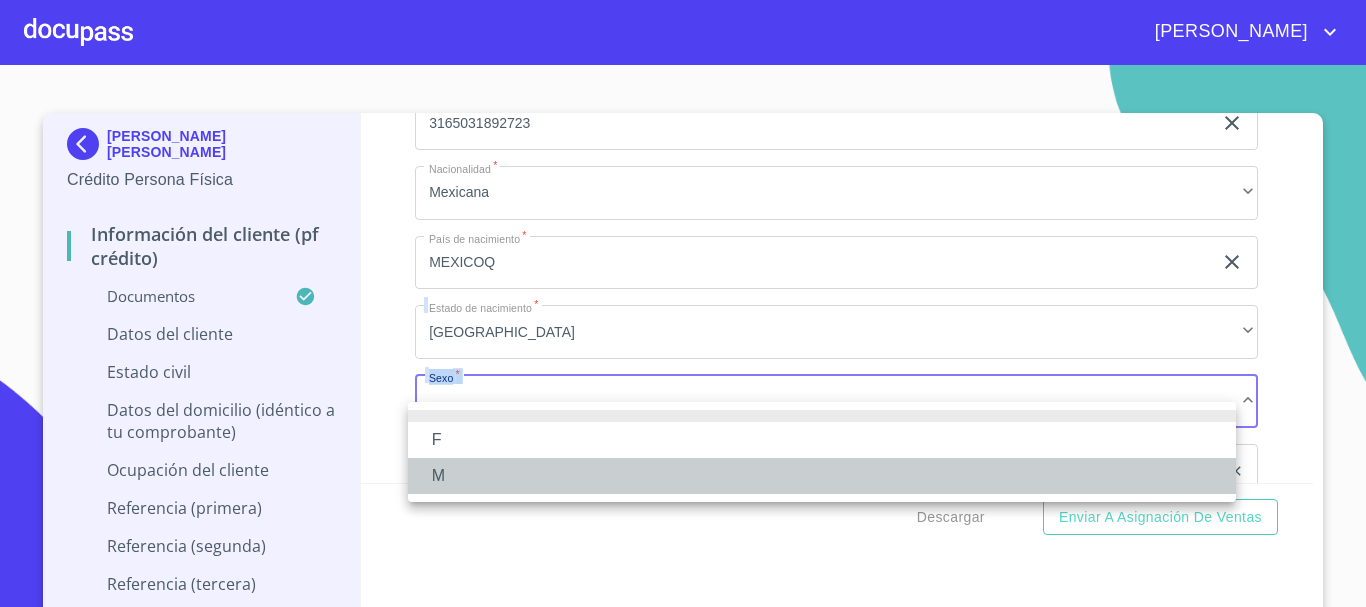 click on "M" at bounding box center [822, 476] 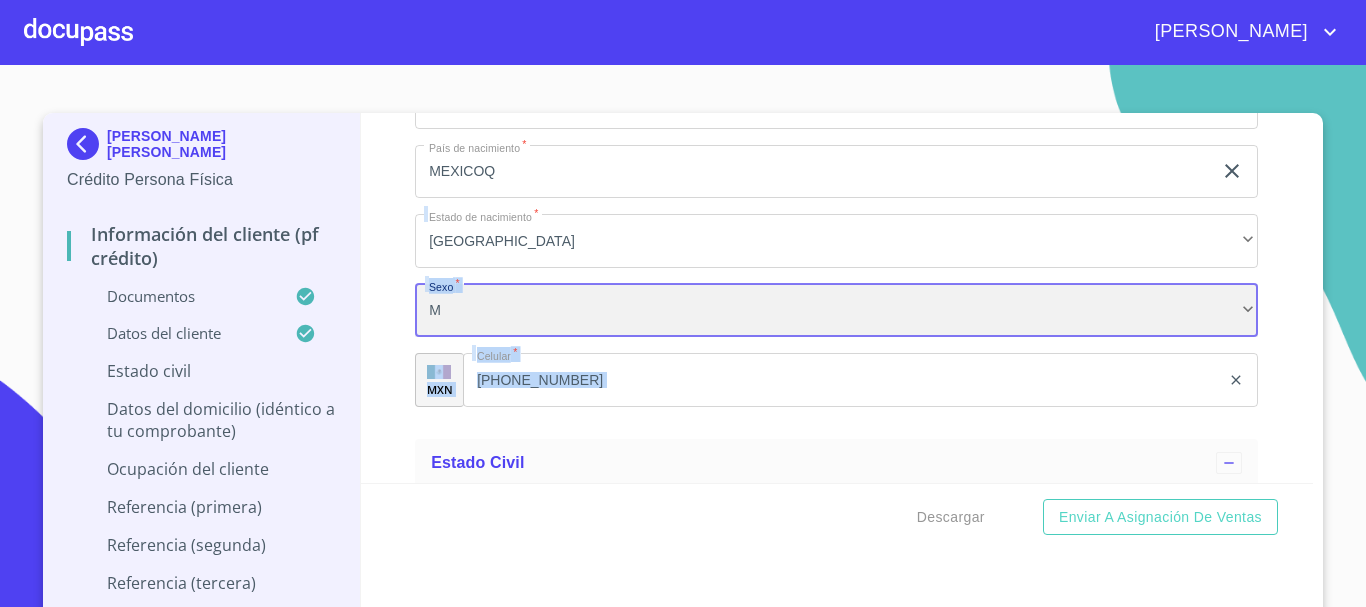 scroll, scrollTop: 5833, scrollLeft: 0, axis: vertical 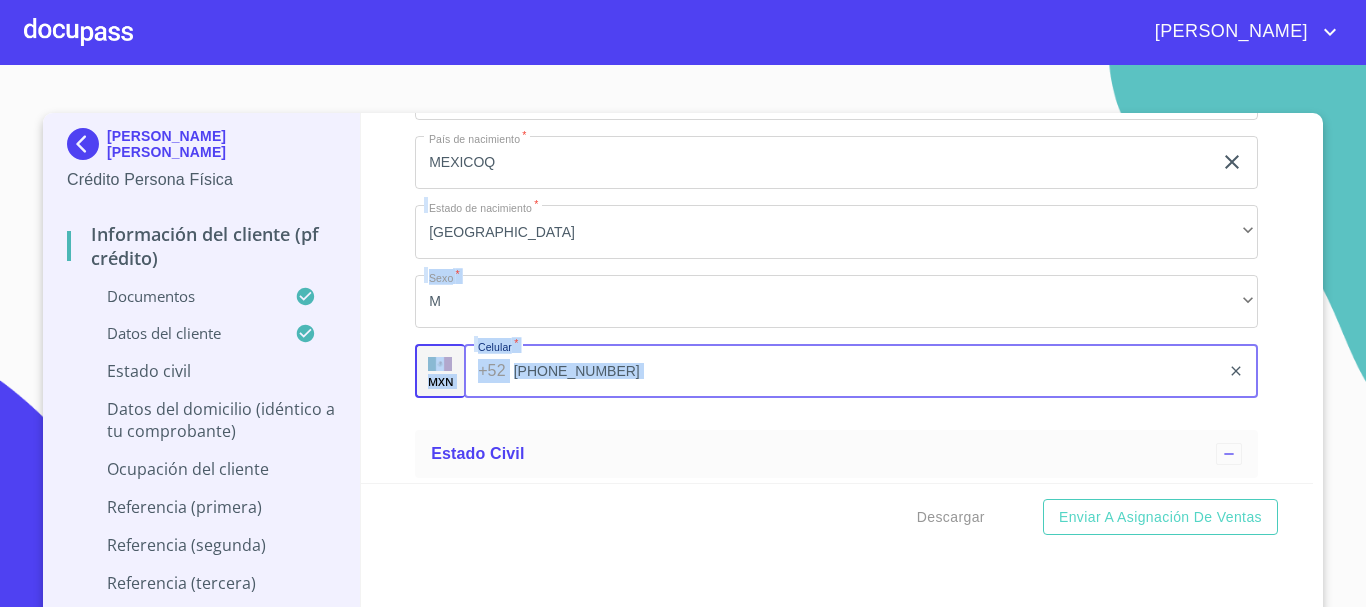 click on "[PHONE_NUMBER]" at bounding box center (867, 371) 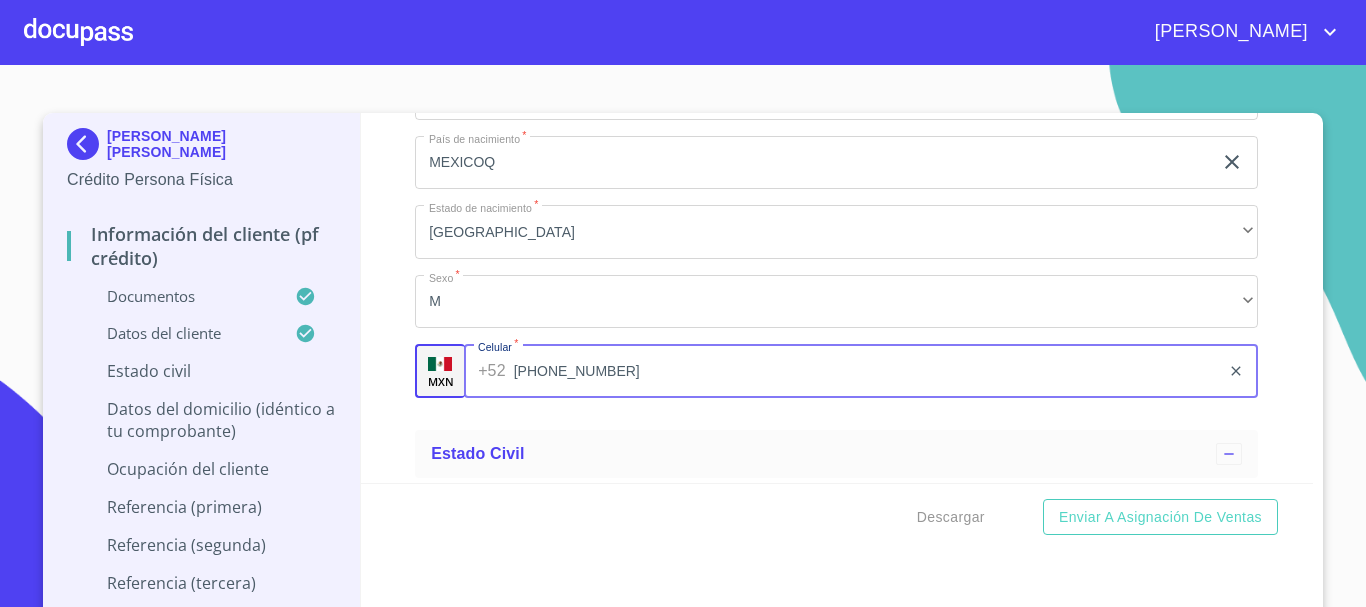drag, startPoint x: 628, startPoint y: 396, endPoint x: 499, endPoint y: 393, distance: 129.03488 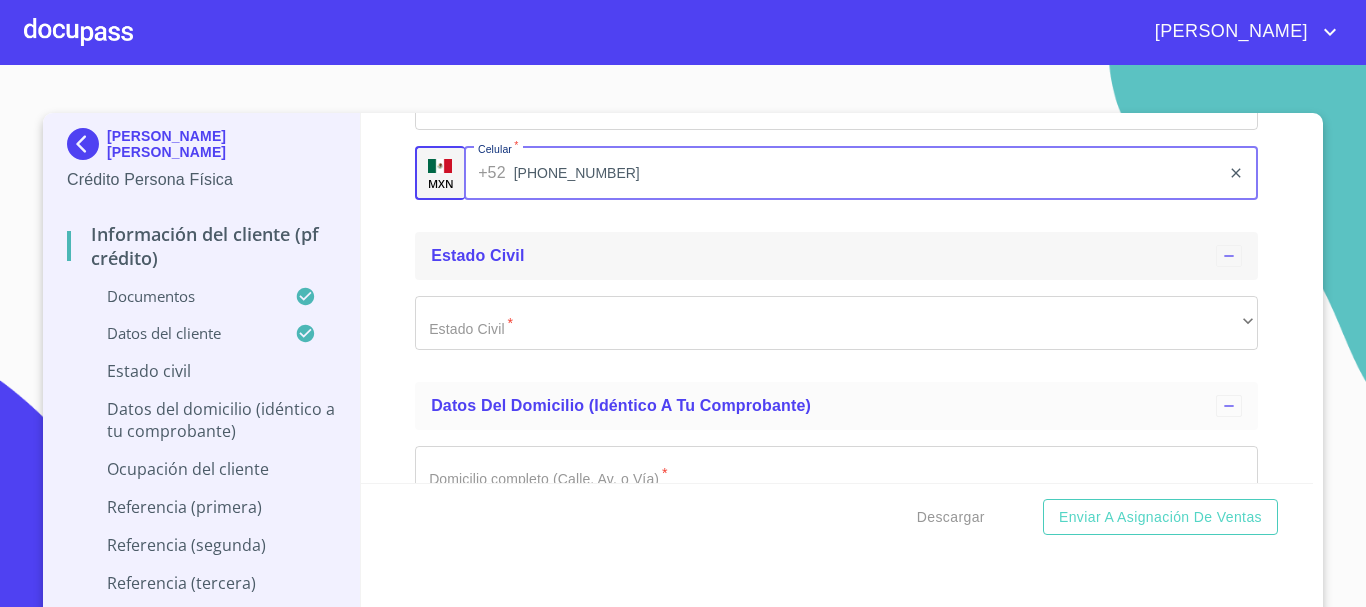 scroll, scrollTop: 6033, scrollLeft: 0, axis: vertical 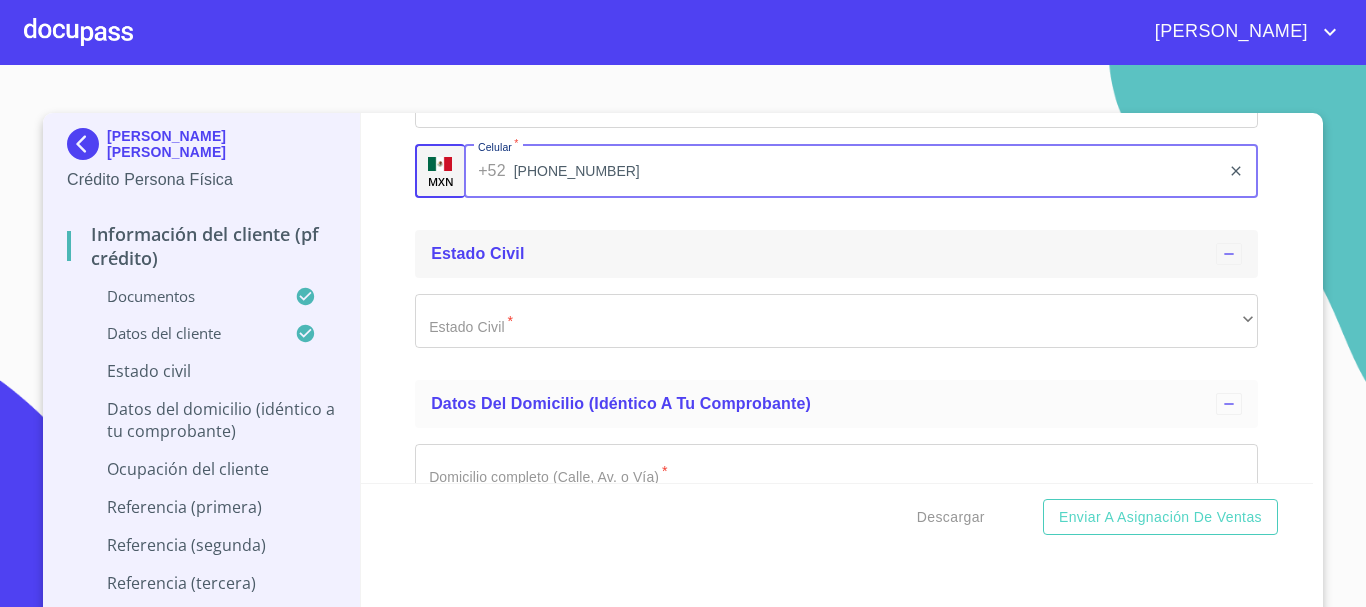 click on "Estado Civil" at bounding box center (836, 254) 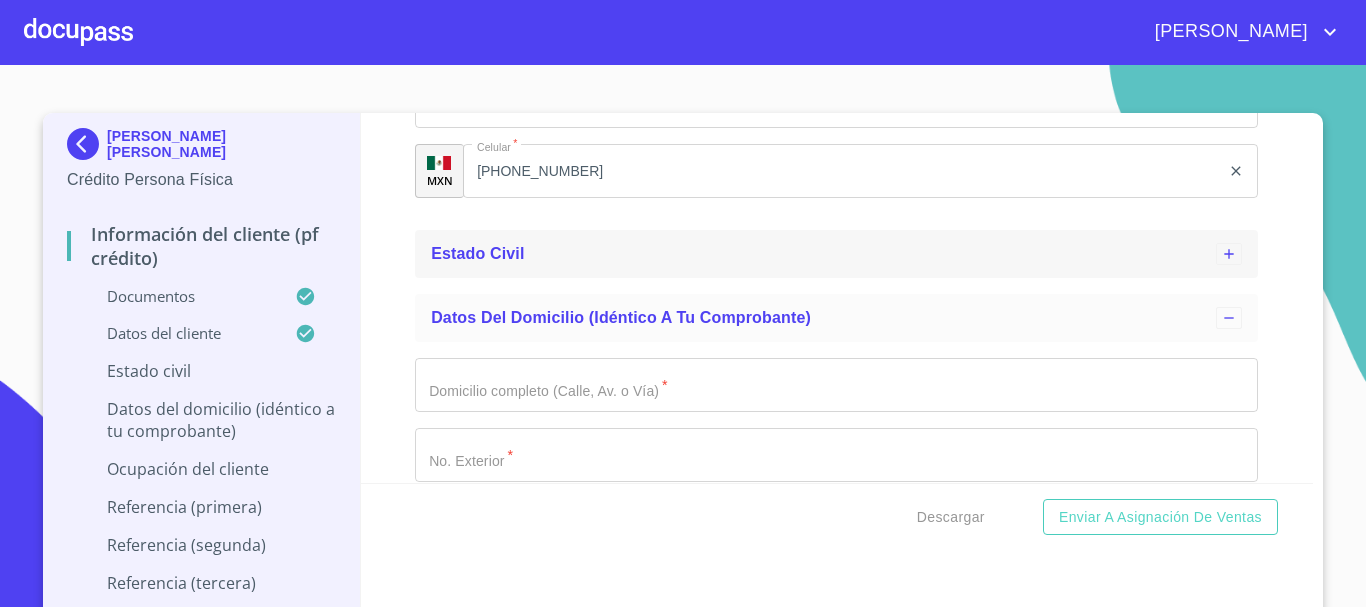 click on "Estado Civil" at bounding box center [836, 254] 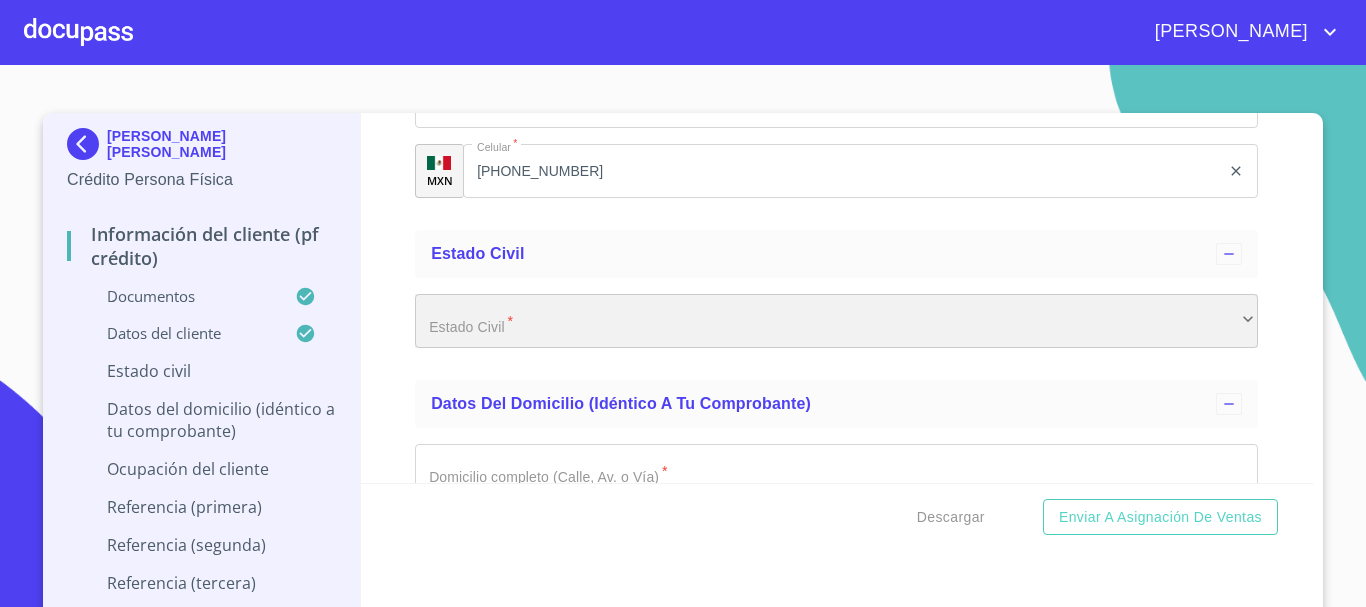 click on "​" at bounding box center (836, 321) 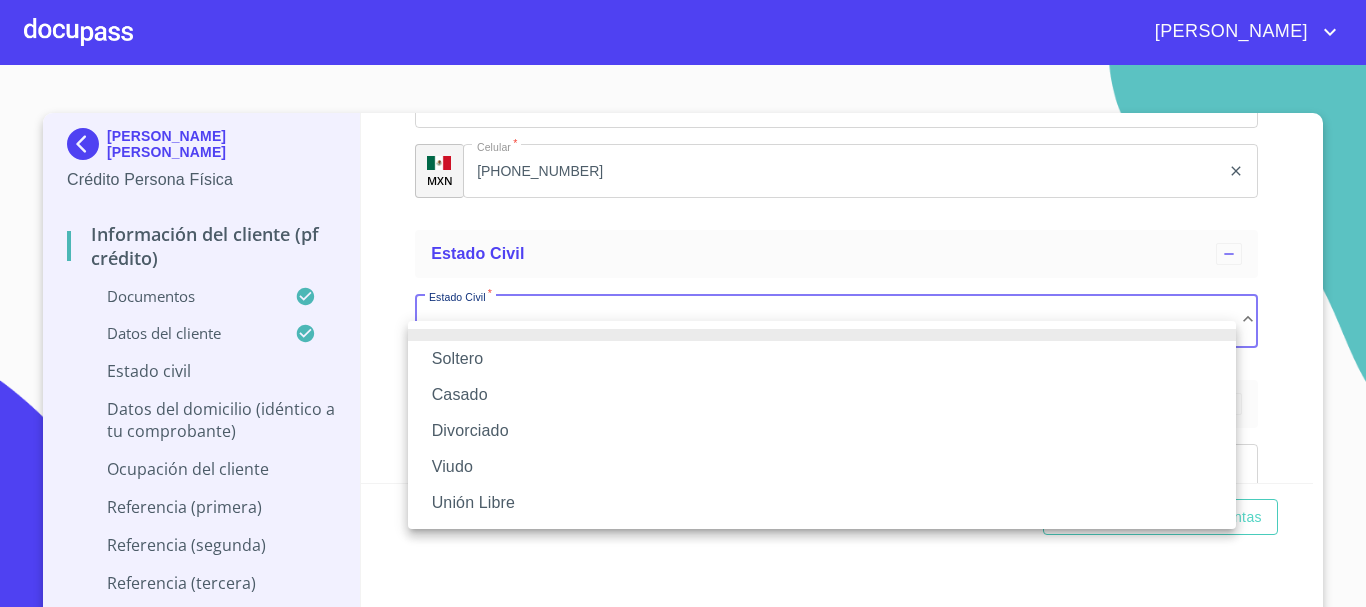 click on "Casado" at bounding box center (822, 395) 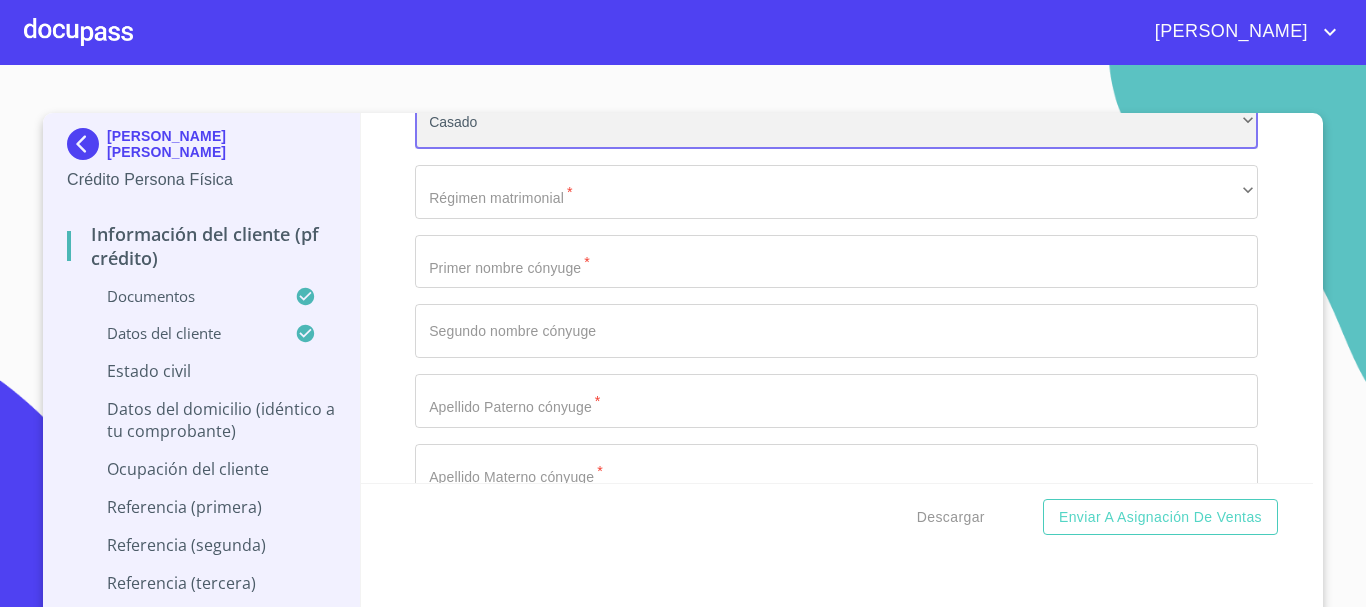 scroll, scrollTop: 6233, scrollLeft: 0, axis: vertical 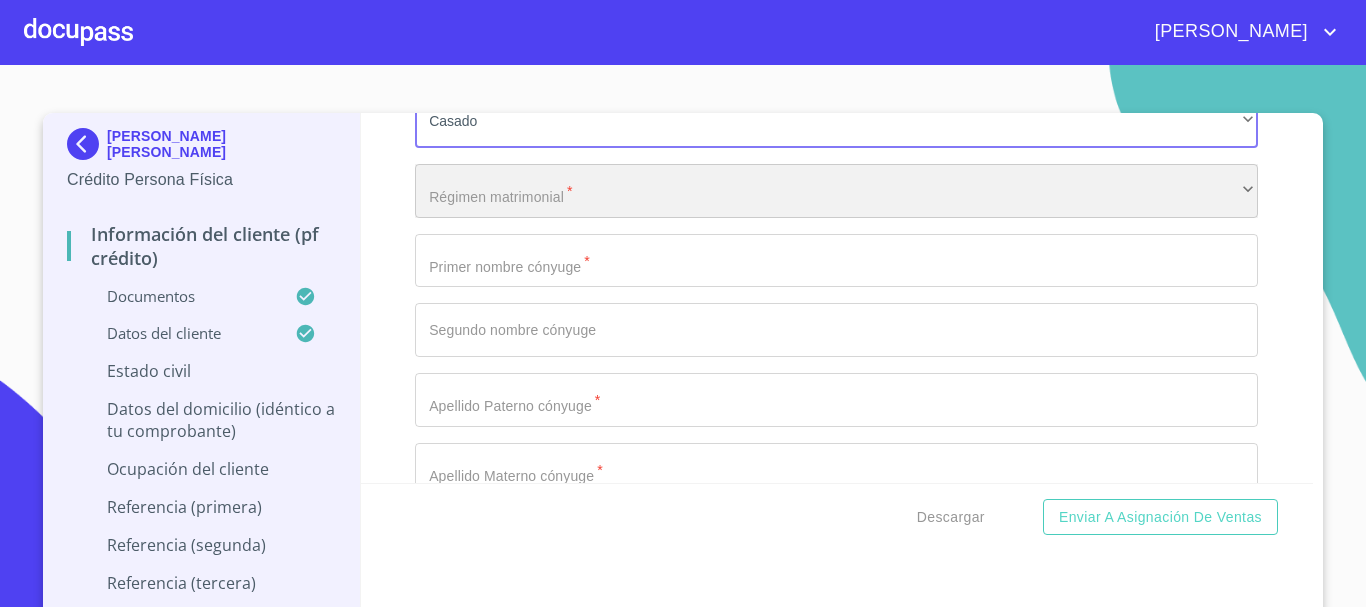 click on "​" at bounding box center [836, 191] 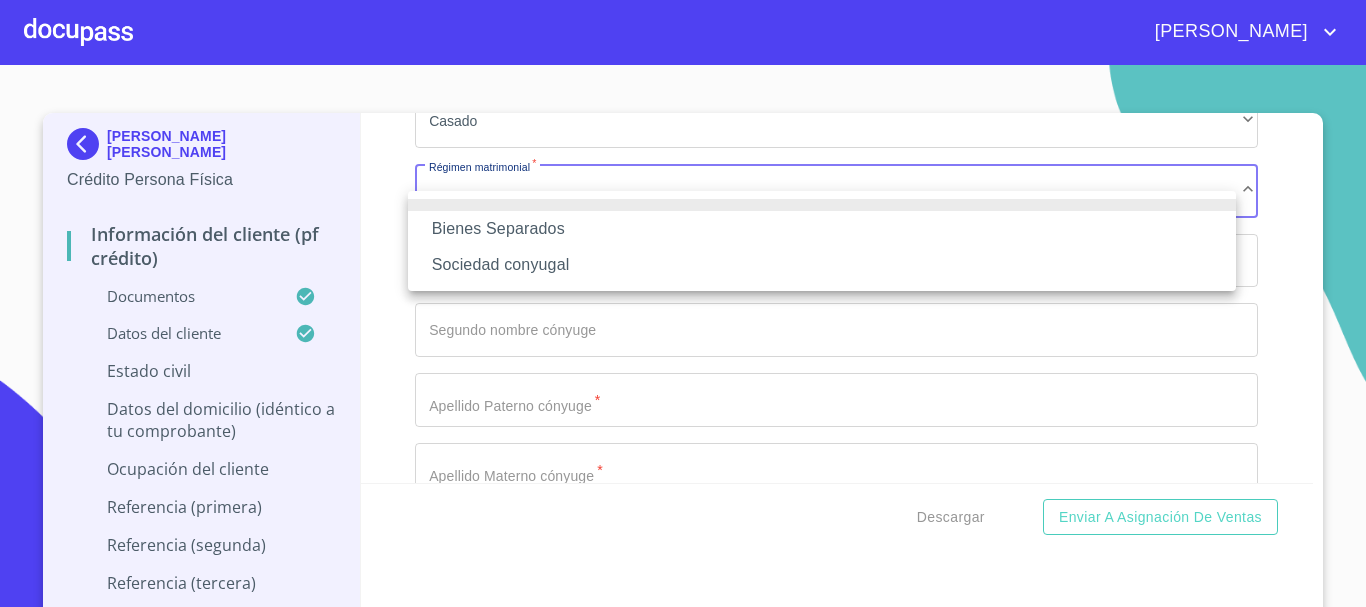 click at bounding box center (683, 303) 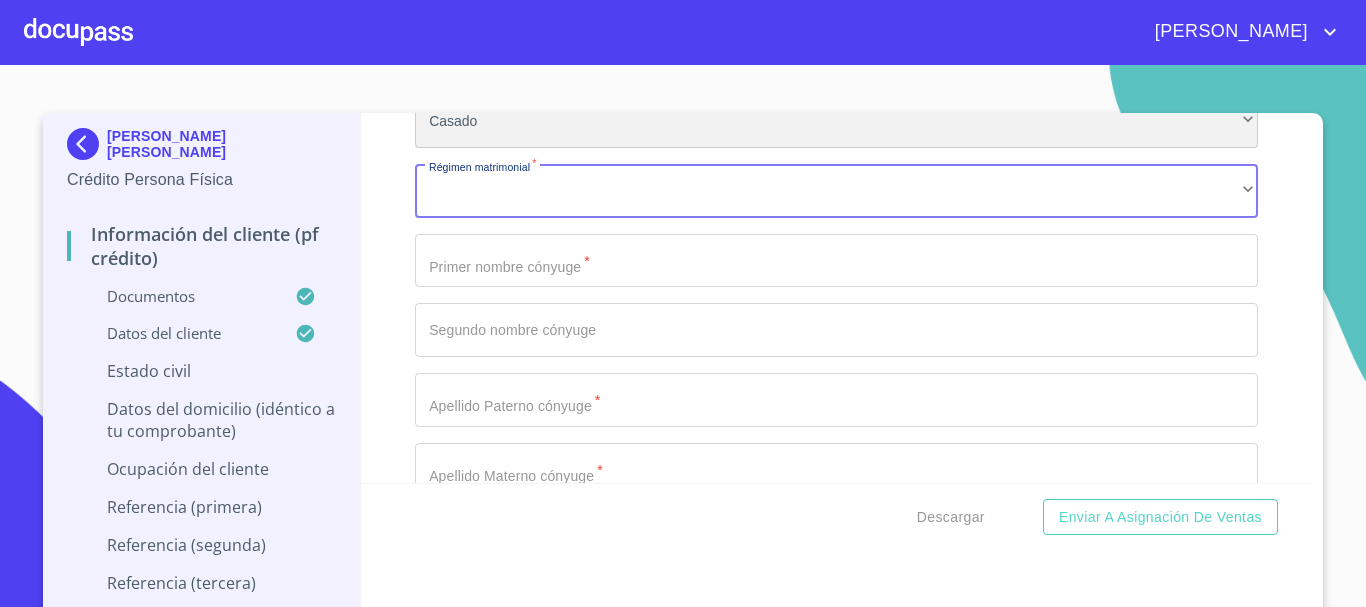 click on "Casado" at bounding box center (836, 121) 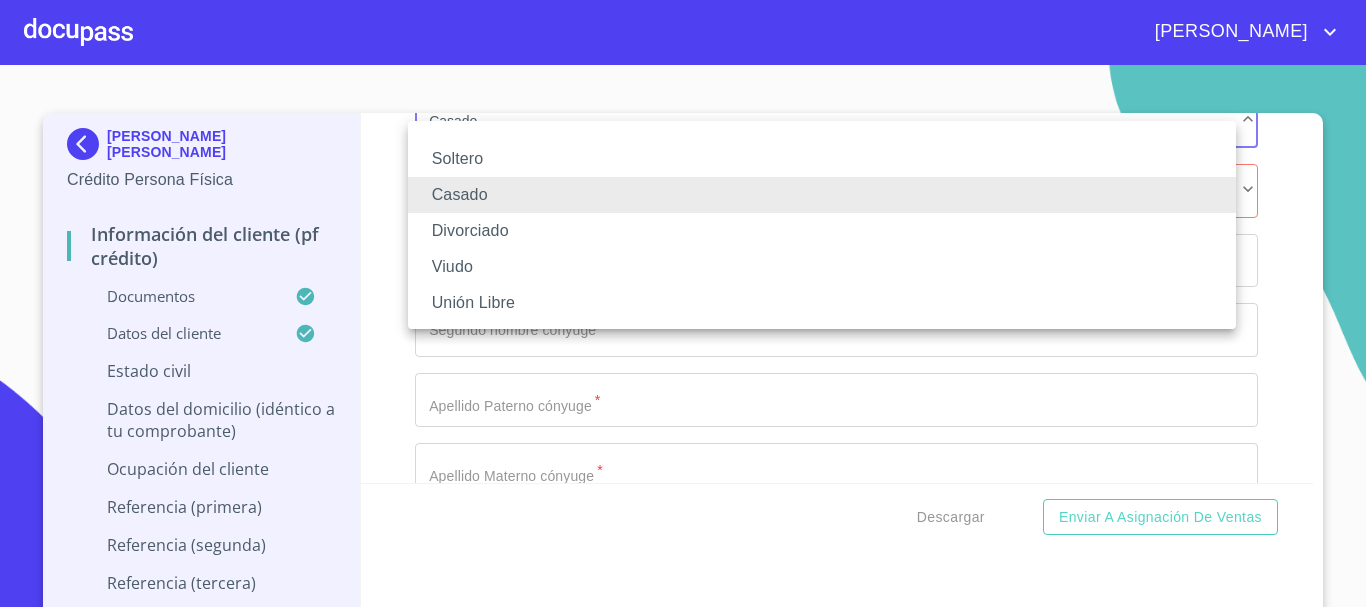 click on "Casado" at bounding box center [822, 195] 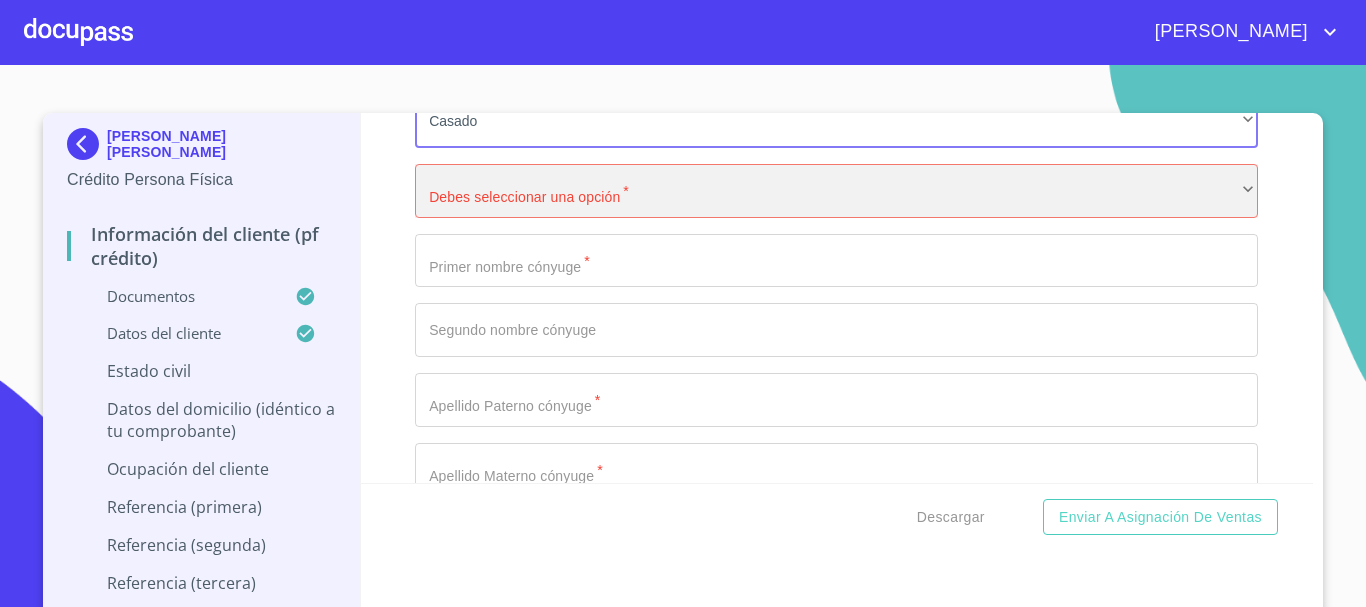 click on "​" at bounding box center (836, 191) 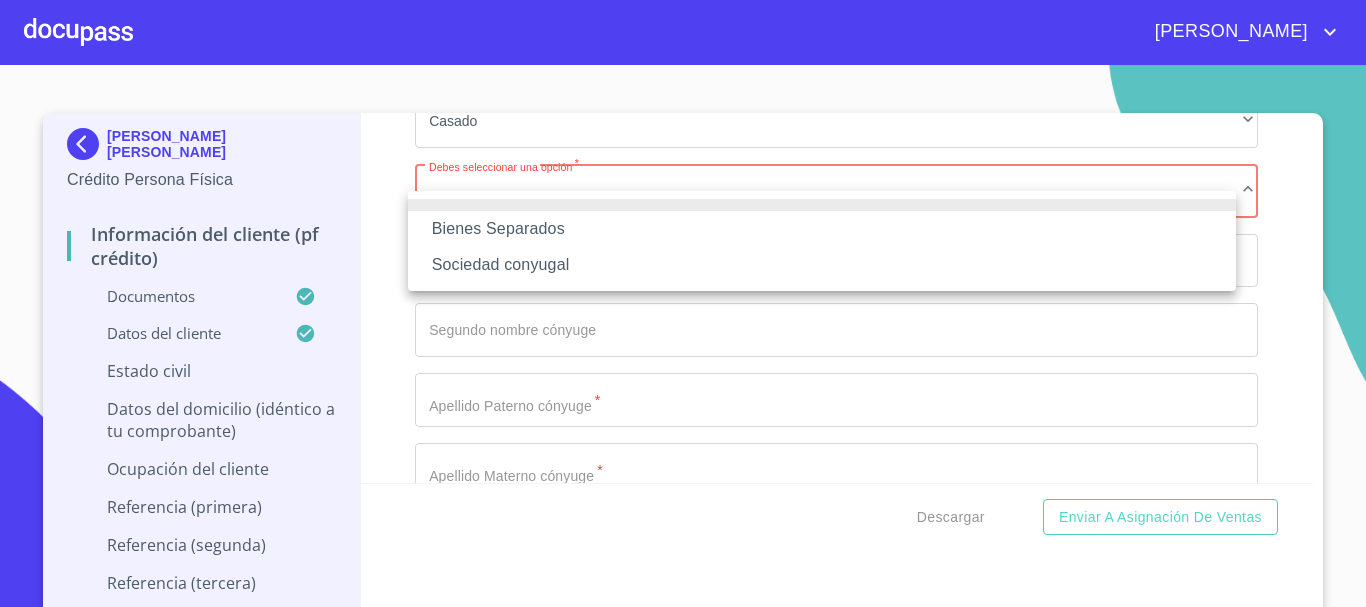 click on "Sociedad conyugal" at bounding box center (822, 265) 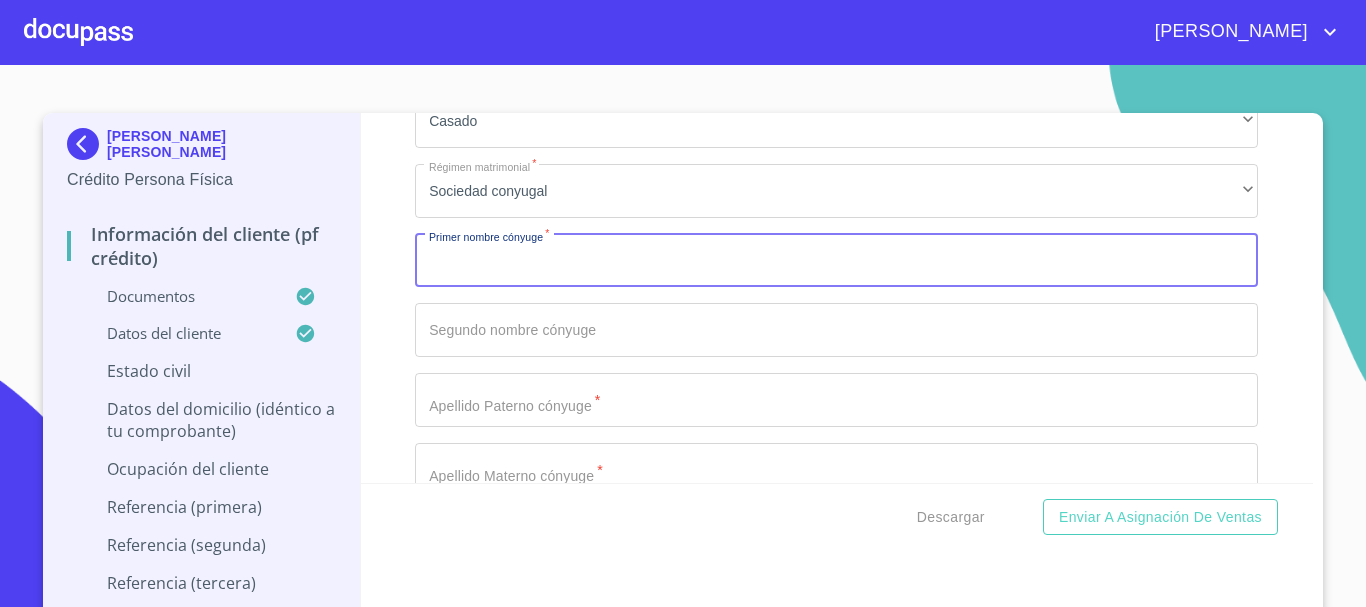 click on "Documento de identificación.   *" at bounding box center [836, 261] 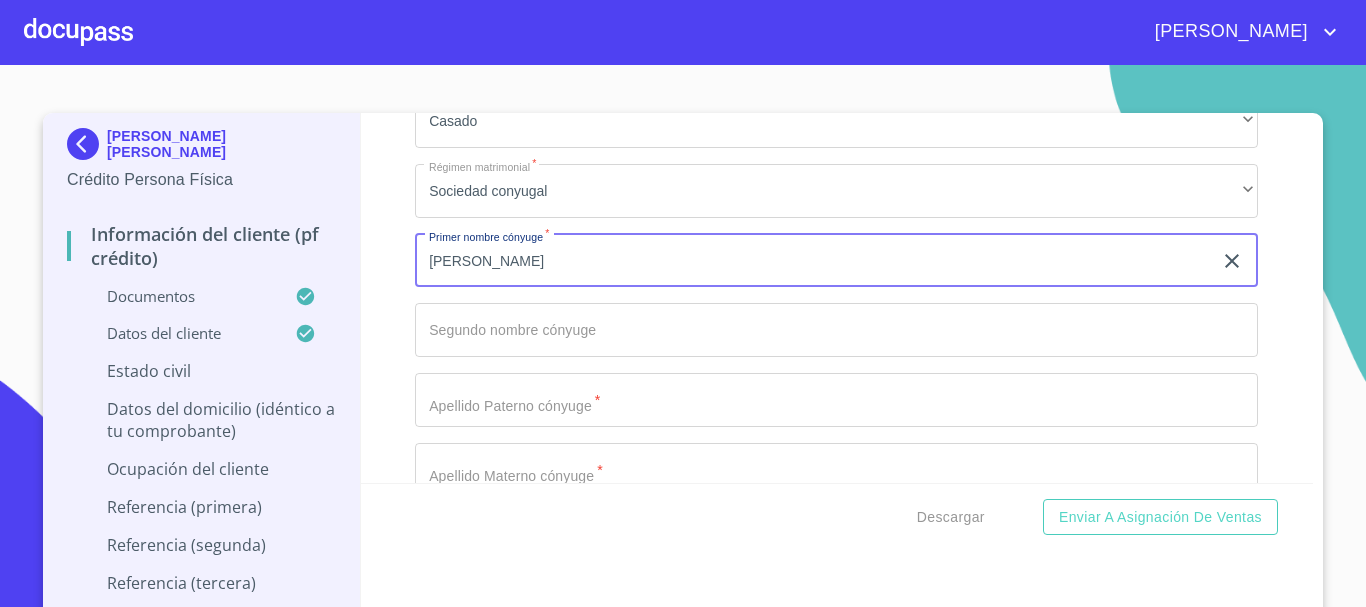 type on "EVANGELINA" 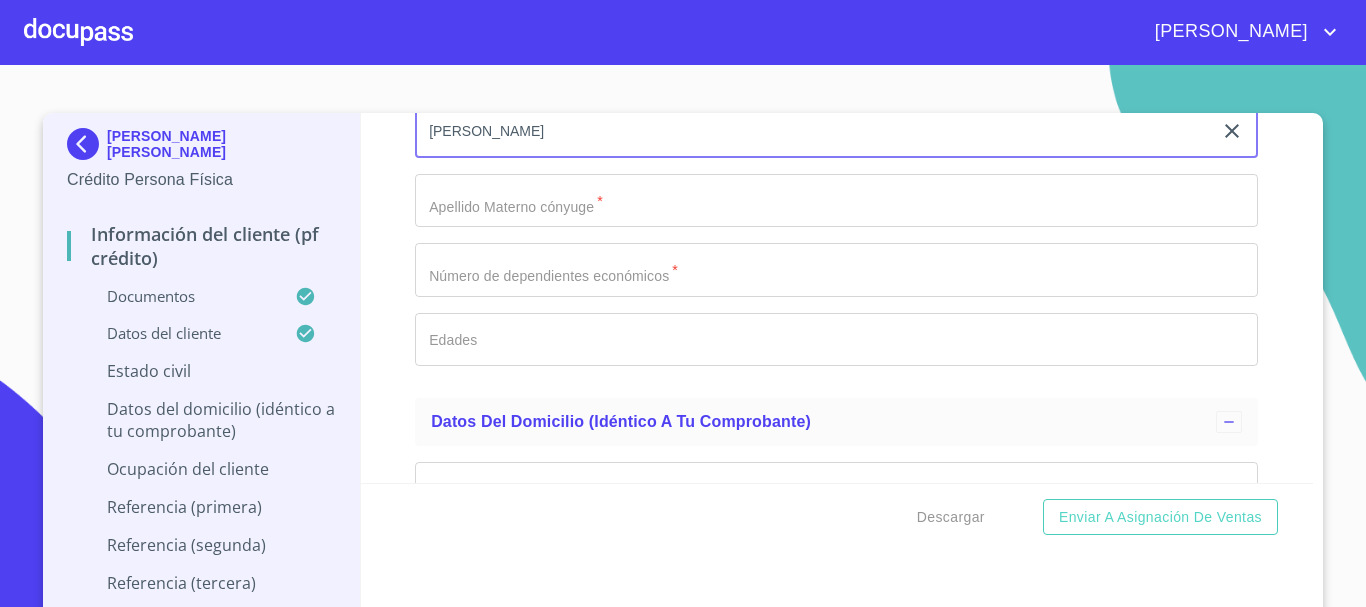 scroll, scrollTop: 6533, scrollLeft: 0, axis: vertical 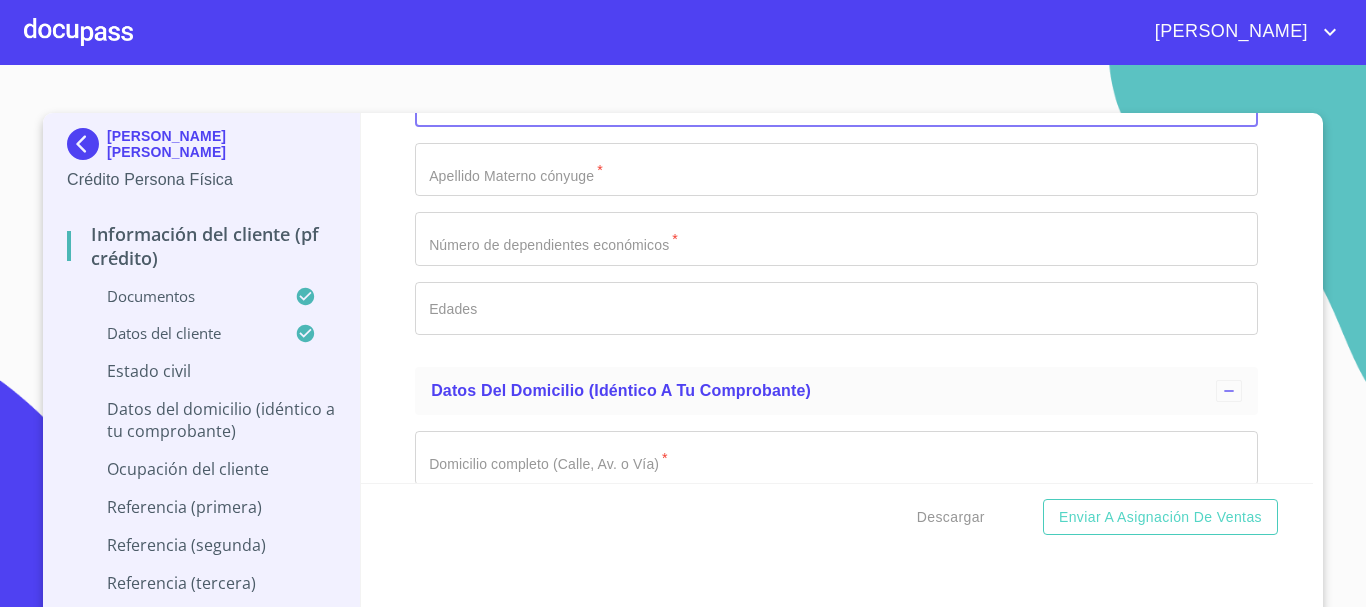 type on "GONZALEZ" 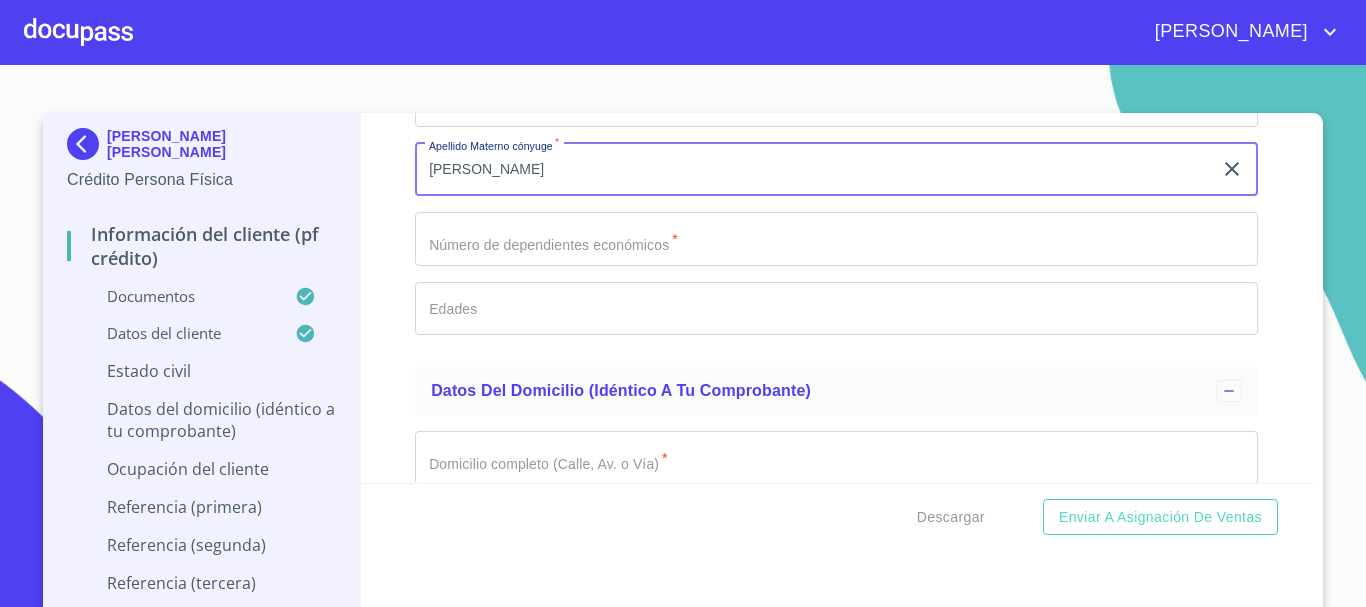 type on "BARBA" 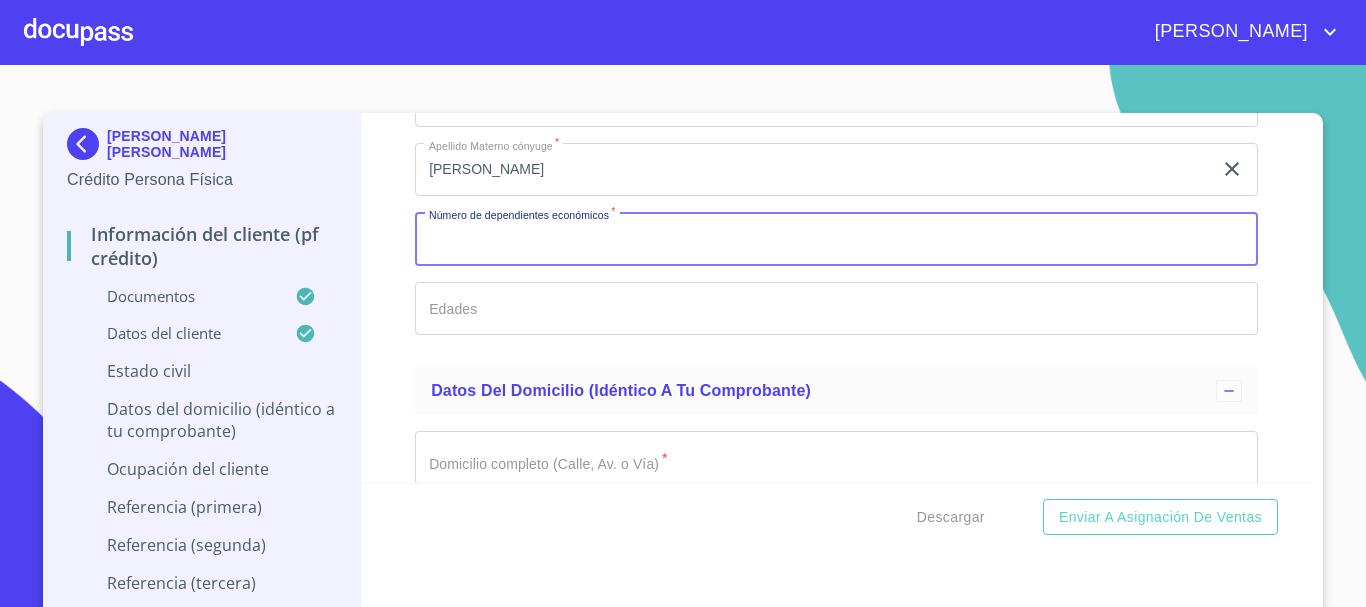 click on "Documento de identificación.   *" at bounding box center [836, 239] 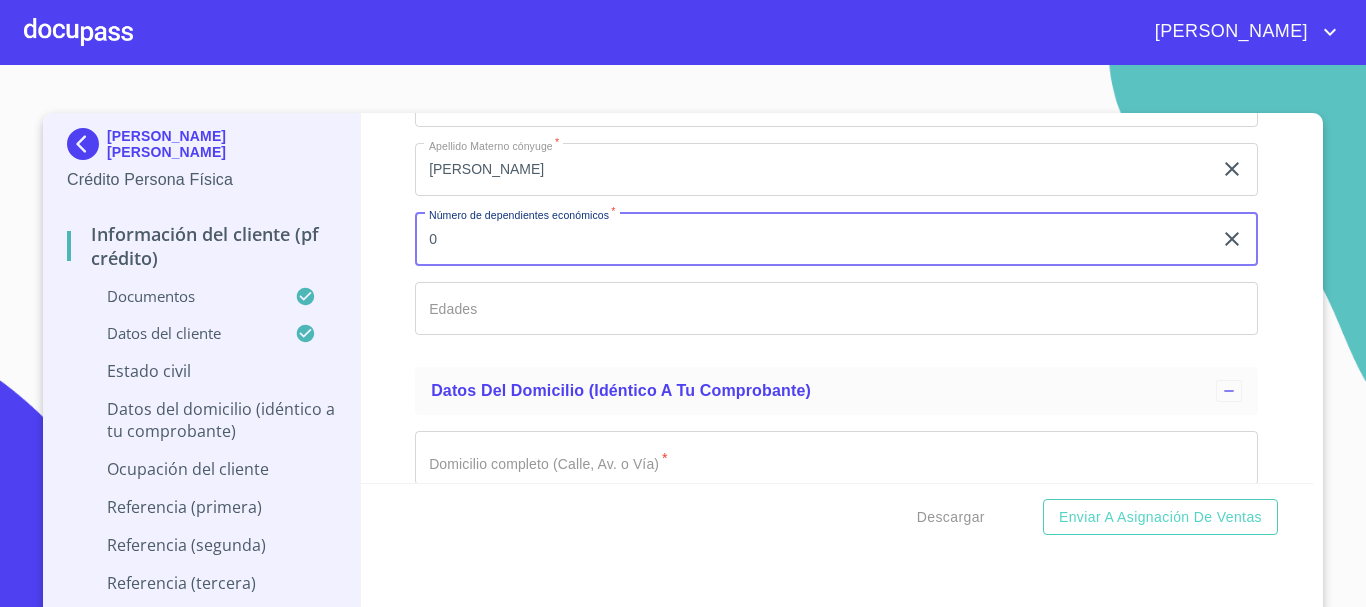 type on "0" 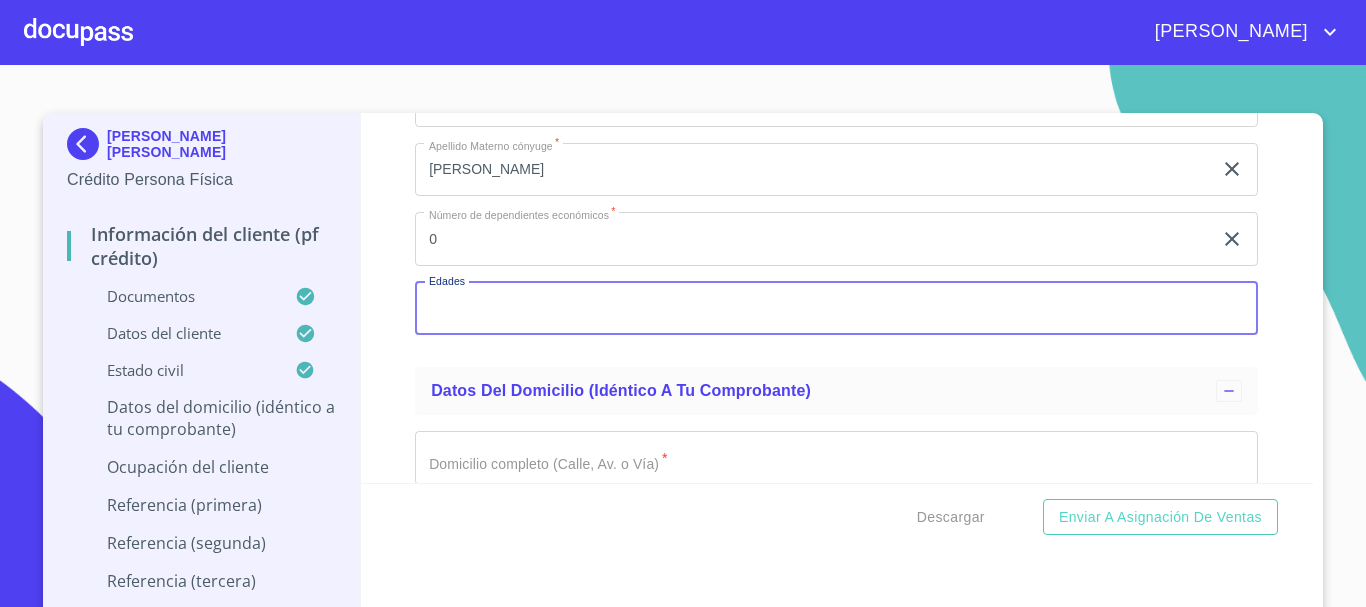 click on "Documento de identificación.   *" at bounding box center [836, 309] 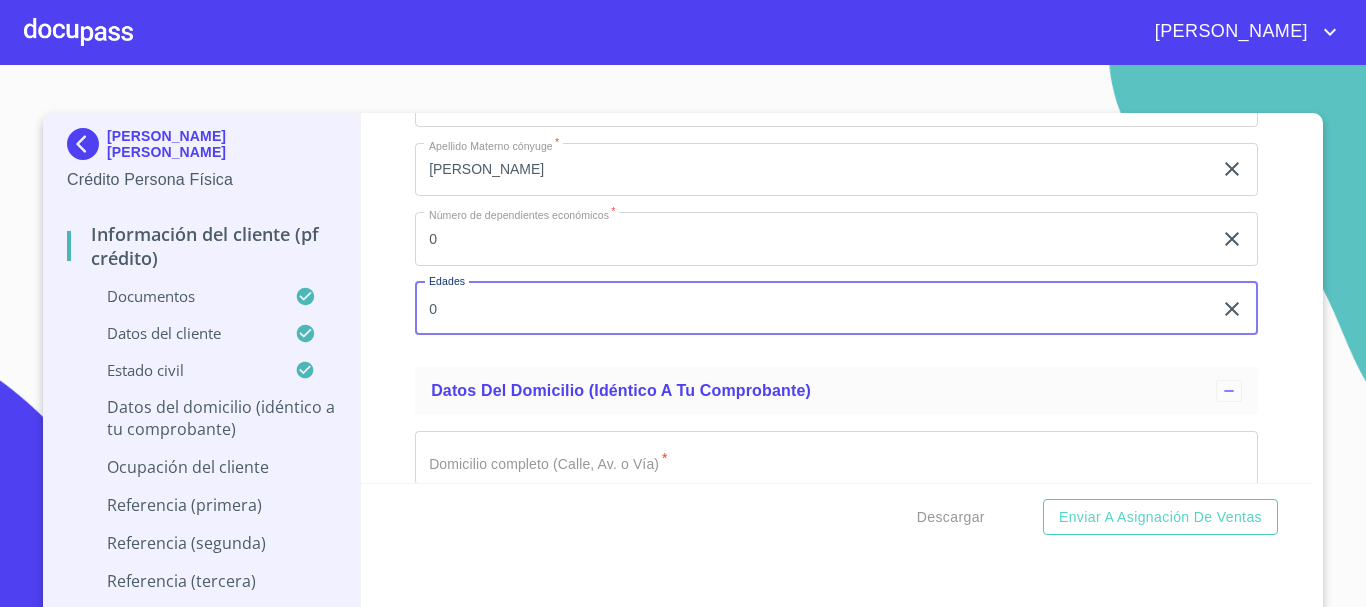 scroll, scrollTop: 6733, scrollLeft: 0, axis: vertical 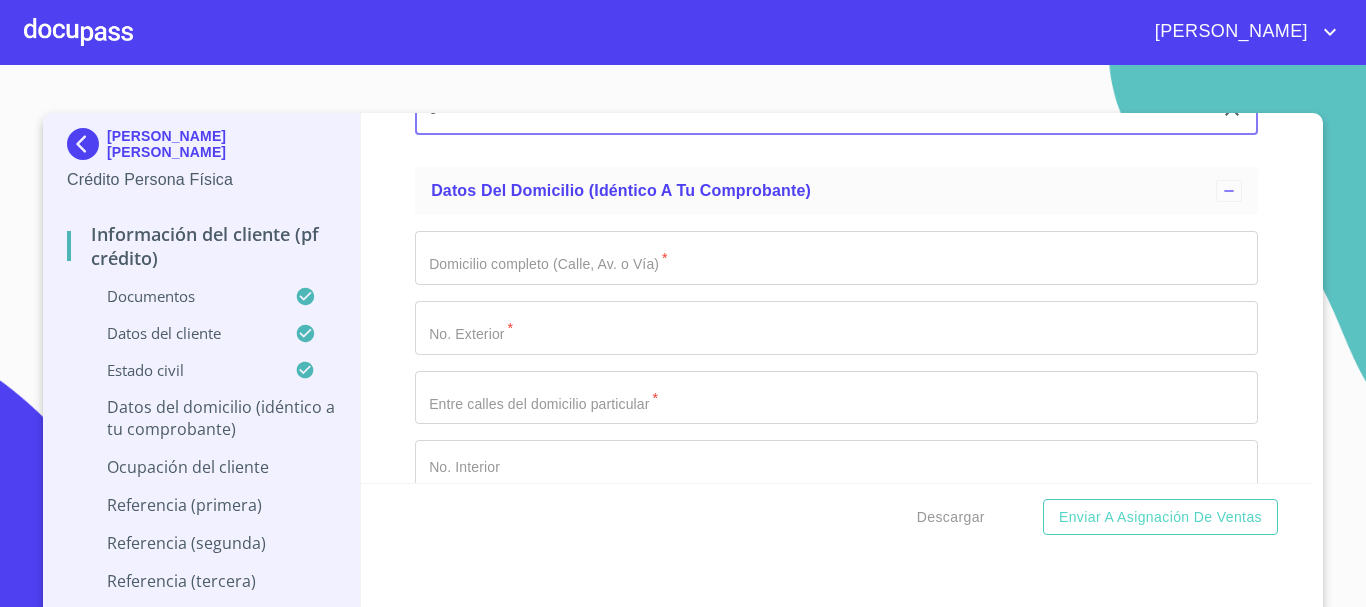 type on "0" 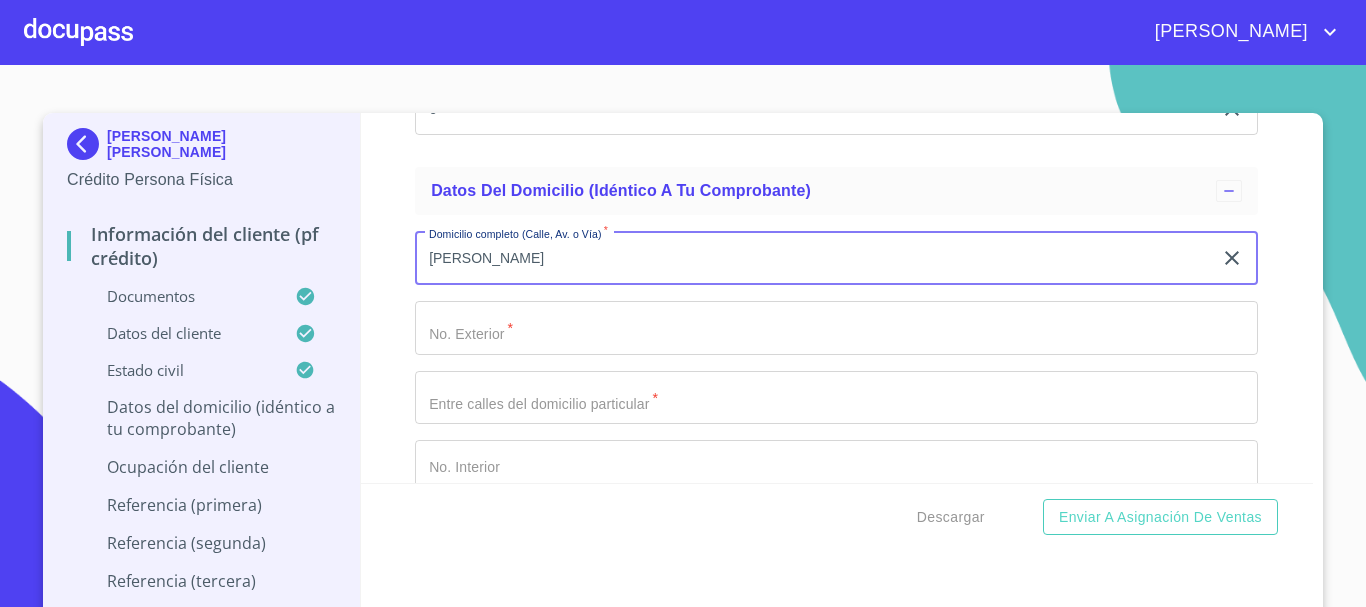 type on "MARTHA DUEÑAS DURAN" 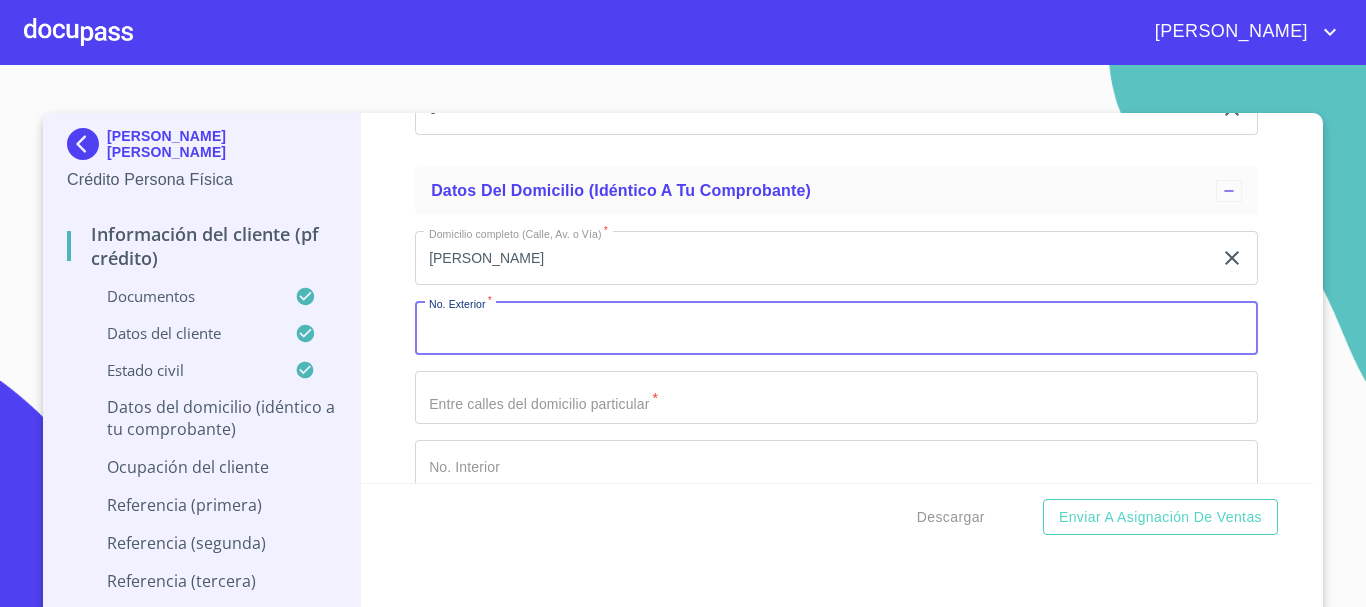 click on "Documento de identificación.   *" at bounding box center [836, 328] 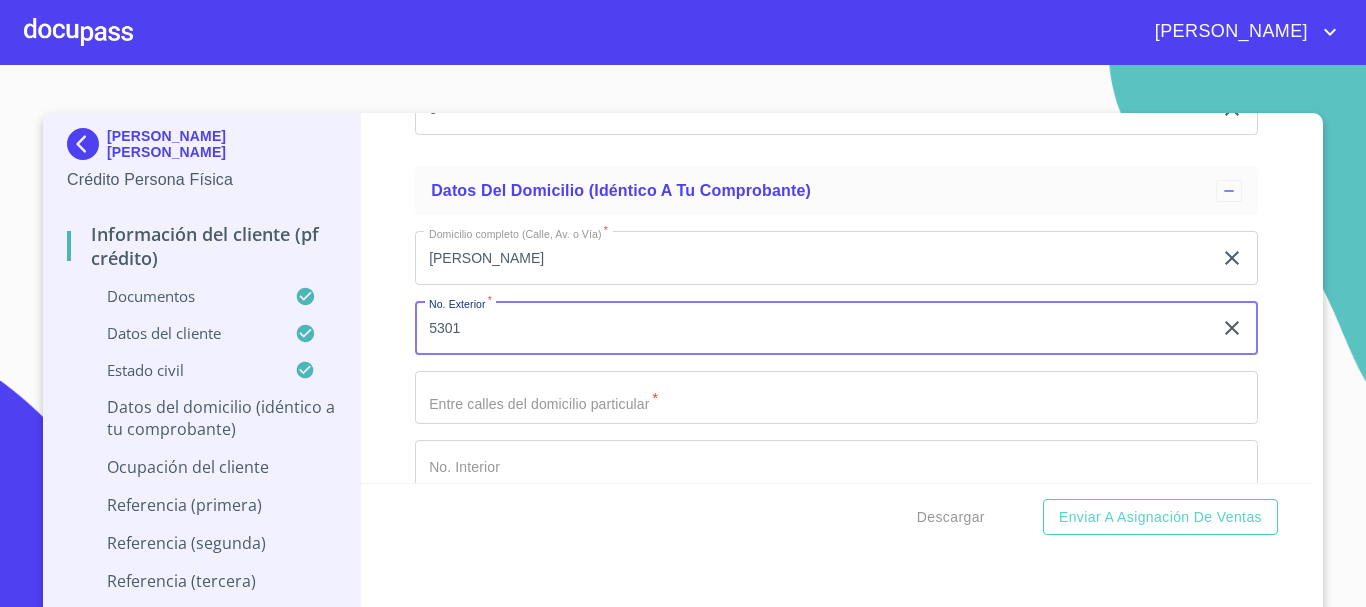 type on "5301" 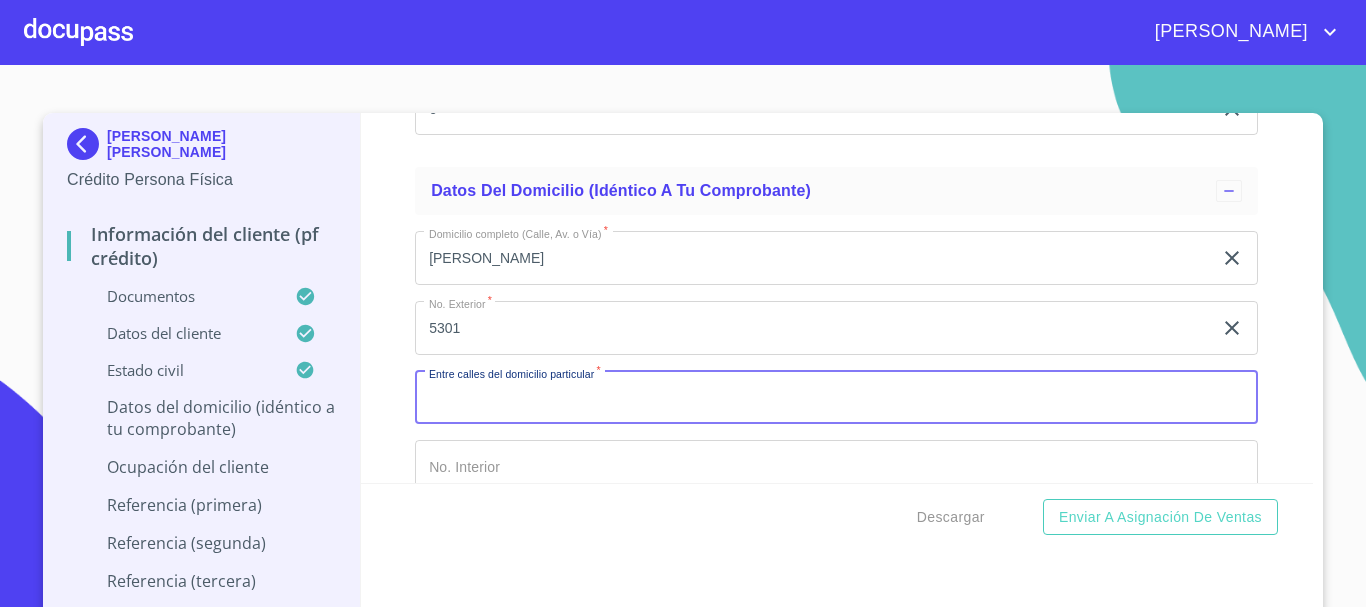 click on "Documento de identificación.   *" at bounding box center (836, 398) 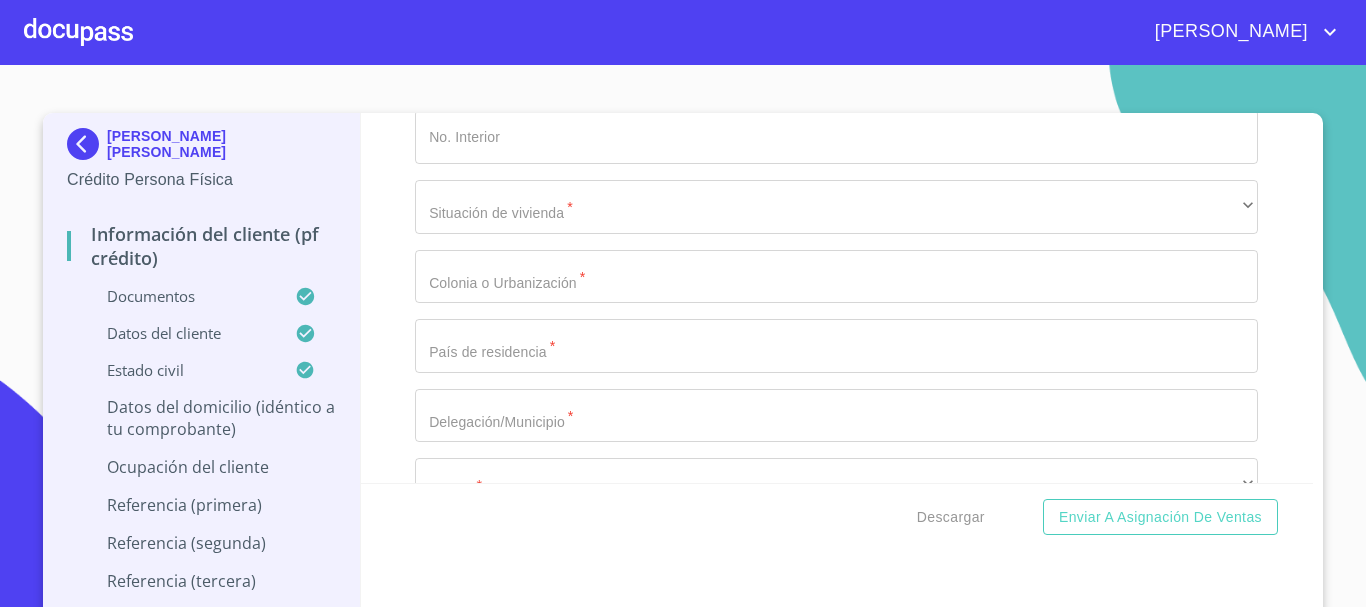 scroll, scrollTop: 7033, scrollLeft: 0, axis: vertical 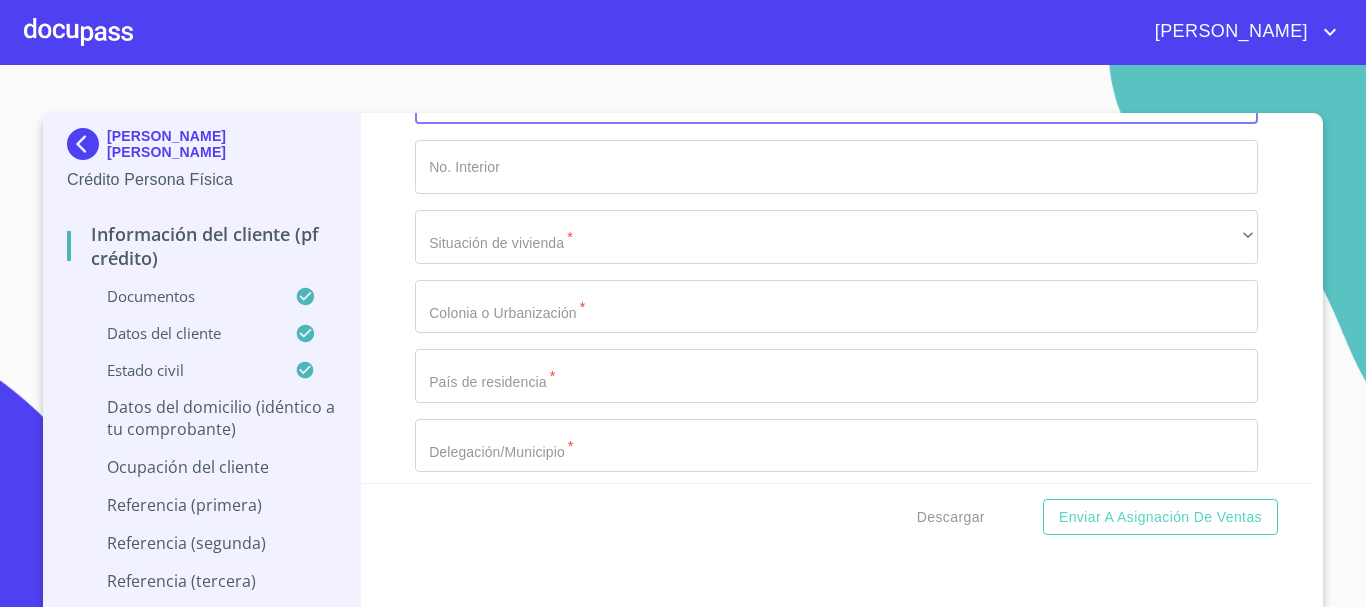 type on "NICOLAS COPERNICO Y CERRADA" 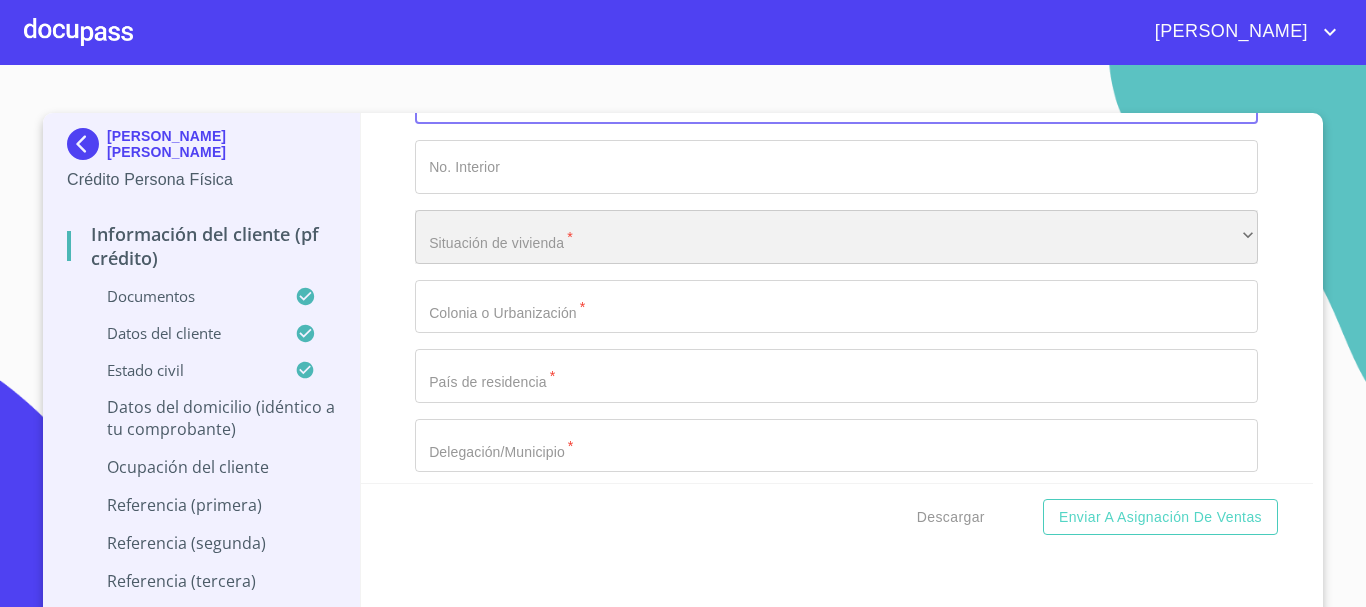 click on "​" at bounding box center (836, 237) 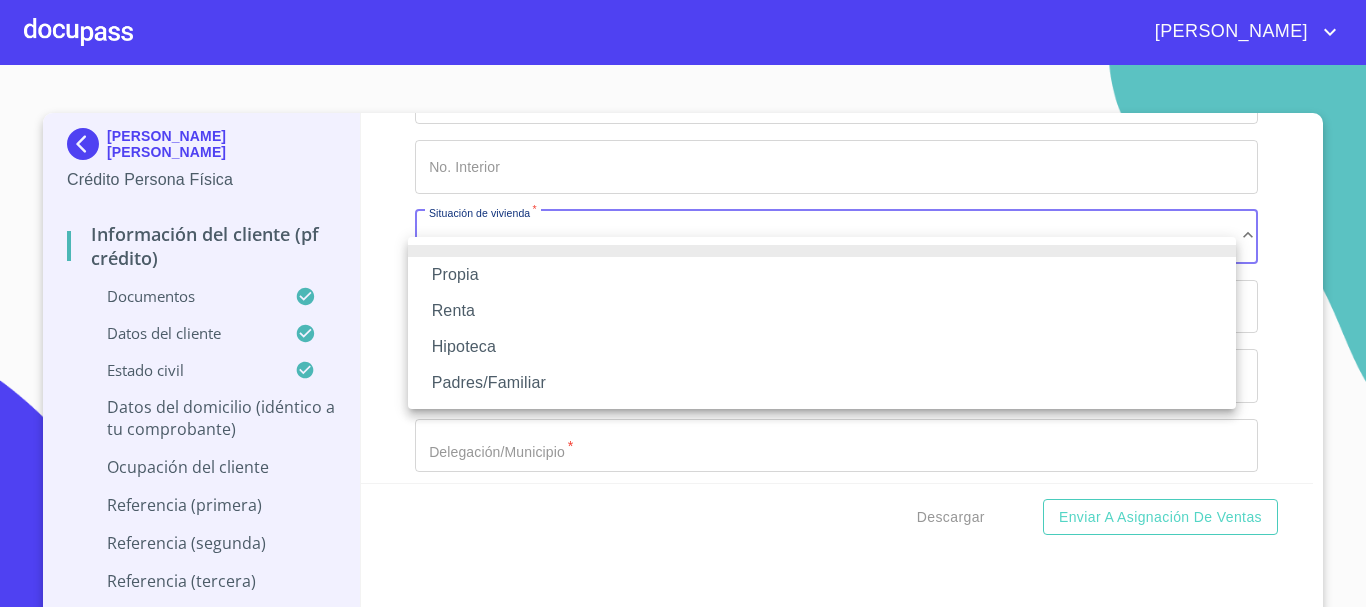 click on "Propia" at bounding box center (822, 275) 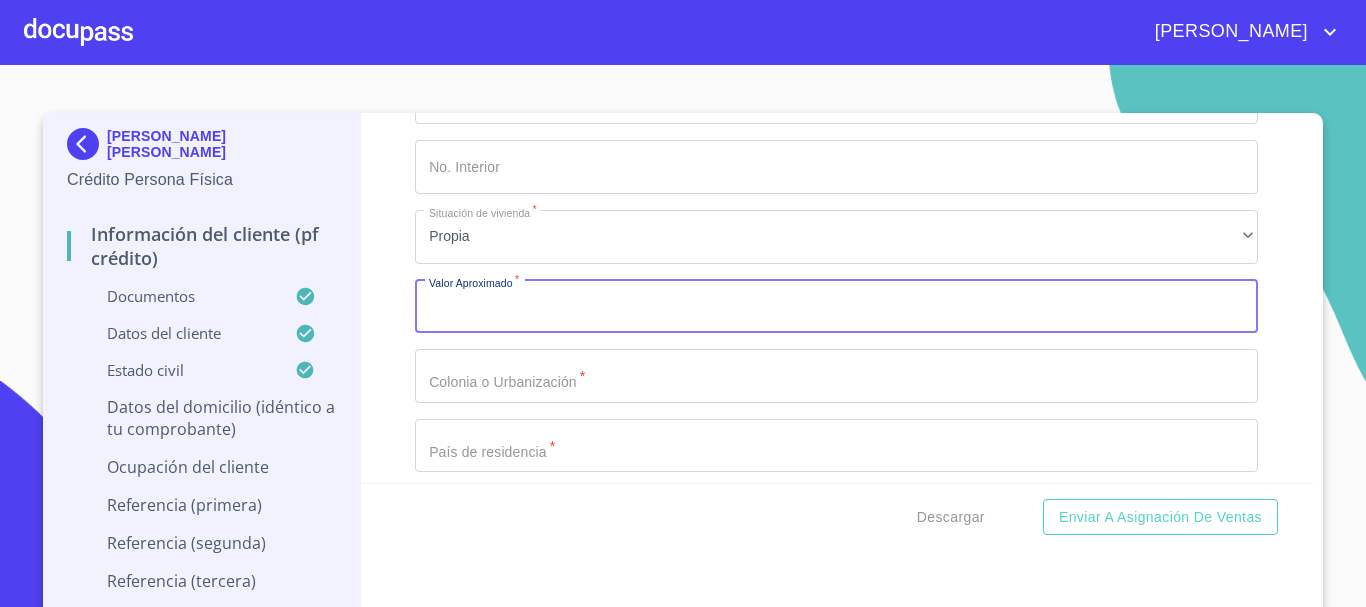click on "Documento de identificación.   *" at bounding box center (836, 307) 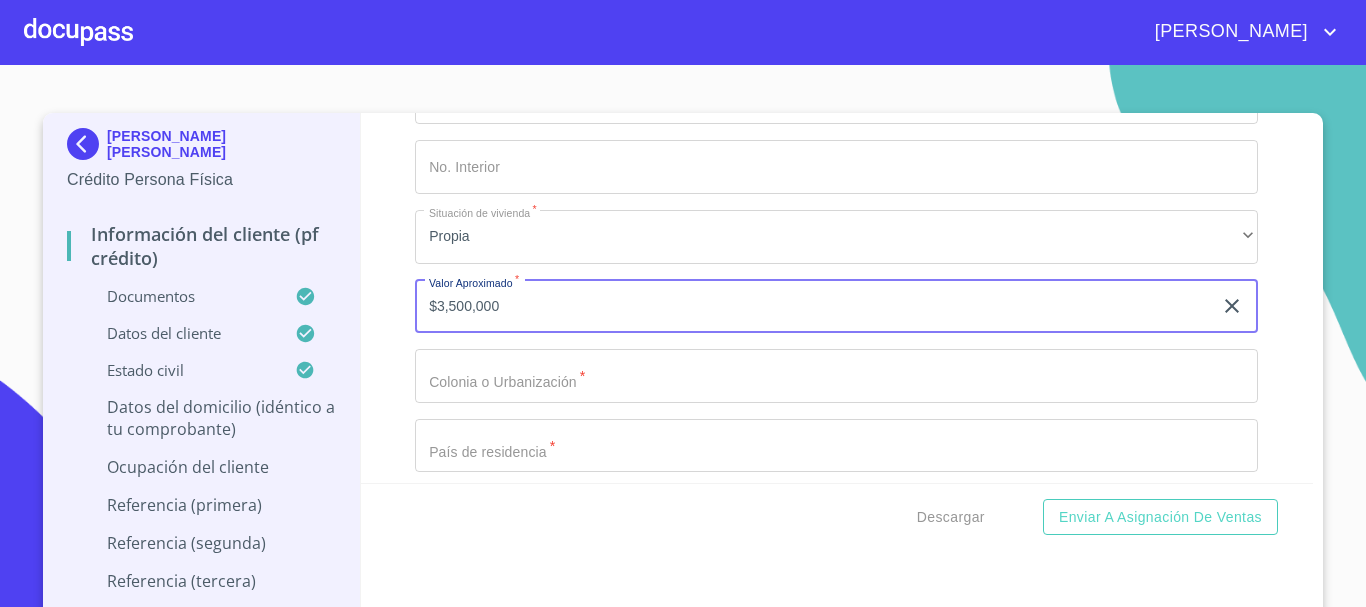 type on "$3,500,000" 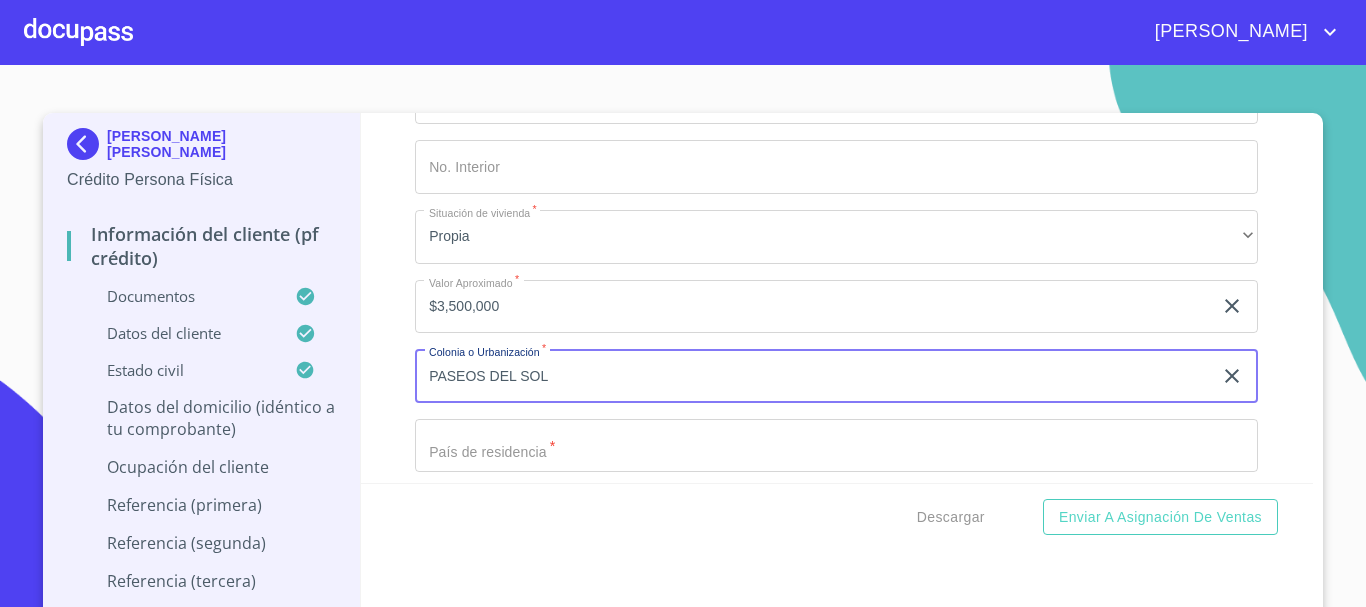 type on "PASEOS DEL SOL" 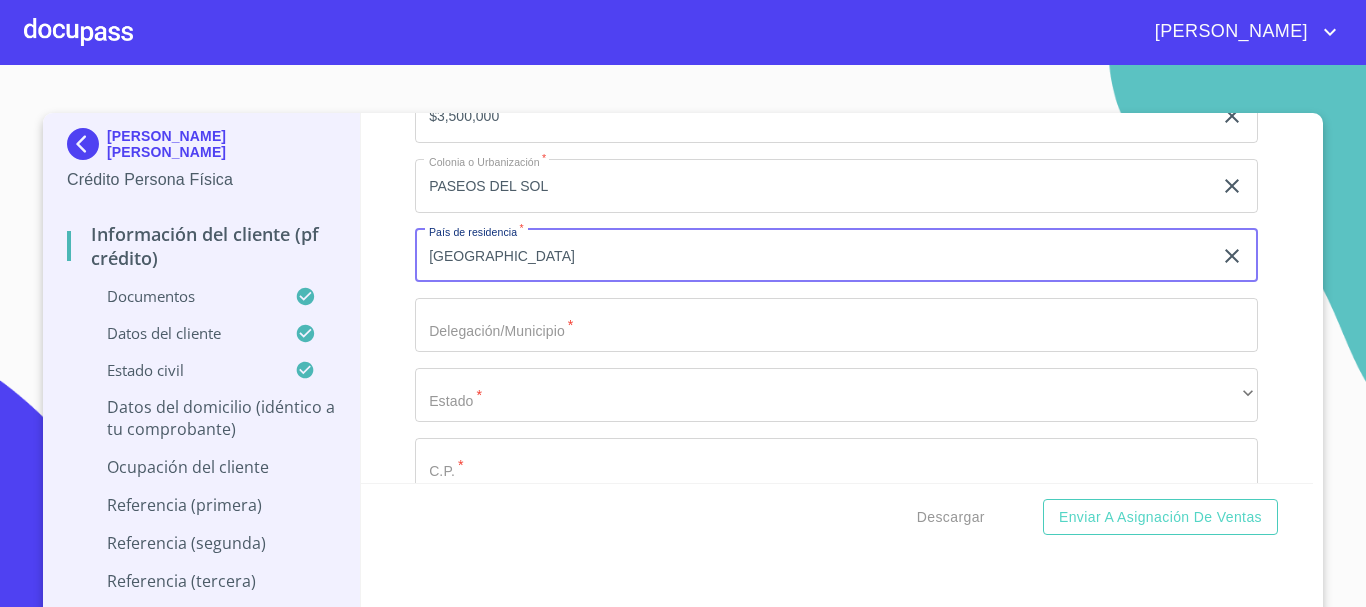 scroll, scrollTop: 7347, scrollLeft: 0, axis: vertical 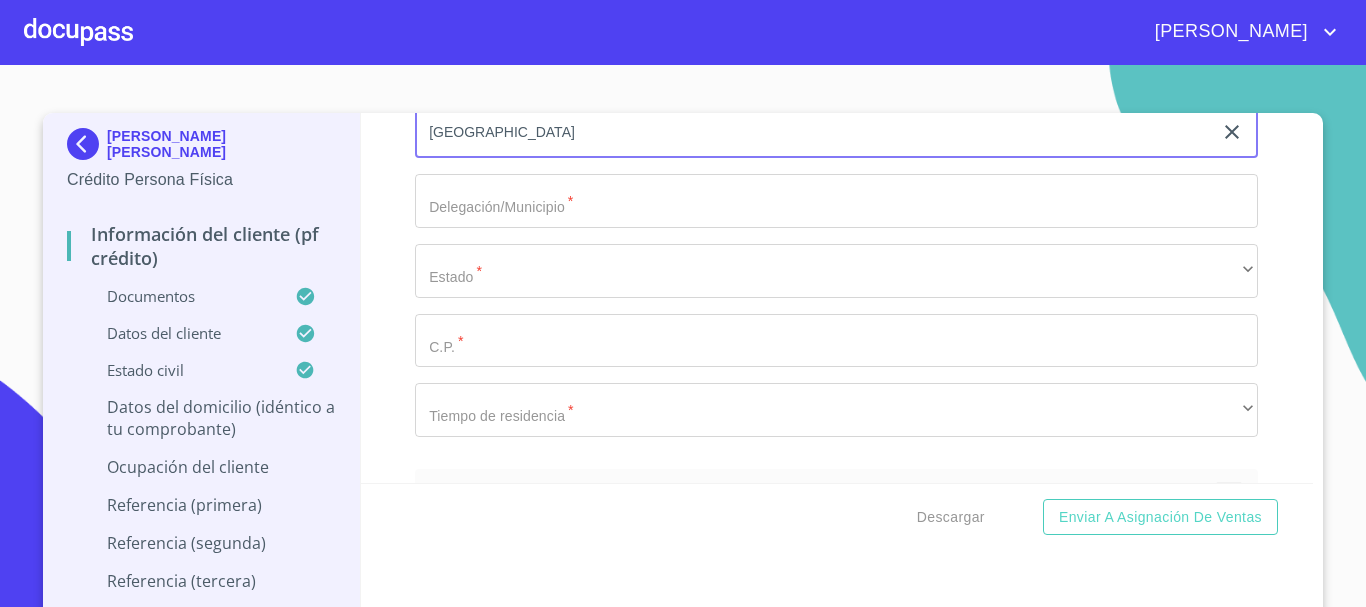 type on "[GEOGRAPHIC_DATA]" 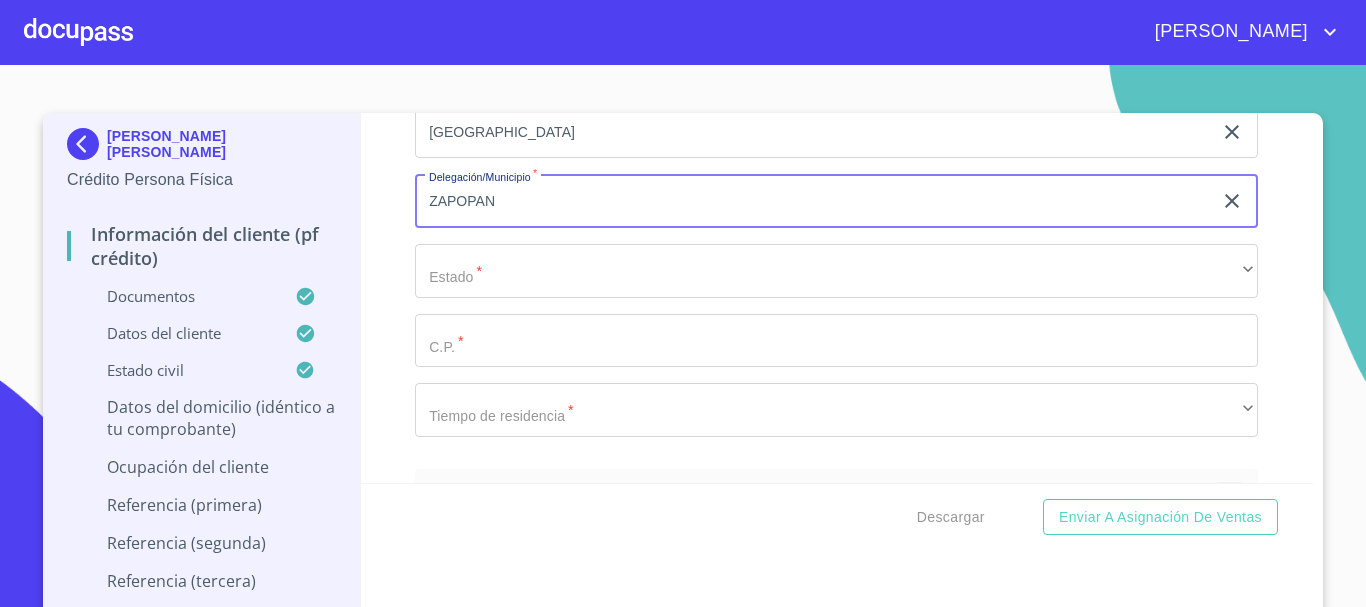 type on "ZAPOPAN" 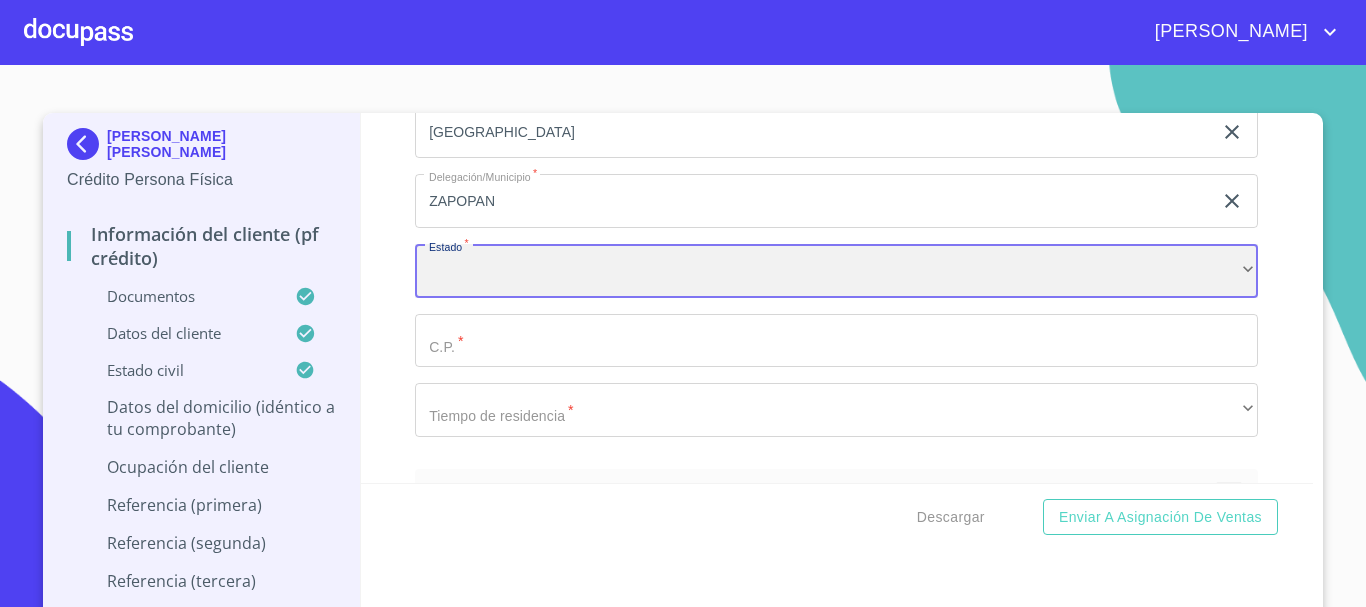 click on "​" at bounding box center [836, 271] 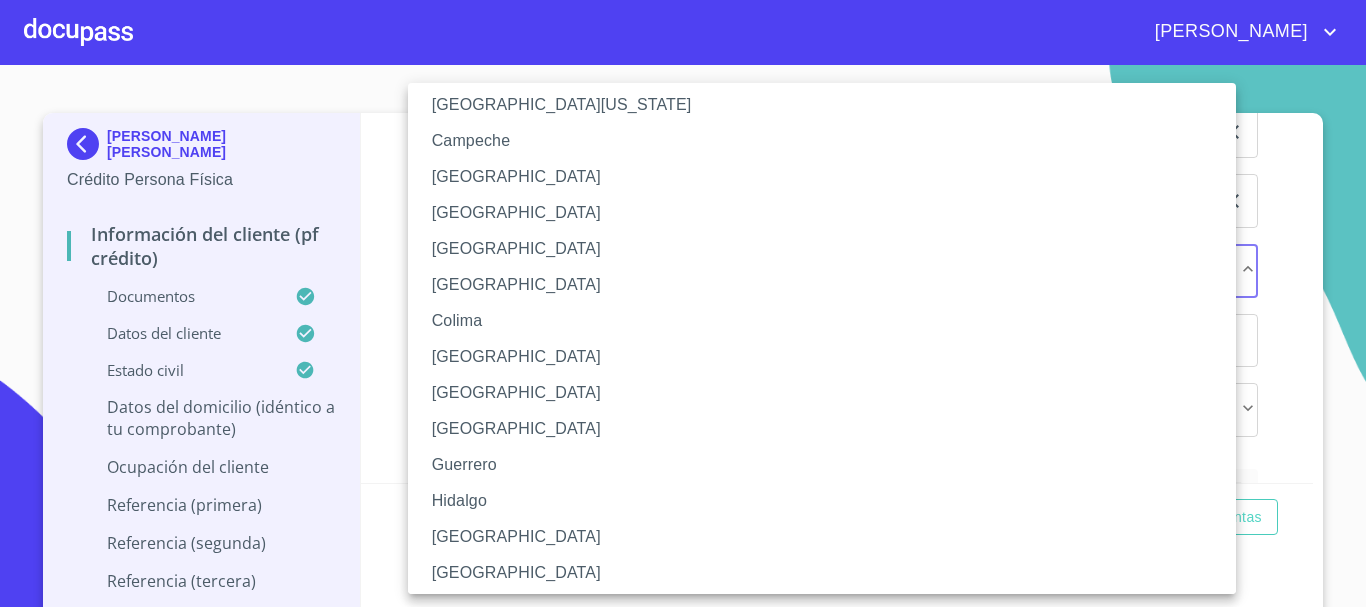 scroll, scrollTop: 200, scrollLeft: 0, axis: vertical 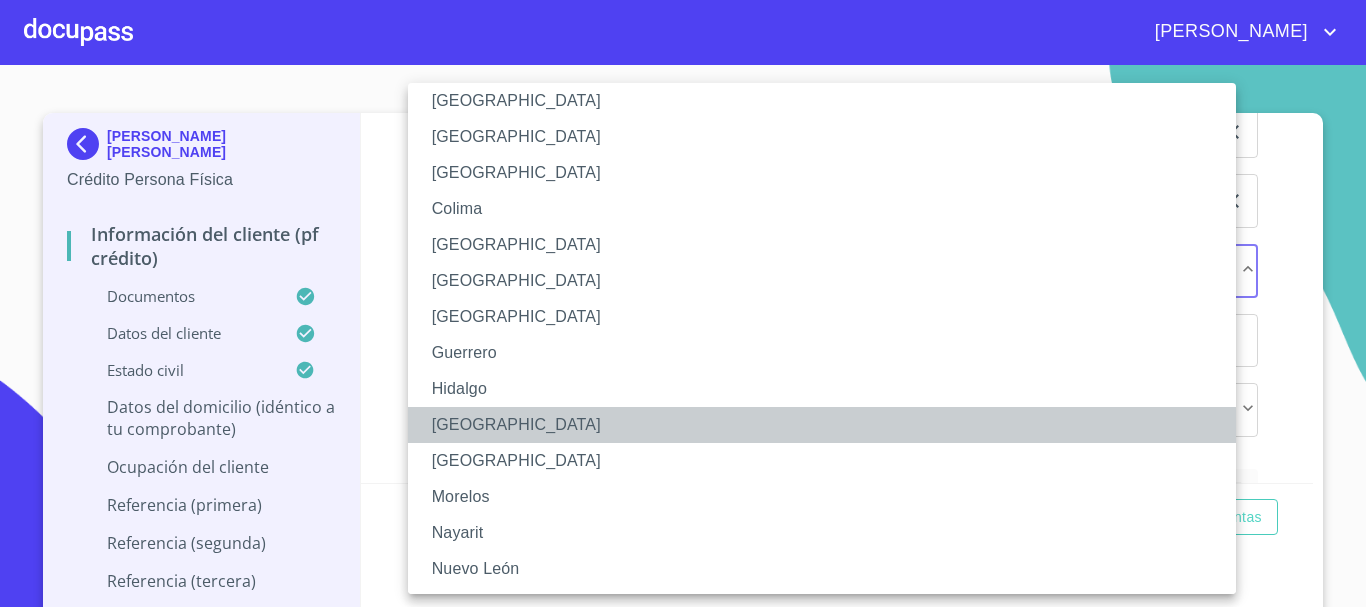 click on "[GEOGRAPHIC_DATA]" at bounding box center [829, 425] 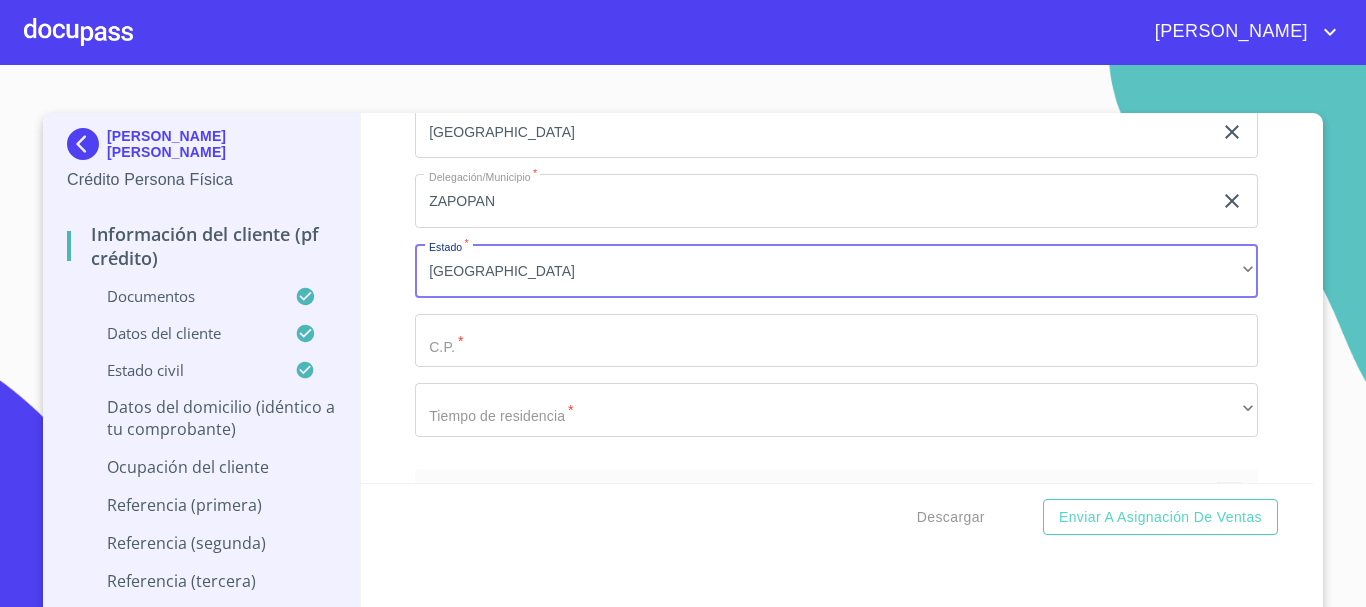 click on "Documento de identificación.   *" at bounding box center (813, -1978) 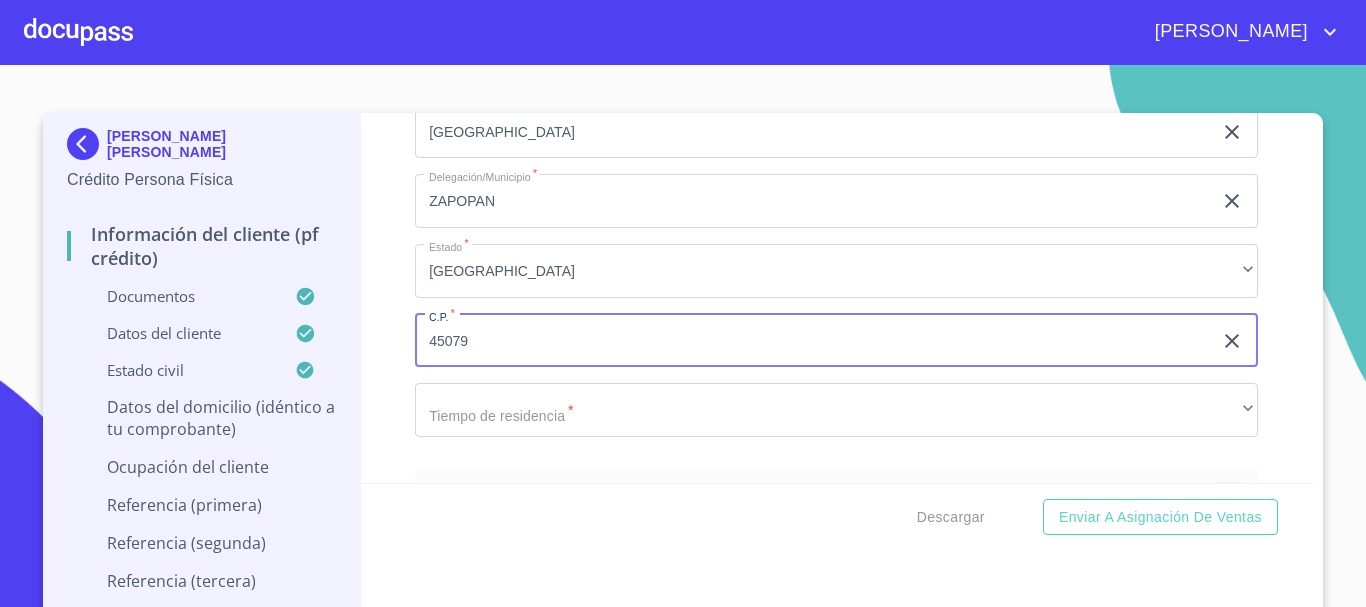 type on "45079" 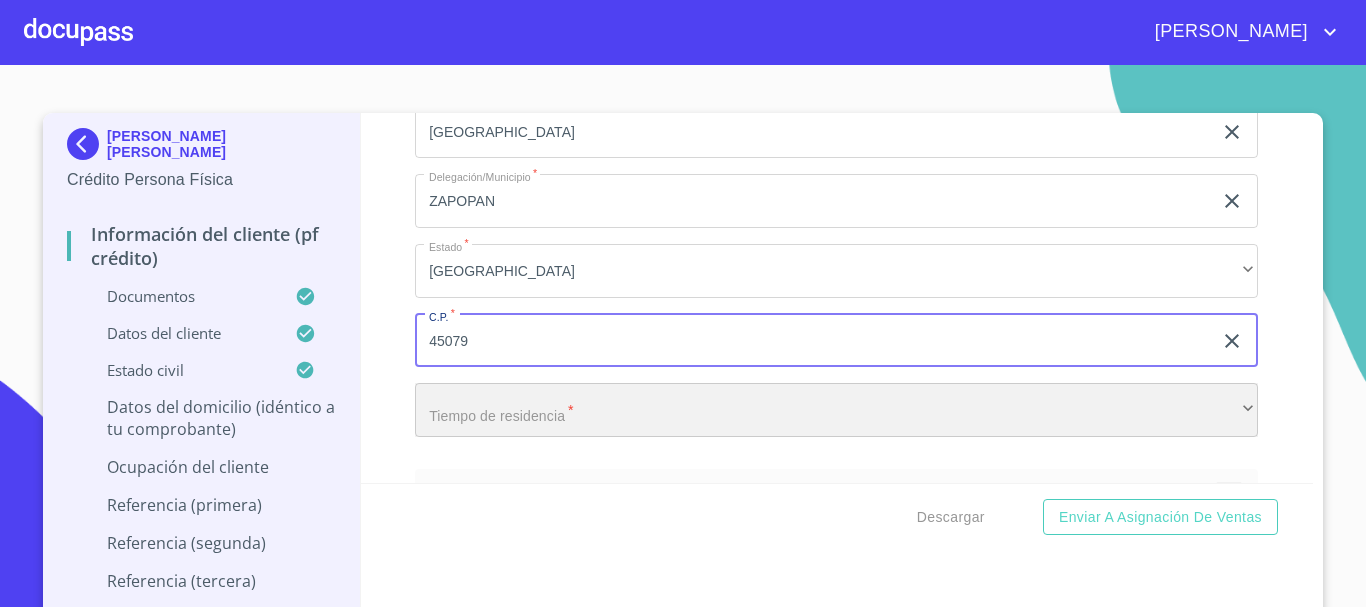 click on "​" at bounding box center [836, 410] 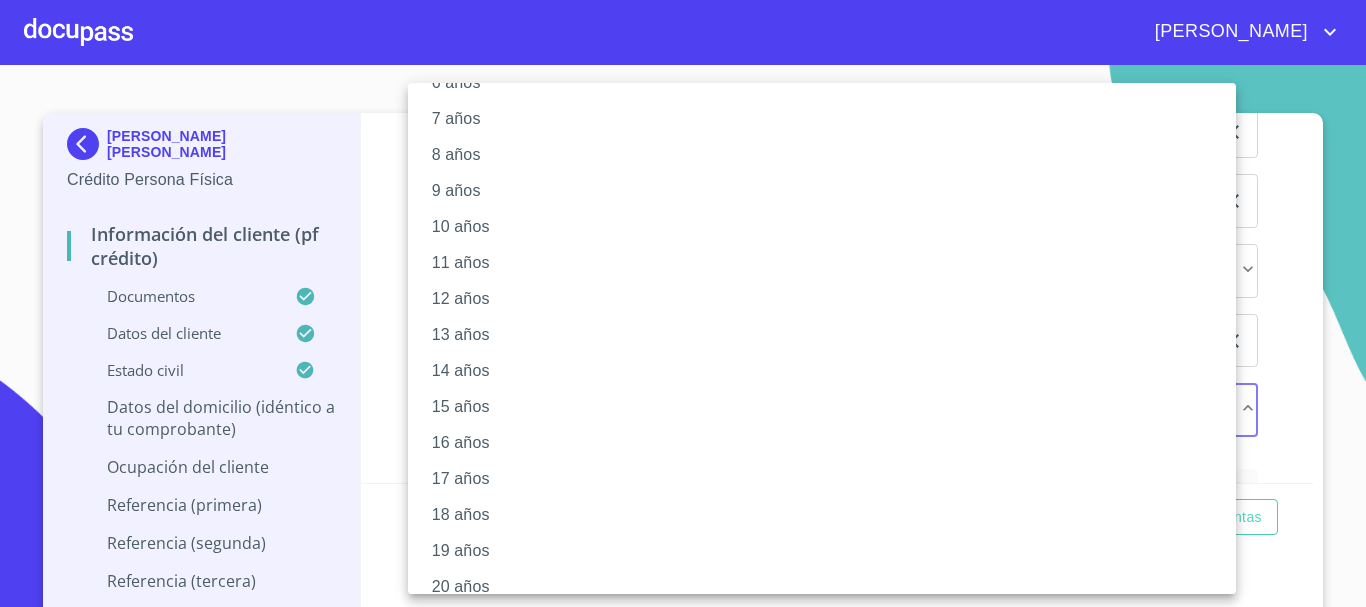 scroll, scrollTop: 273, scrollLeft: 0, axis: vertical 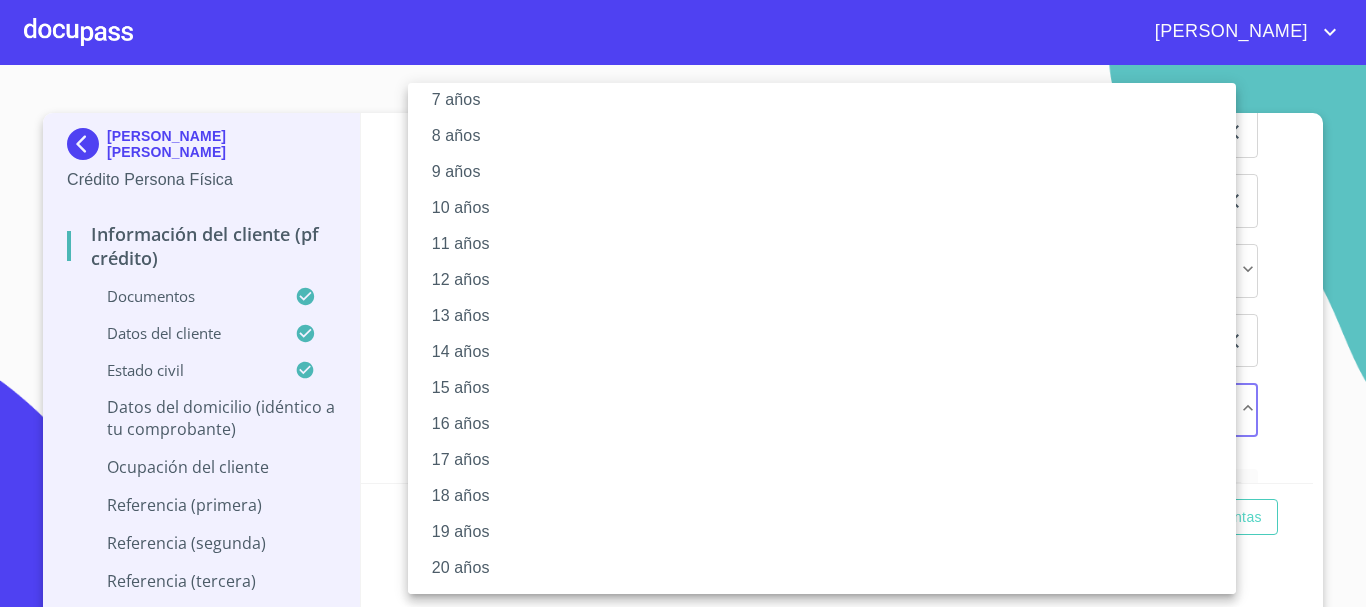 click on "20 años" at bounding box center (829, 568) 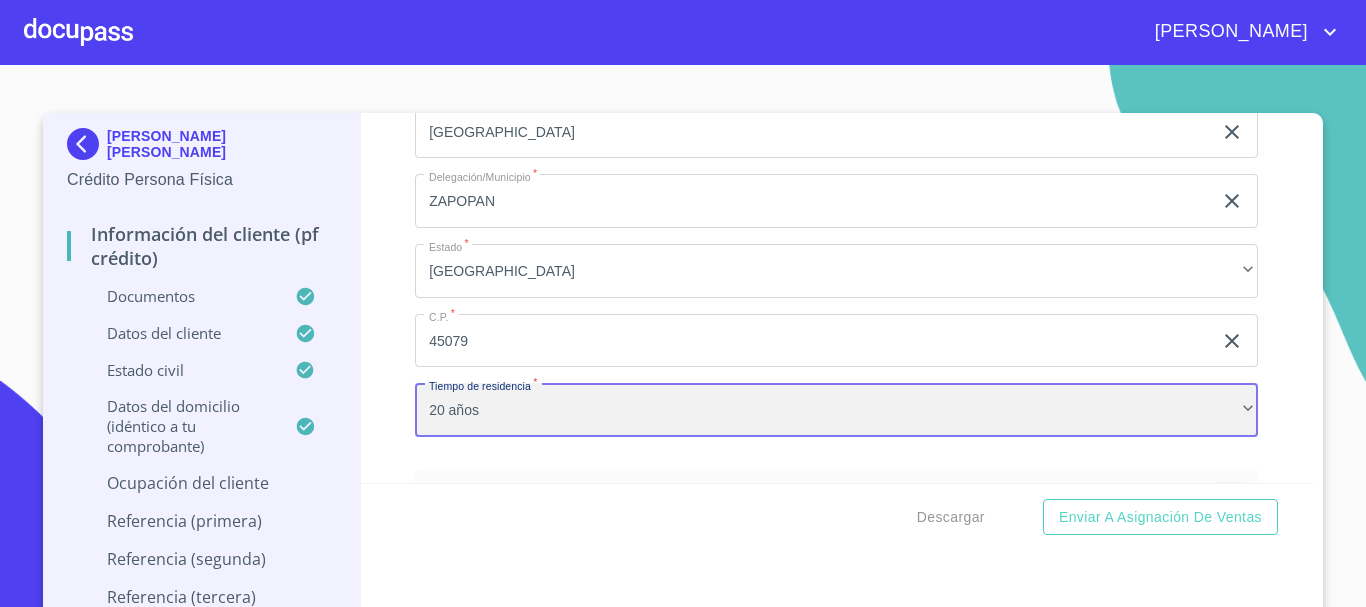 scroll, scrollTop: 272, scrollLeft: 0, axis: vertical 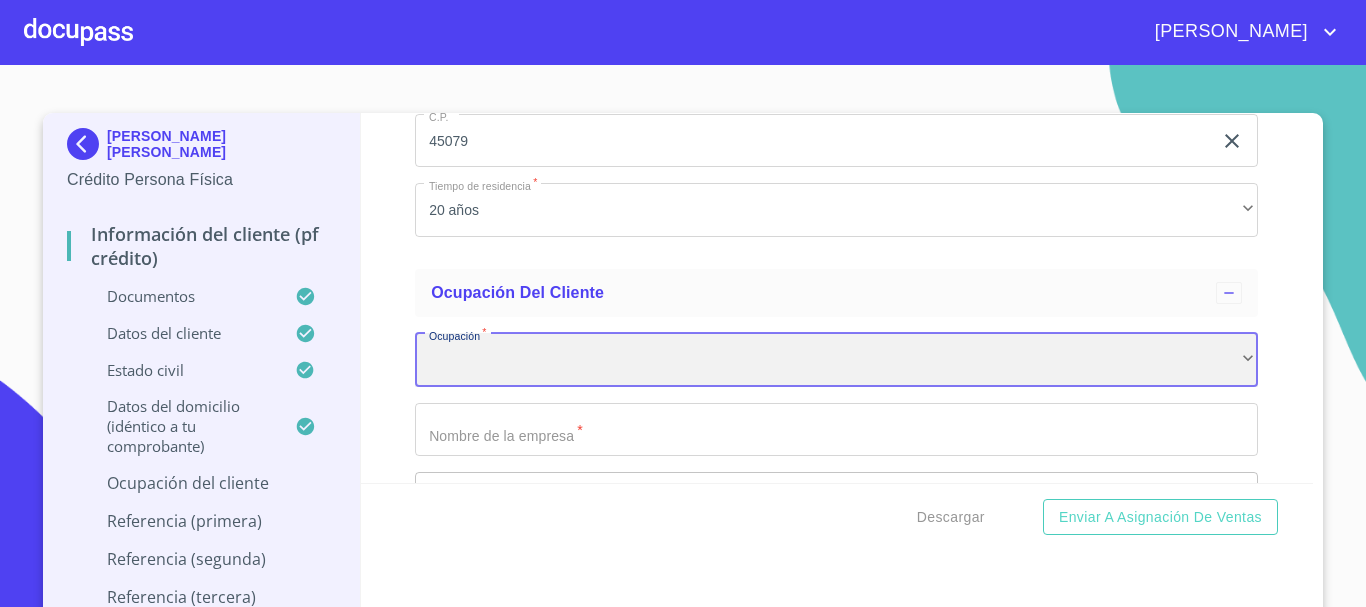 click on "​" at bounding box center [836, 360] 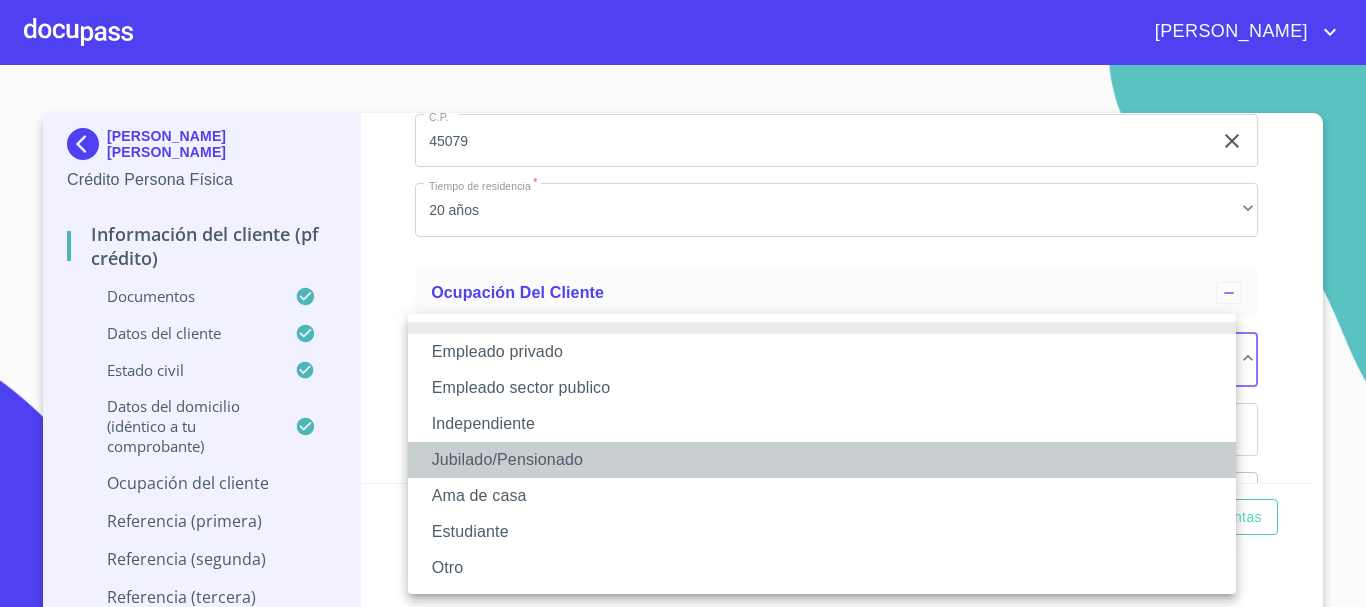 click on "Jubilado/Pensionado" at bounding box center (822, 460) 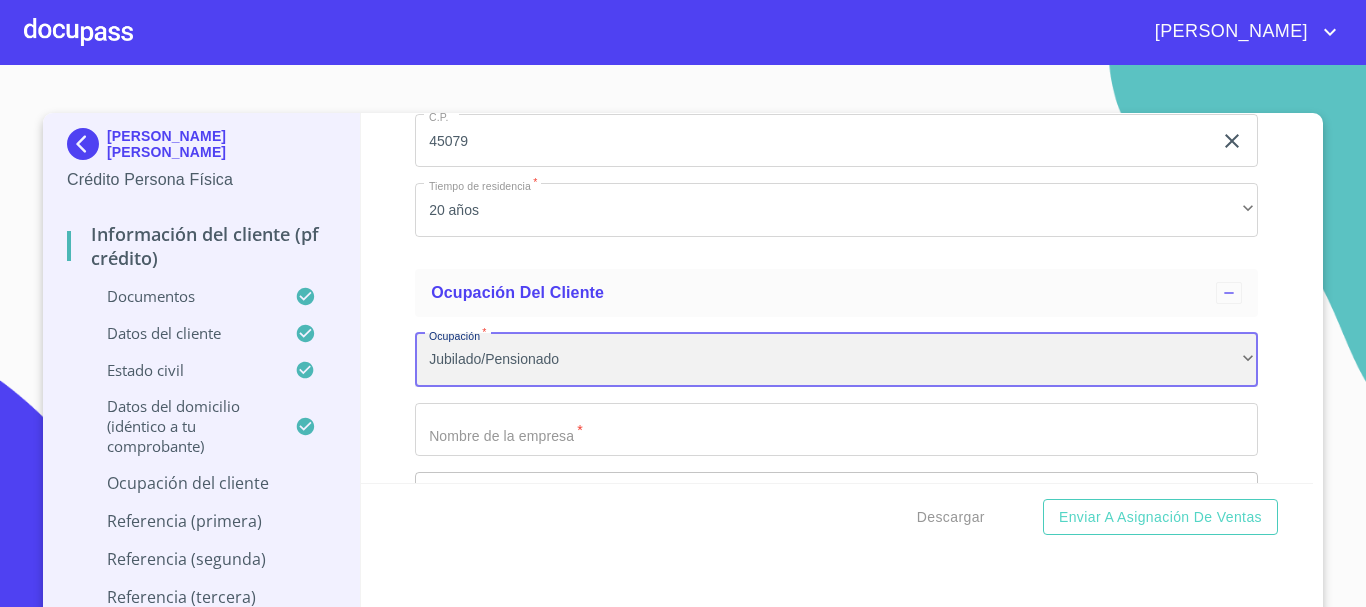 scroll, scrollTop: 7747, scrollLeft: 0, axis: vertical 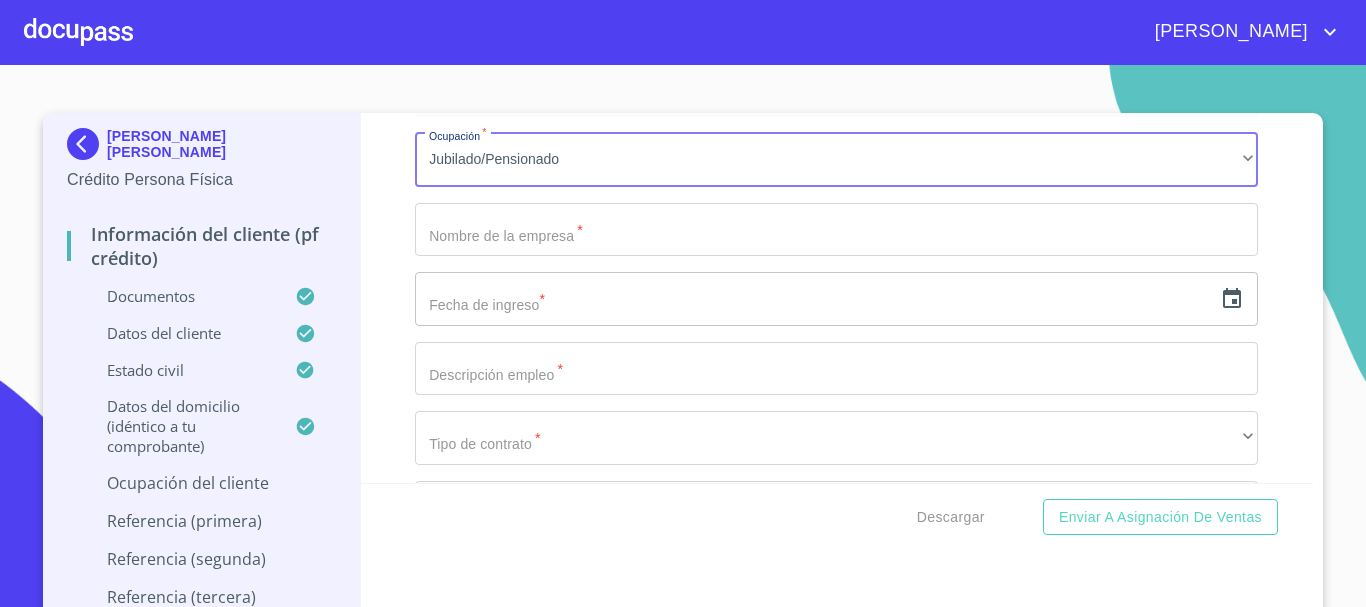 click on "Documento de identificación.   *" at bounding box center (813, -2378) 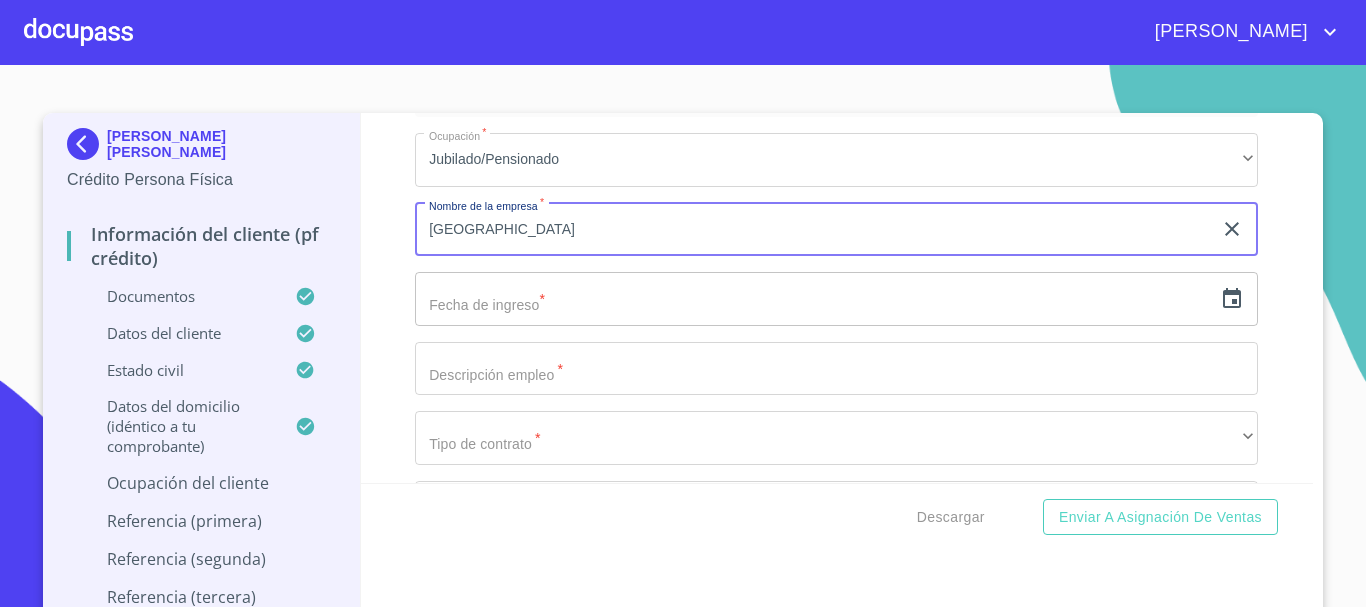 type on "UNIVERSIDAD DE GUADALAJARA" 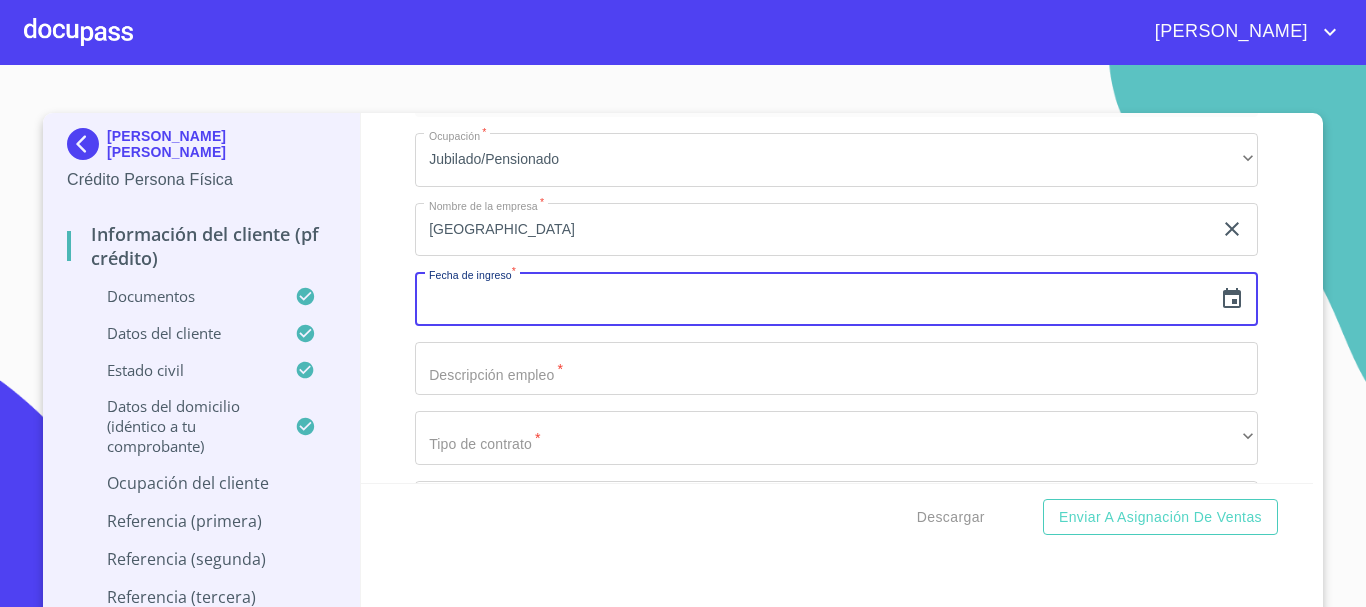 click at bounding box center (813, 299) 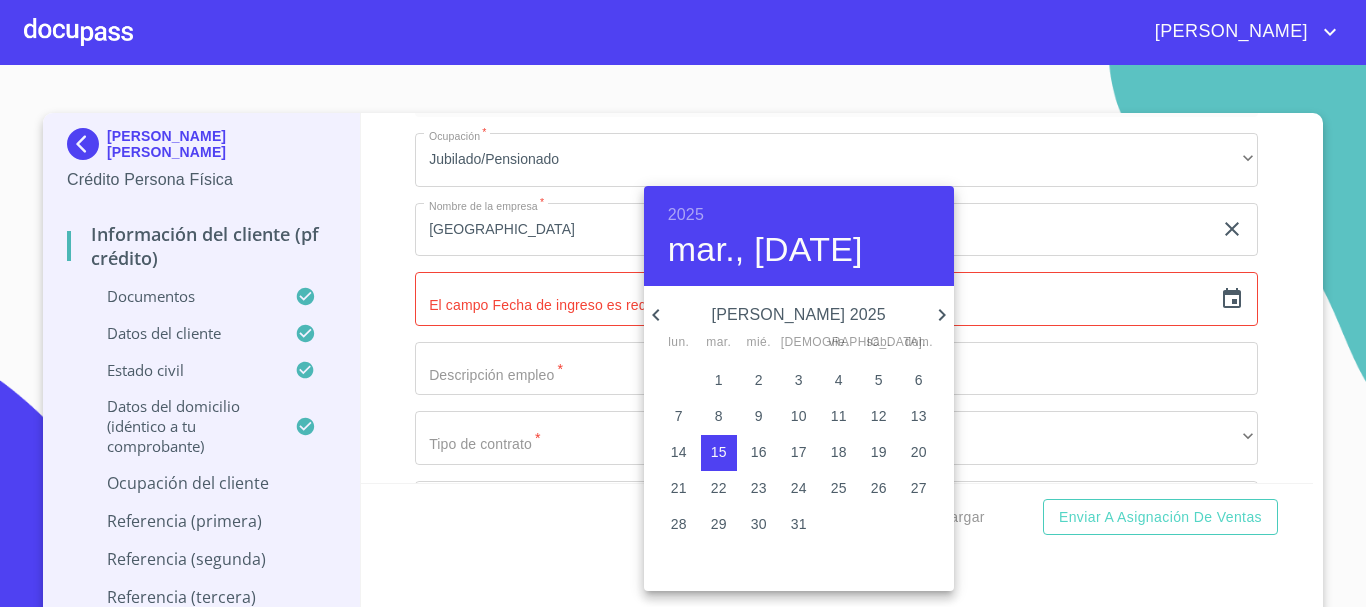 click on "2025" at bounding box center (686, 215) 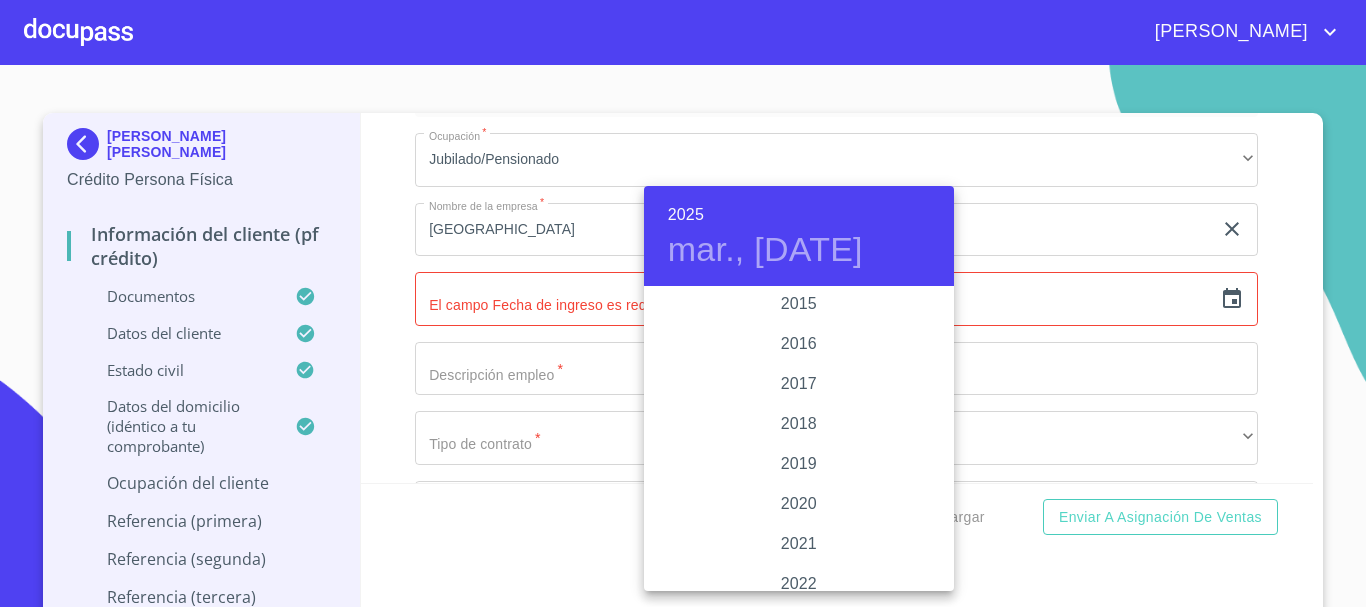 scroll, scrollTop: 3580, scrollLeft: 0, axis: vertical 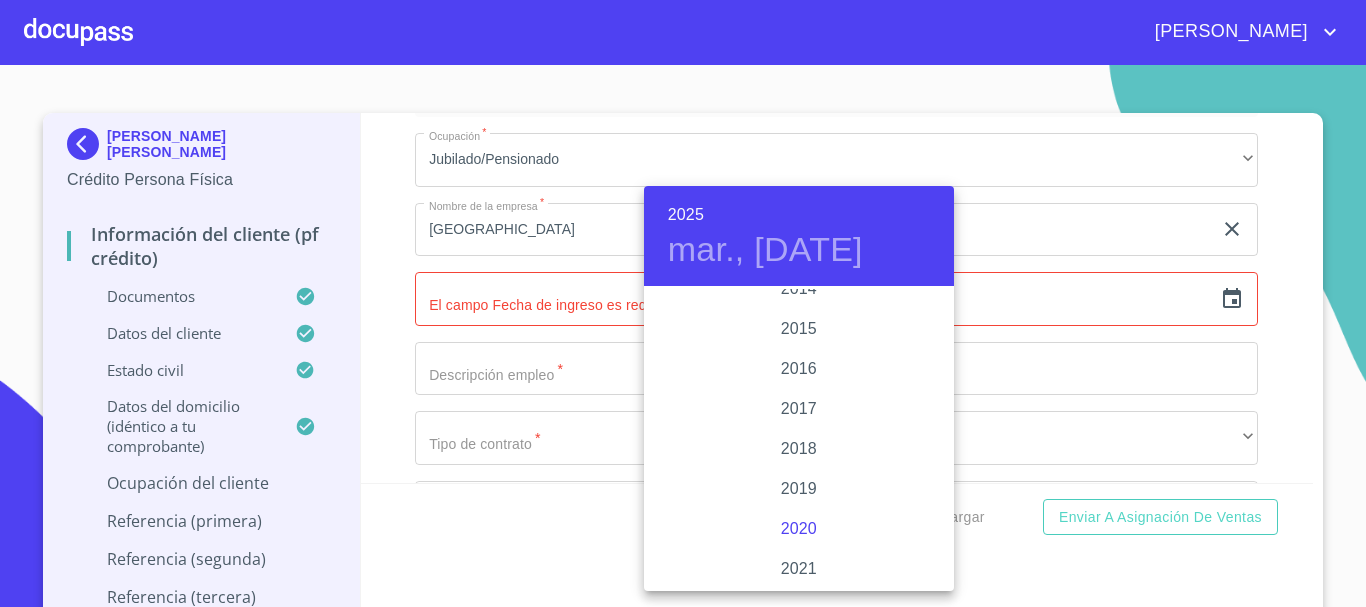 click on "2020" at bounding box center [799, 529] 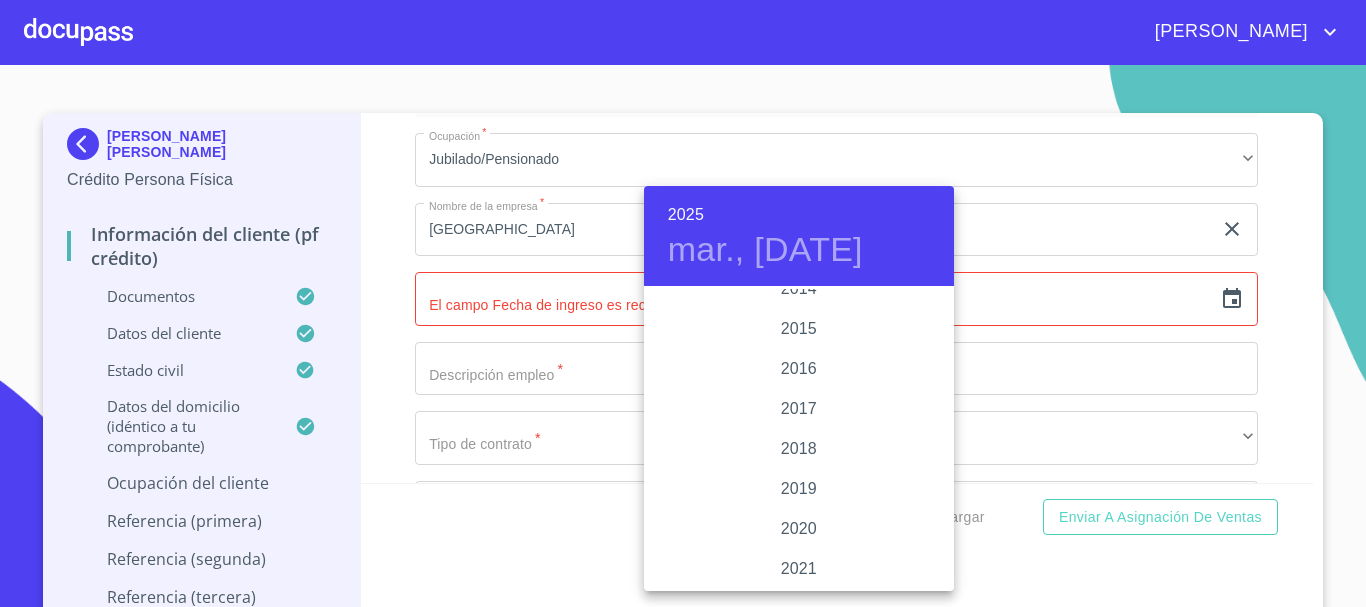 type on "15 de jul. de 2020" 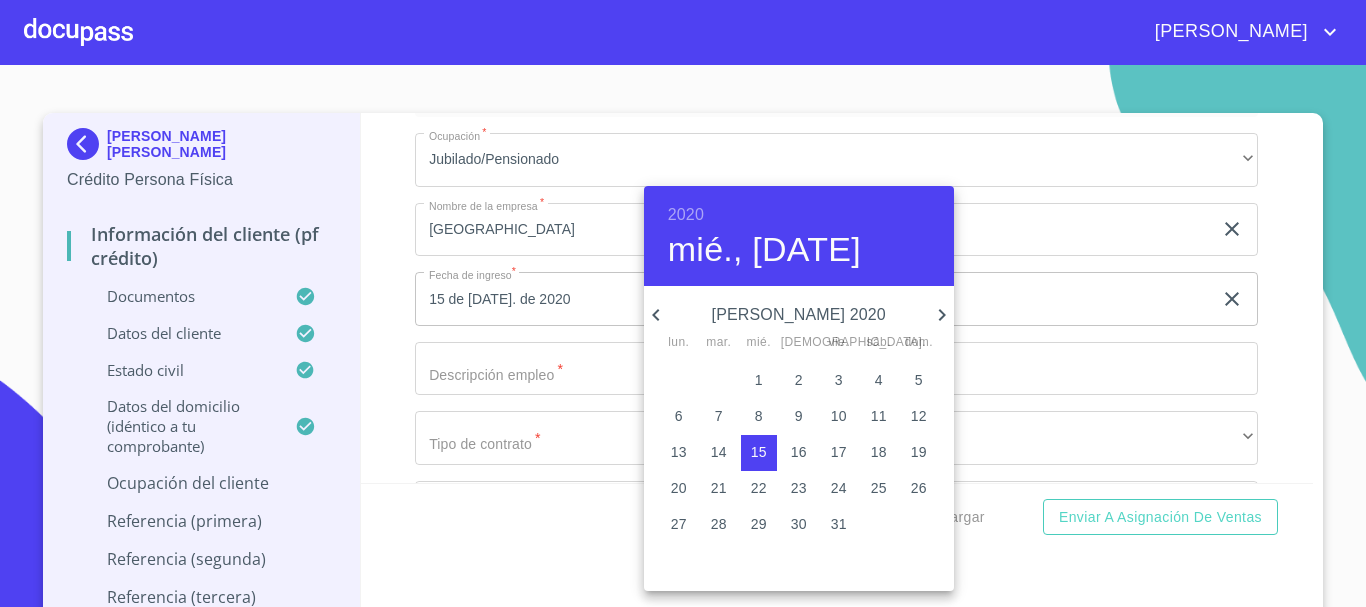 click at bounding box center [683, 303] 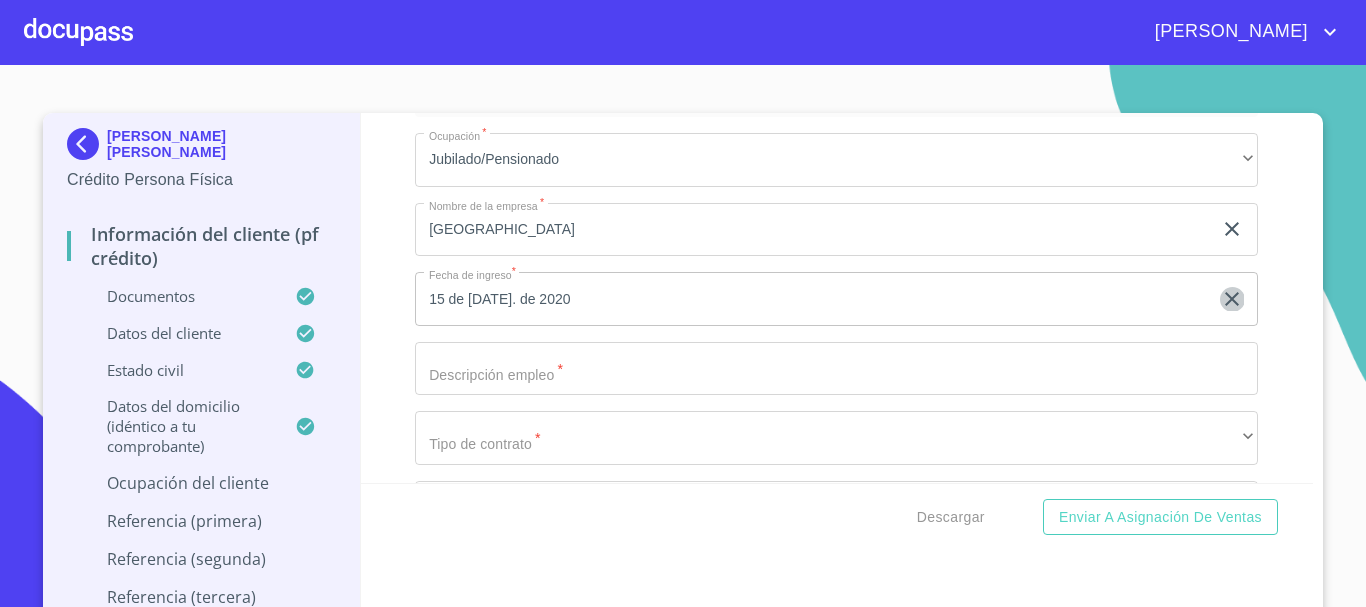 click 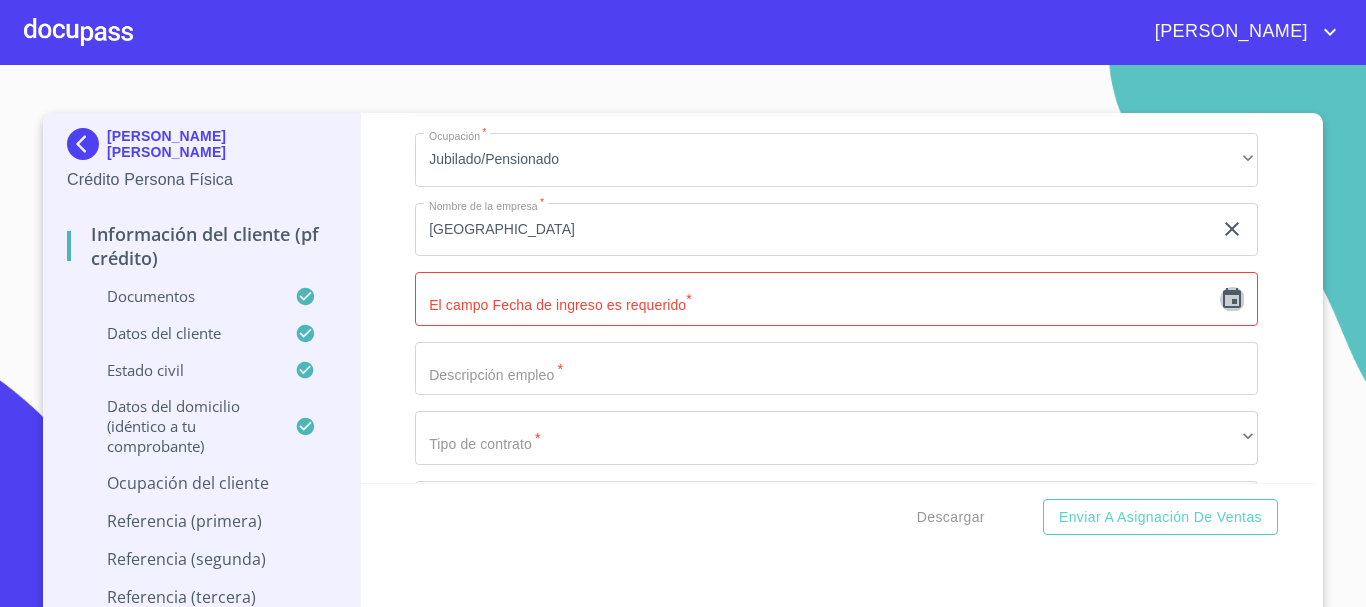 click 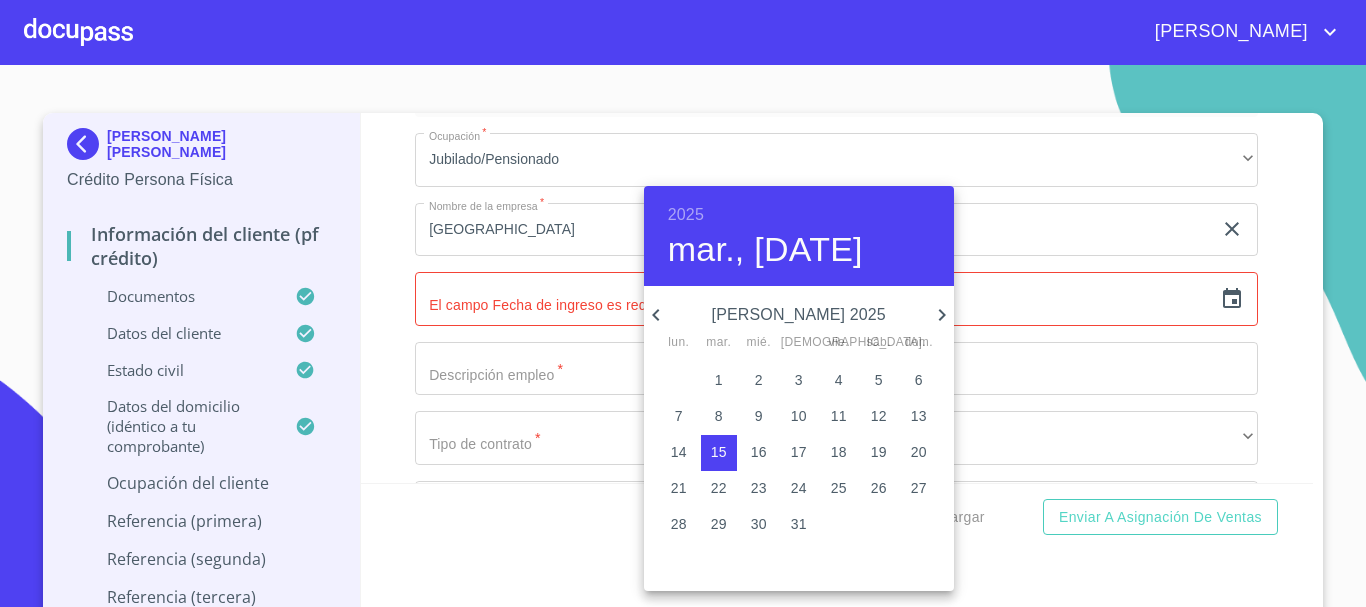 click on "2025" at bounding box center (686, 215) 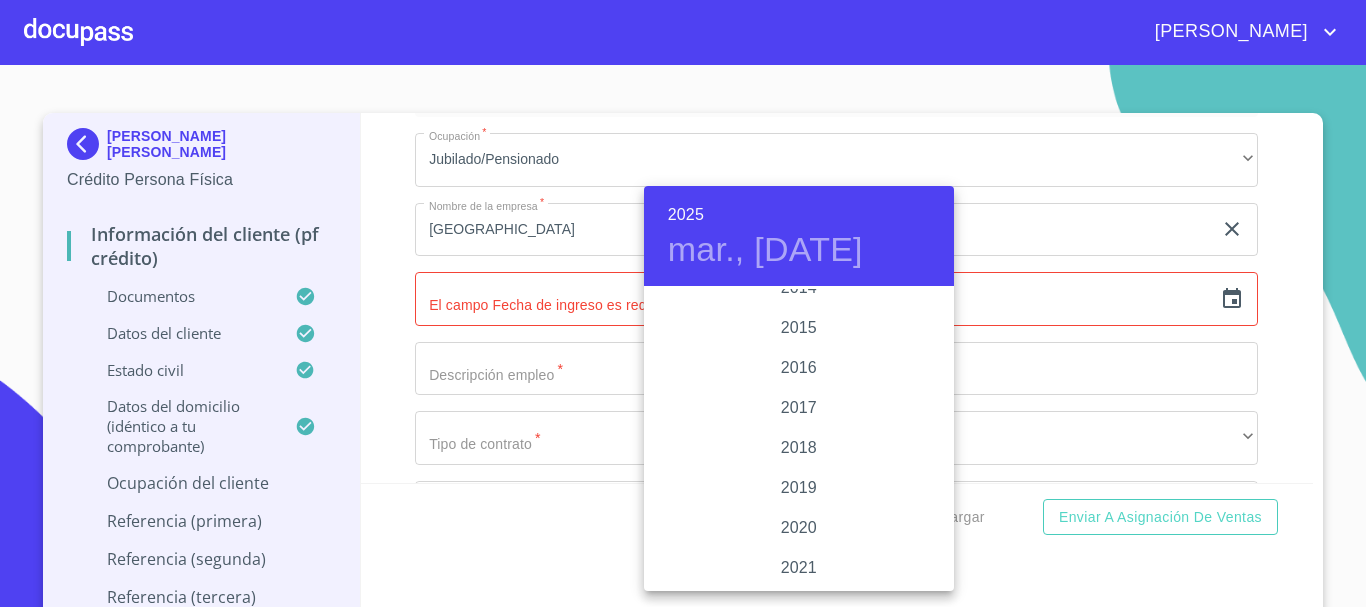 scroll, scrollTop: 3580, scrollLeft: 0, axis: vertical 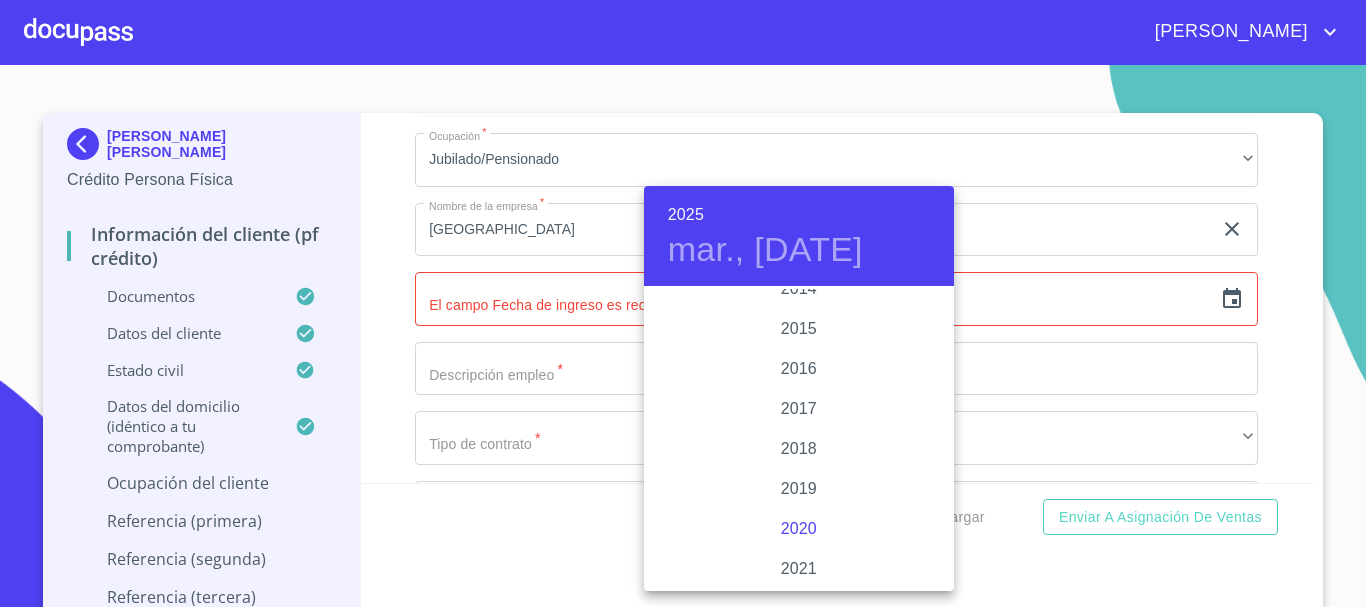 click on "2020" at bounding box center (799, 529) 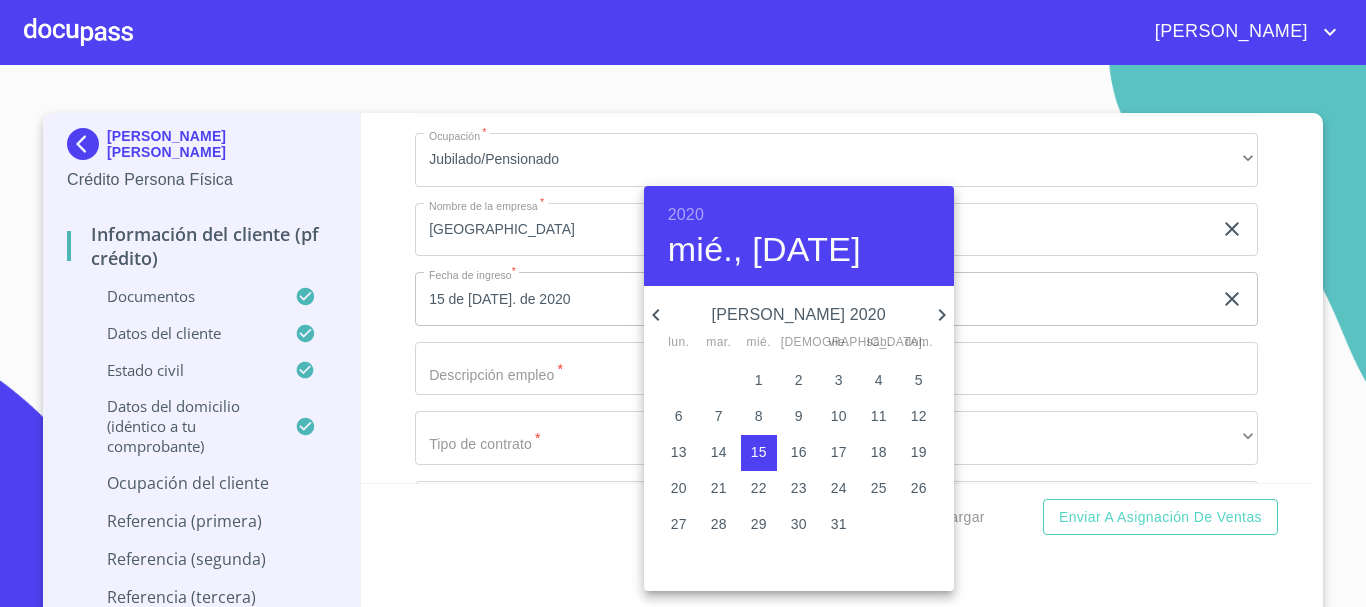 click 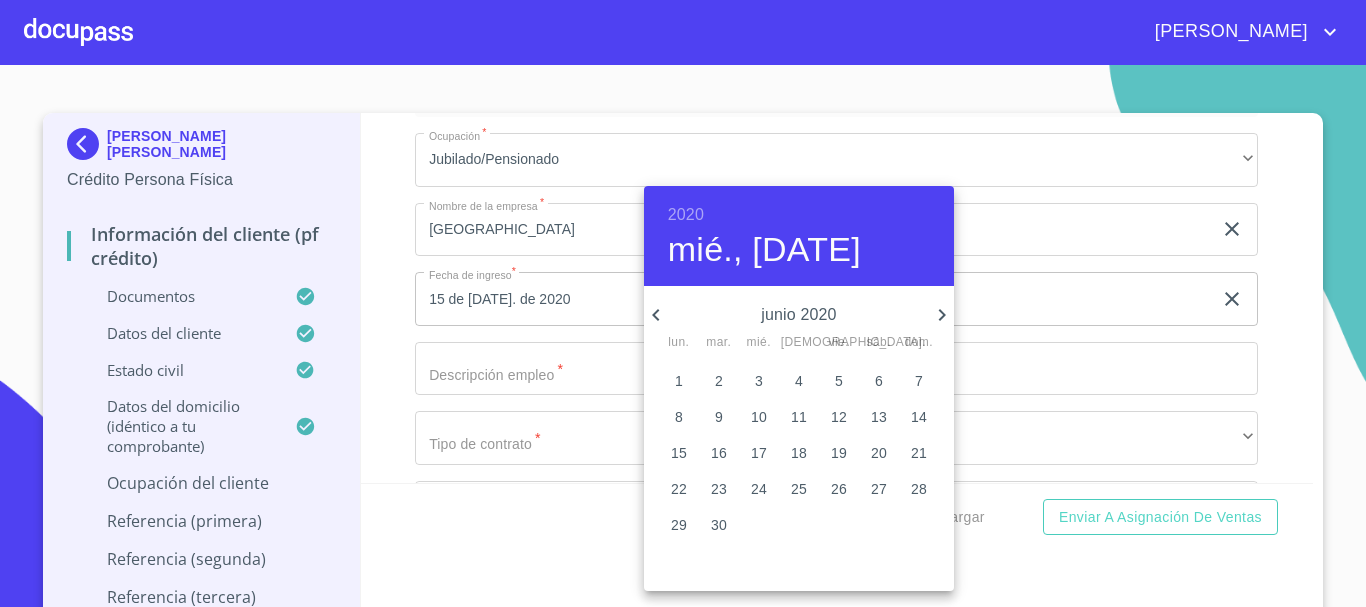 click 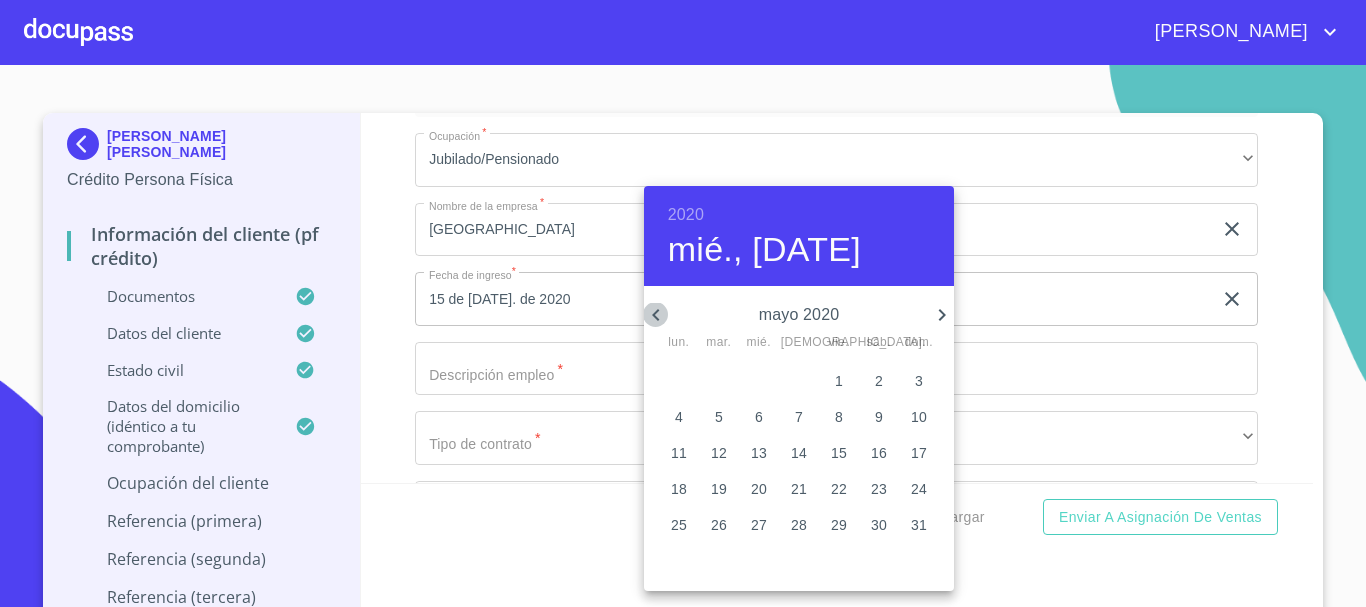 click 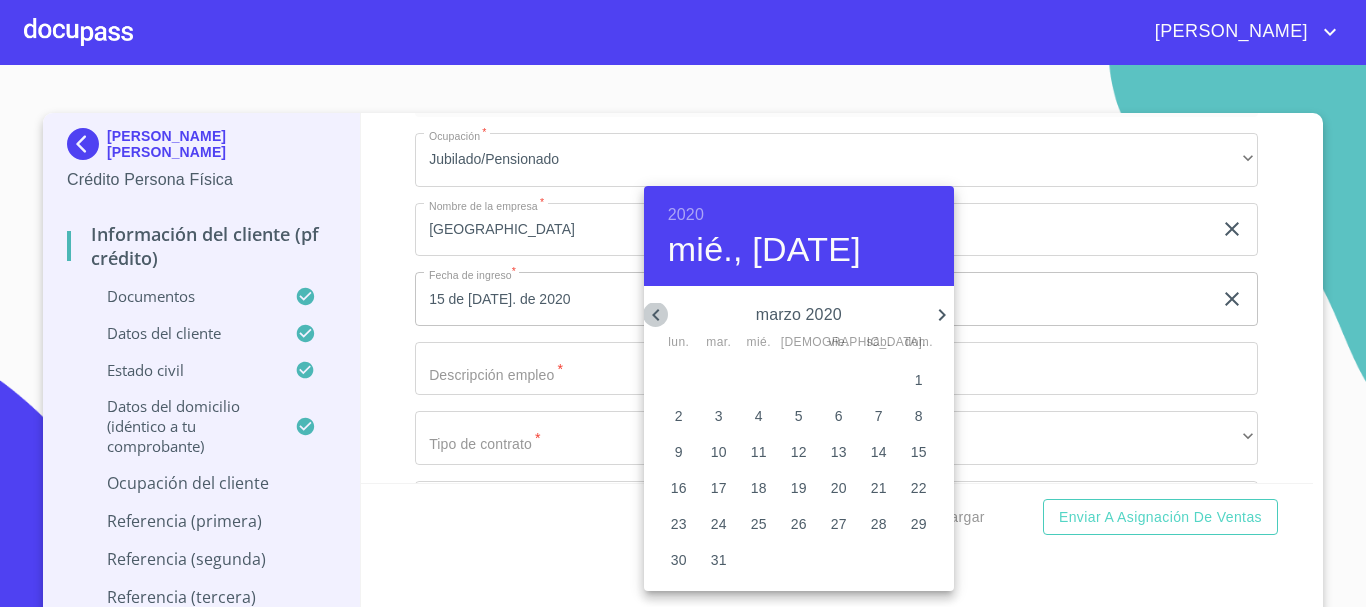 click 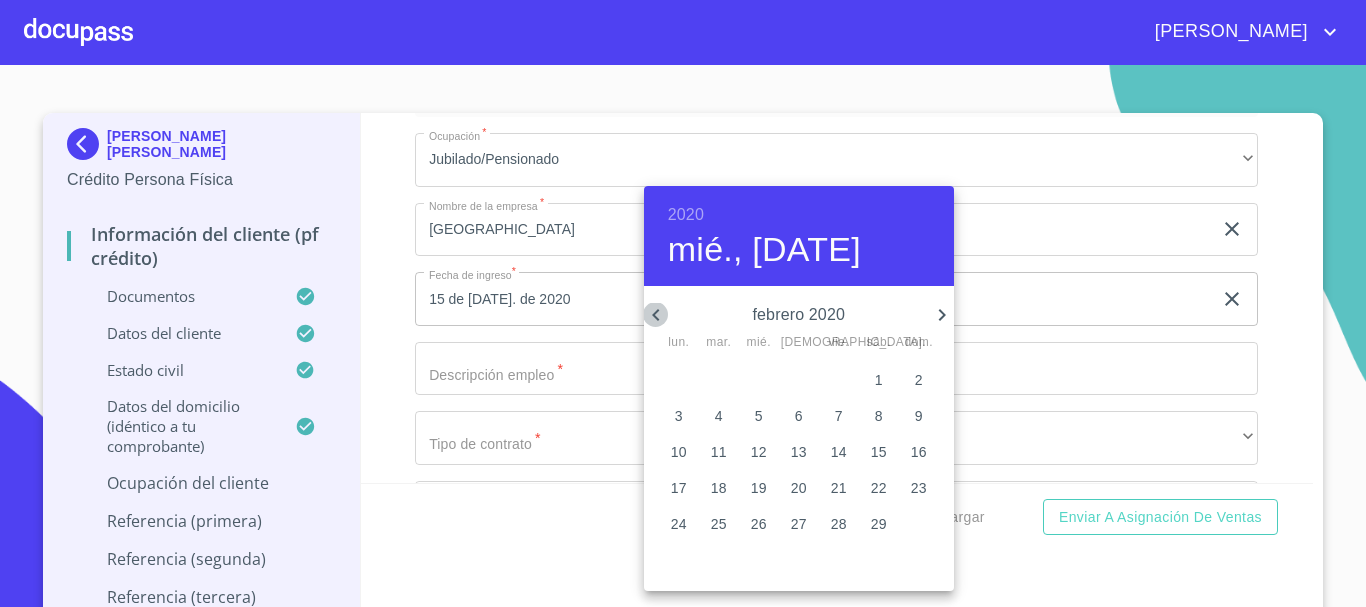 click 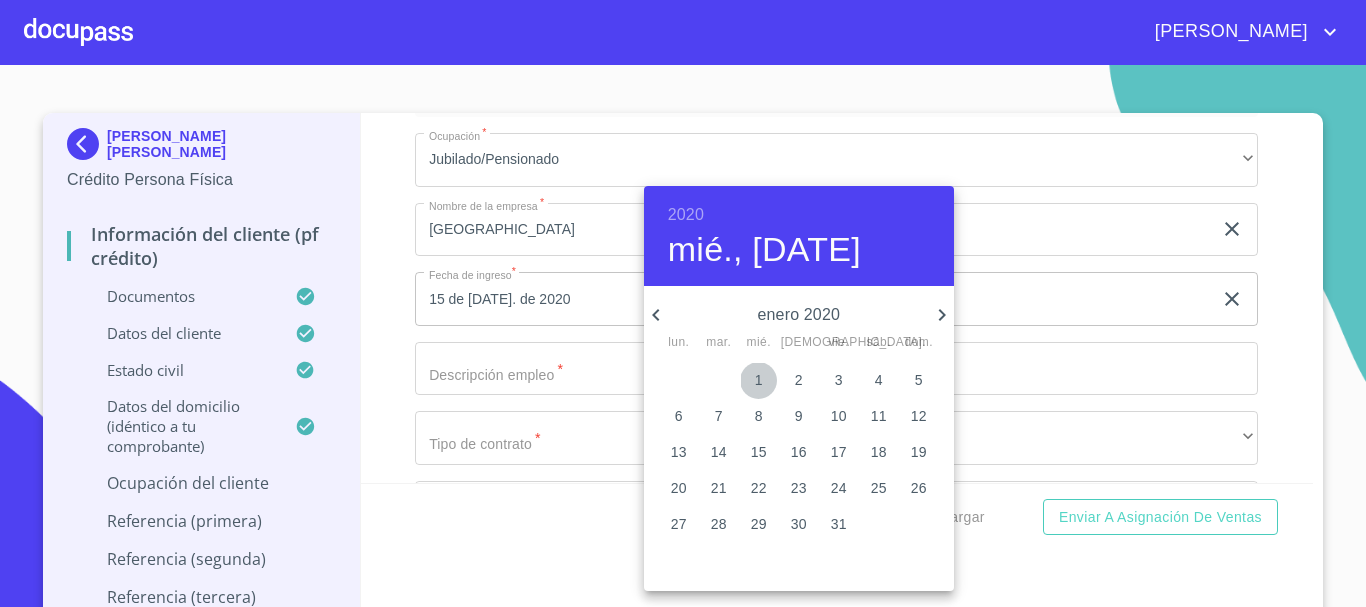 click on "1" at bounding box center [759, 380] 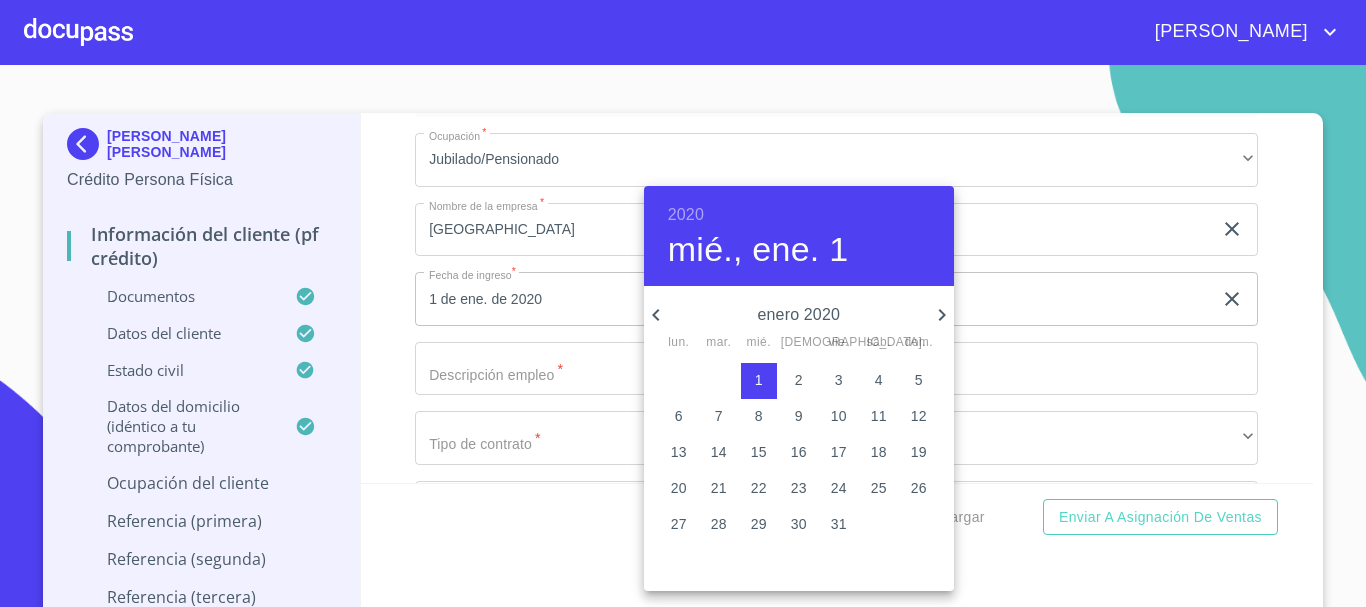 click at bounding box center [683, 303] 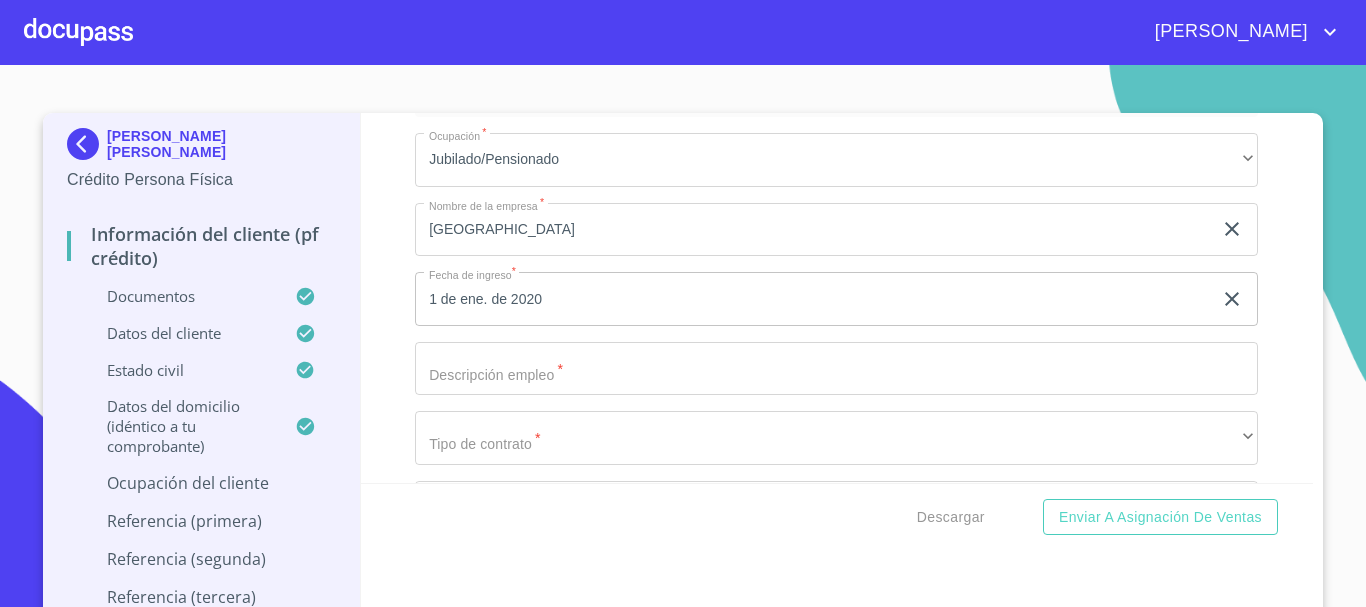 click on "Documento de identificación.   *" at bounding box center (813, -2378) 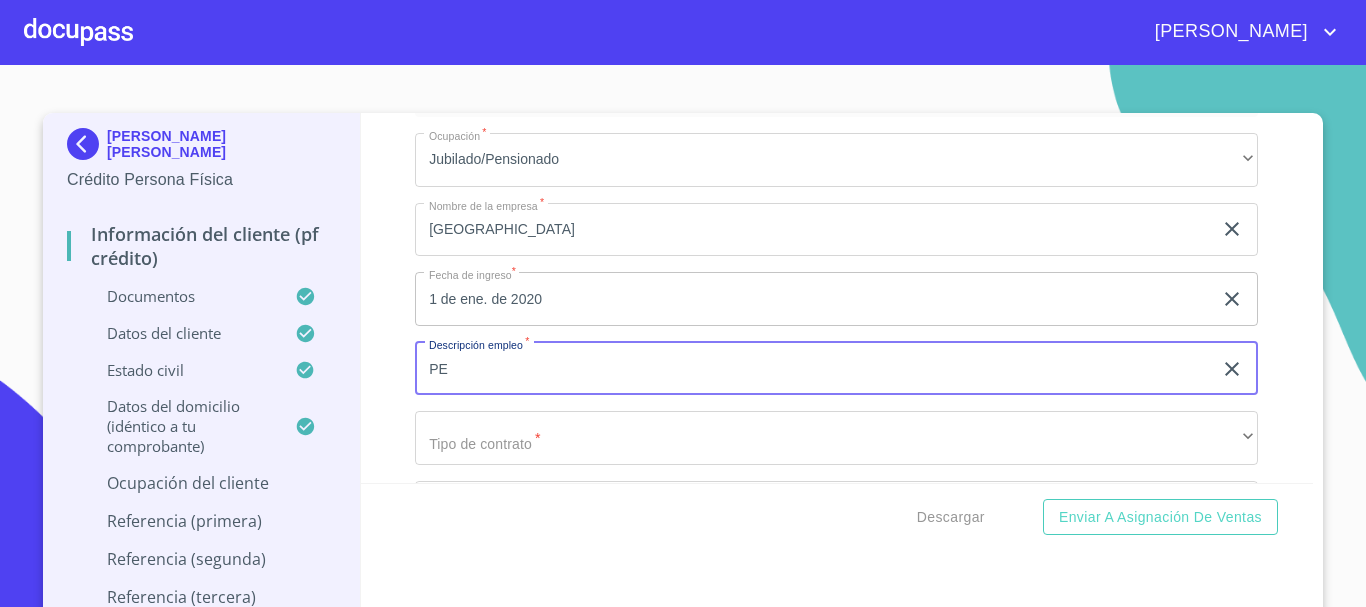 type on "P" 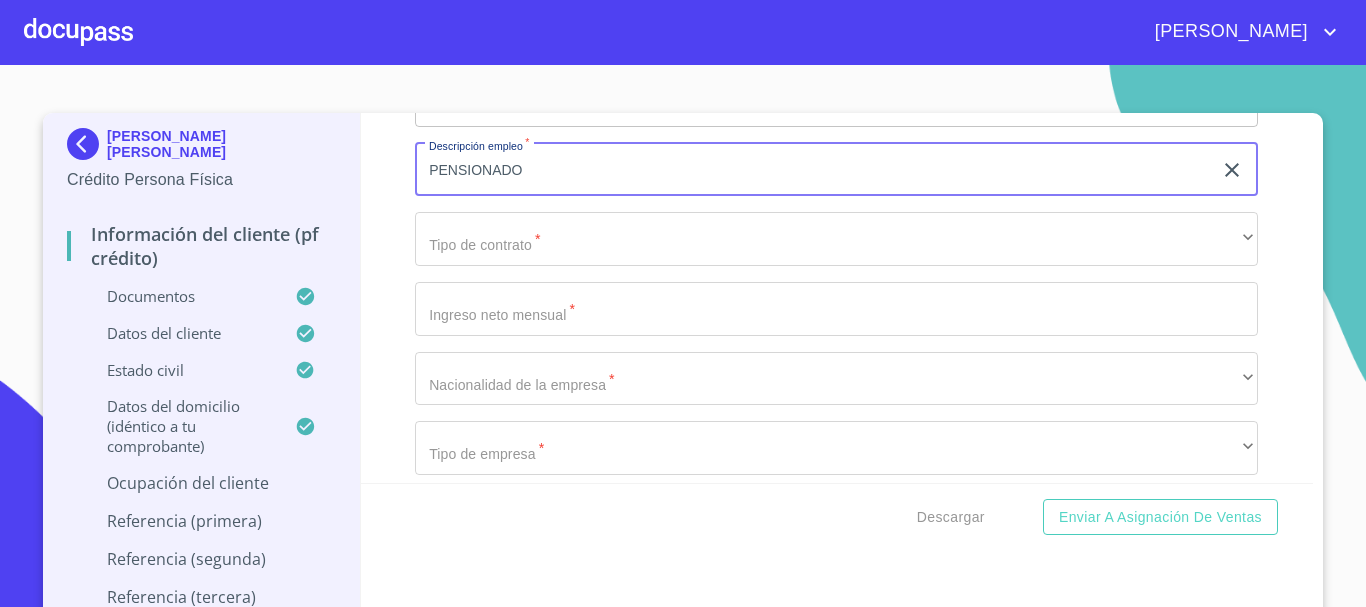 scroll, scrollTop: 7947, scrollLeft: 0, axis: vertical 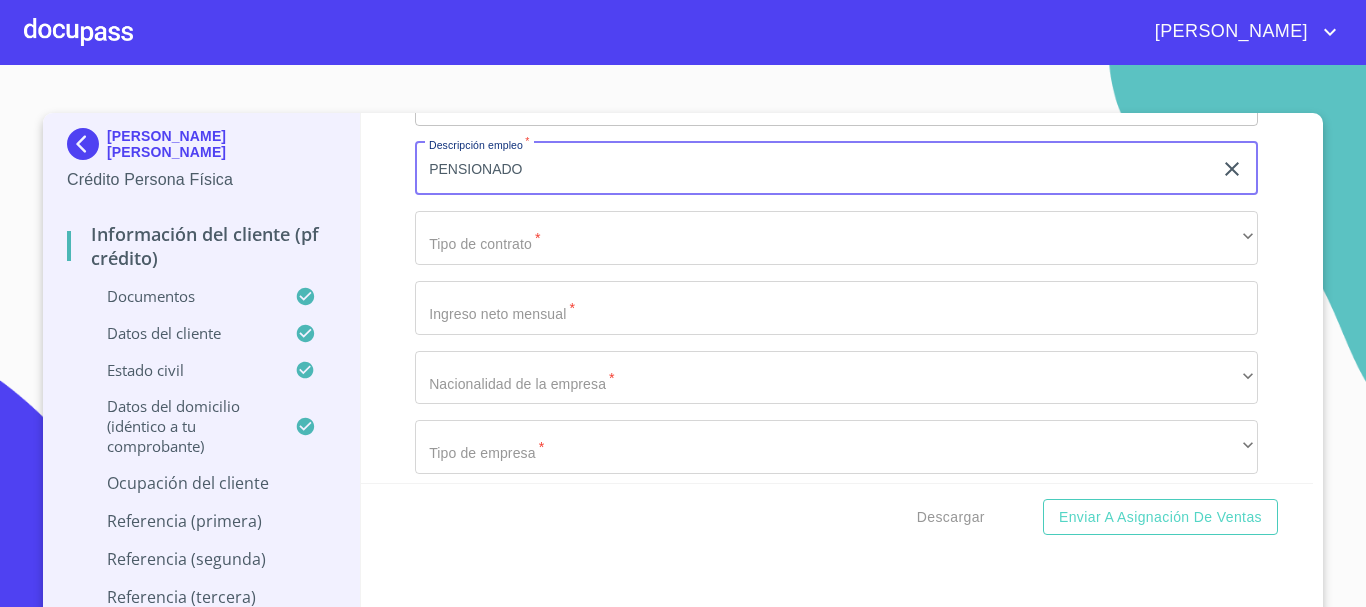 type on "PENSIONADO" 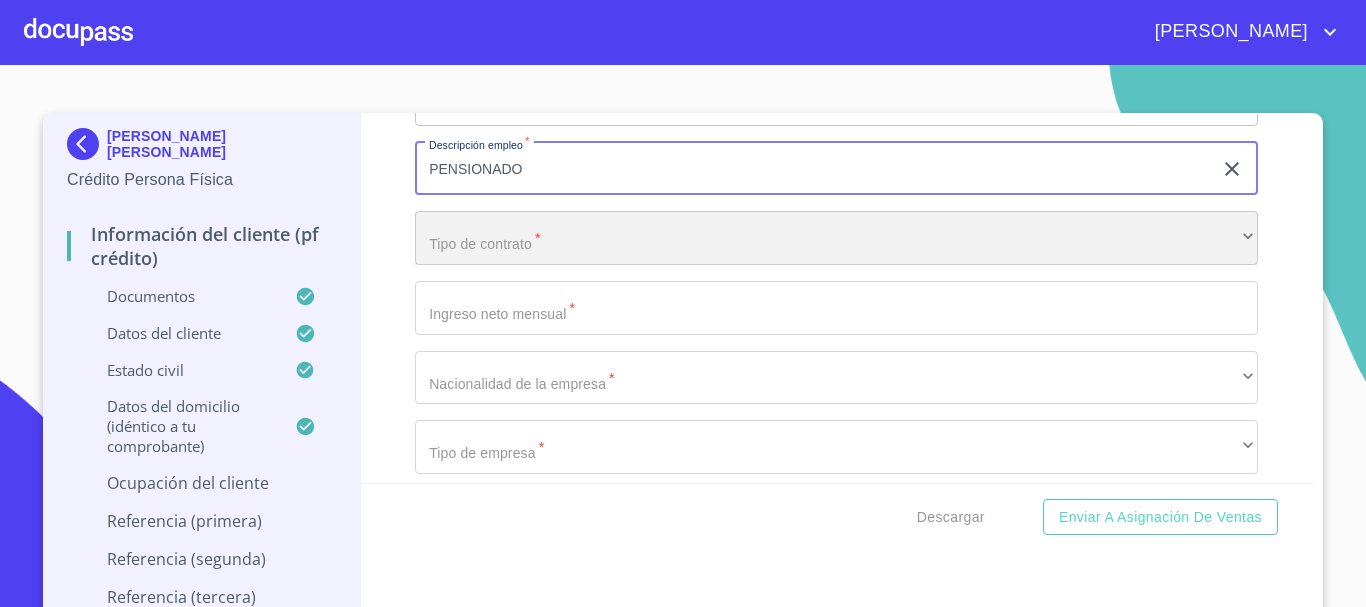 click on "​" at bounding box center (836, 238) 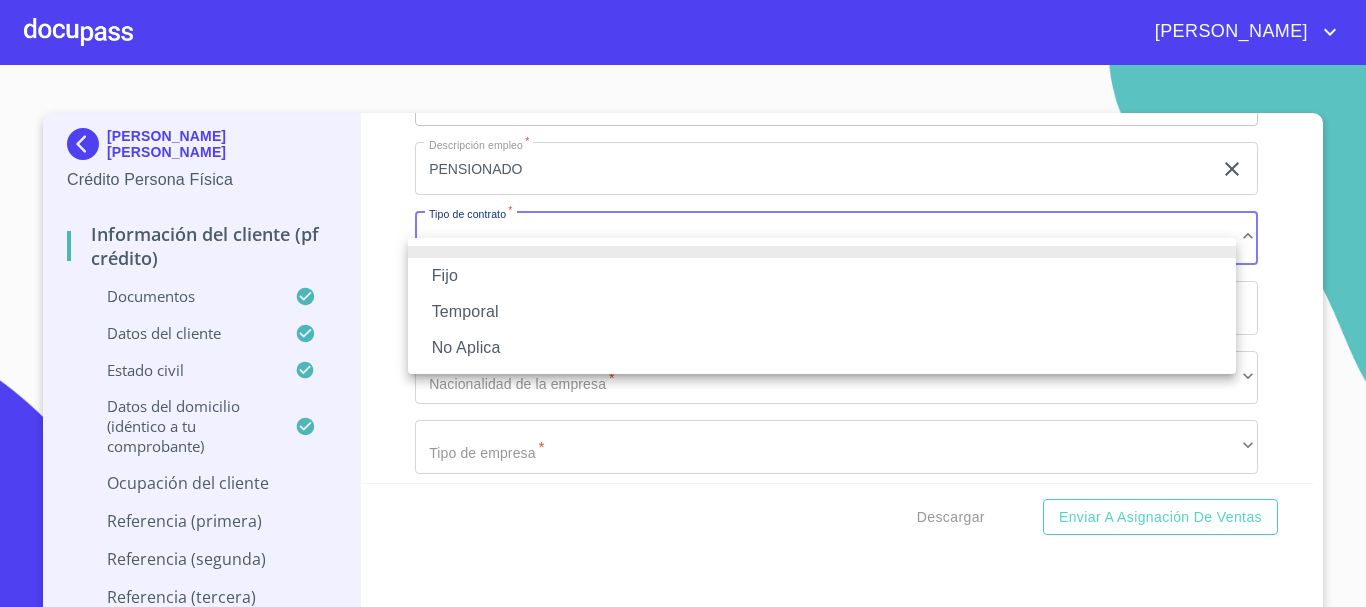 click on "Fijo" at bounding box center (822, 276) 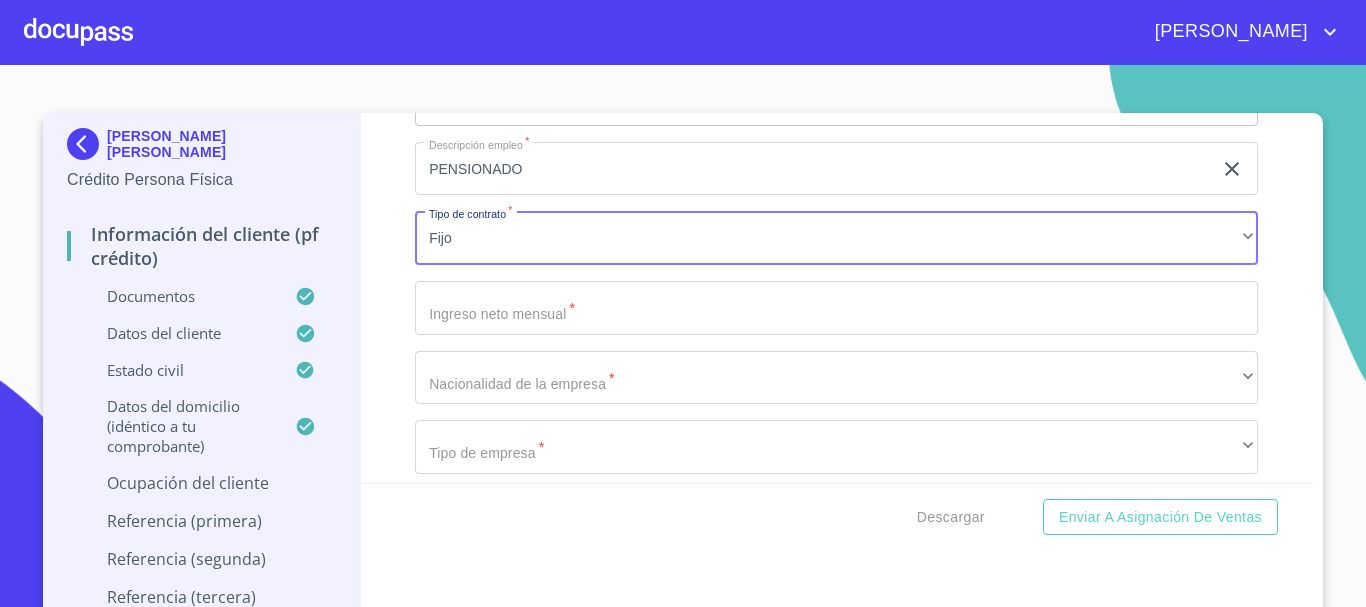 click on "Documento de identificación.   *" at bounding box center [813, -2578] 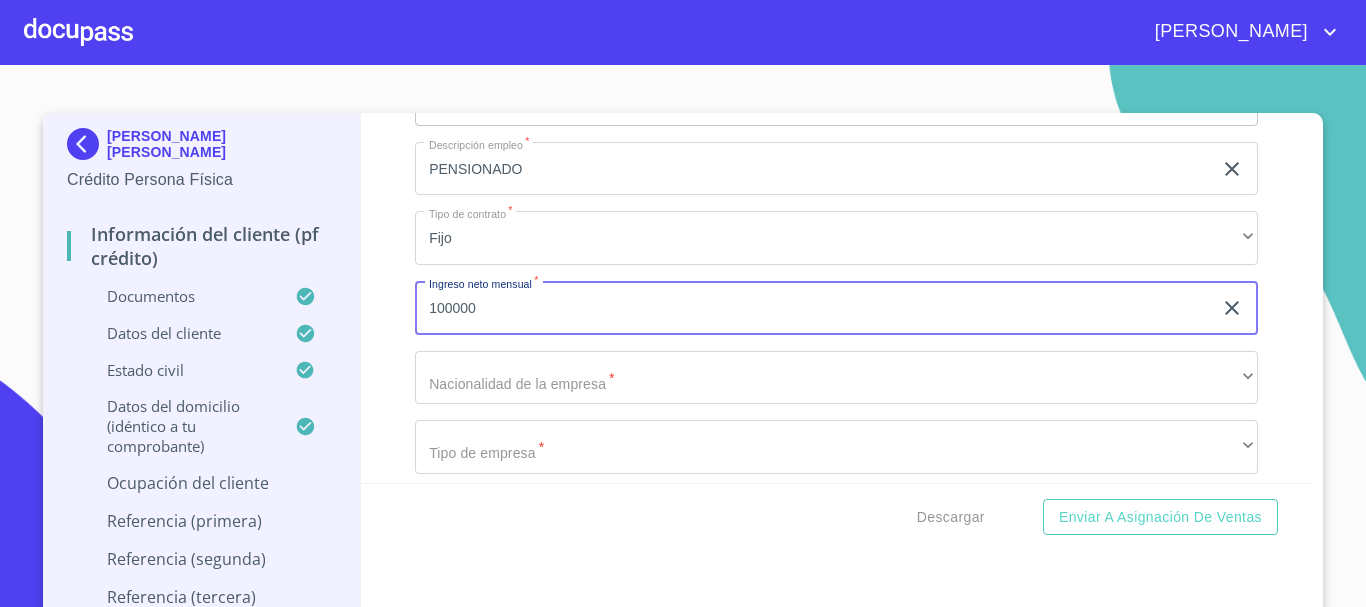 type on "100000" 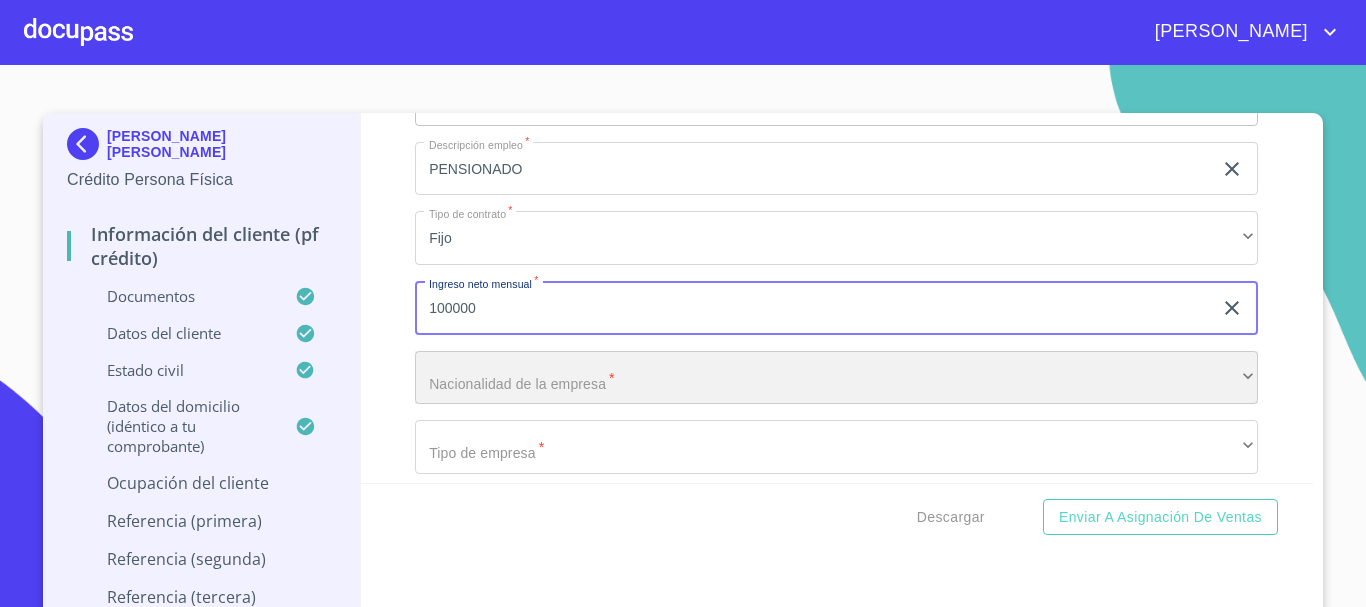 click on "​" at bounding box center (836, 378) 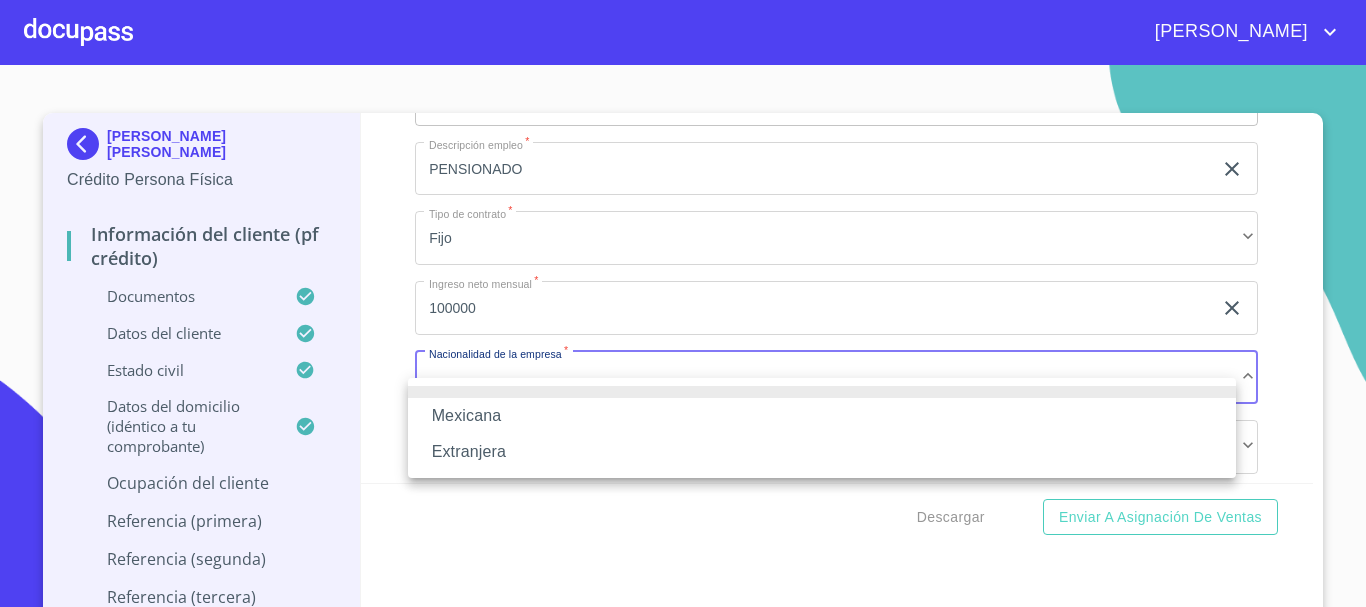 click on "Mexicana" at bounding box center (822, 416) 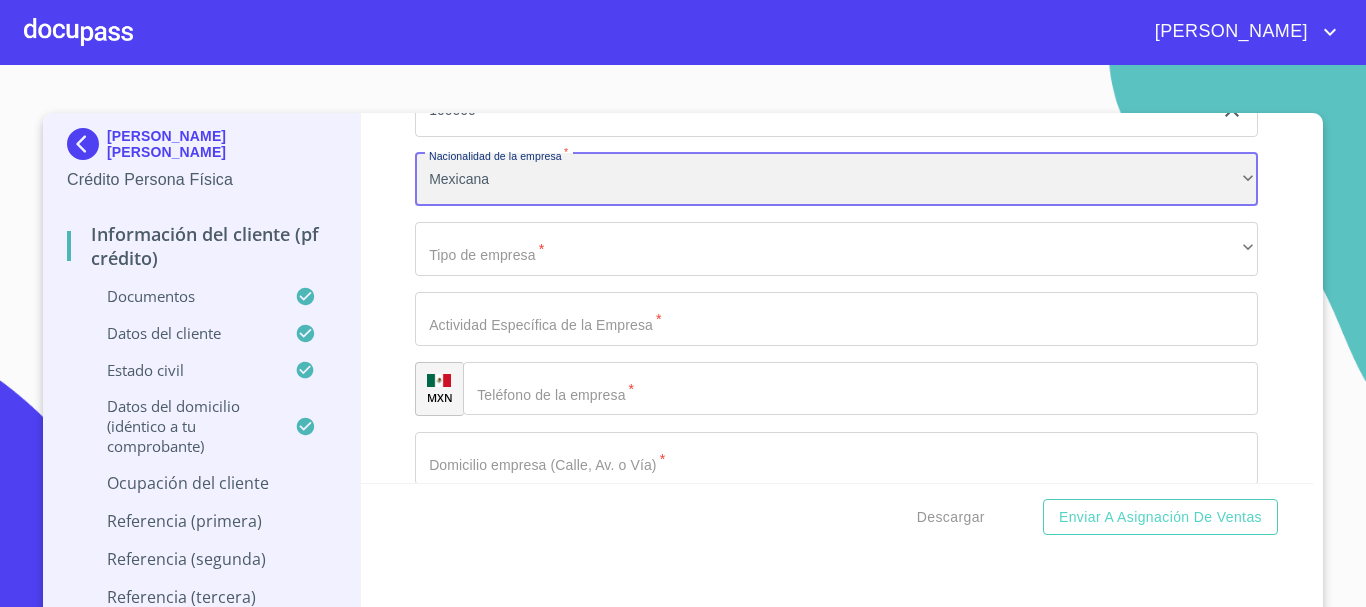 scroll, scrollTop: 8147, scrollLeft: 0, axis: vertical 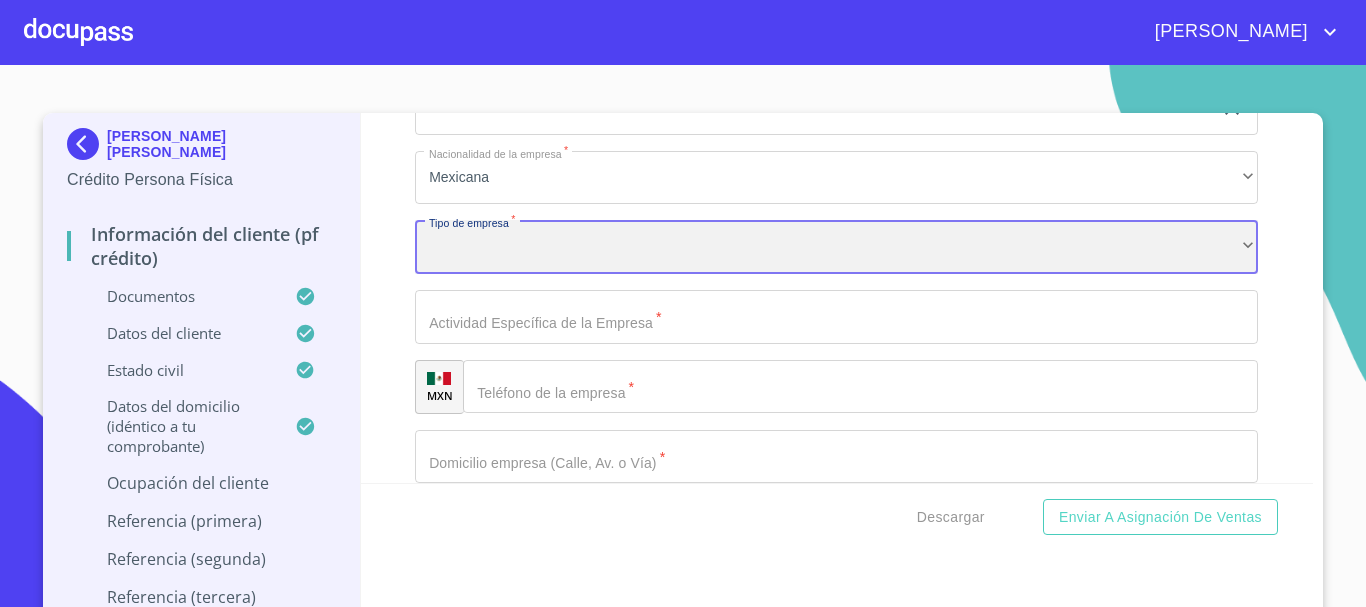 click on "​" at bounding box center (836, 247) 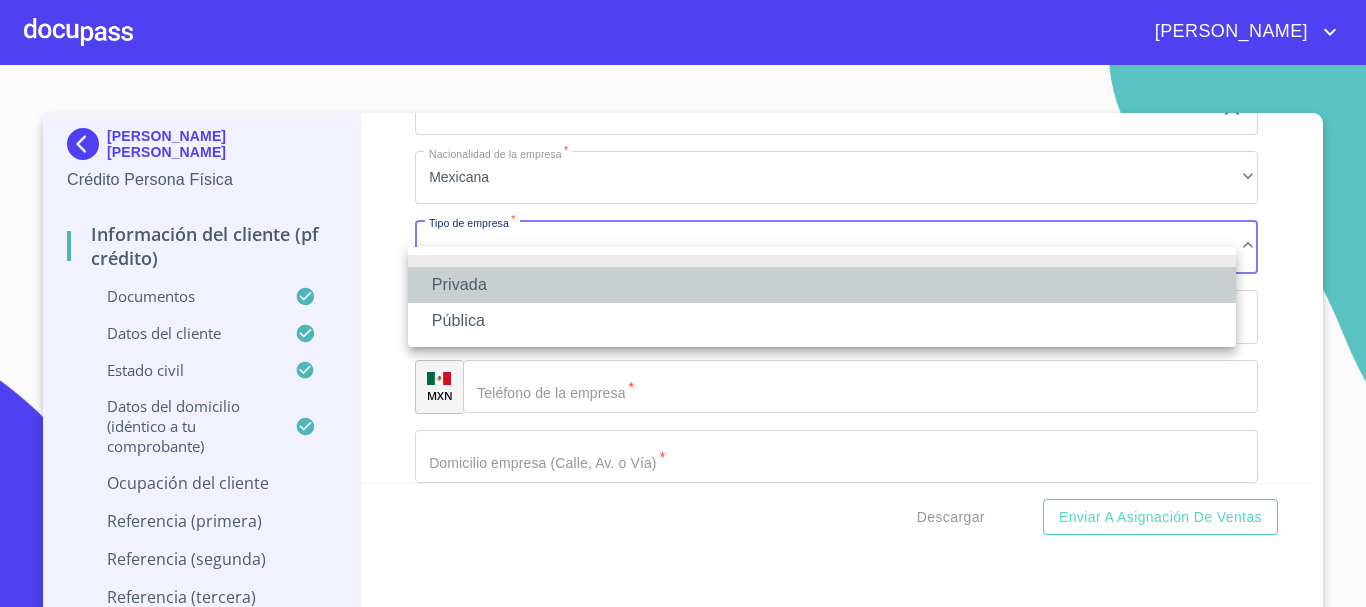 click on "Privada" at bounding box center (822, 285) 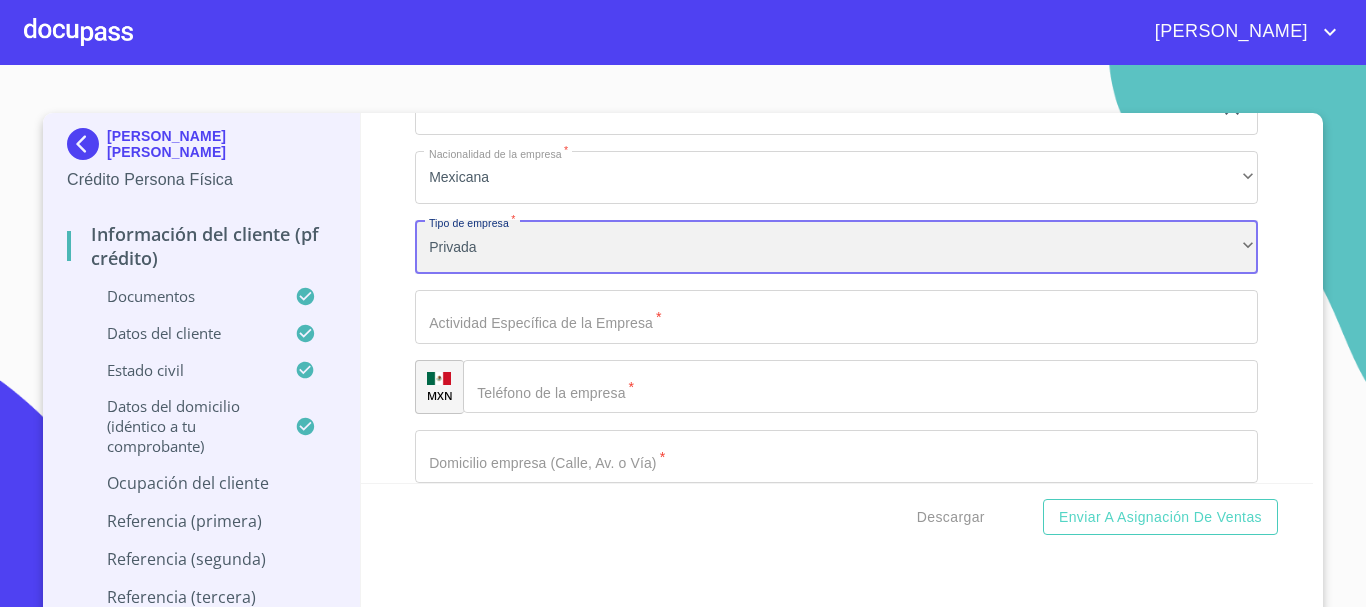 click on "Privada" at bounding box center (836, 247) 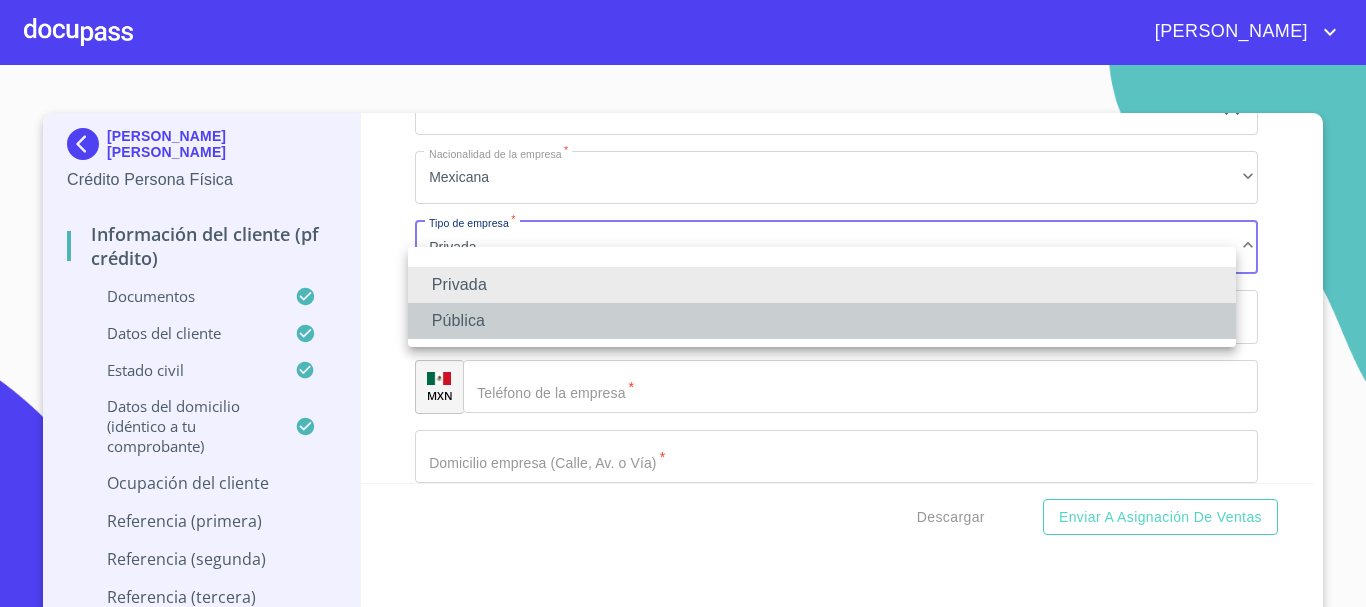 click on "Pública" at bounding box center (822, 321) 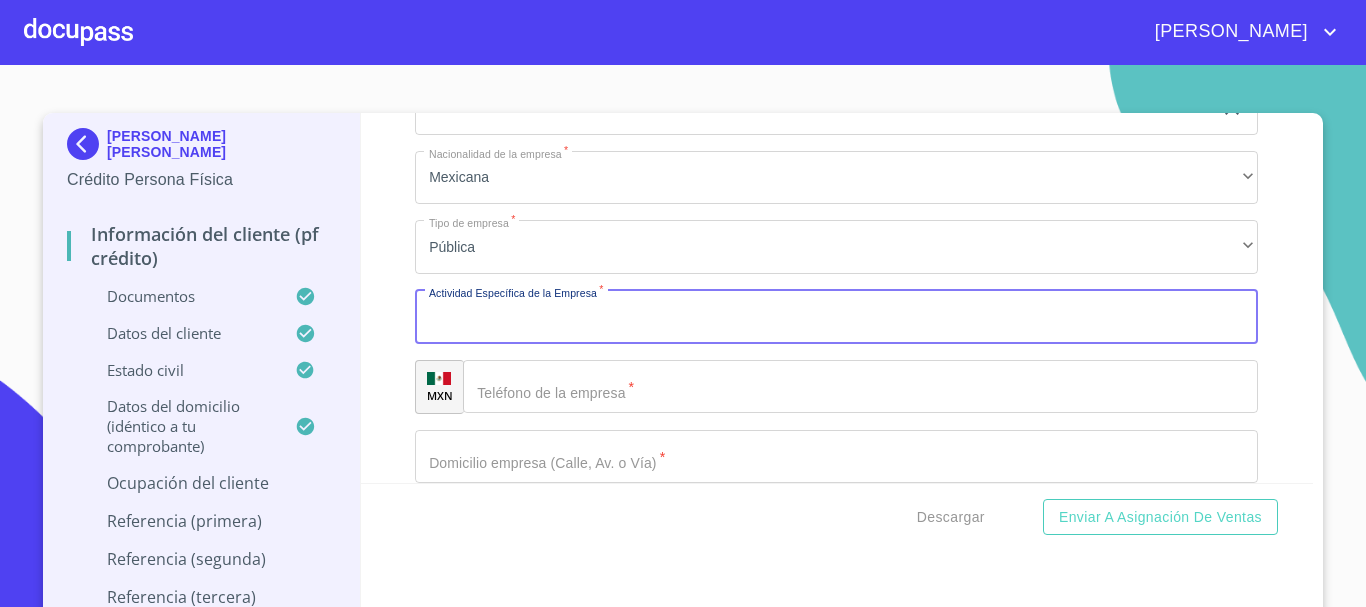 click on "Documento de identificación.   *" at bounding box center (836, 317) 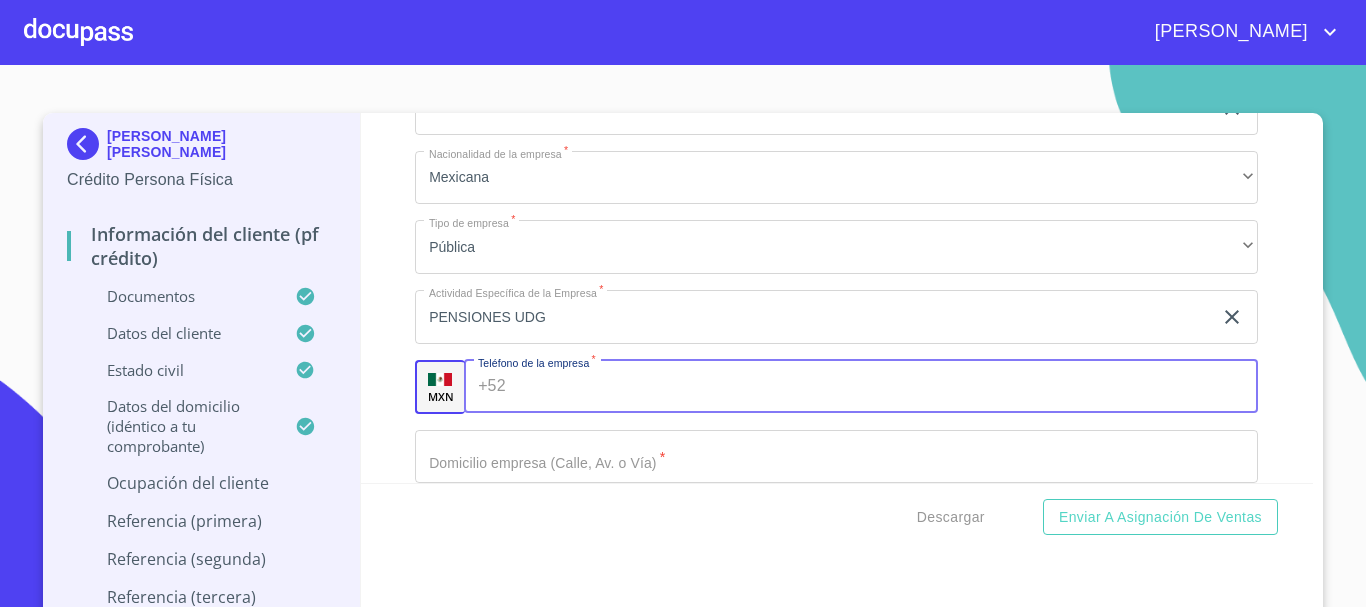 click on "Documento de identificación.   *" at bounding box center [886, 387] 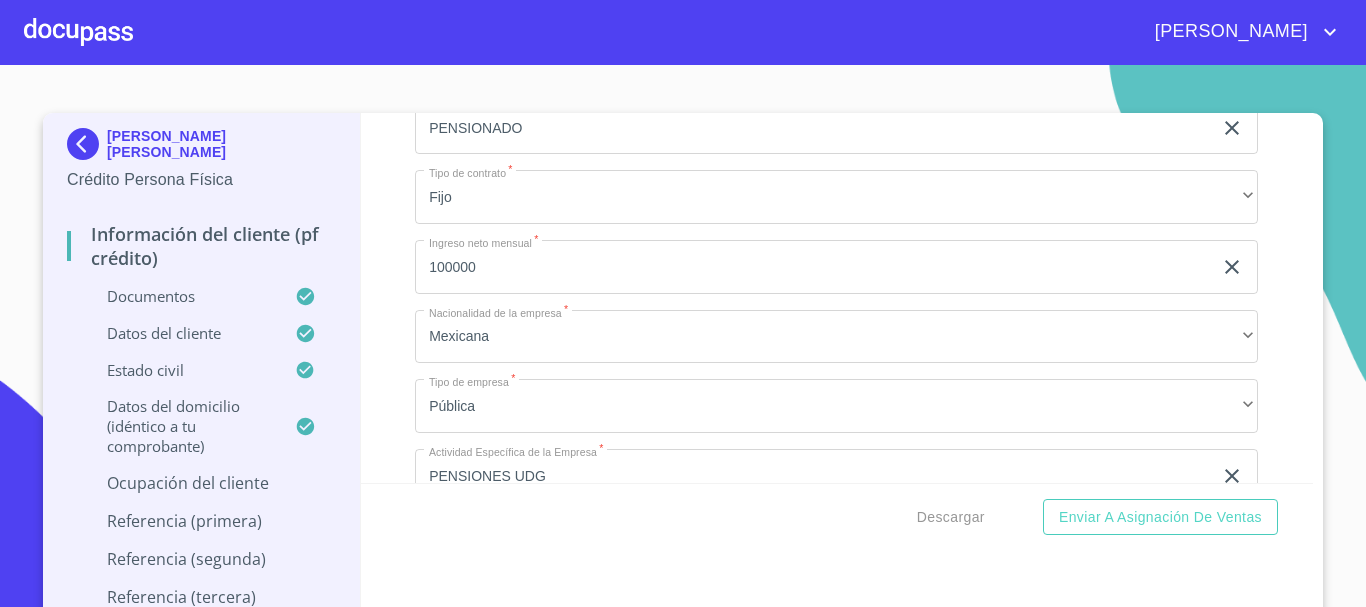 scroll, scrollTop: 8247, scrollLeft: 0, axis: vertical 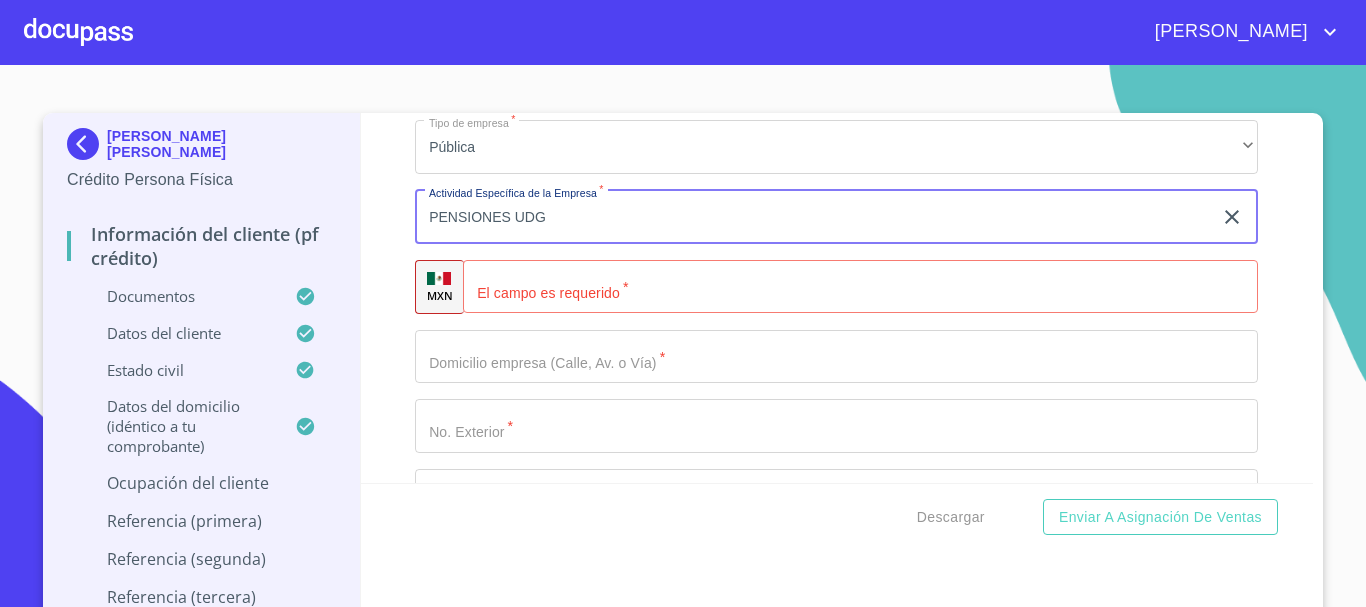 click on "PENSIONES UDG" at bounding box center [813, 217] 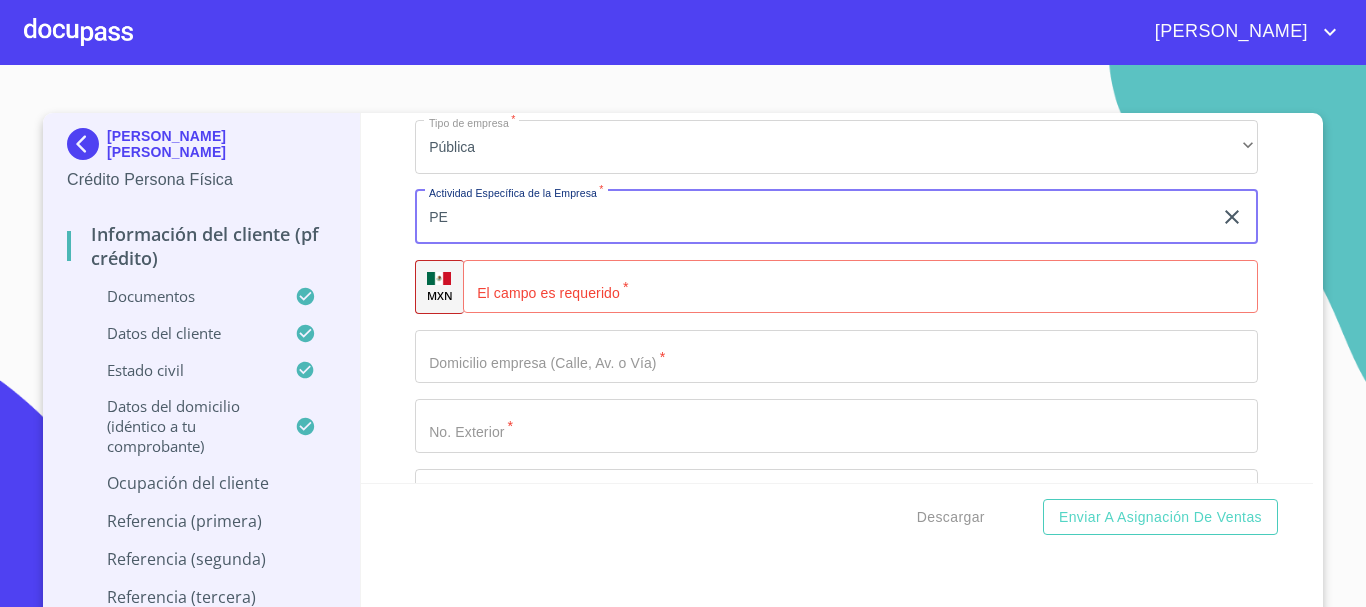 type on "P" 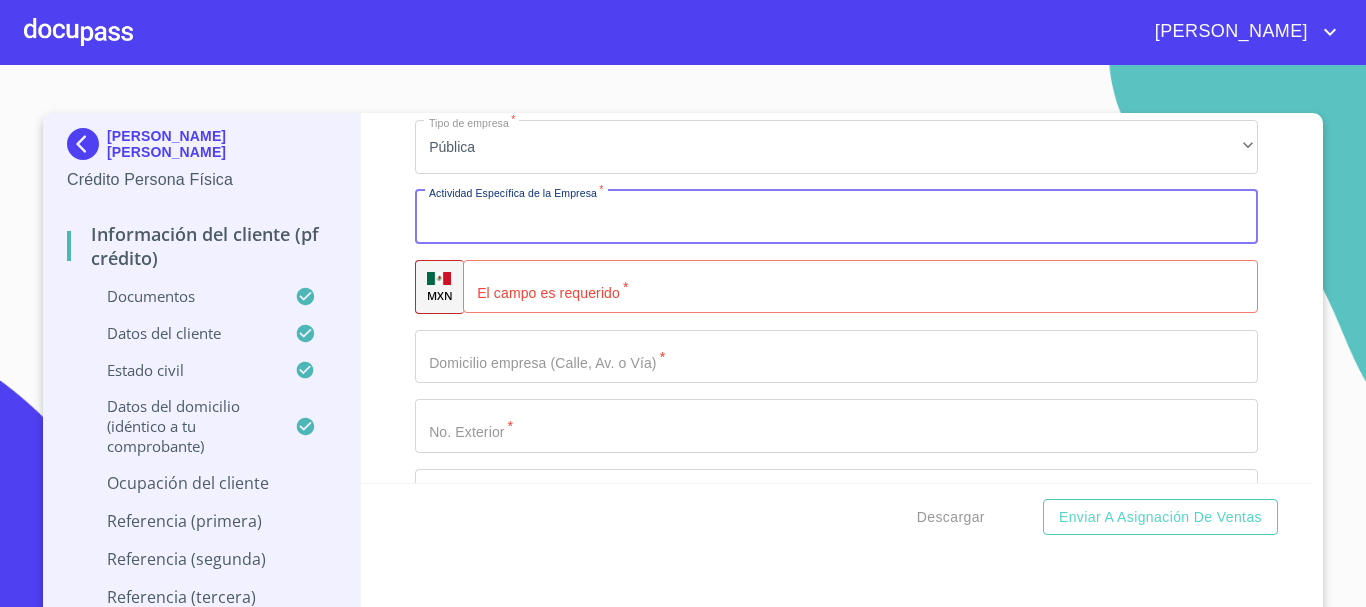 paste on "Pensiones y Jubilaciones de La Universidad de Guadalajara" 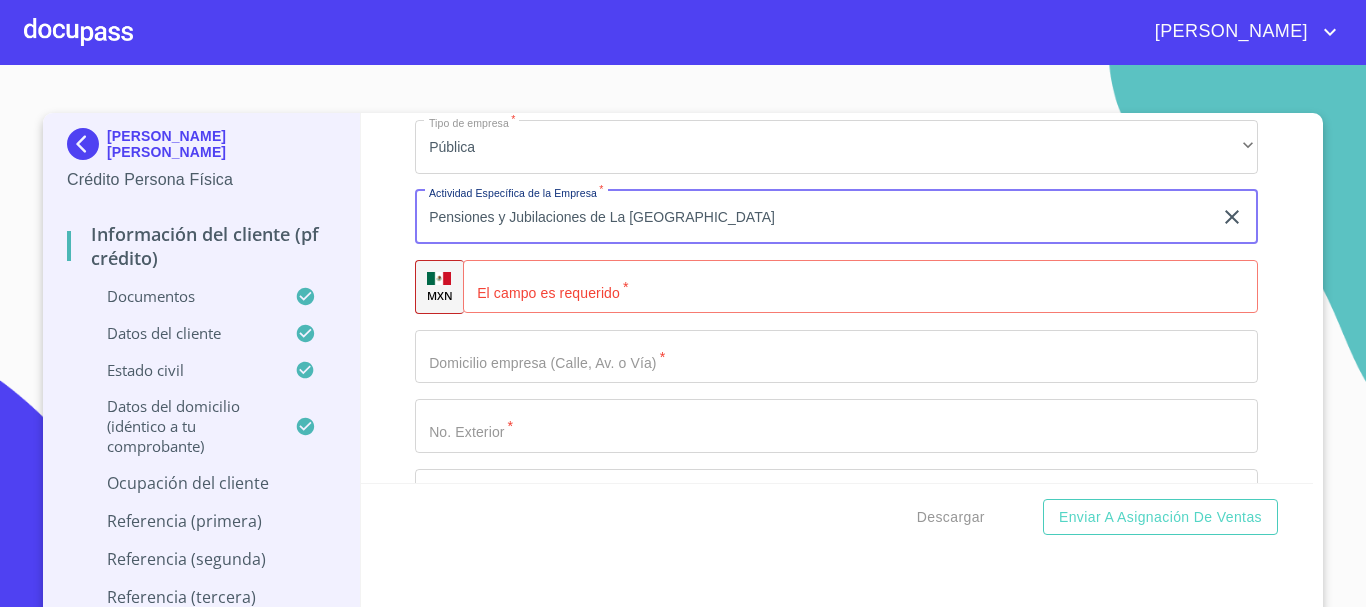 type on "Pensiones y Jubilaciones de La Universidad de Guadalajara" 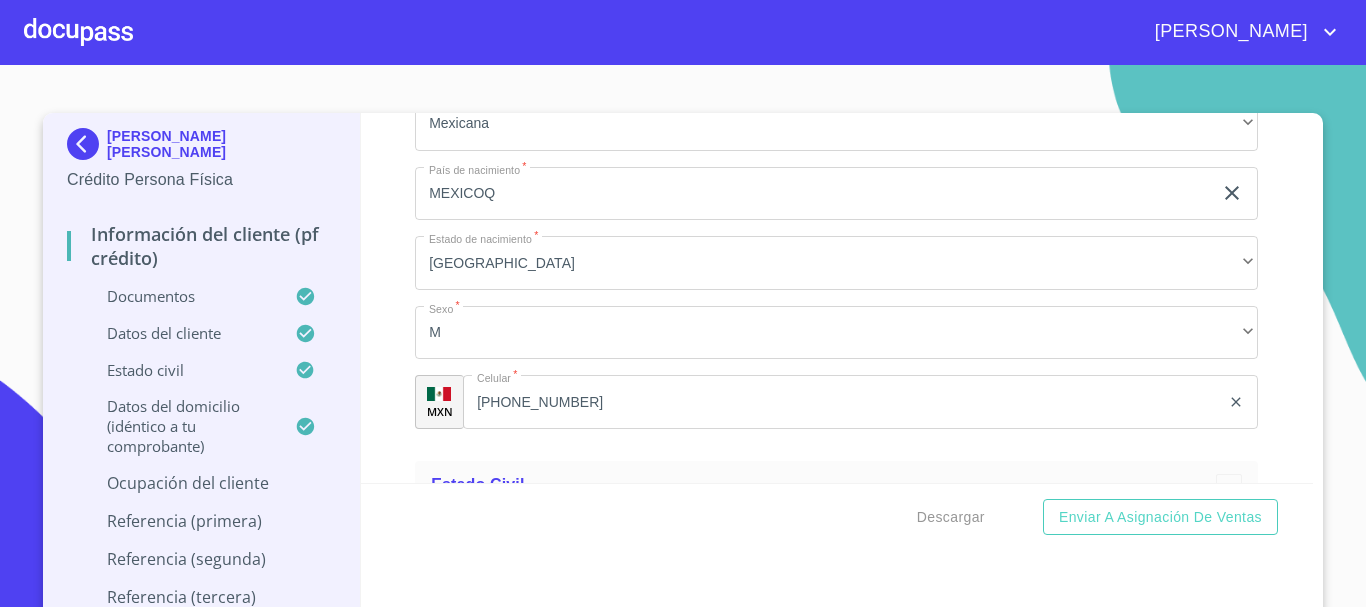 scroll, scrollTop: 5847, scrollLeft: 0, axis: vertical 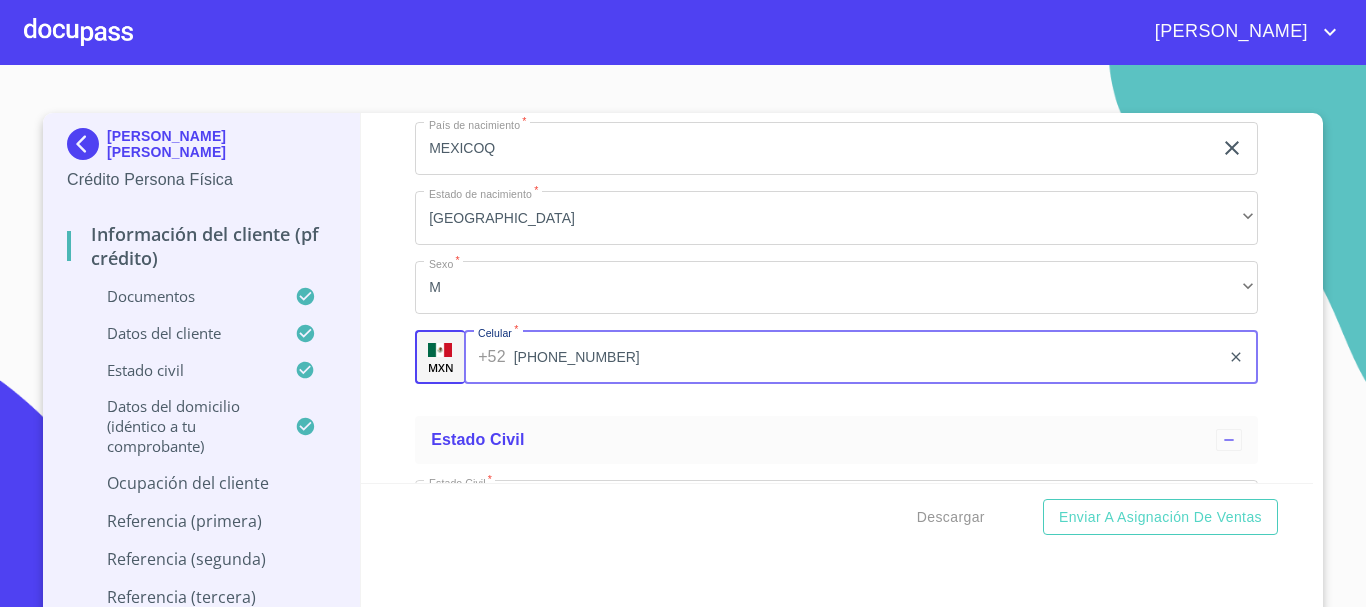 drag, startPoint x: 571, startPoint y: 373, endPoint x: 503, endPoint y: 384, distance: 68.88396 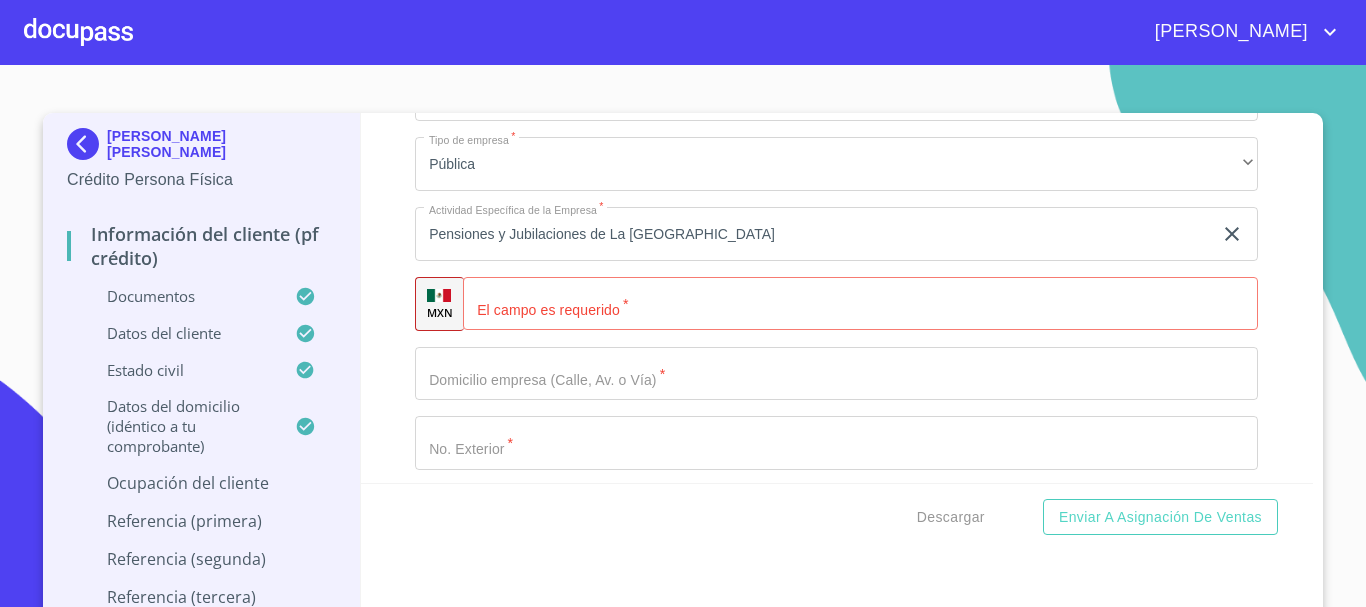 scroll, scrollTop: 8247, scrollLeft: 0, axis: vertical 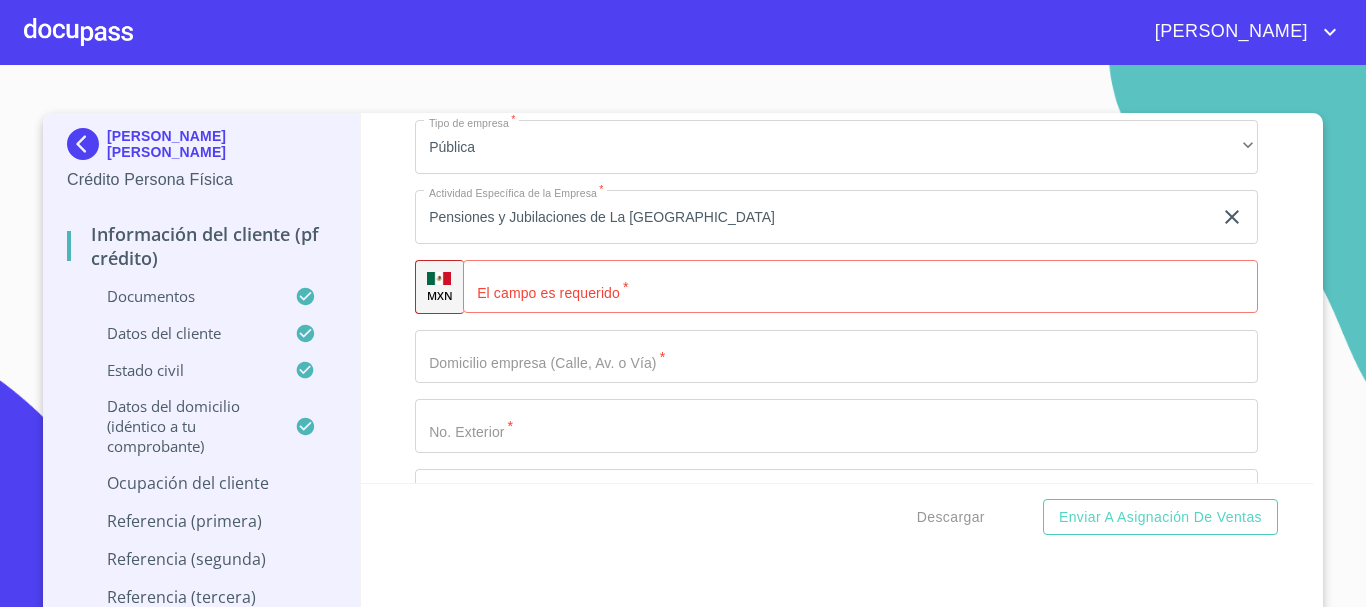 click on "Documento de identificación.   *" 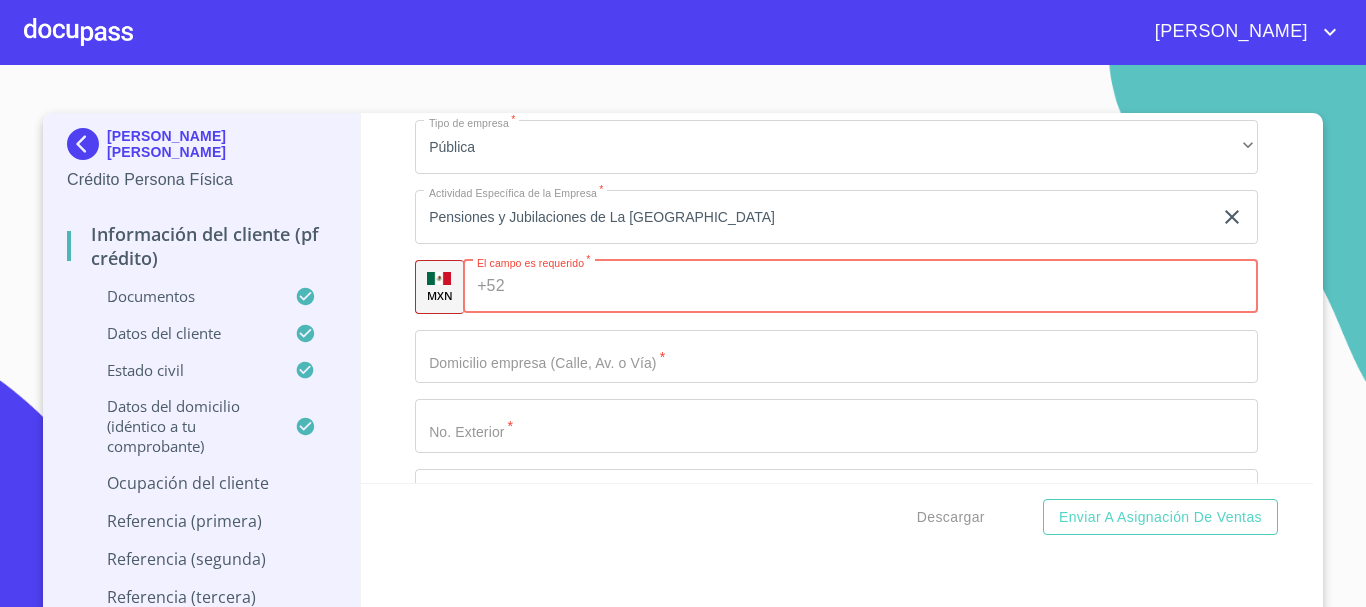 paste on "[PHONE_NUMBER]" 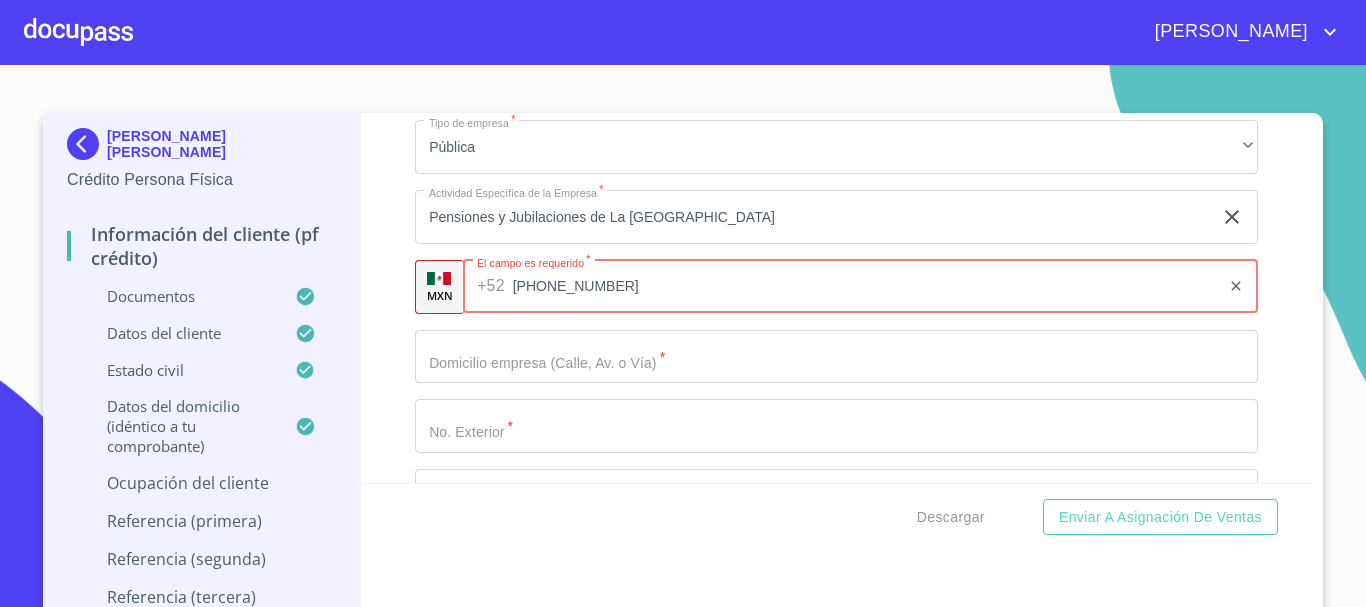 type on "[PHONE_NUMBER]" 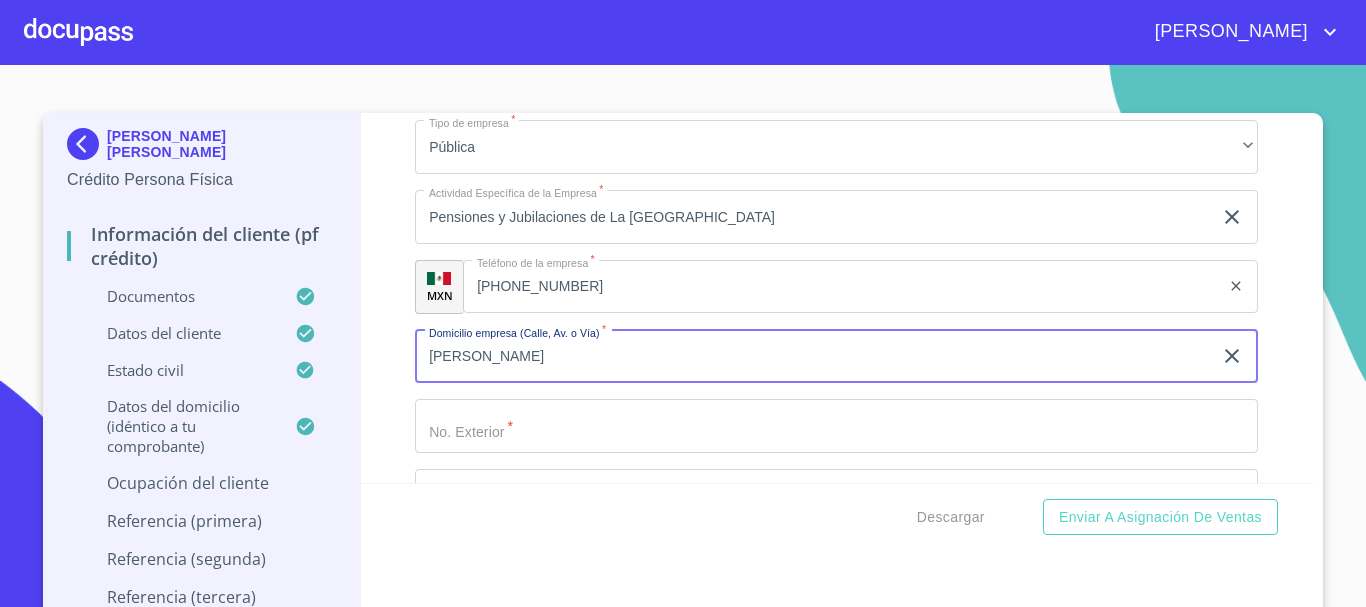 type on "MARTHA DUEÑAS DURAN" 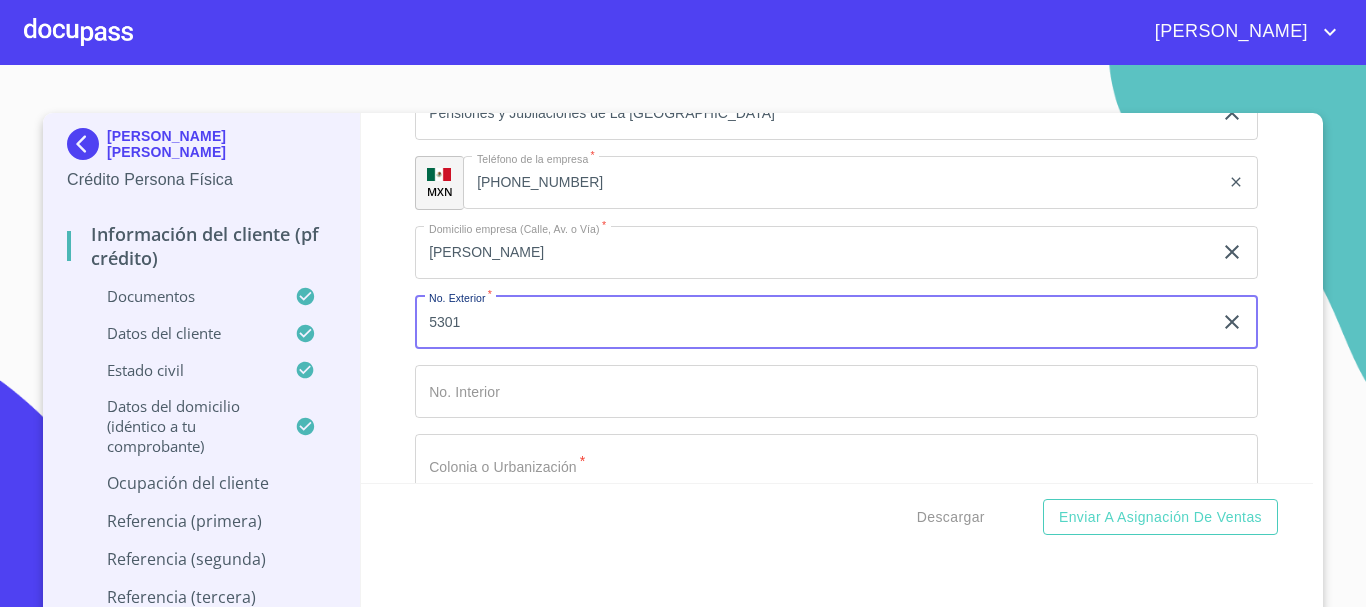 scroll, scrollTop: 8447, scrollLeft: 0, axis: vertical 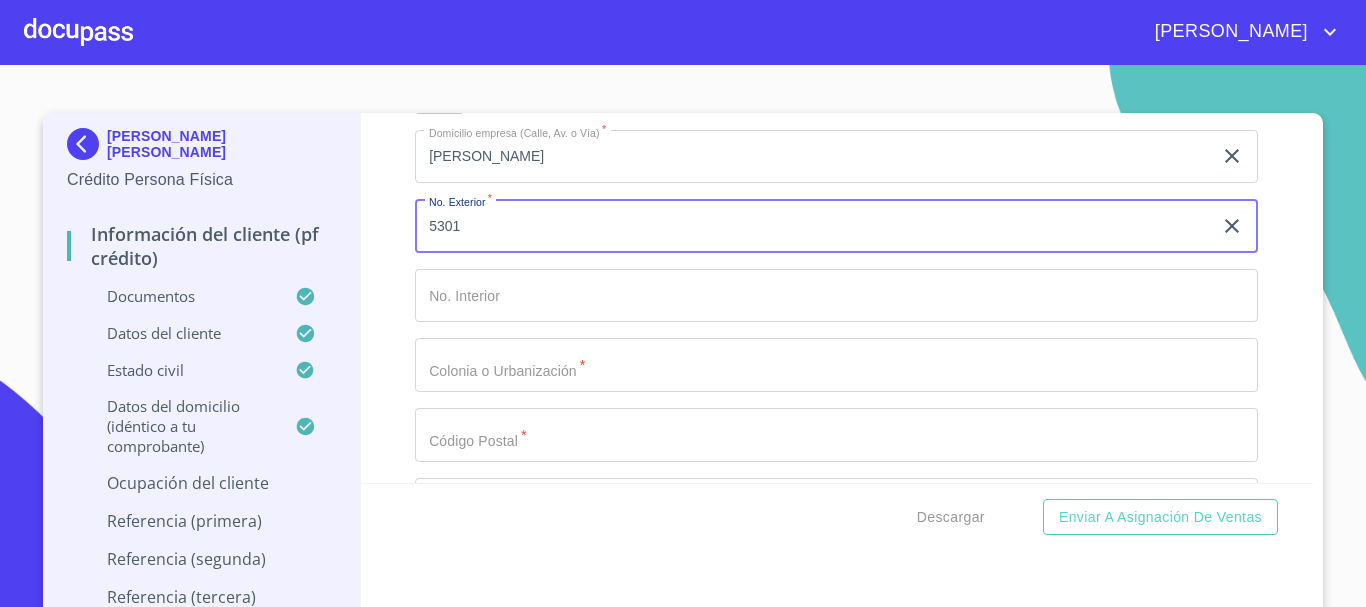 type on "5301" 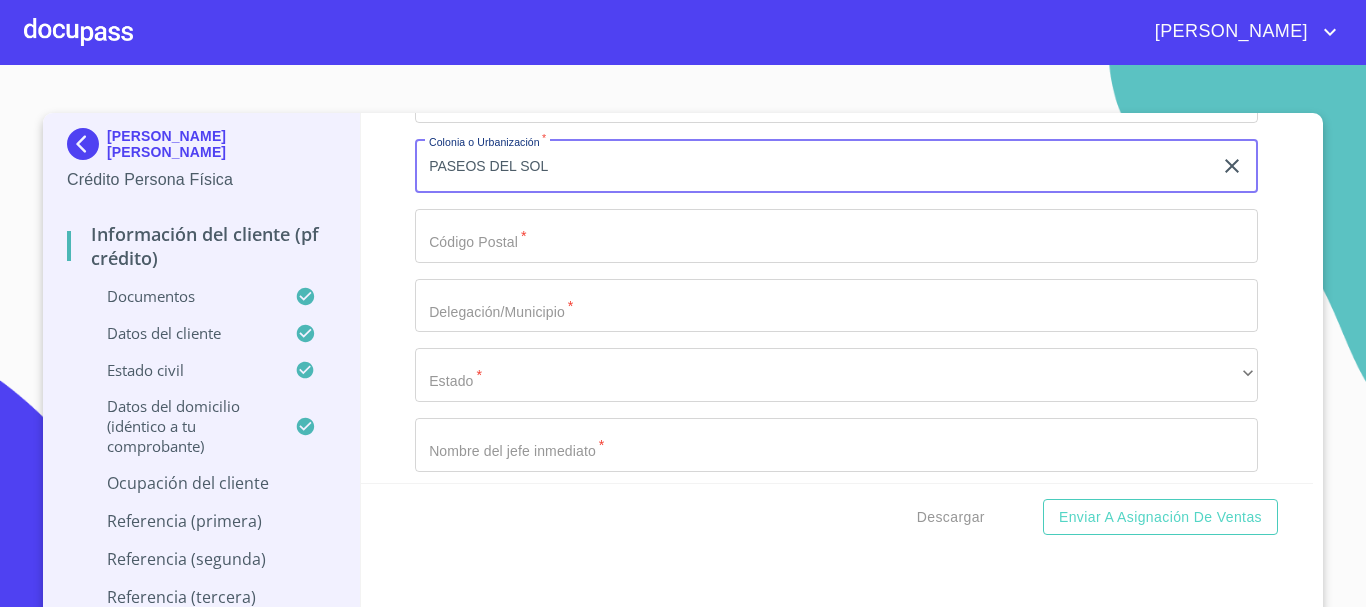 scroll, scrollTop: 8647, scrollLeft: 0, axis: vertical 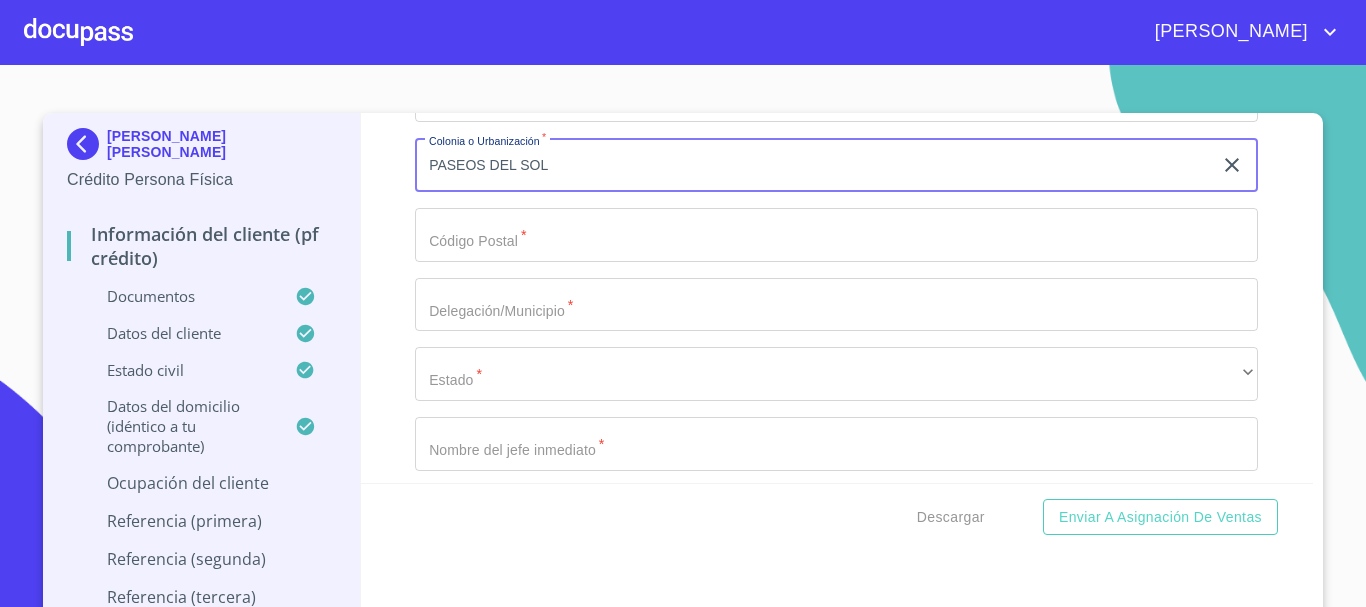 type on "PASEOS DEL SOL" 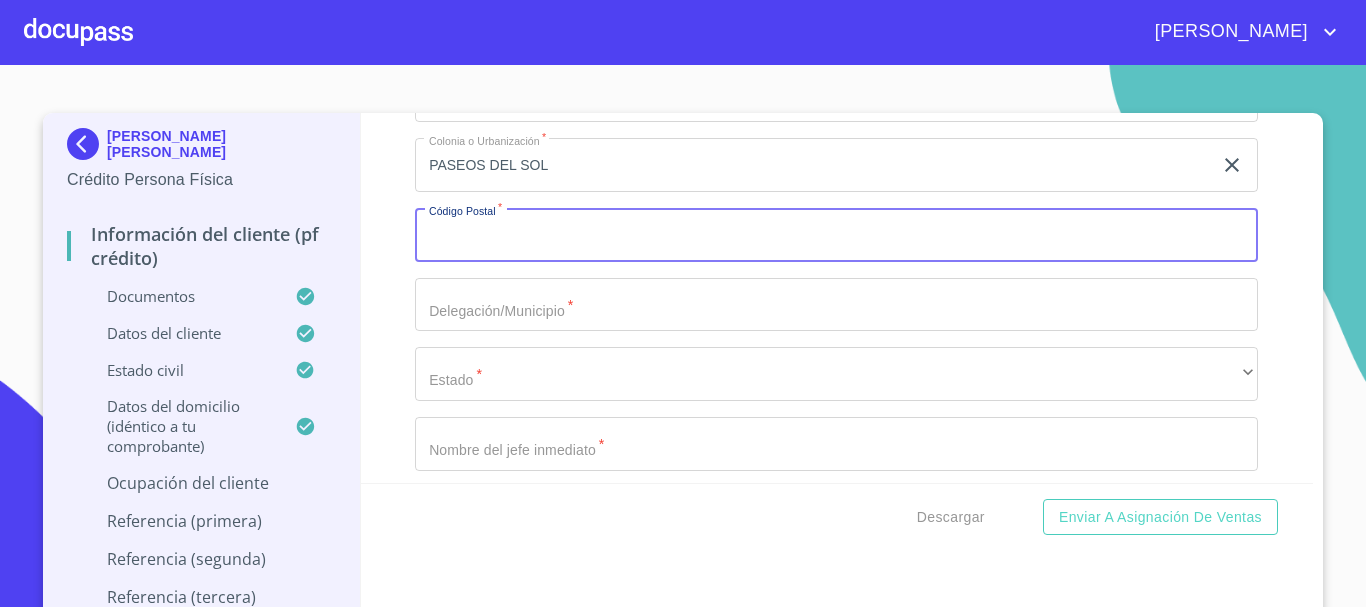 click on "Documento de identificación.   *" at bounding box center [836, 235] 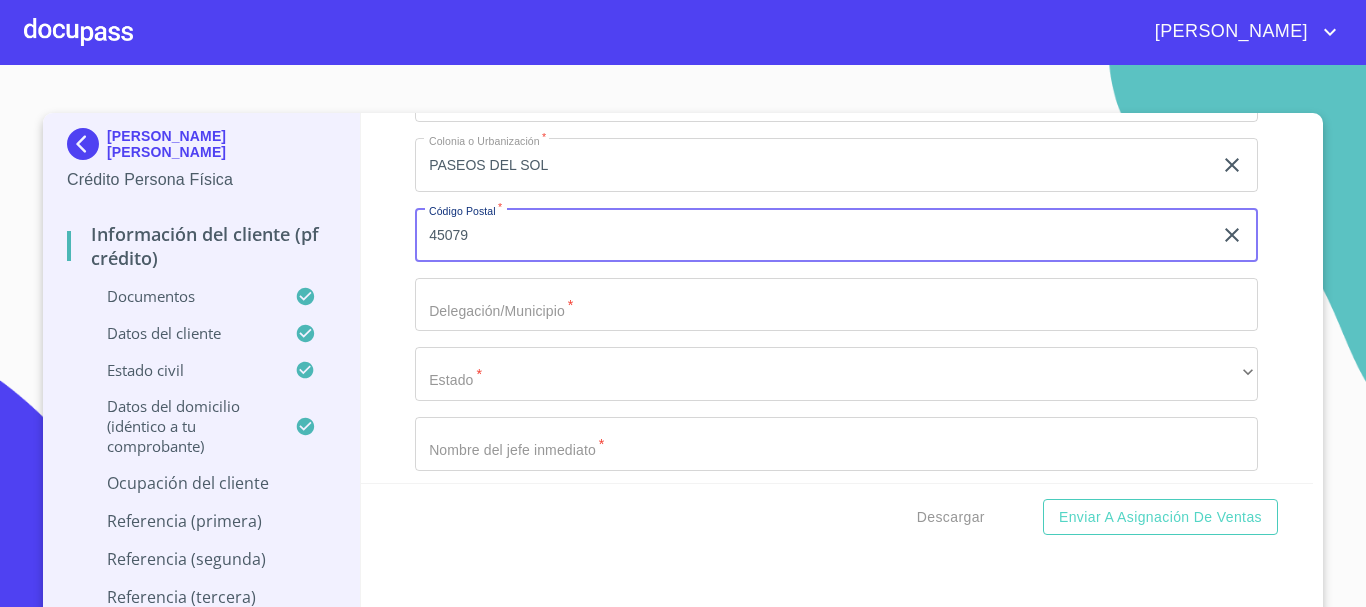 type on "45079" 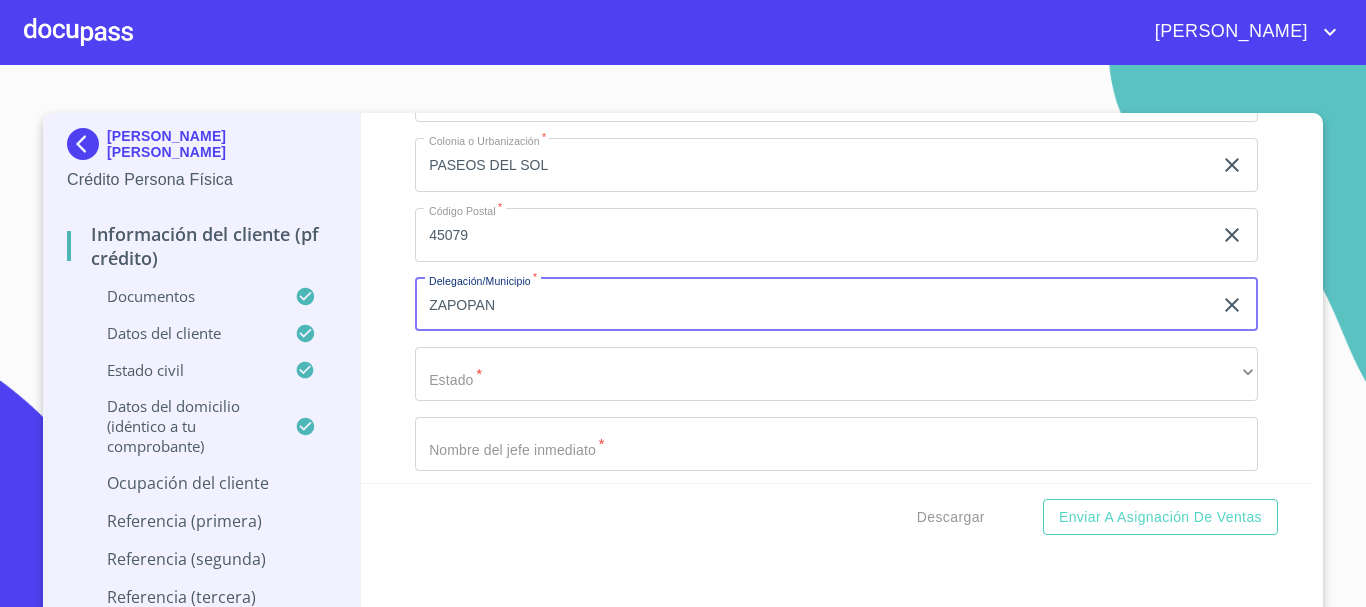 type on "ZAPOPAN" 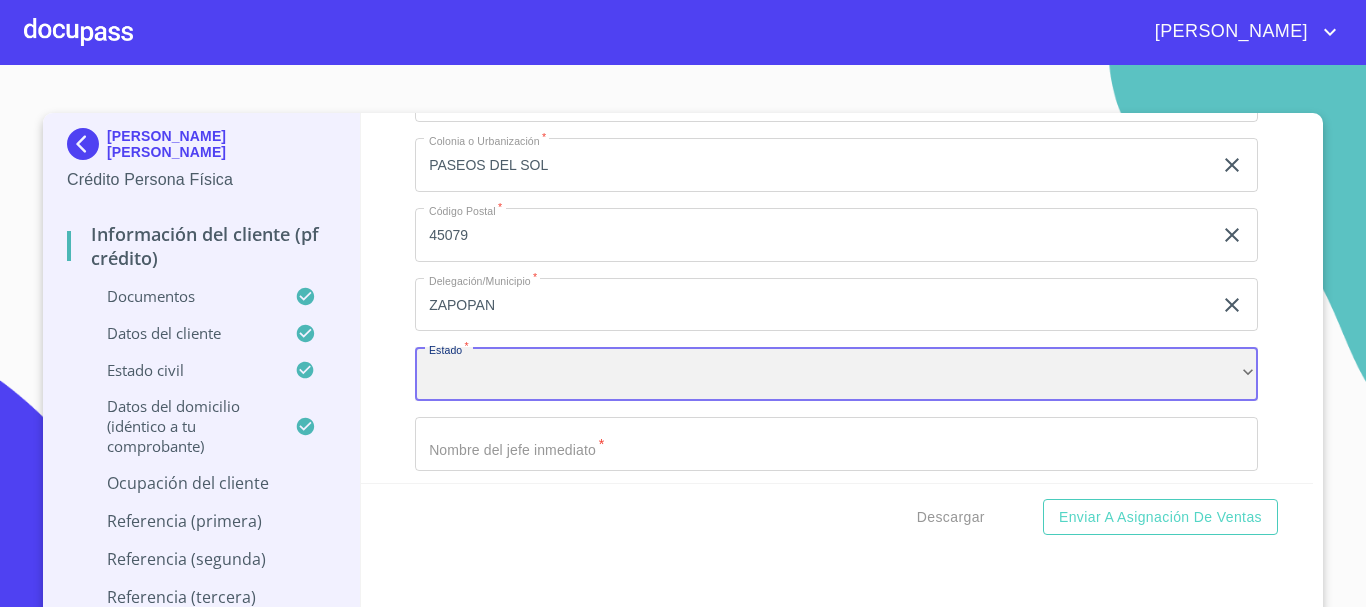 click on "​" at bounding box center (836, 374) 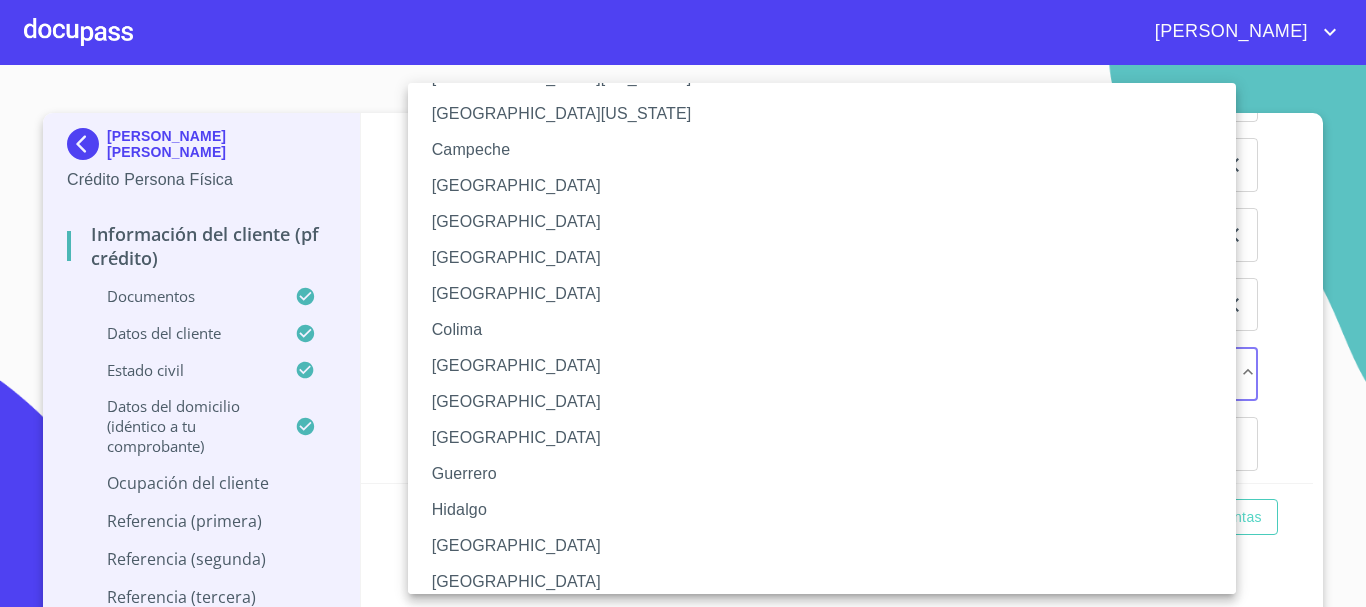scroll, scrollTop: 100, scrollLeft: 0, axis: vertical 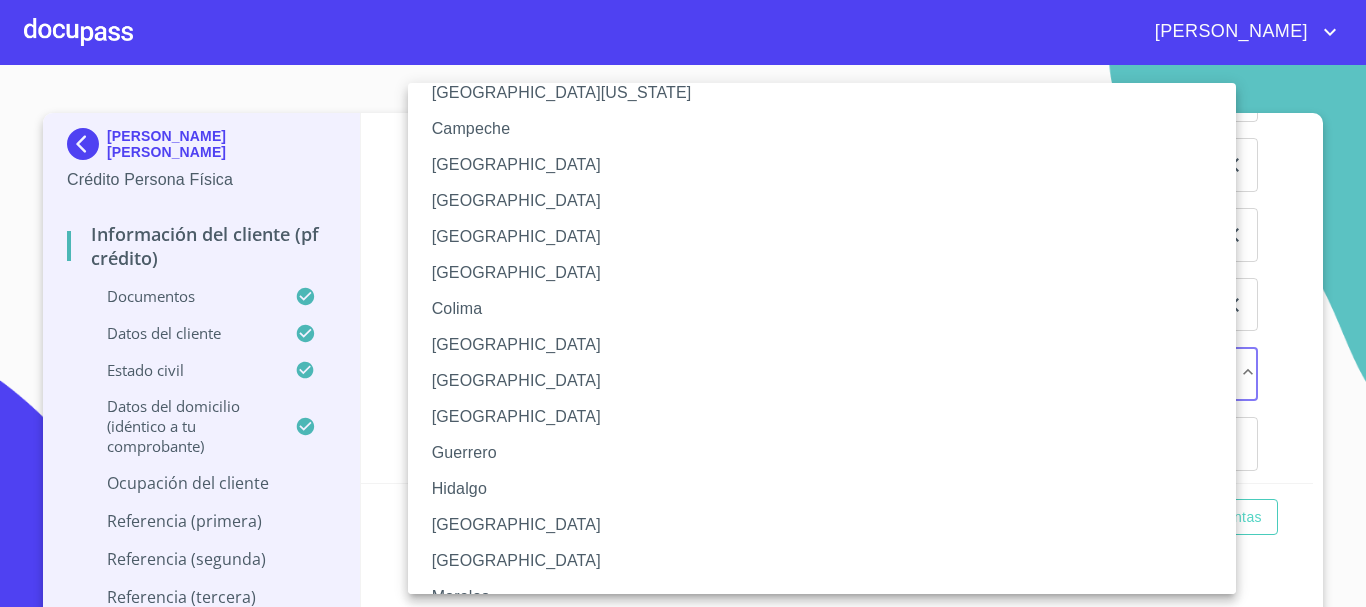 click on "[GEOGRAPHIC_DATA]" at bounding box center [829, 525] 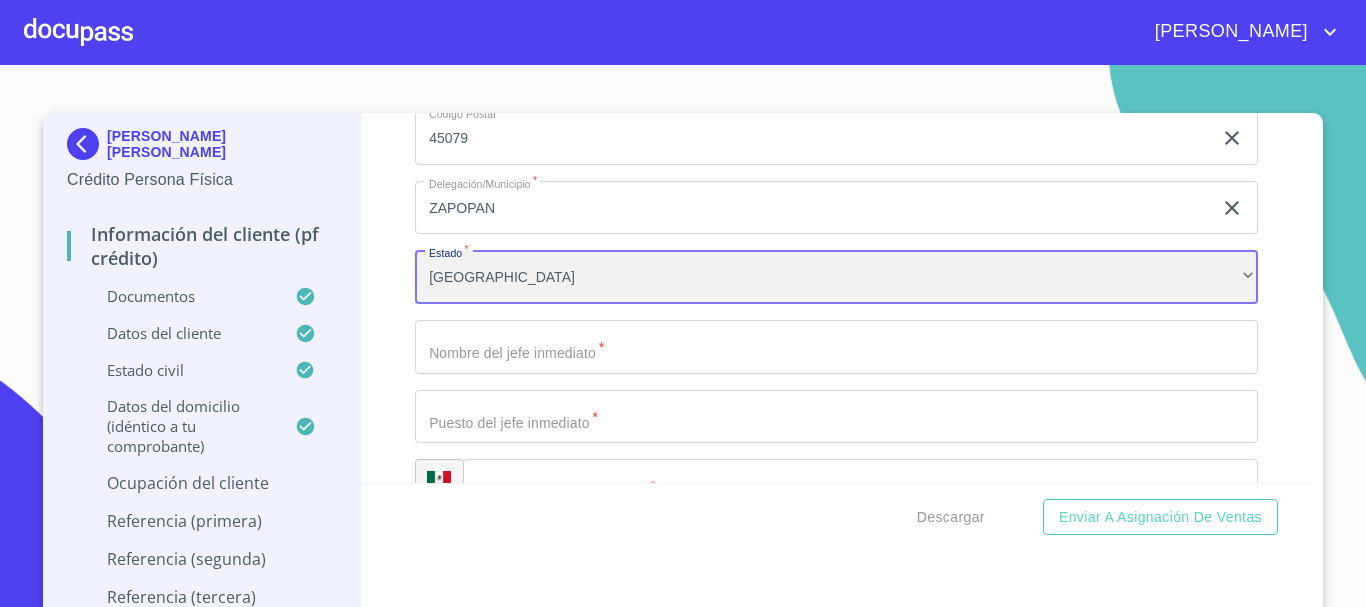 scroll, scrollTop: 8847, scrollLeft: 0, axis: vertical 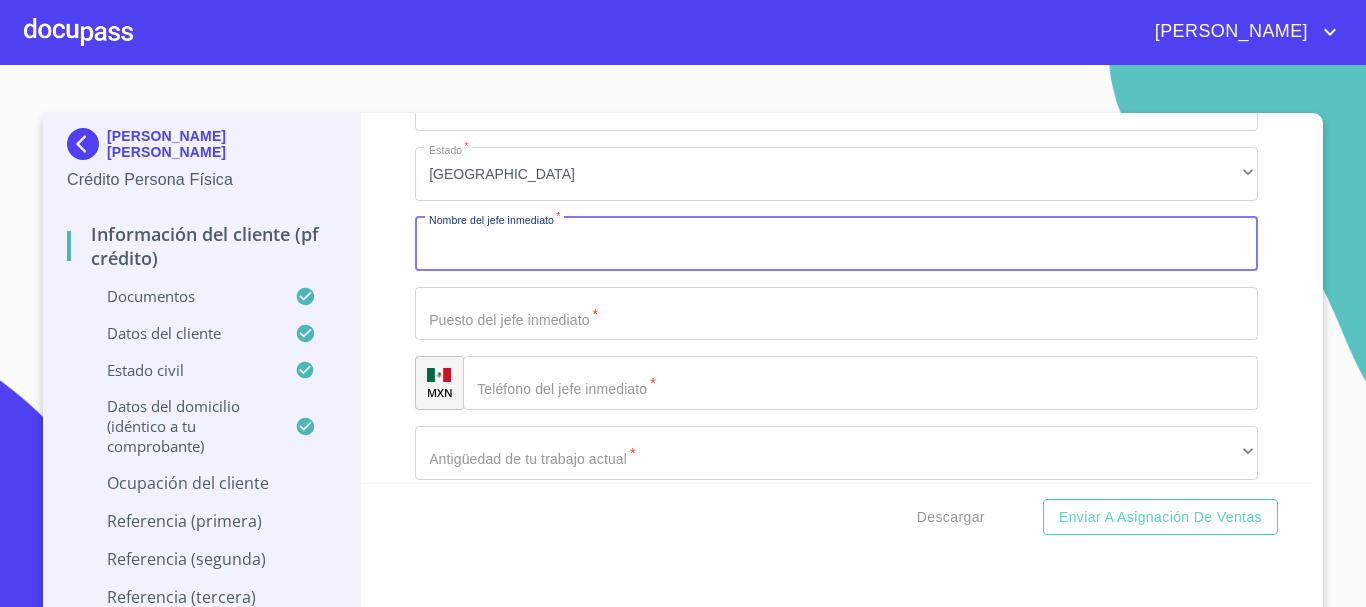 click on "Documento de identificación.   *" at bounding box center (836, 244) 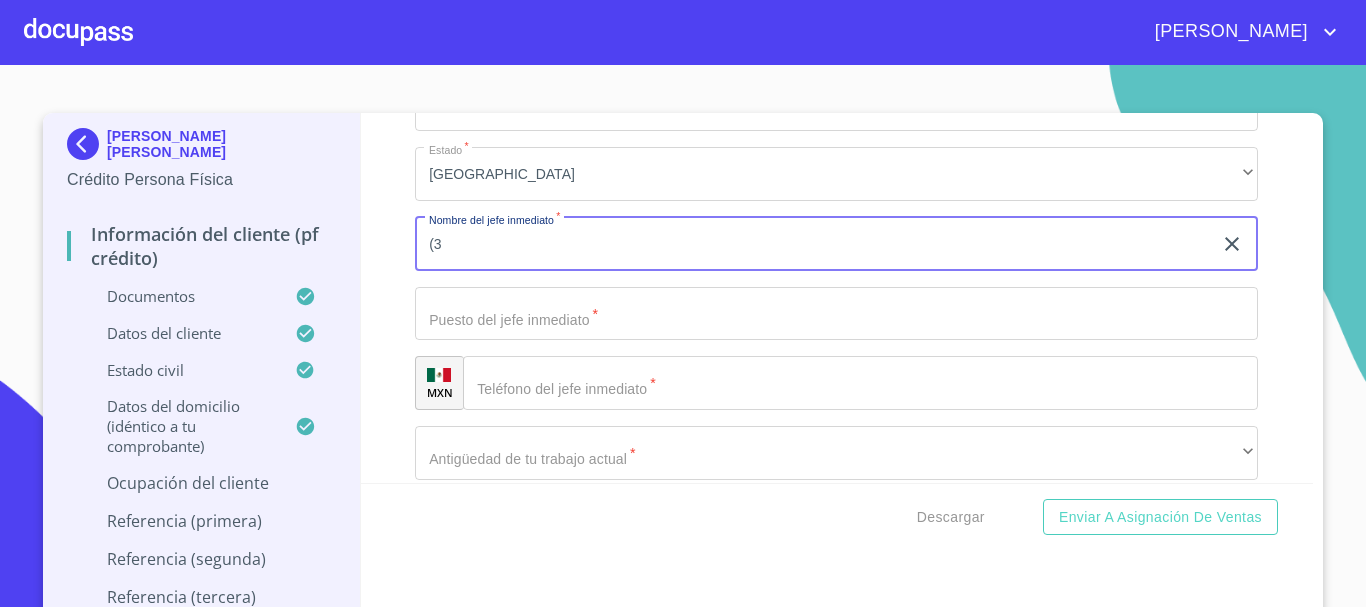type on "(" 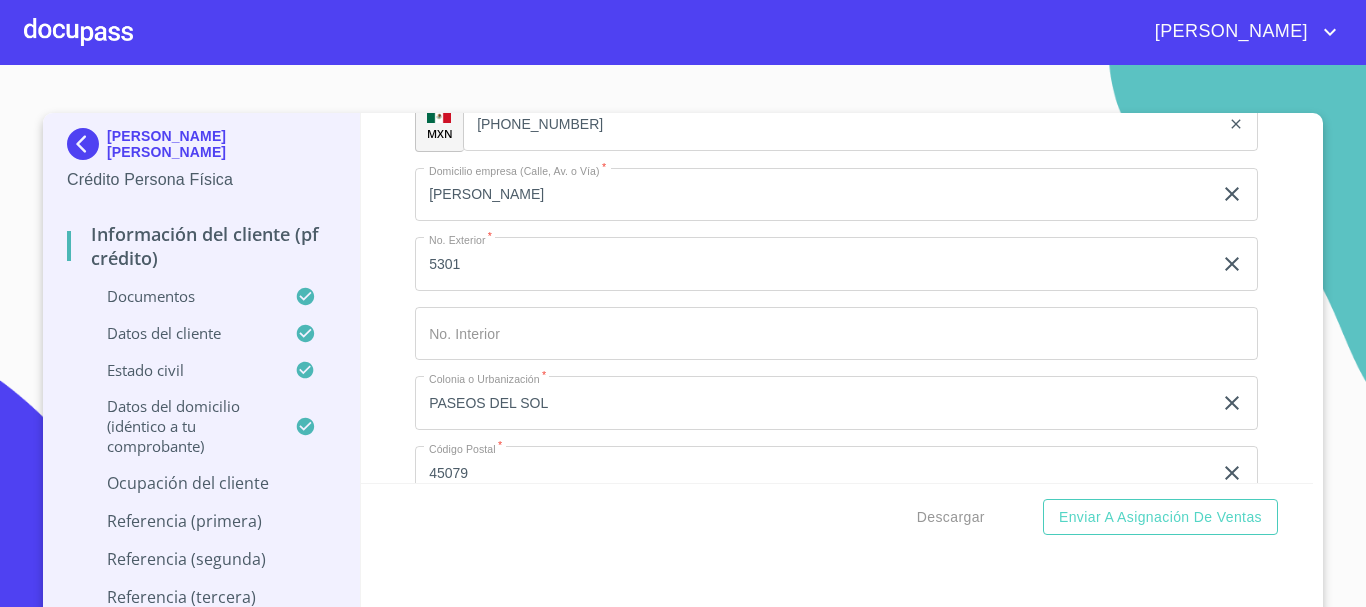 scroll, scrollTop: 8347, scrollLeft: 0, axis: vertical 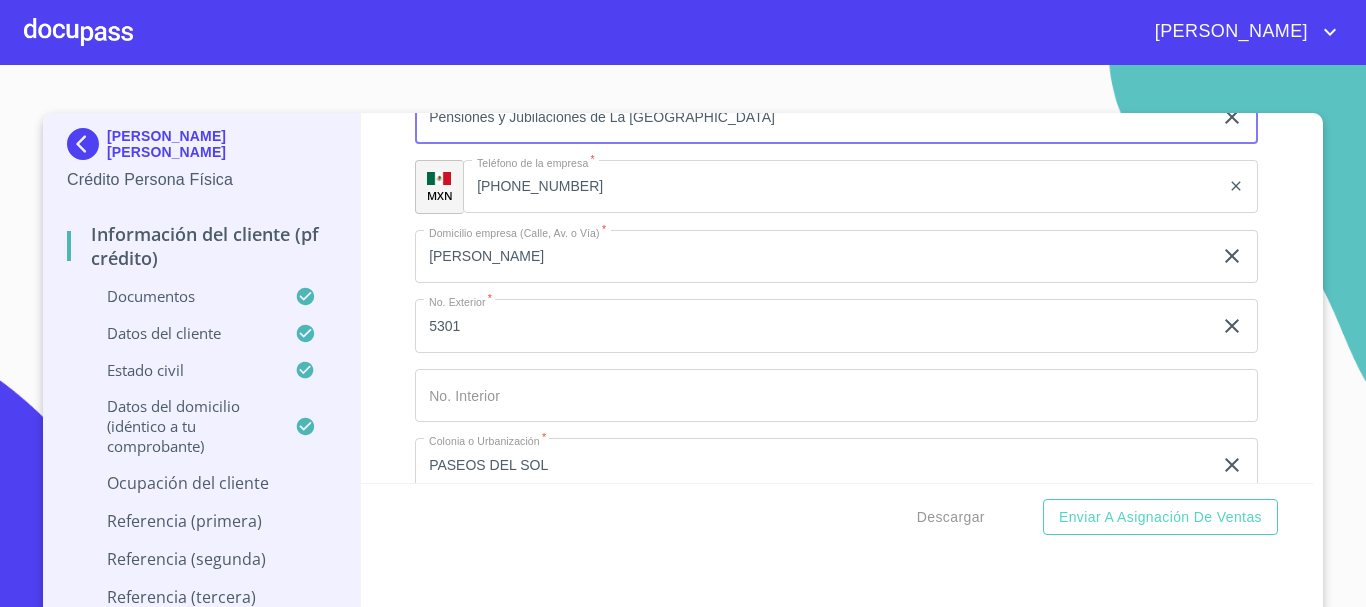 drag, startPoint x: 816, startPoint y: 142, endPoint x: 412, endPoint y: 145, distance: 404.01114 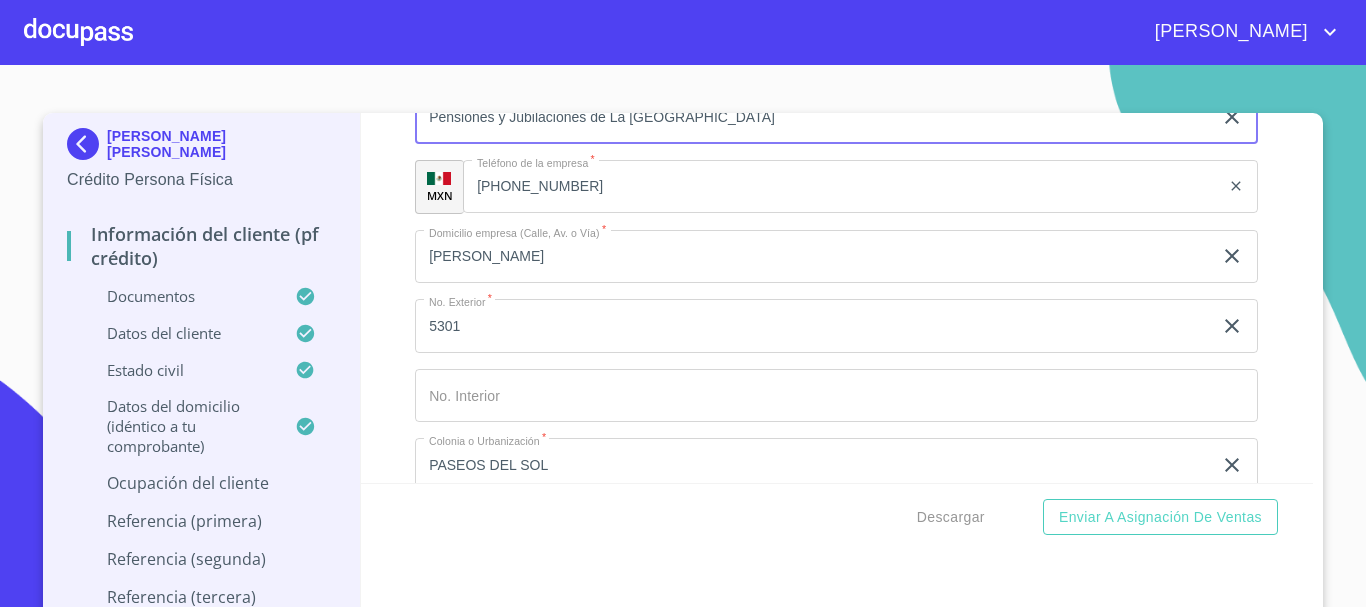 click on "Pensiones y Jubilaciones de La Universidad de Guadalajara" at bounding box center [813, 117] 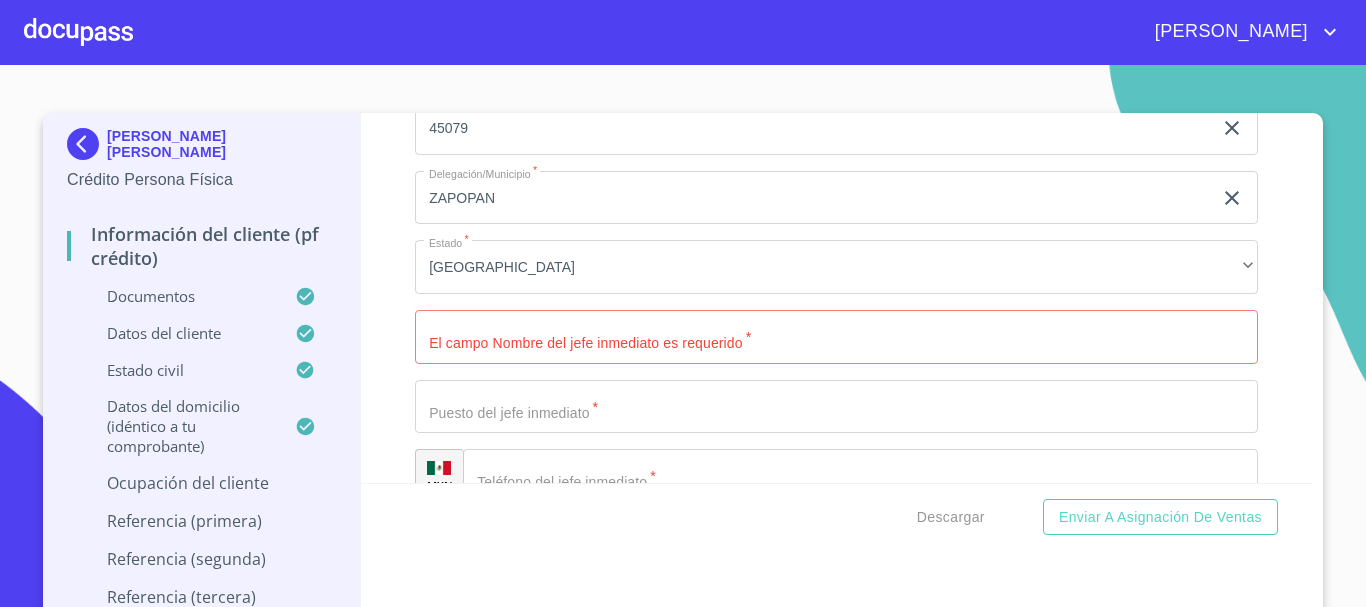 scroll, scrollTop: 8847, scrollLeft: 0, axis: vertical 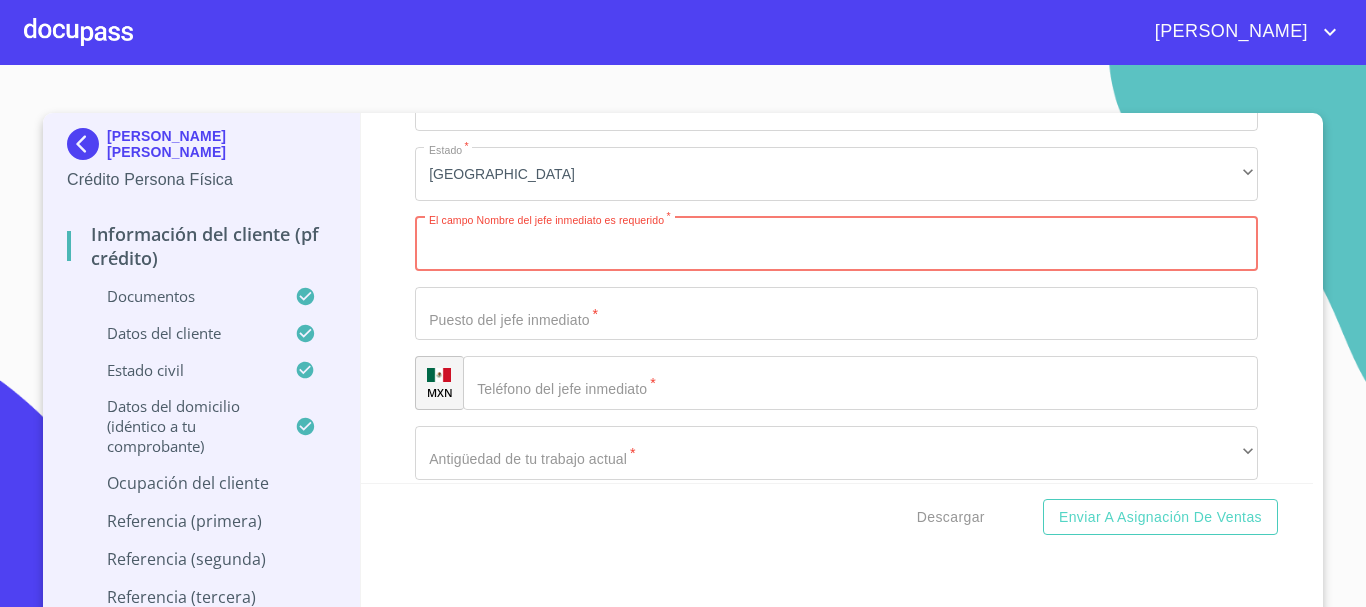 click on "Documento de identificación.   *" at bounding box center (836, 244) 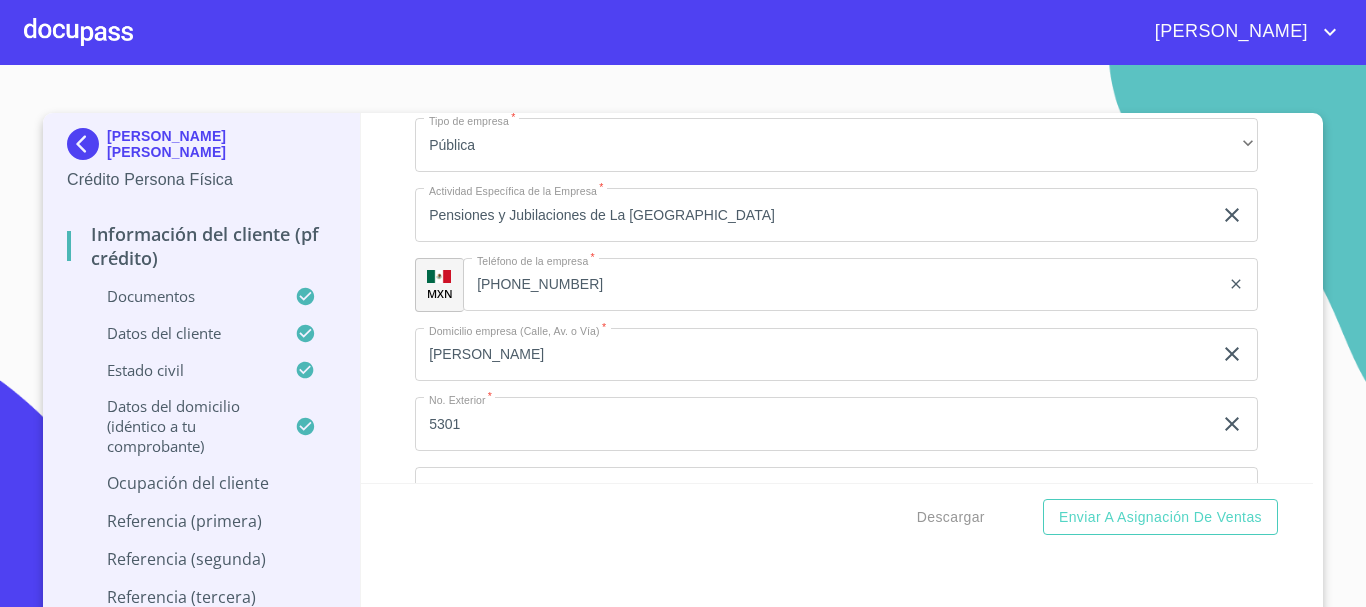 scroll, scrollTop: 8247, scrollLeft: 0, axis: vertical 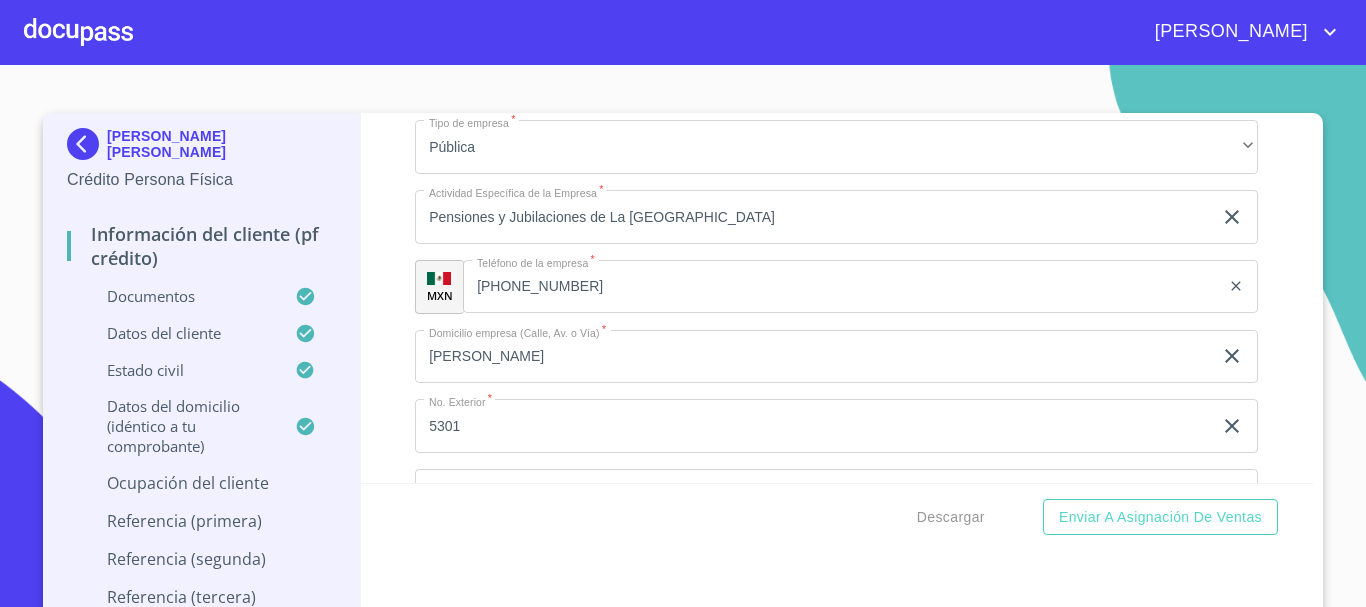 type on "Pensiones y Jubilaciones de La Universidad de Guadalajara" 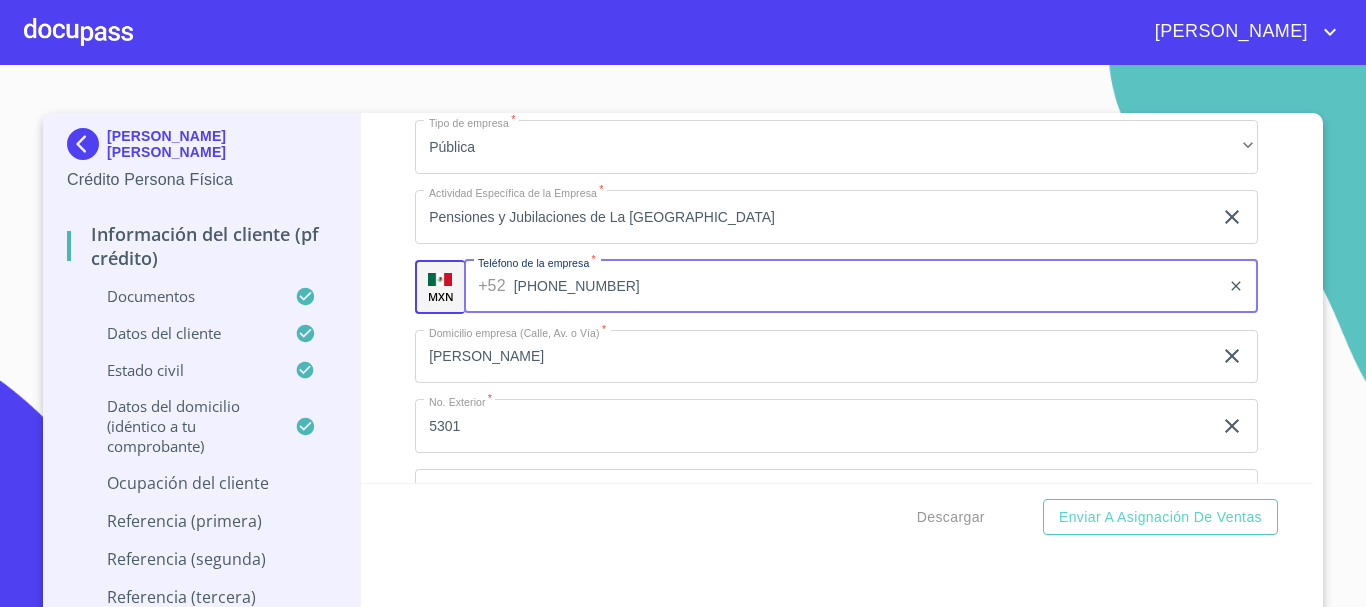 drag, startPoint x: 614, startPoint y: 308, endPoint x: 496, endPoint y: 315, distance: 118.20744 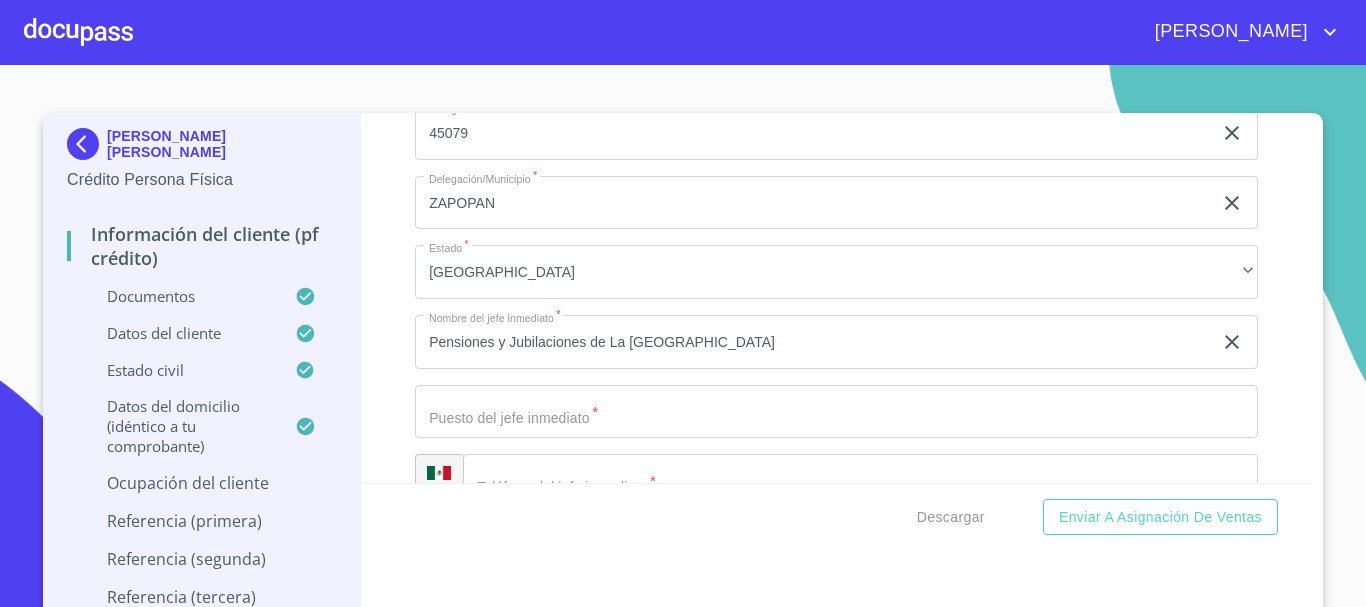 scroll, scrollTop: 8947, scrollLeft: 0, axis: vertical 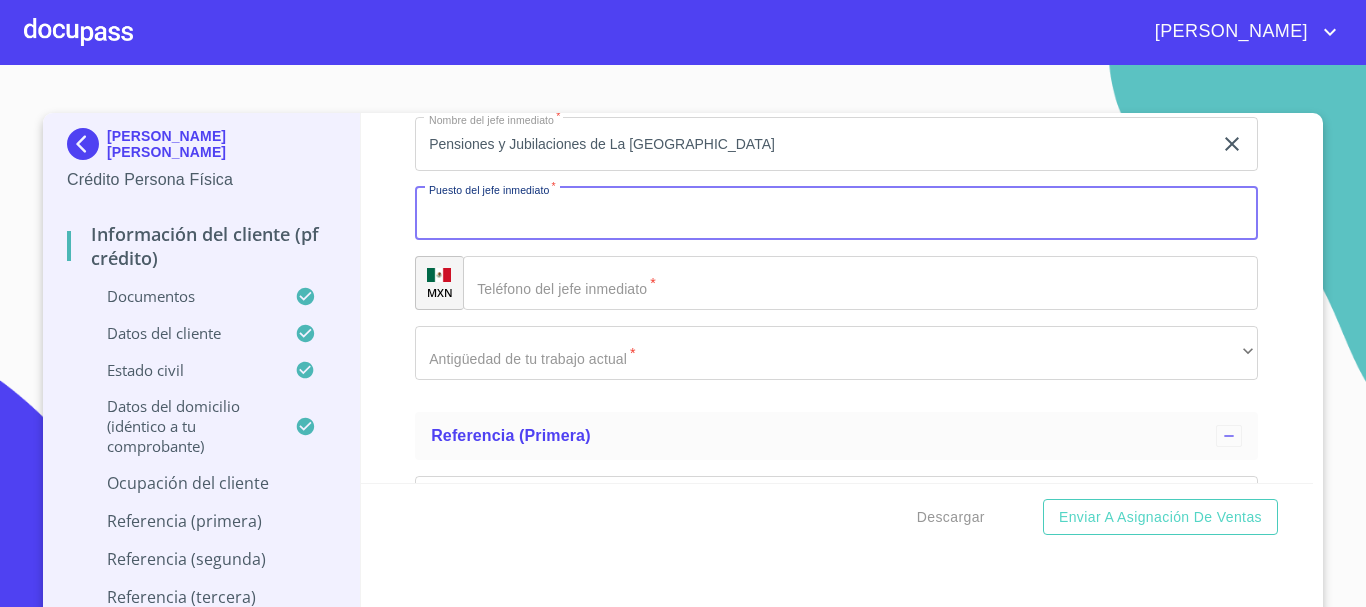 click on "Documento de identificación.   *" at bounding box center [836, 214] 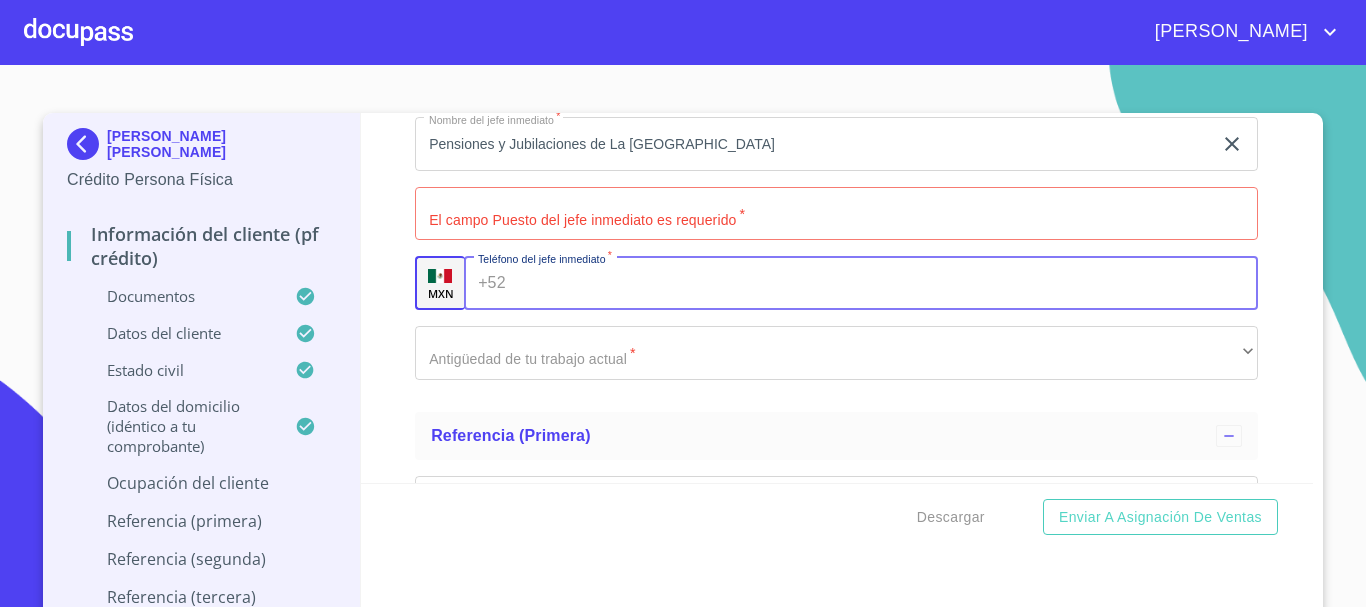 paste on "[PHONE_NUMBER]" 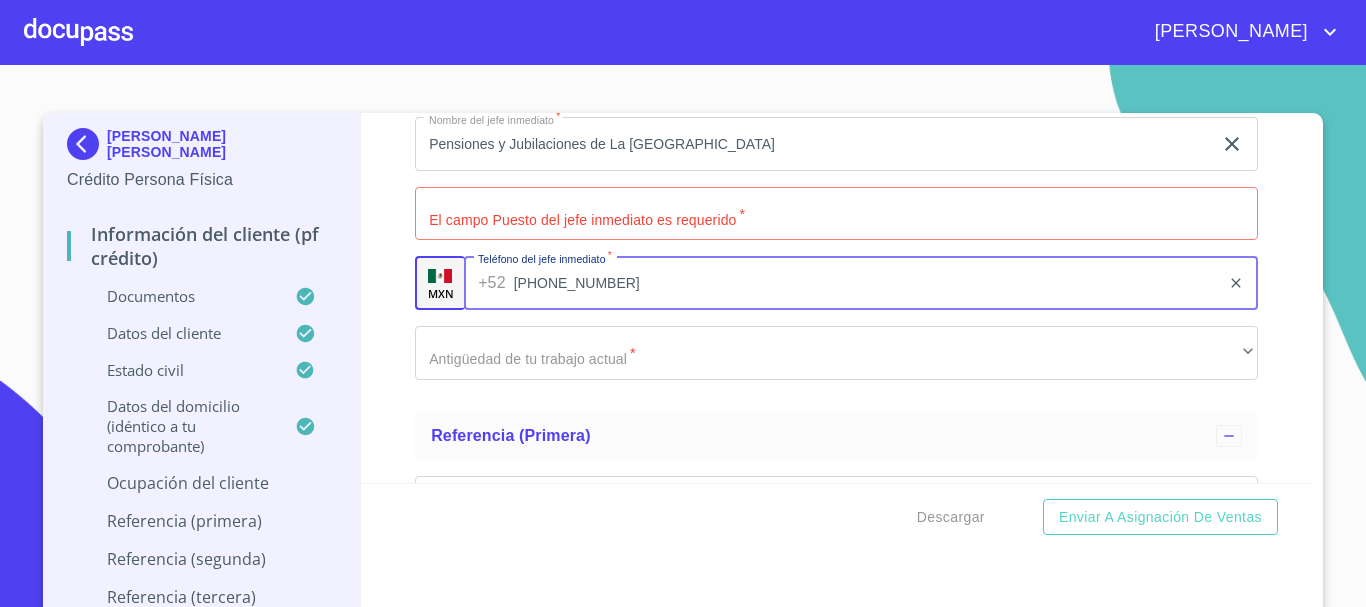 type on "[PHONE_NUMBER]" 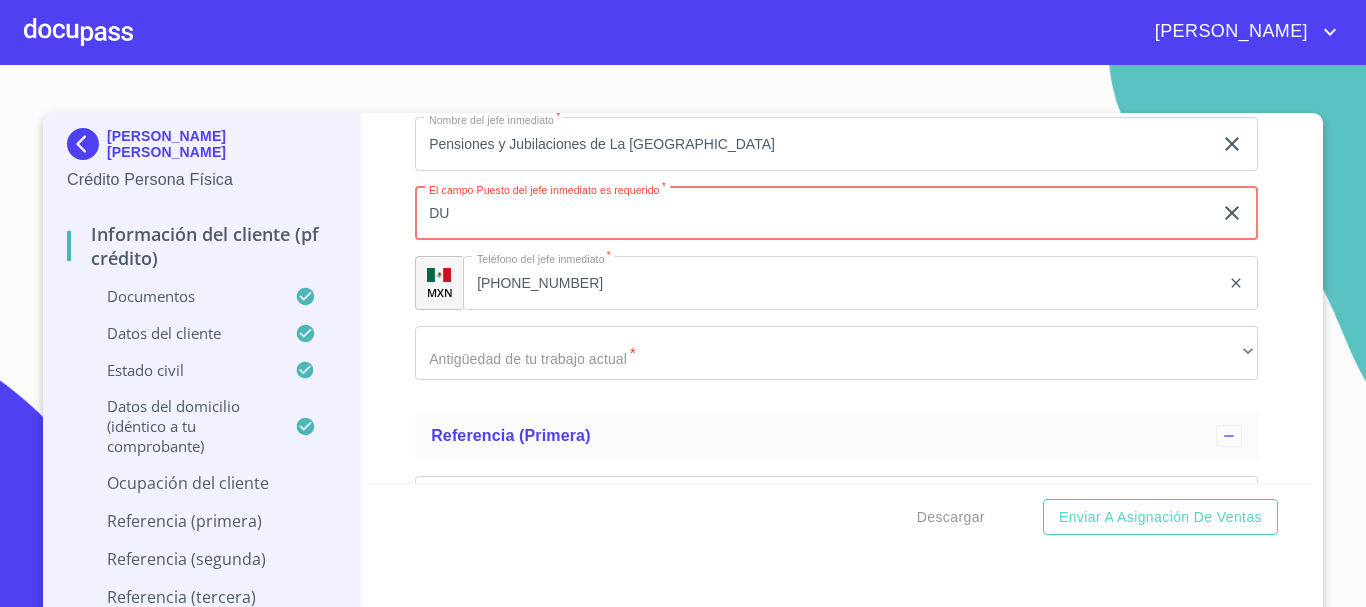 type on "D" 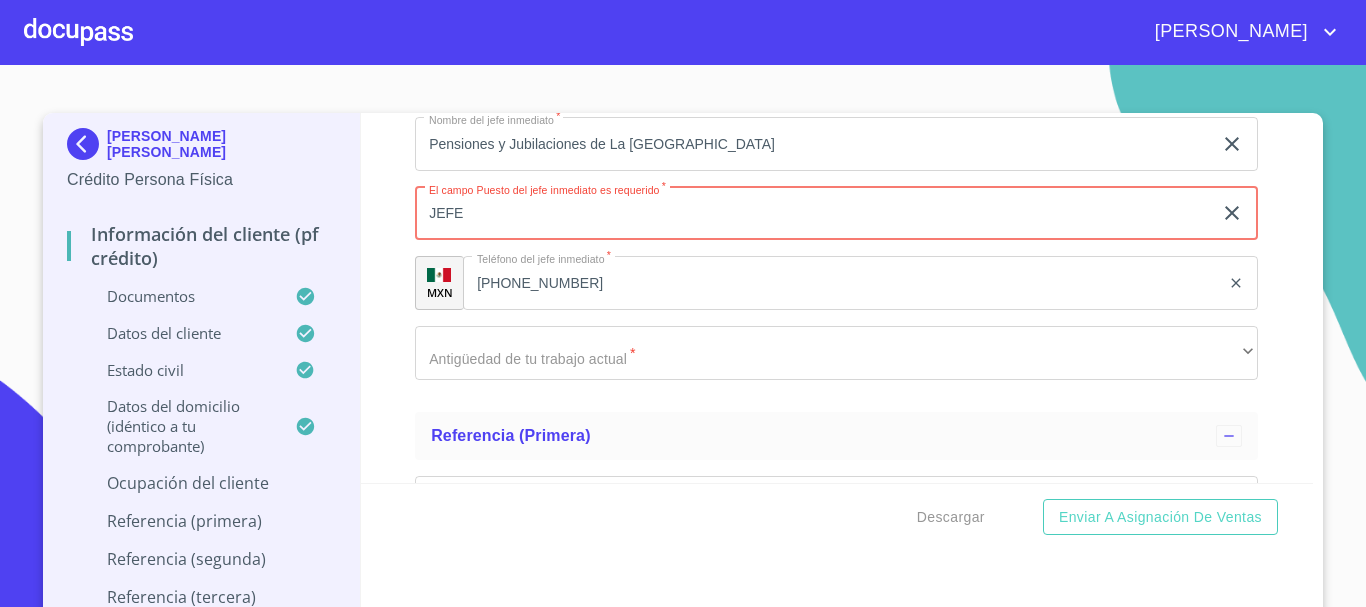type on "JEFE" 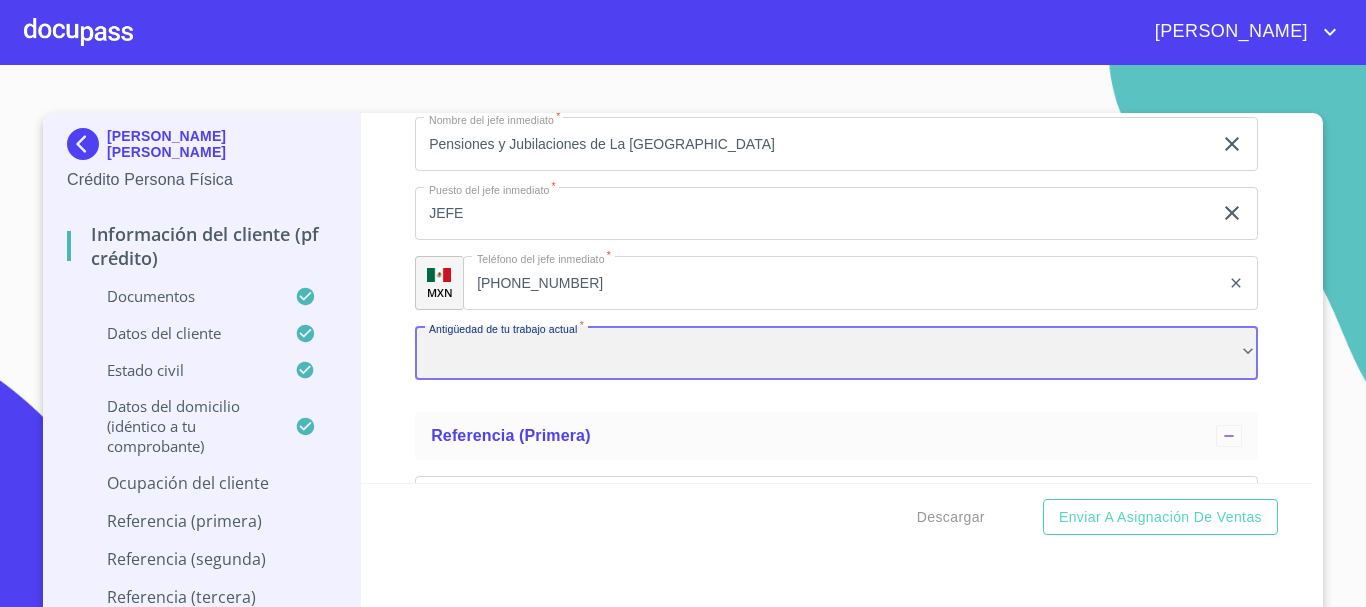 click on "​" at bounding box center (836, 353) 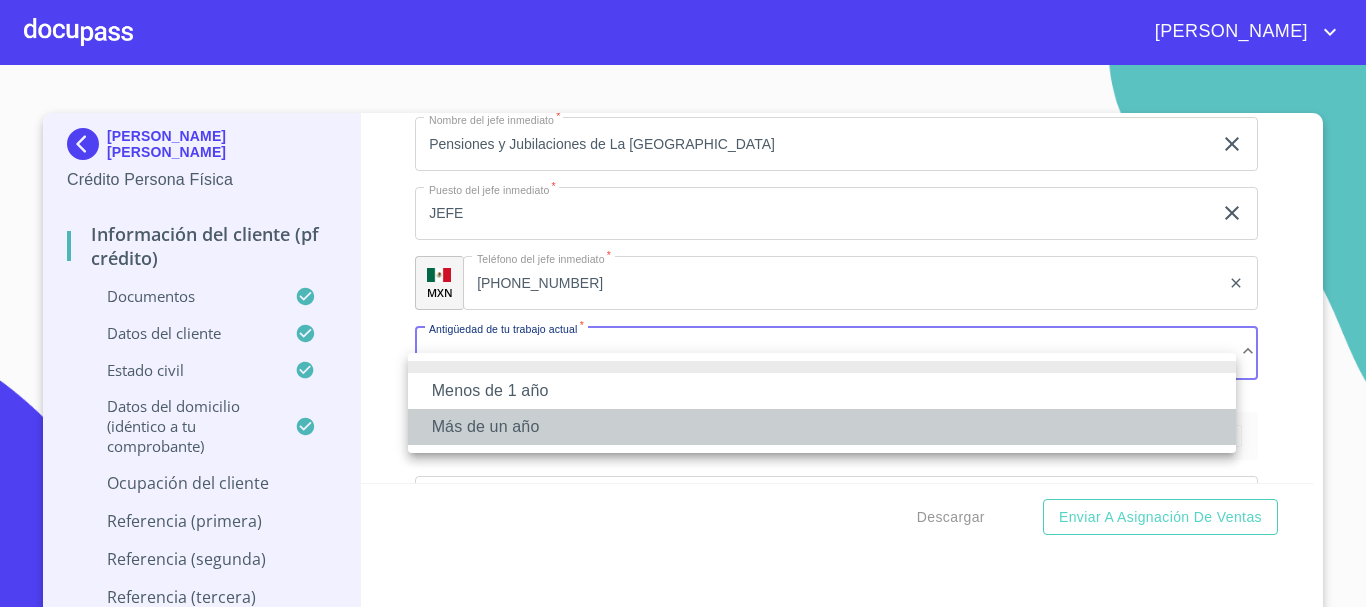 click on "Más de un año" at bounding box center (822, 427) 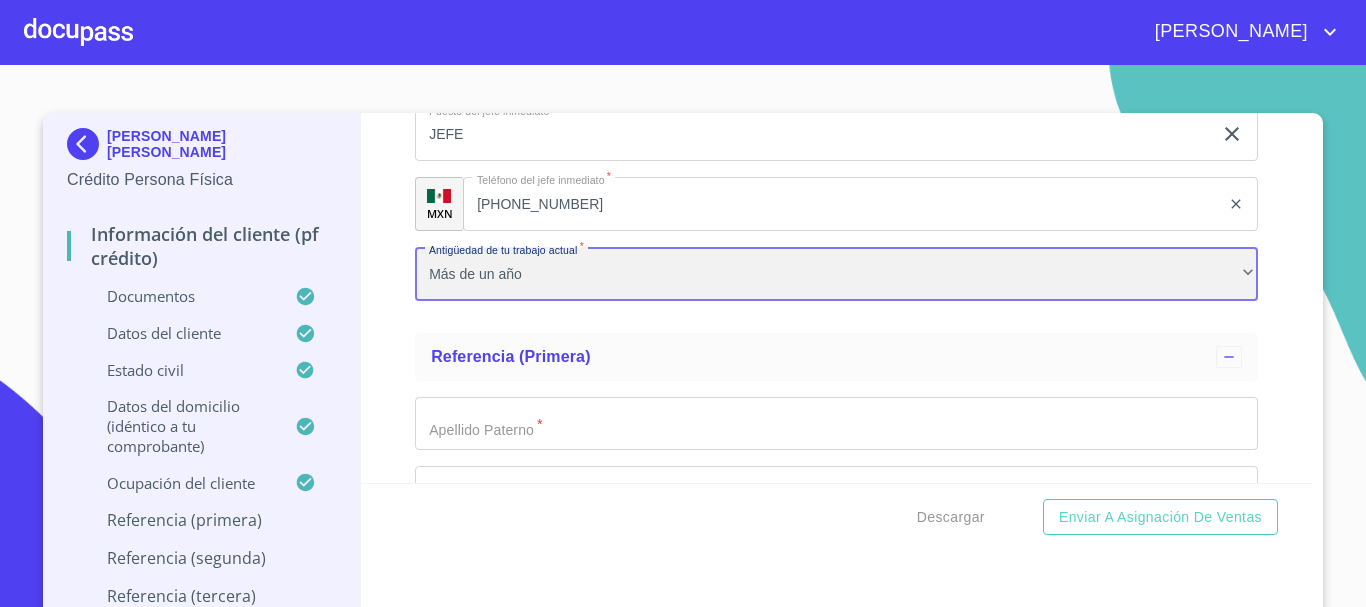 scroll, scrollTop: 9147, scrollLeft: 0, axis: vertical 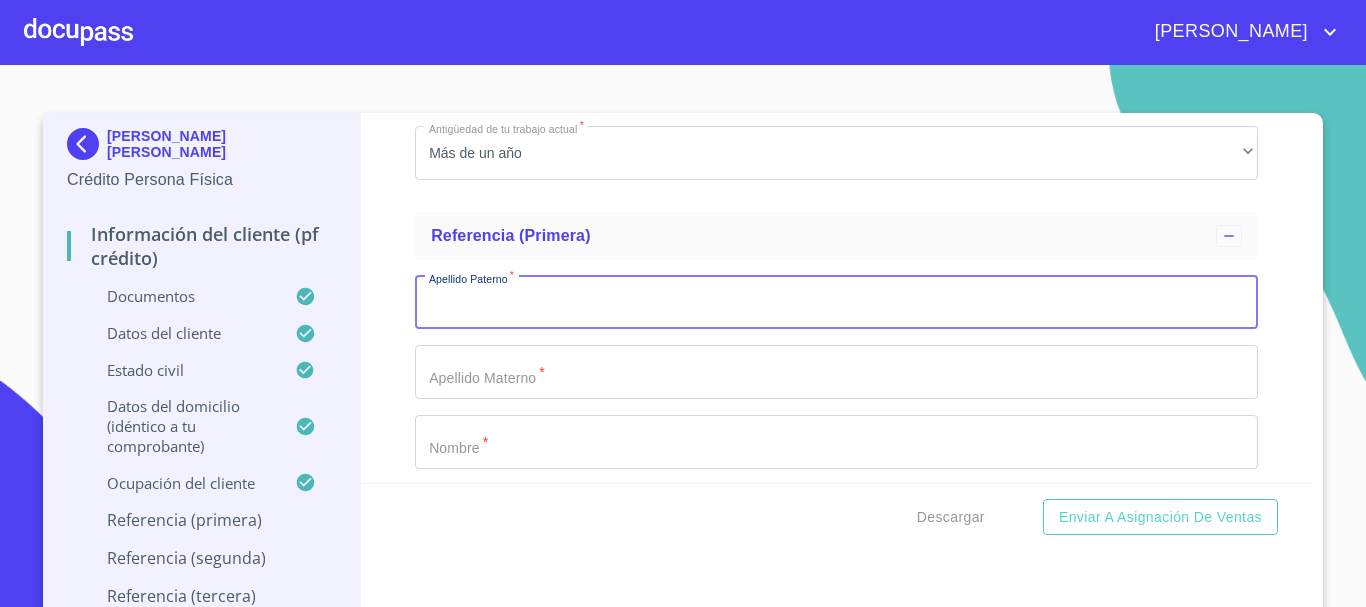 click on "Documento de identificación.   *" at bounding box center [836, 303] 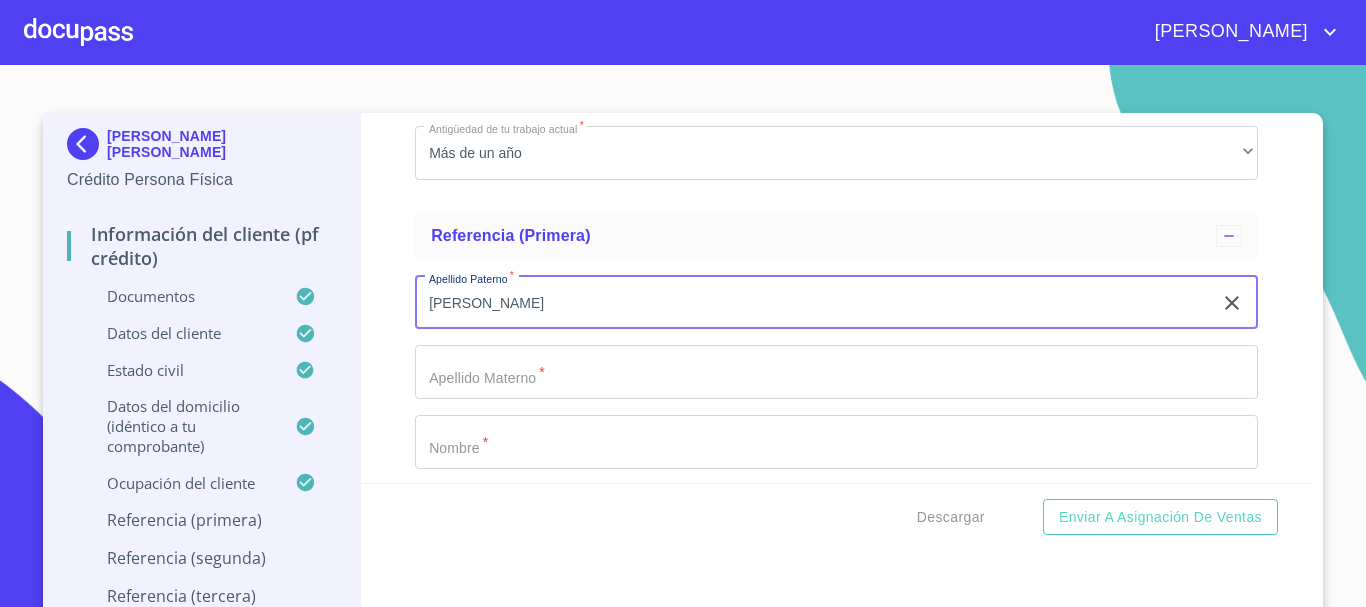 type on "ALVAREZ" 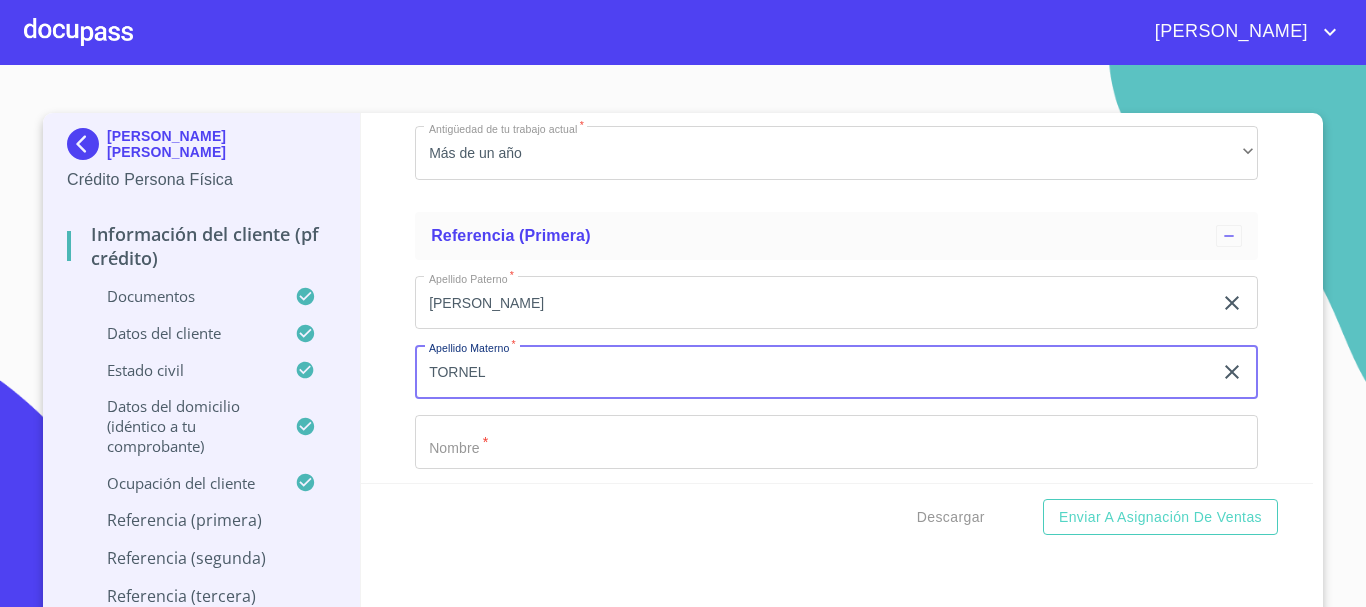 type on "TORNEL" 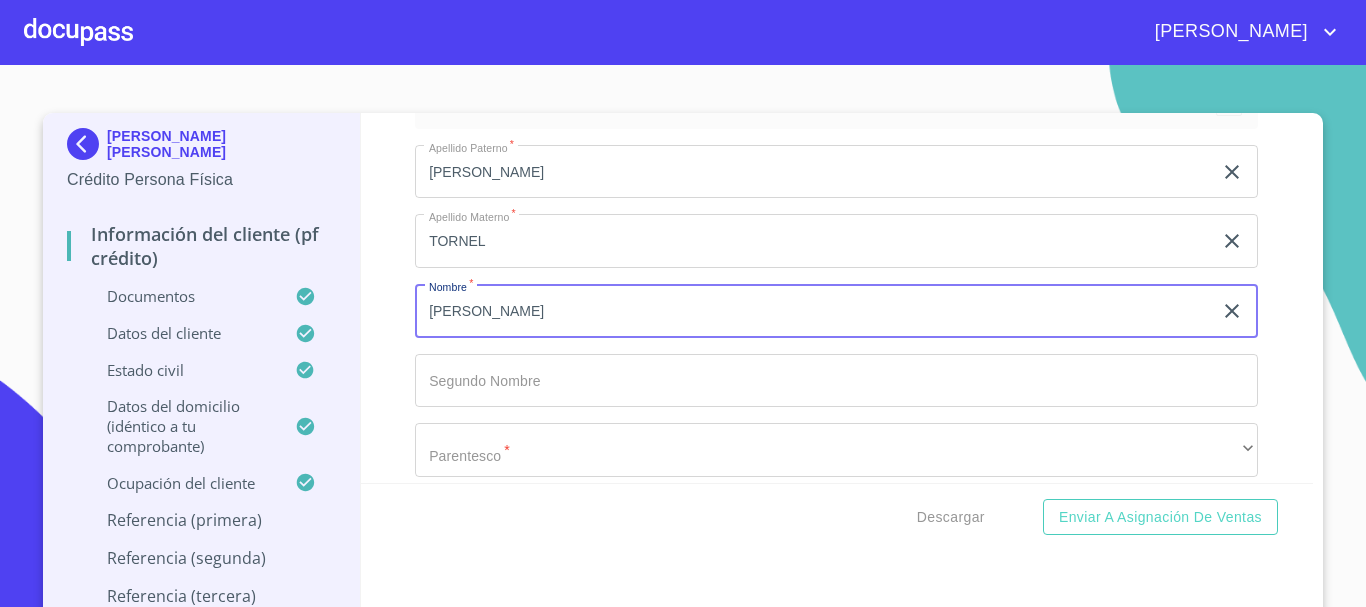 scroll, scrollTop: 9457, scrollLeft: 0, axis: vertical 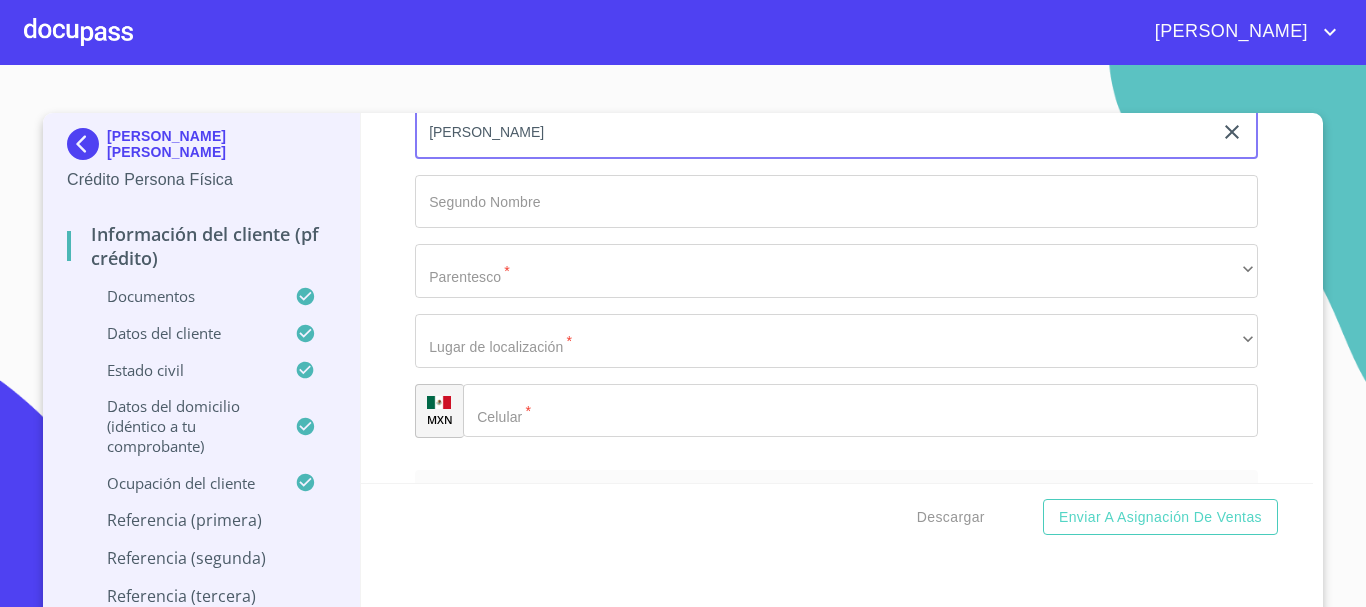 type on "EDUARDO" 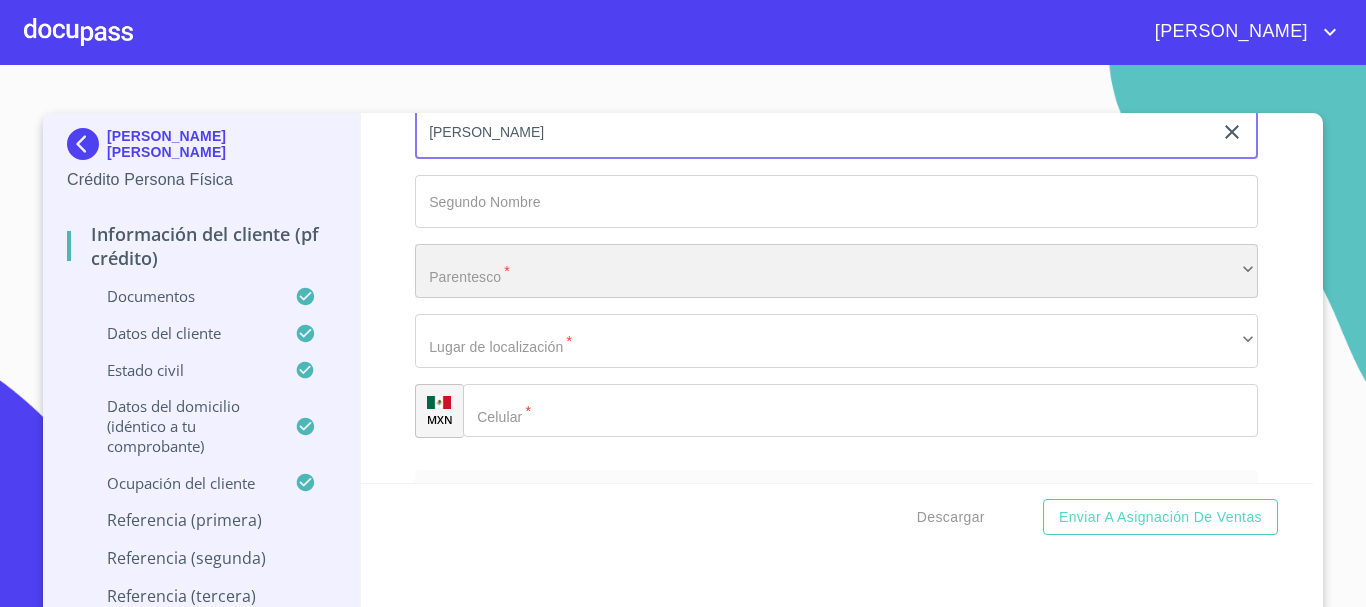 click on "​" at bounding box center (836, 271) 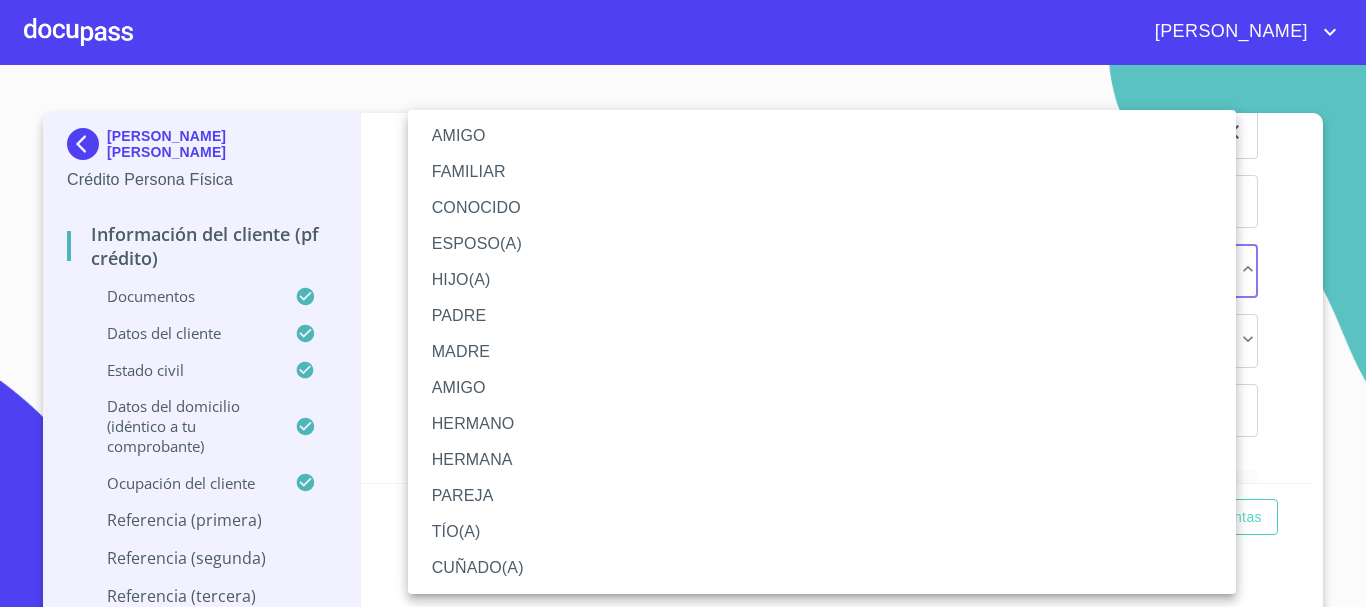 click on "CONOCIDO" at bounding box center [822, 208] 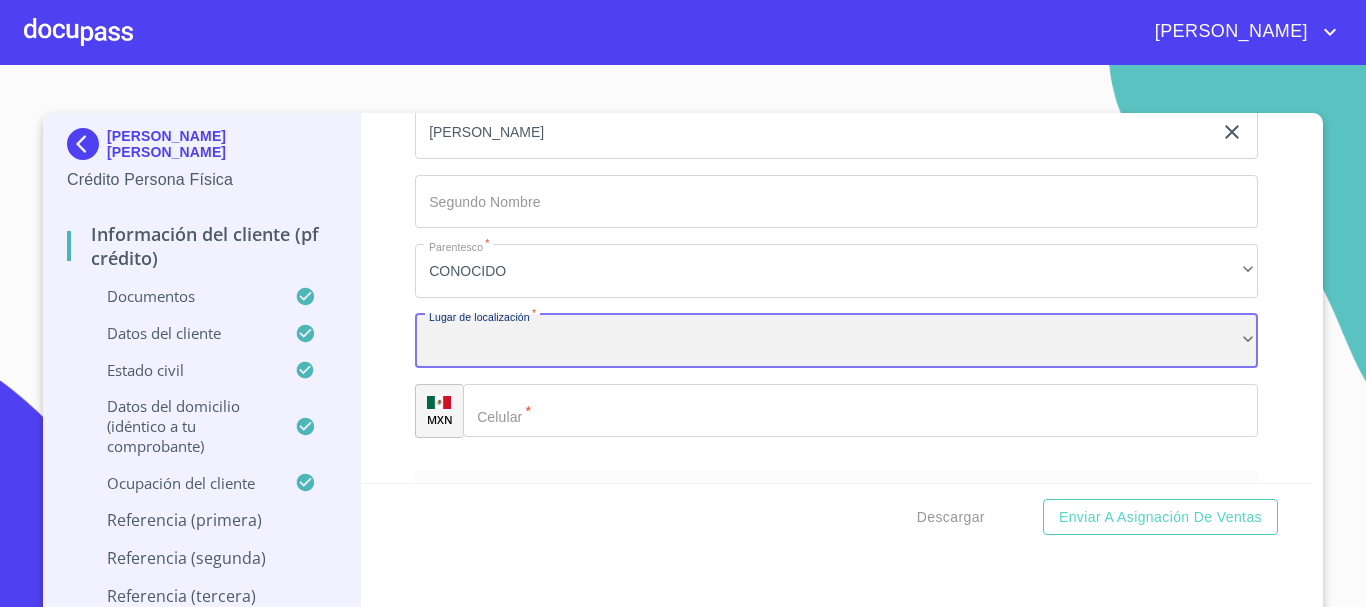 click on "​" at bounding box center (836, 341) 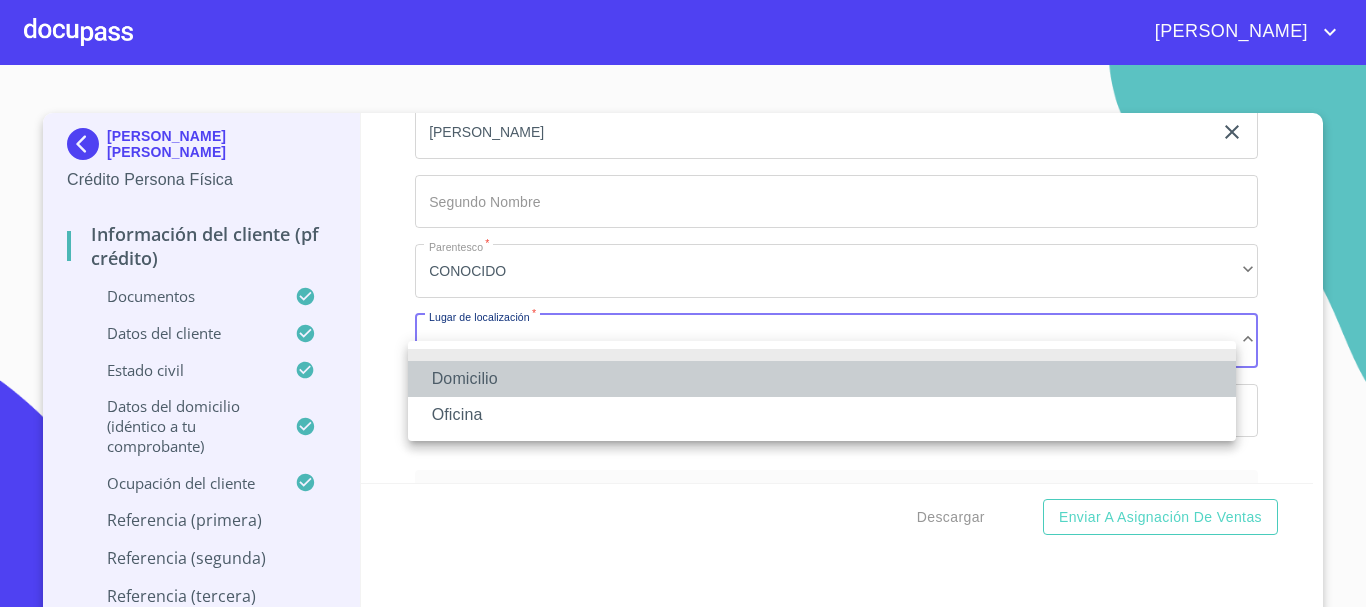 click on "Domicilio" at bounding box center [822, 379] 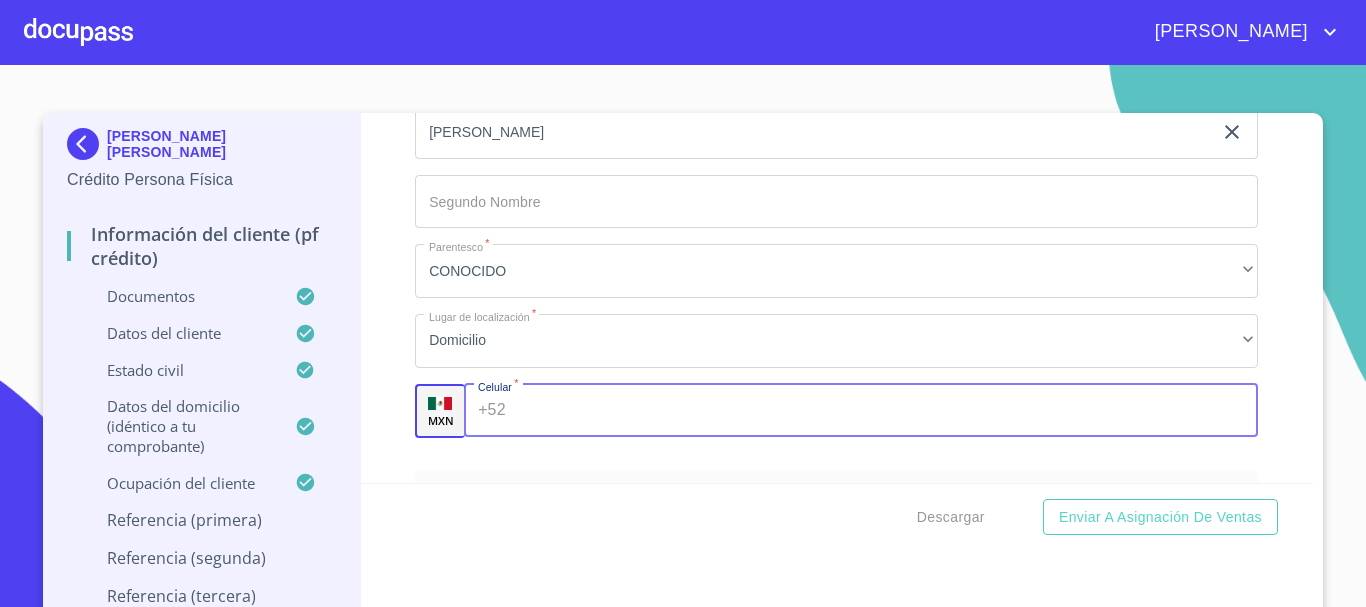 click on "Documento de identificación.   *" at bounding box center (886, 411) 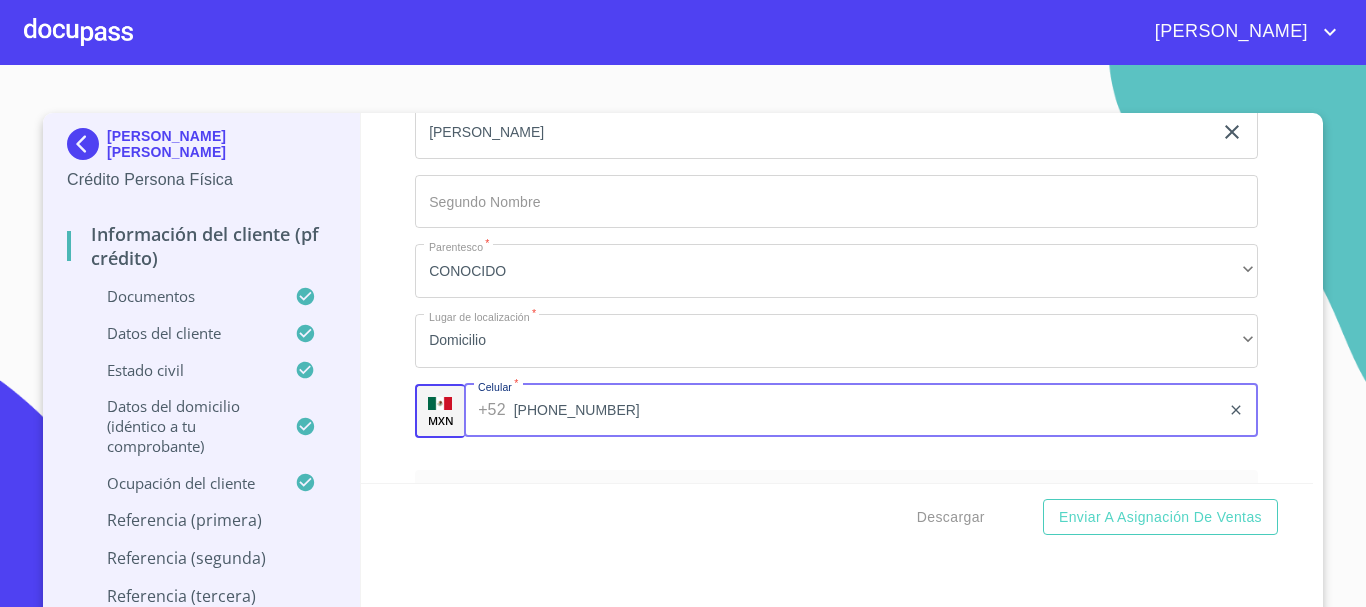 scroll, scrollTop: 9657, scrollLeft: 0, axis: vertical 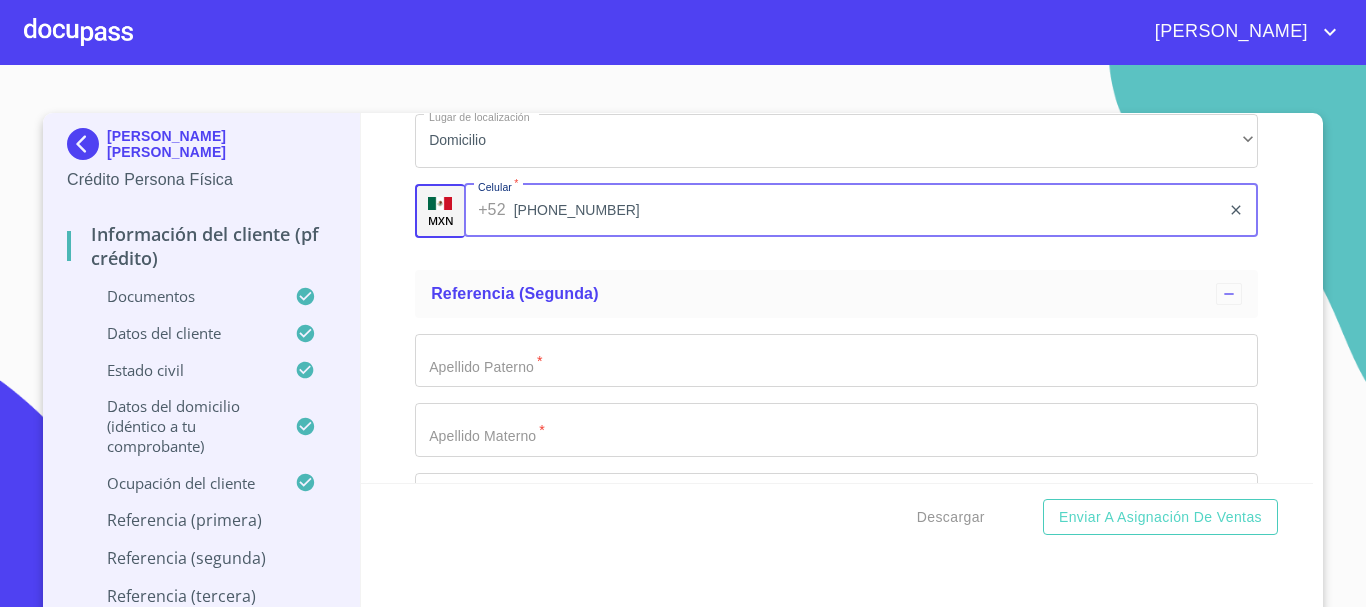 type on "(33)16680508" 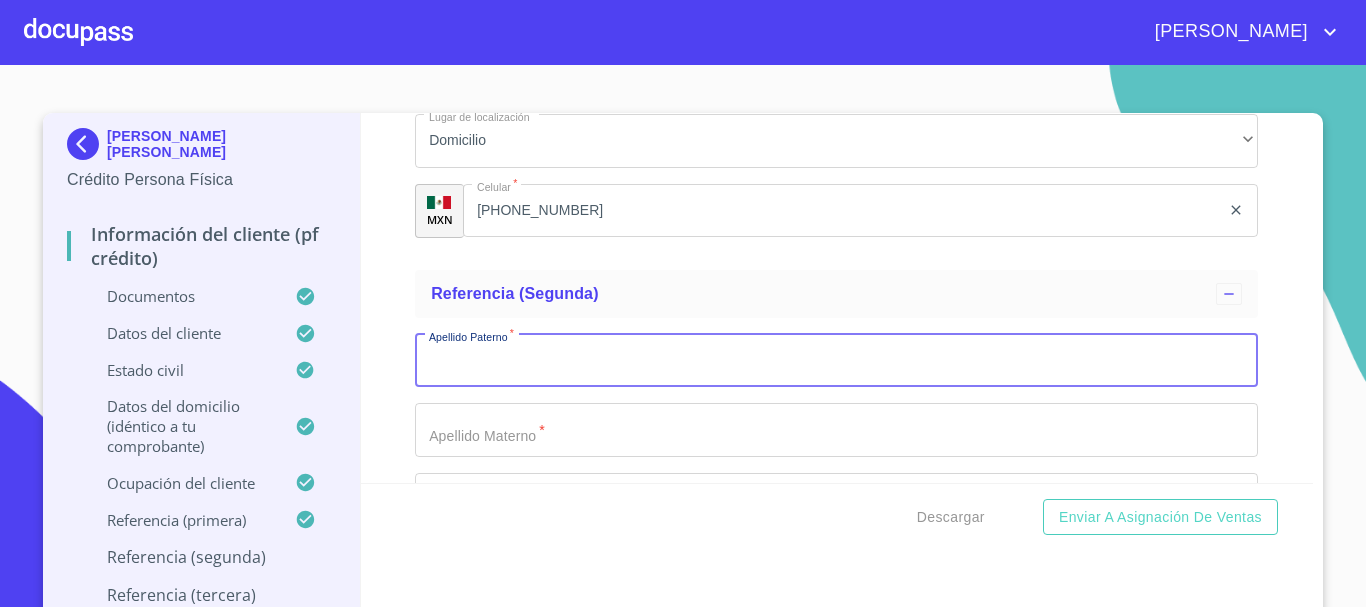 click on "Documento de identificación.   *" at bounding box center (836, 361) 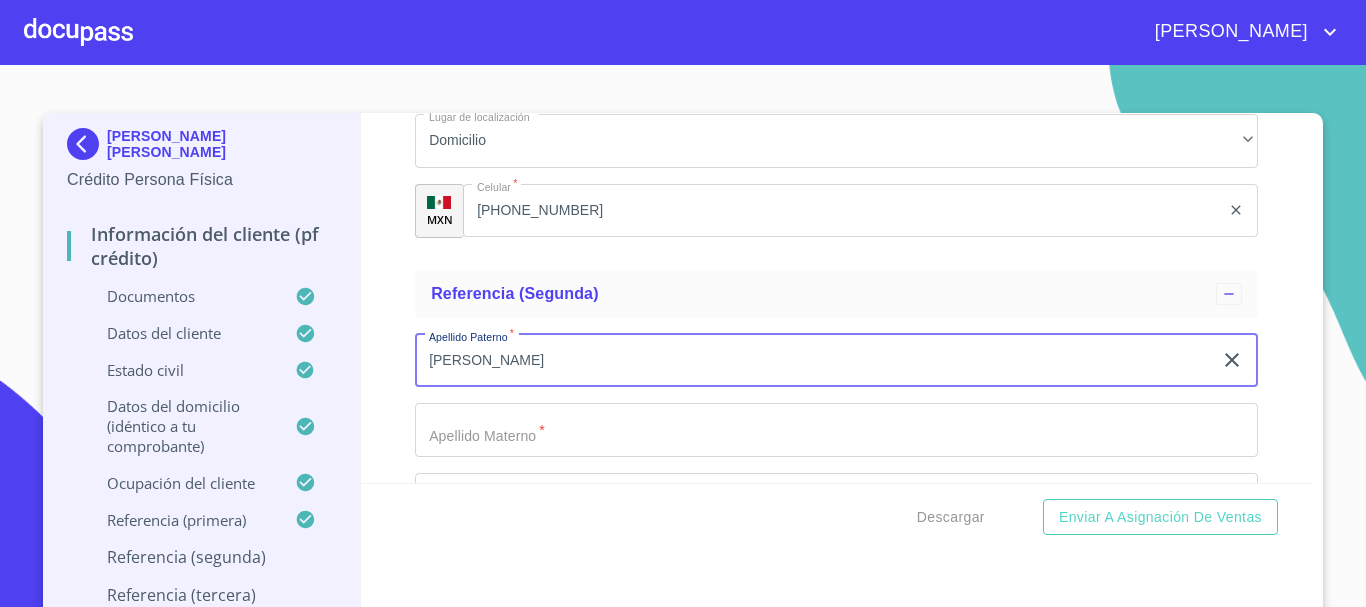 type on "GONZALEZ" 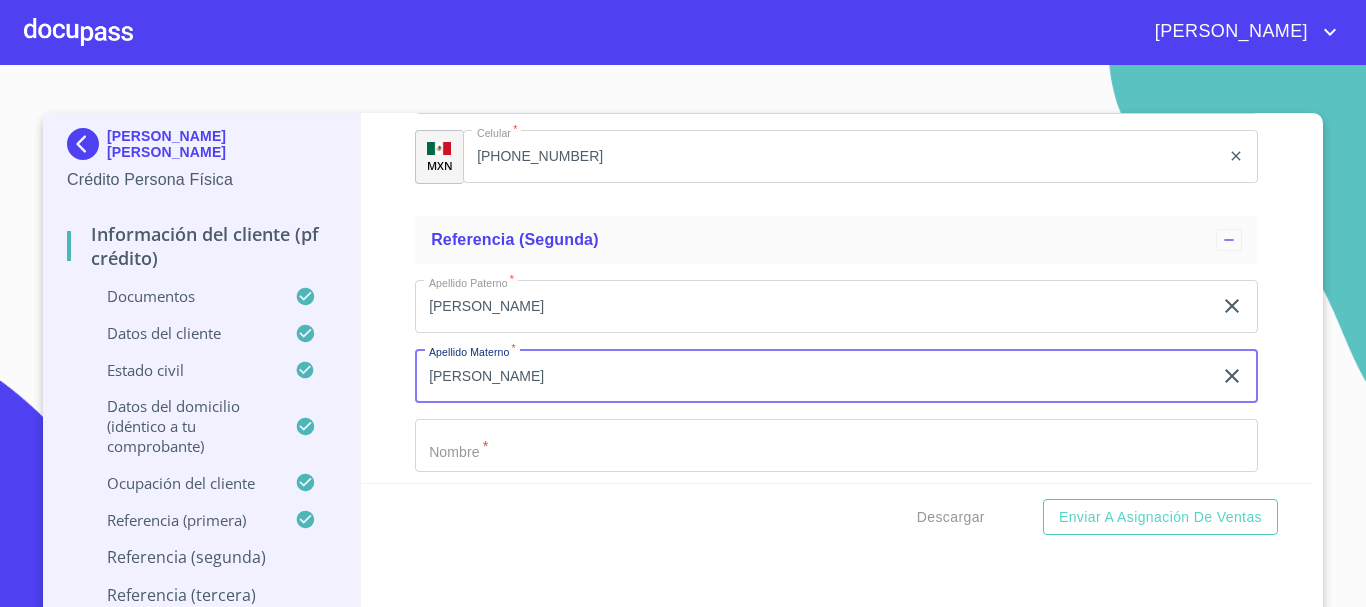 scroll, scrollTop: 9757, scrollLeft: 0, axis: vertical 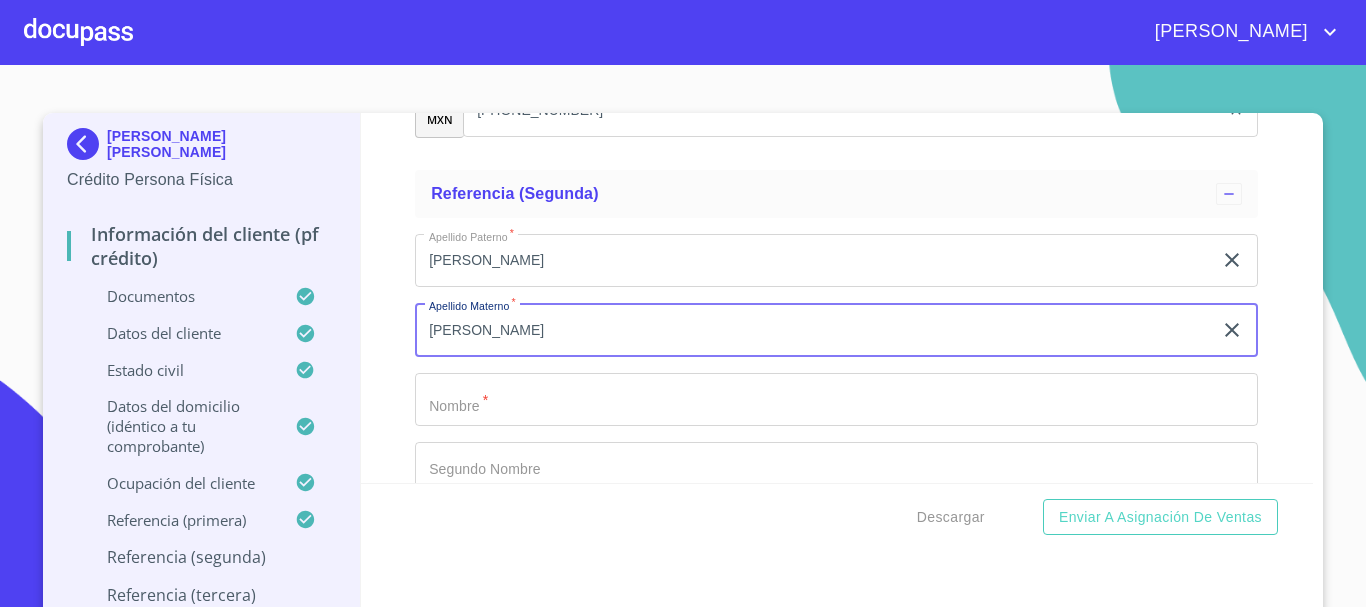 type on "BARBA" 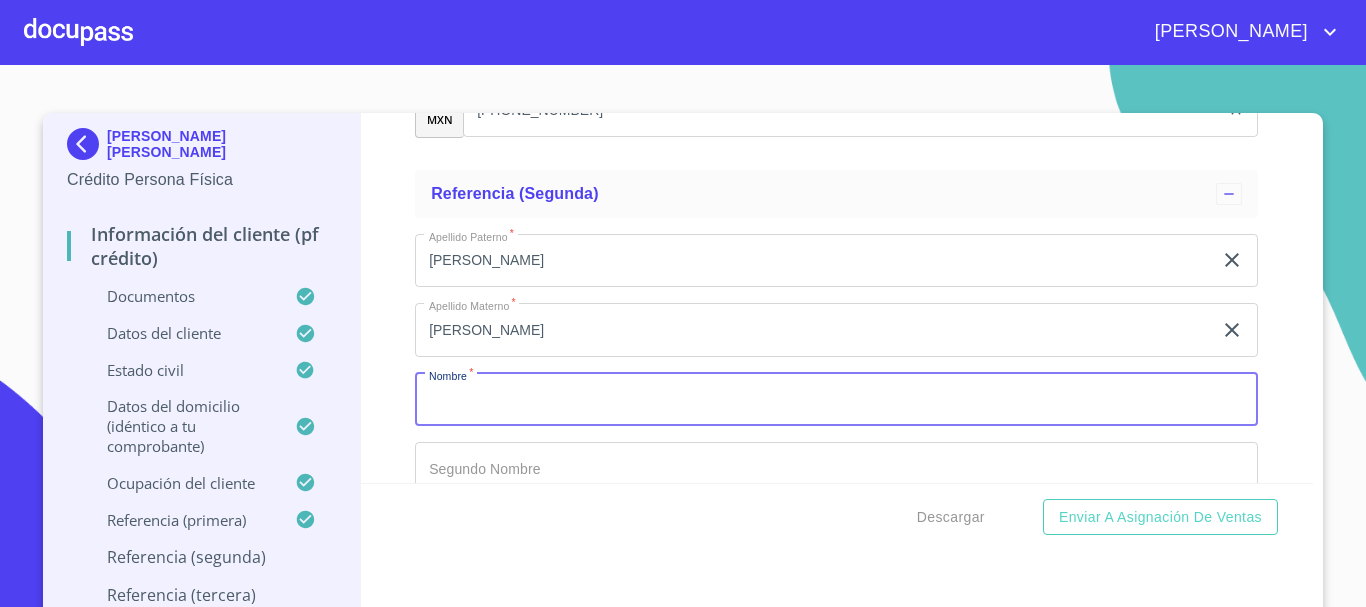 click on "Documento de identificación.   *" at bounding box center (836, 400) 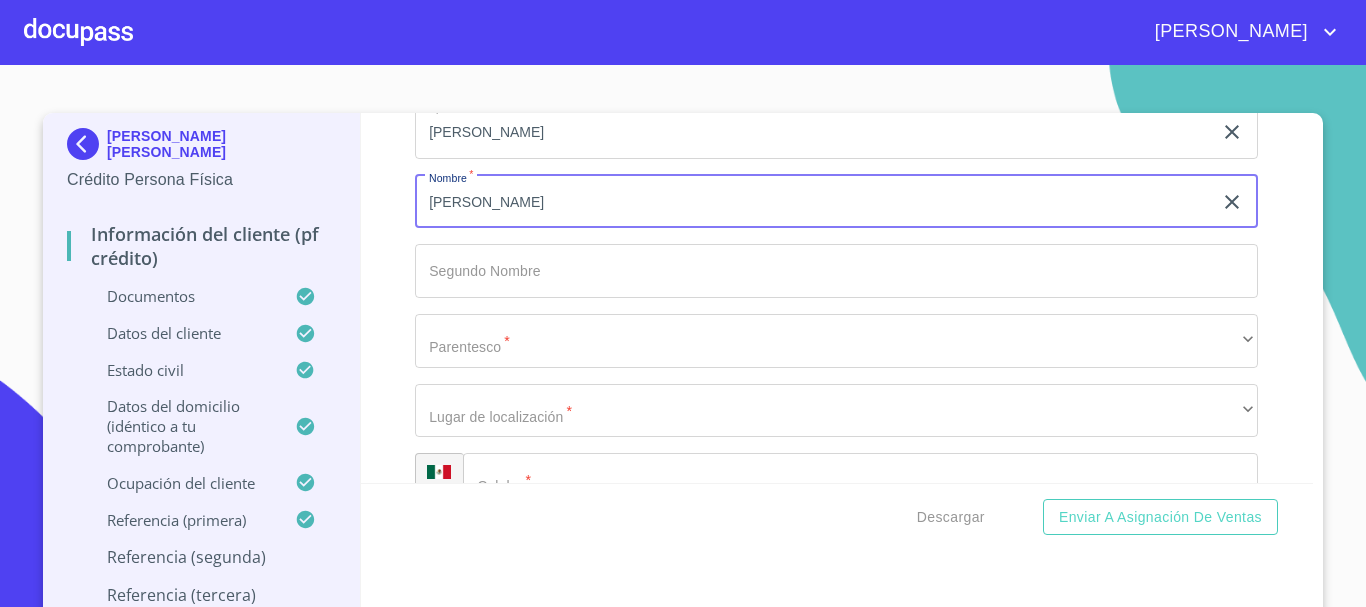 scroll, scrollTop: 9957, scrollLeft: 0, axis: vertical 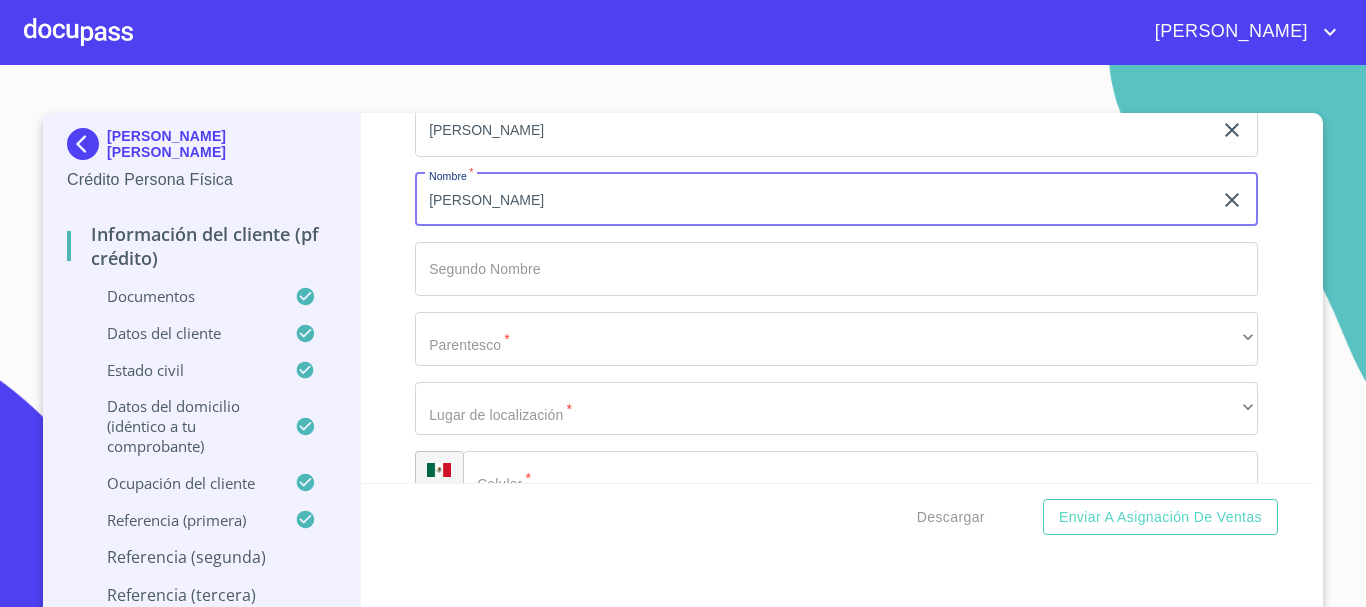 type on "[PERSON_NAME]" 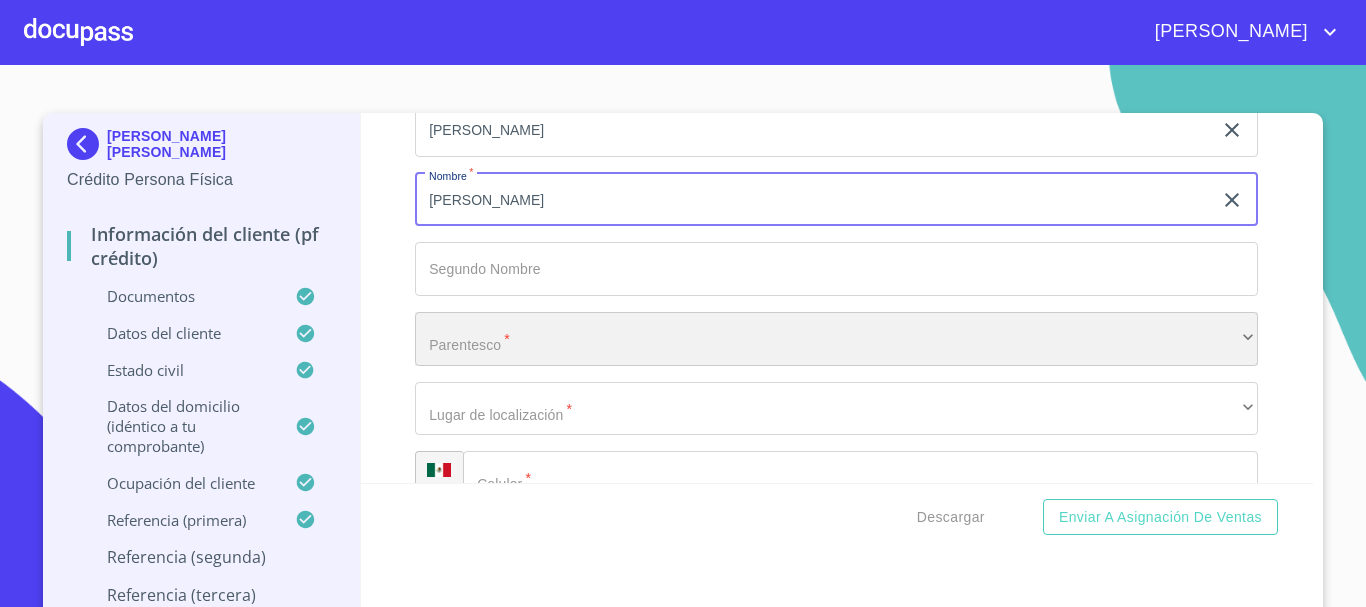 click on "​" at bounding box center (836, 339) 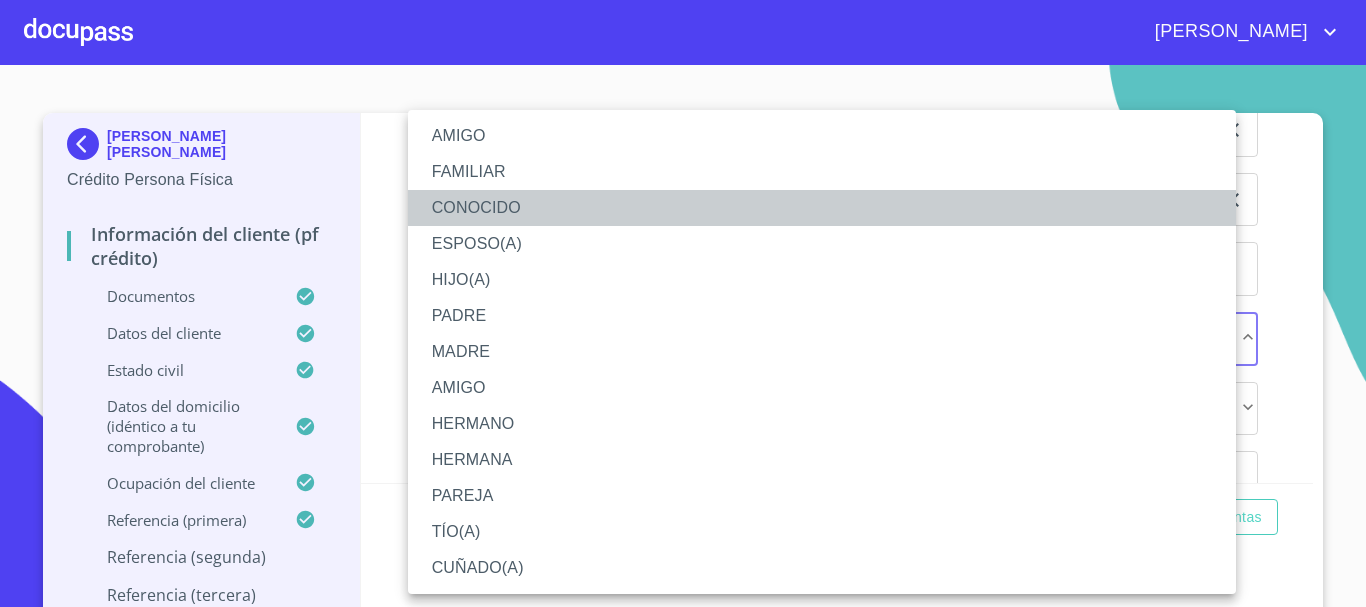click on "CONOCIDO" at bounding box center (822, 208) 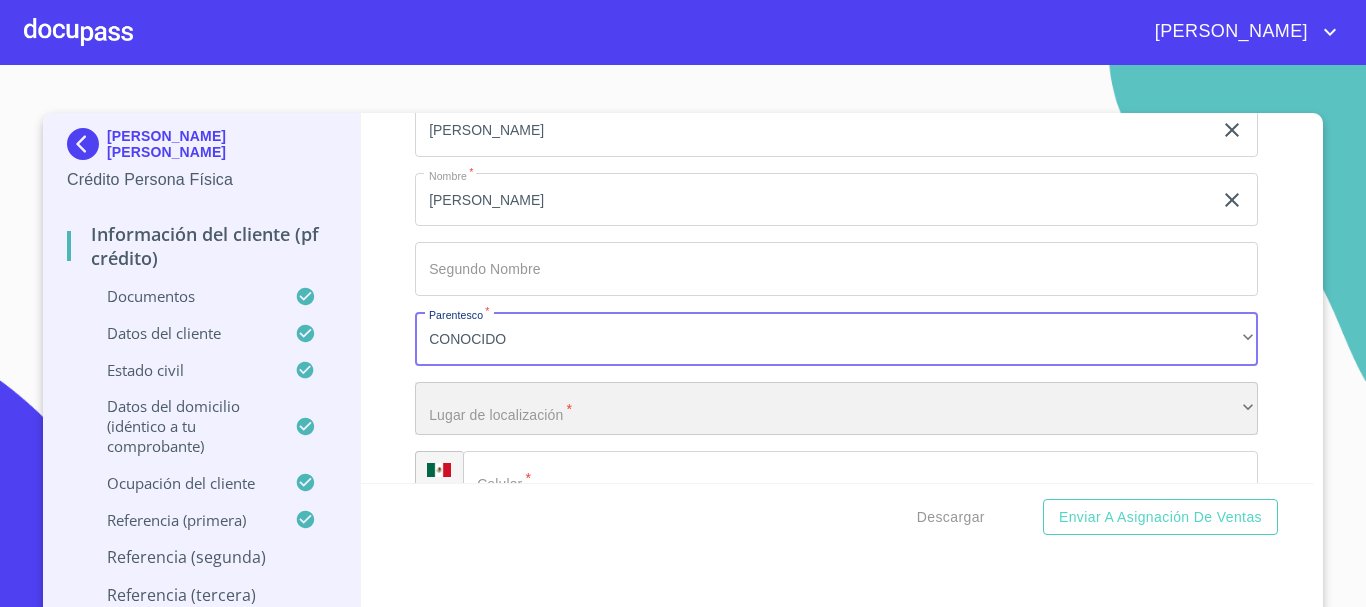 click on "​" at bounding box center [836, 409] 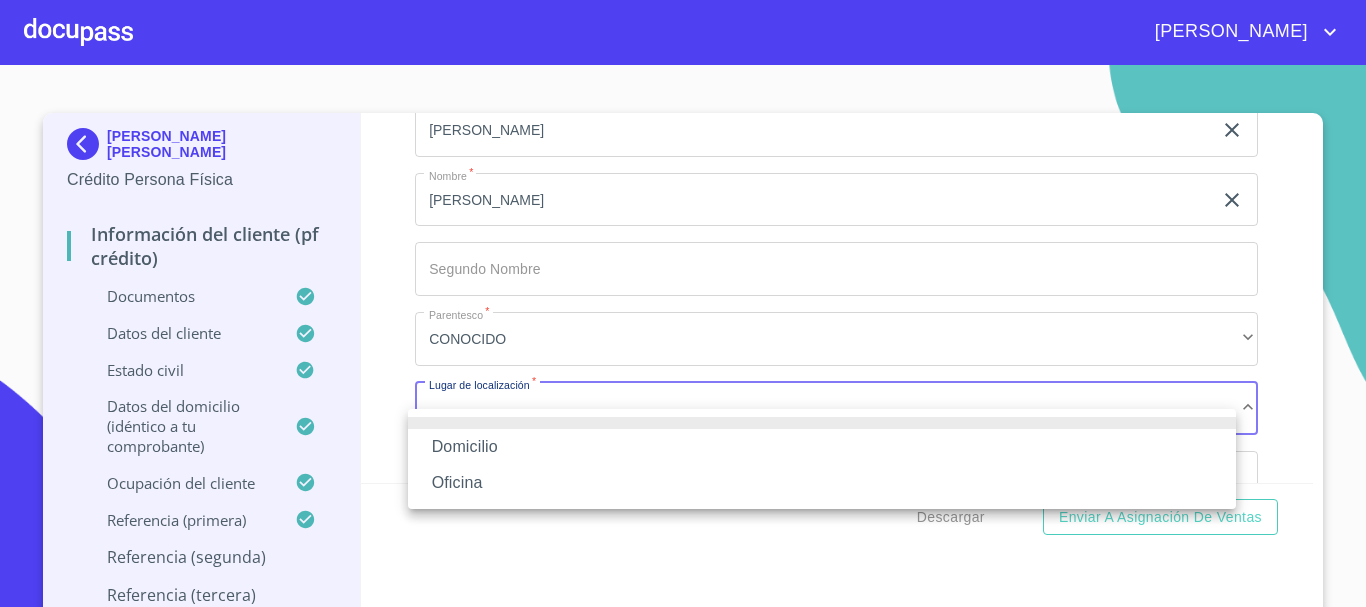 click on "Domicilio" at bounding box center [822, 447] 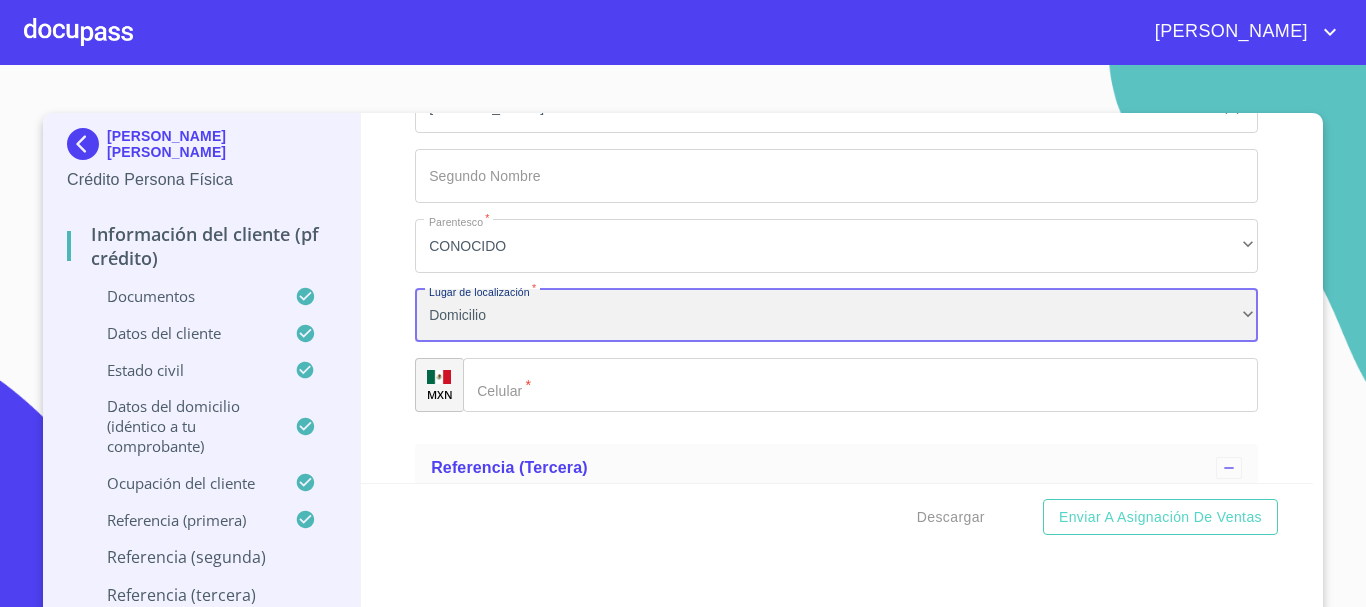 scroll, scrollTop: 10157, scrollLeft: 0, axis: vertical 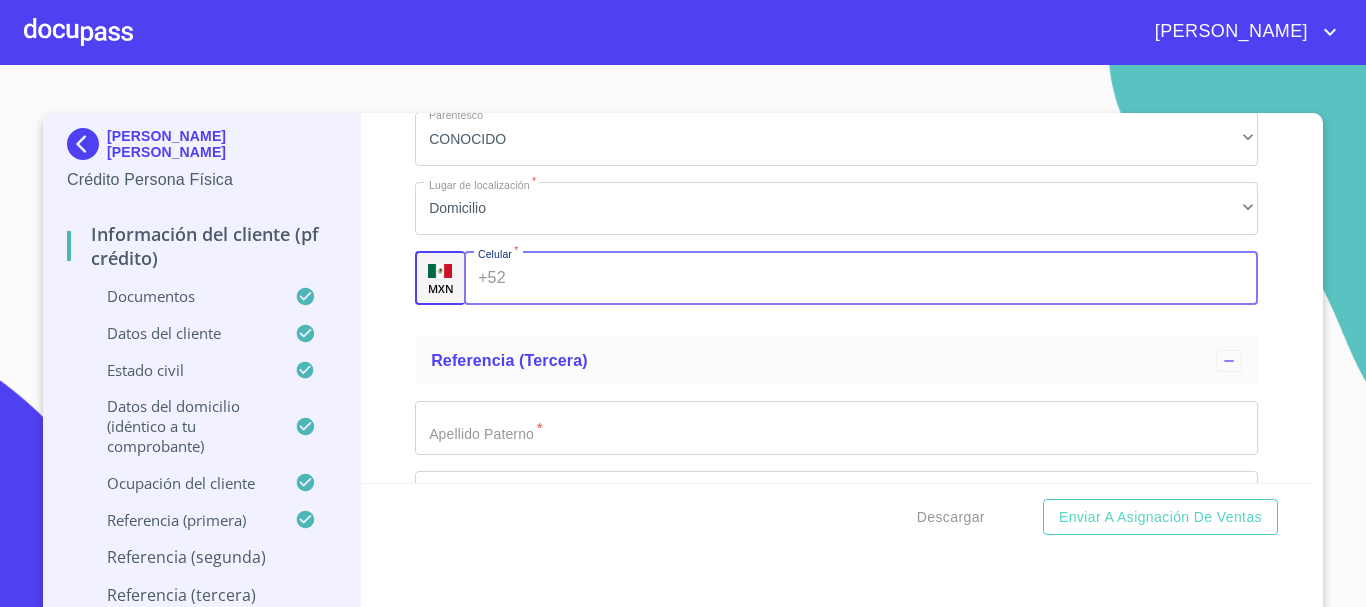 click on "Documento de identificación.   *" at bounding box center [886, 278] 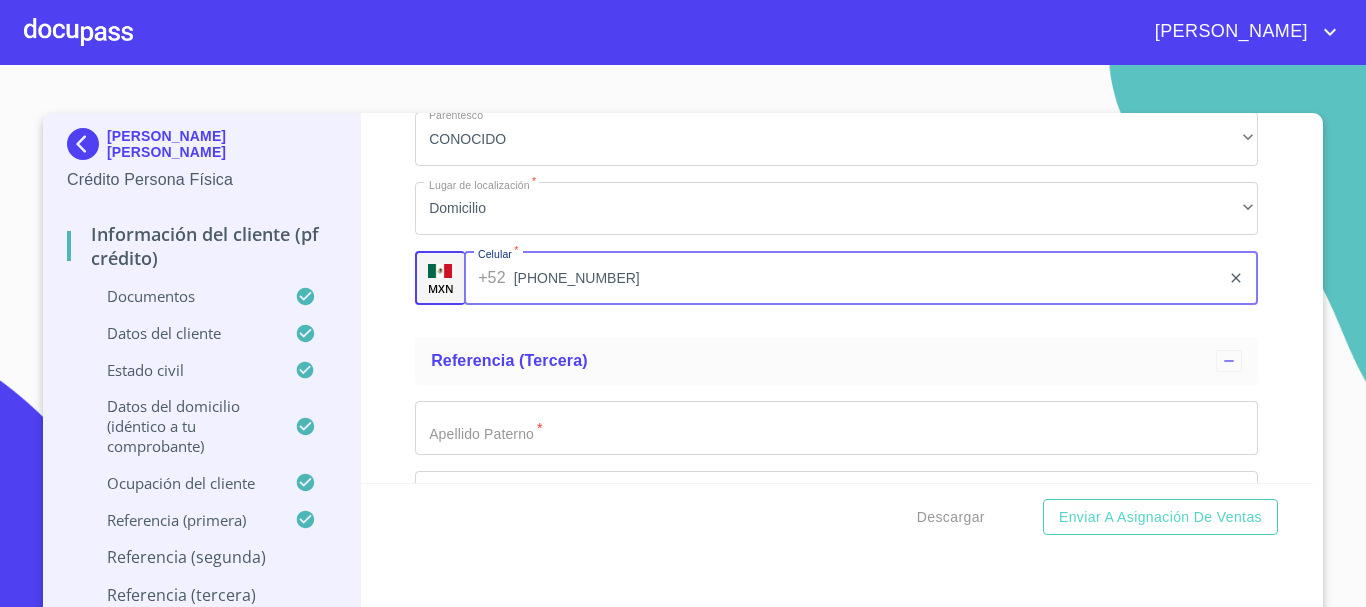 type on "(33)38284300" 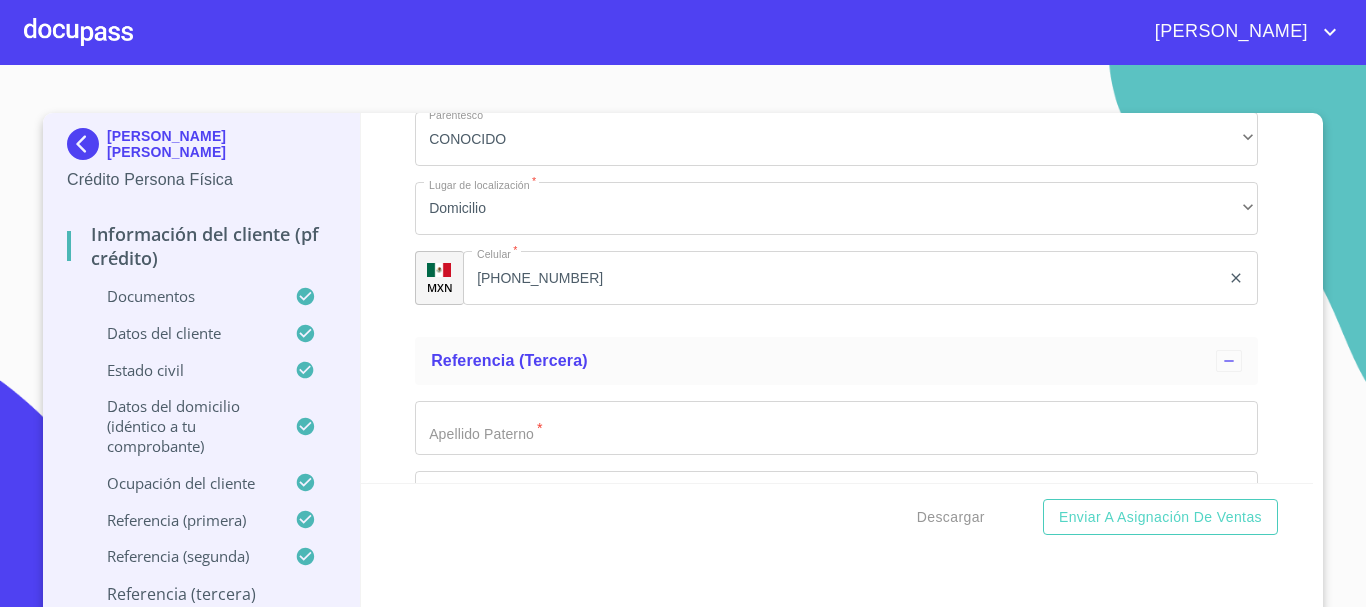 click on "Referencia (segunda) Apellido Paterno   * GONZALEZ ​ Apellido Materno   * BARBA ​ Nombre   * JORGE ​ Segundo Nombre ​ Parentesco   * CONOCIDO ​ Lugar de localización   * Domicilio ​ MXN Celular   * (33)38284300 ​" at bounding box center [836, 46] 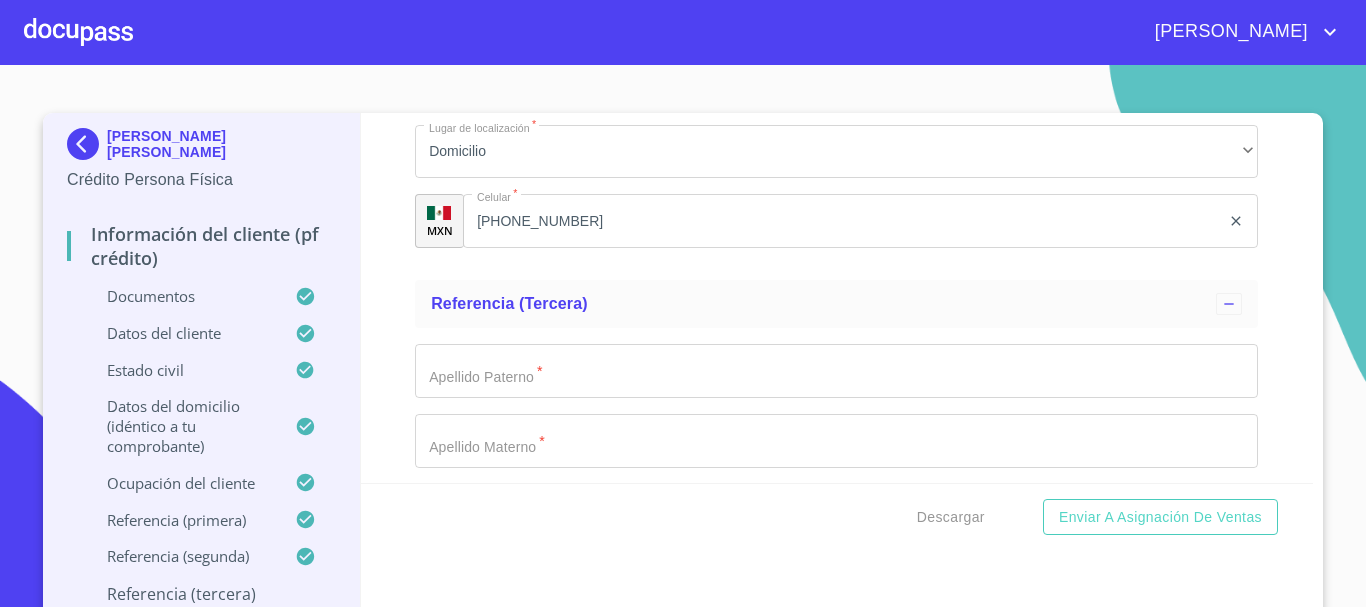 scroll, scrollTop: 10357, scrollLeft: 0, axis: vertical 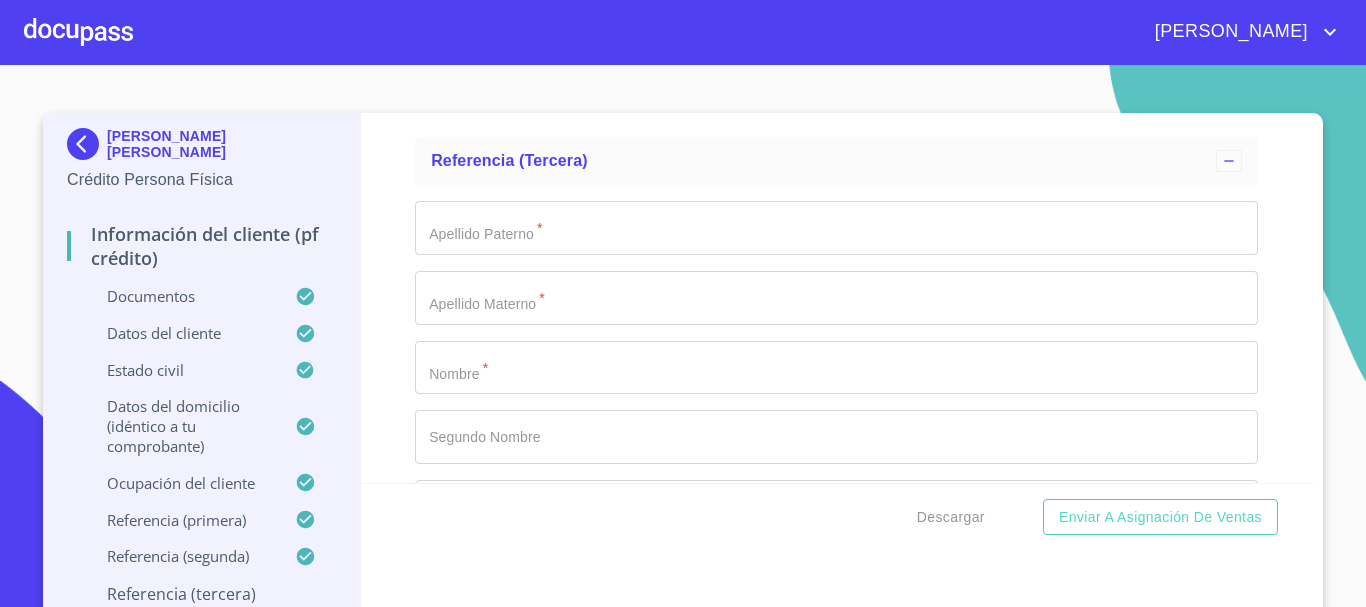 click on "Documento de identificación.   *" at bounding box center [813, -4988] 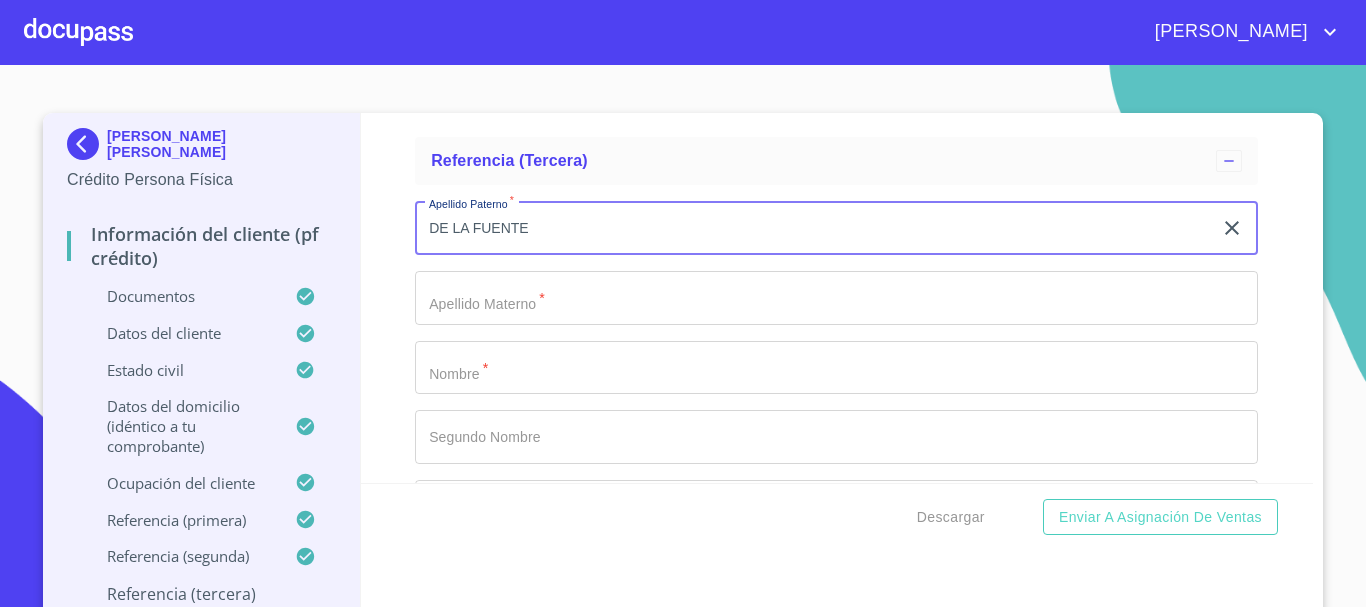 type on "DE LA FUENTE" 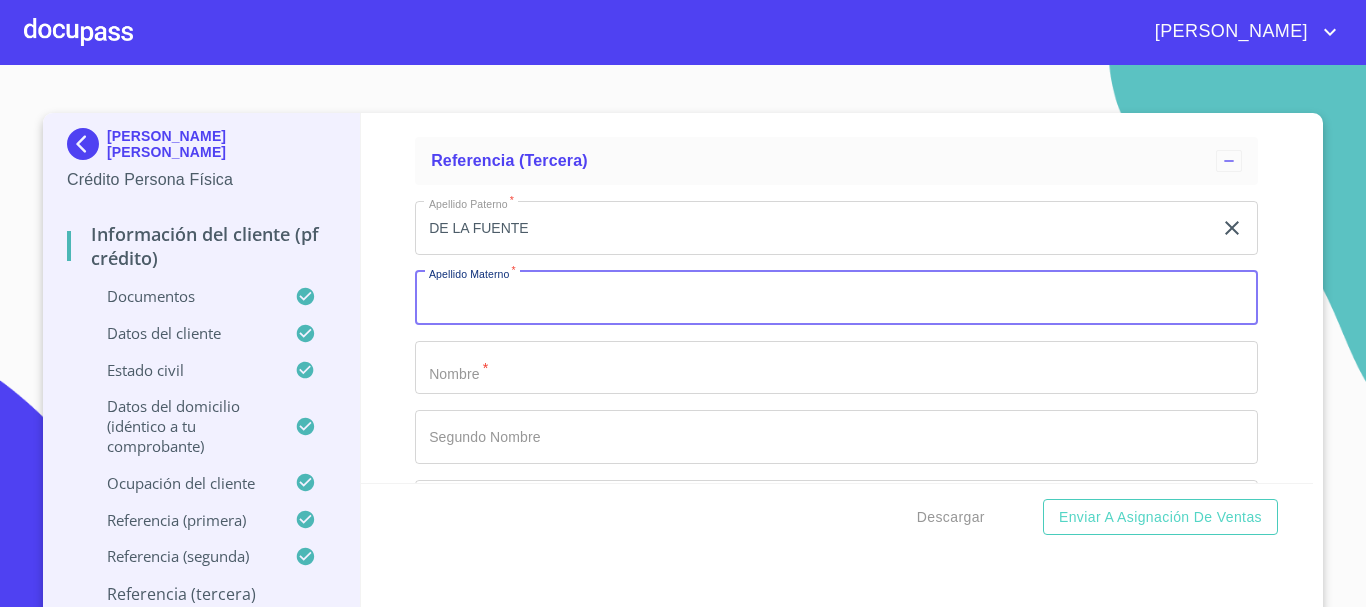 click on "Documento de identificación.   *" at bounding box center (836, 298) 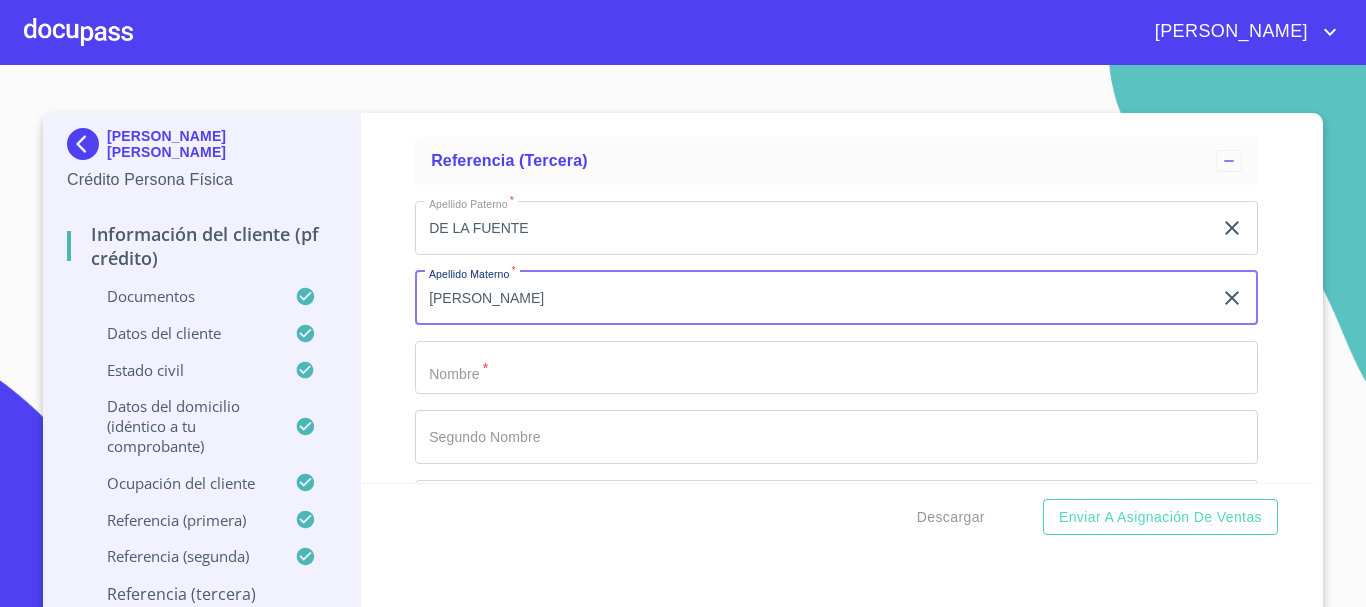 type on "GUTIERREZ" 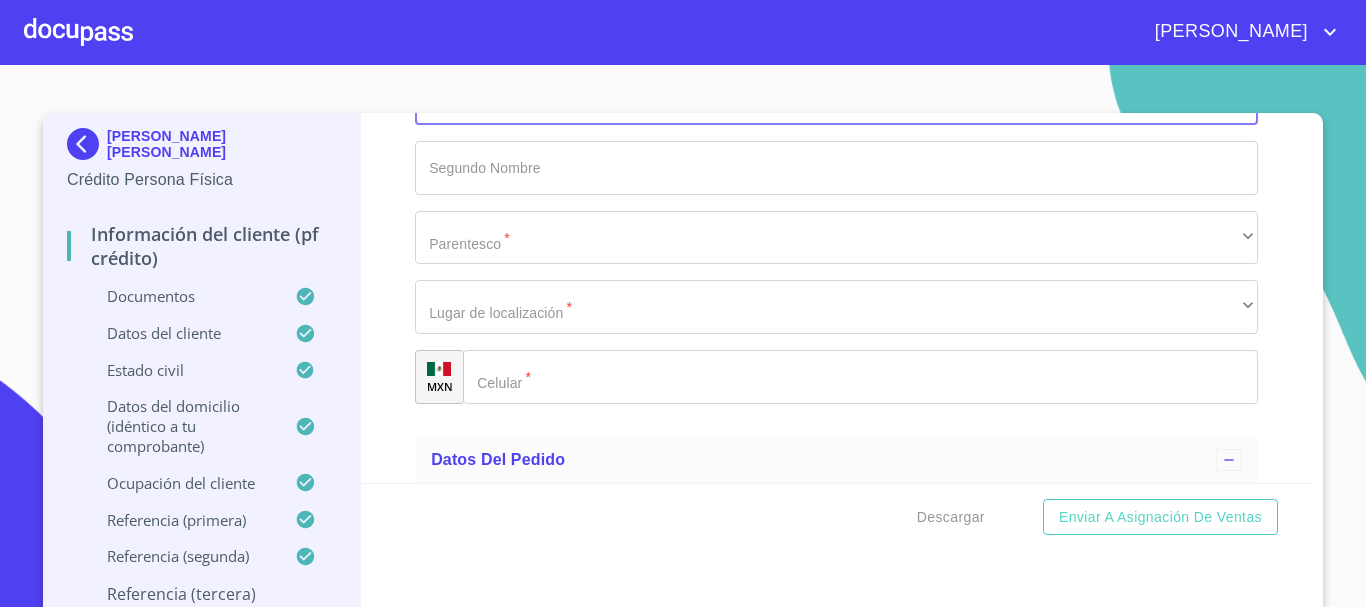 scroll, scrollTop: 10657, scrollLeft: 0, axis: vertical 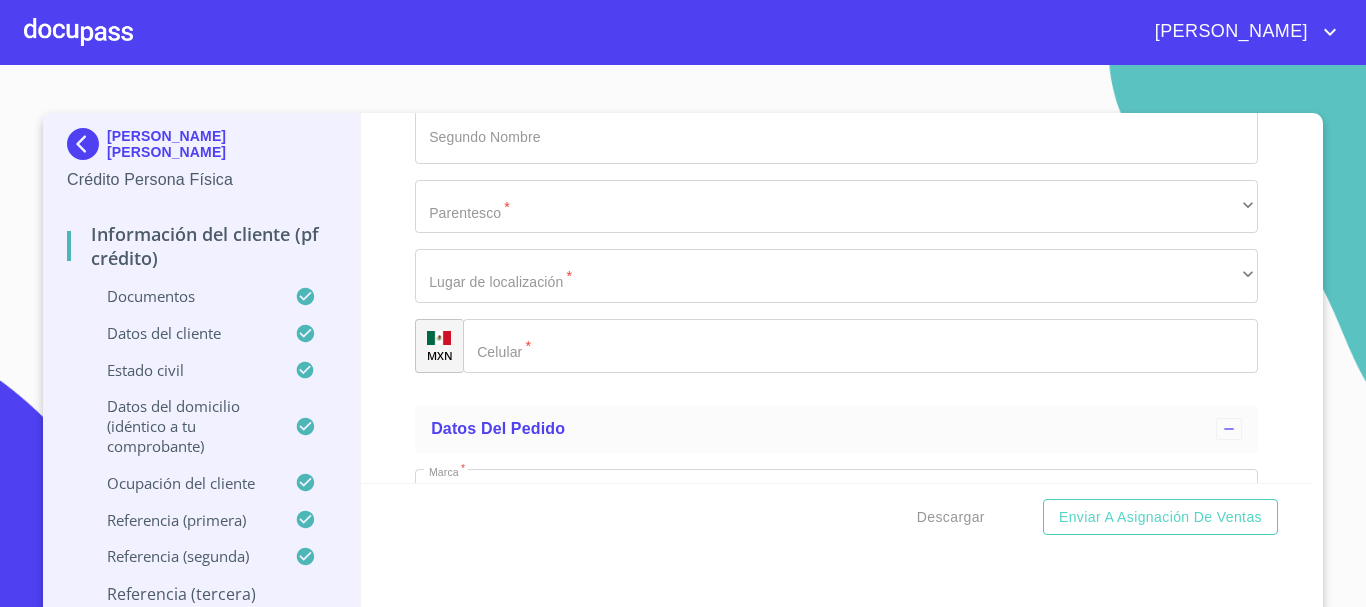 type on "ROBERTO" 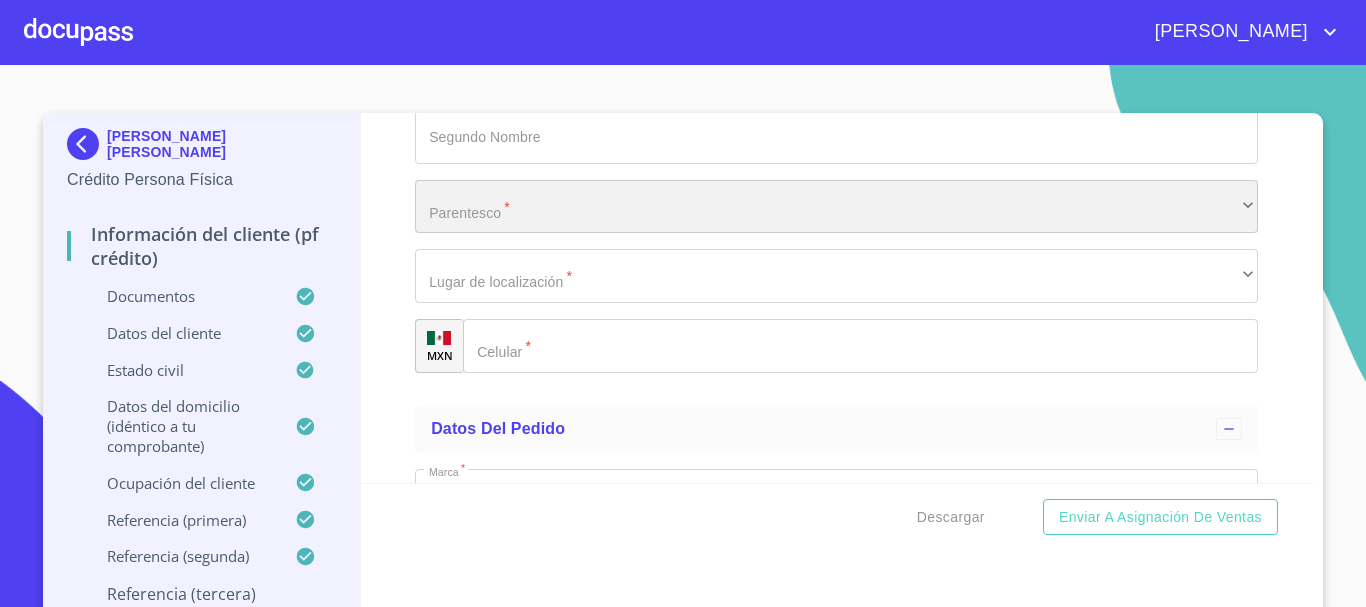 click on "​" at bounding box center [836, 207] 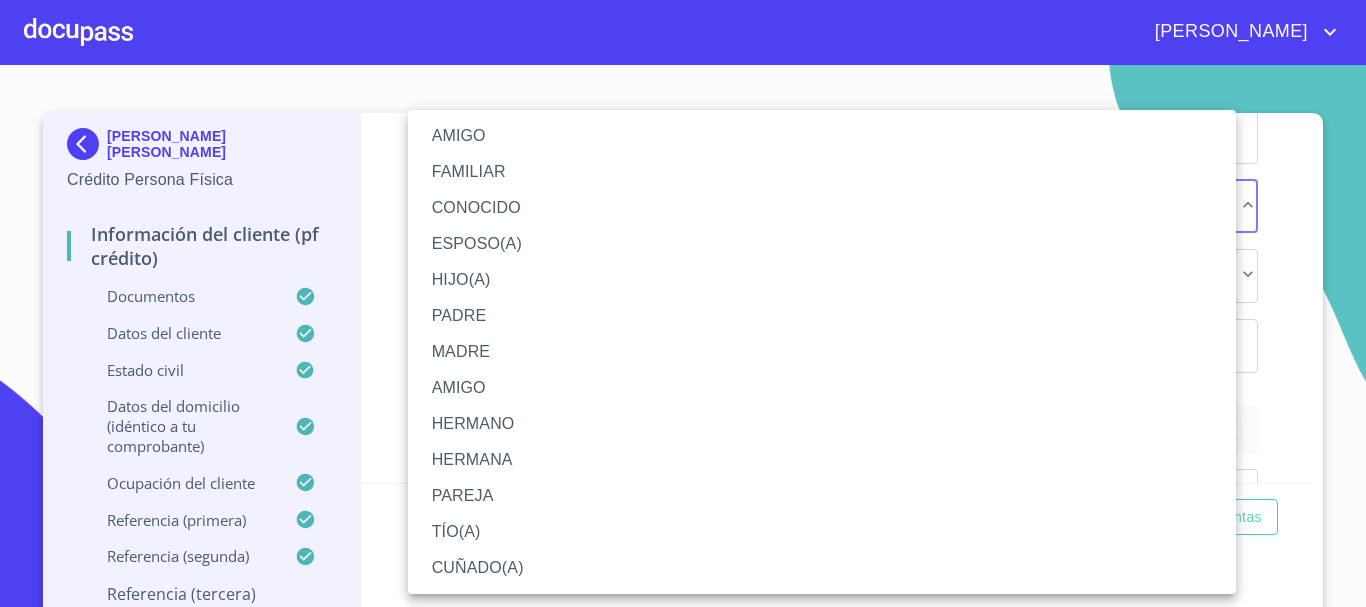 click on "CONOCIDO" at bounding box center (822, 208) 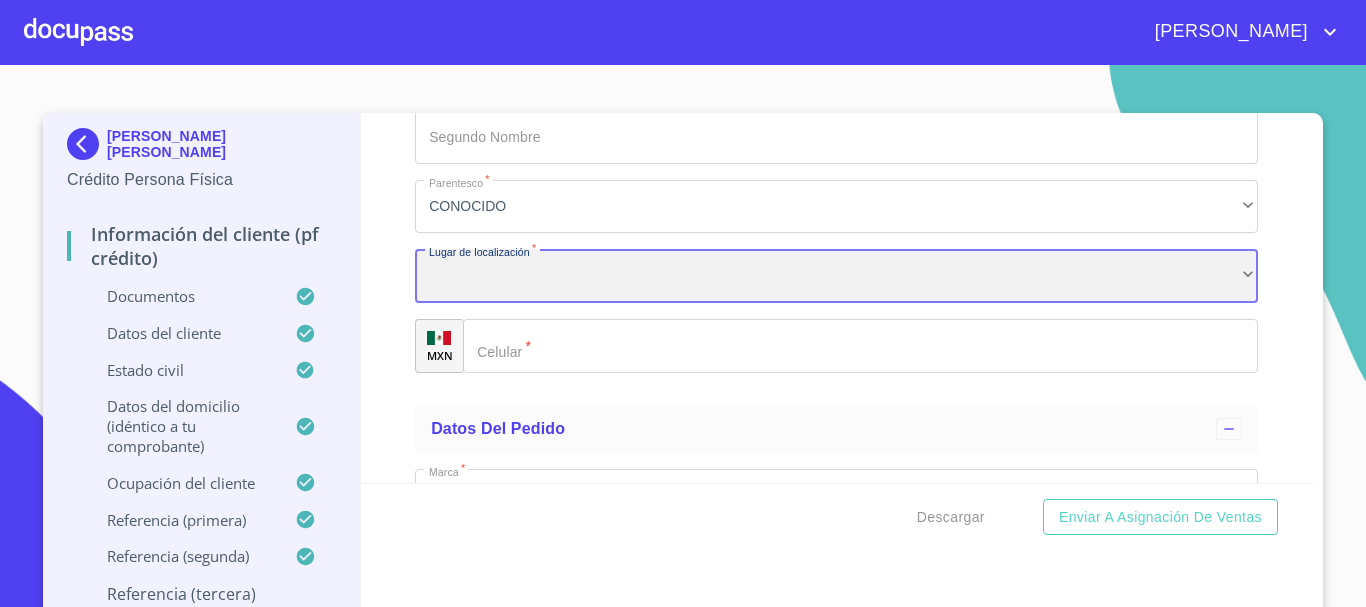 click on "​" at bounding box center (836, 276) 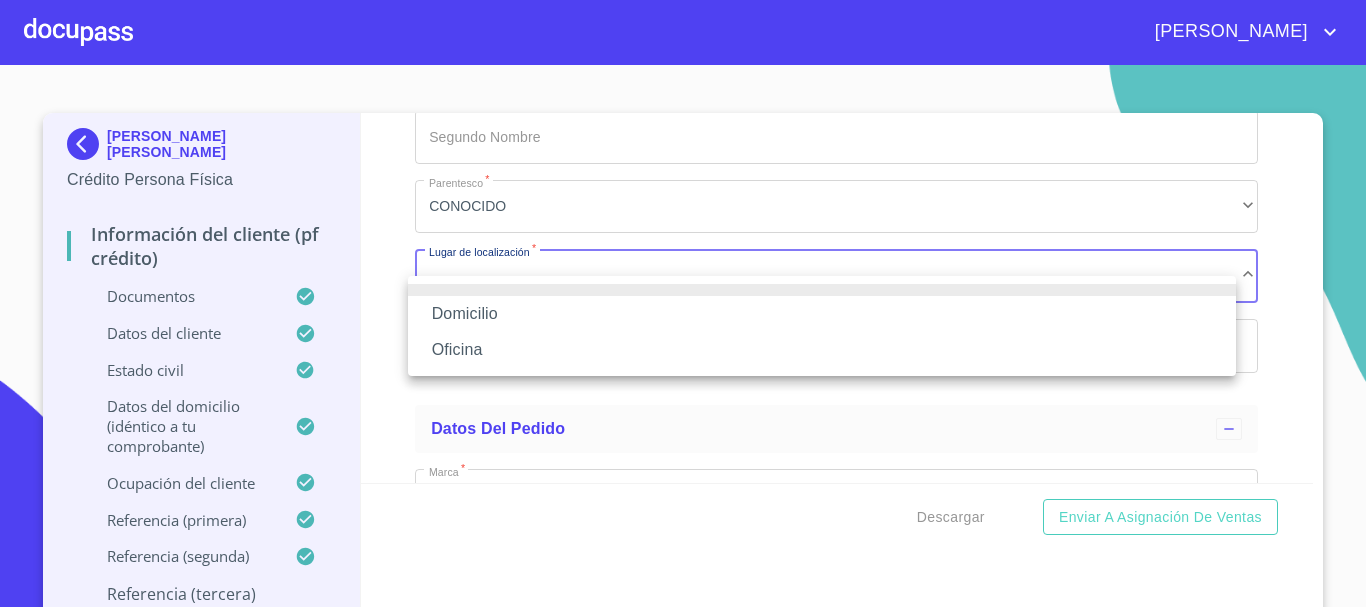 click on "Domicilio" at bounding box center (822, 314) 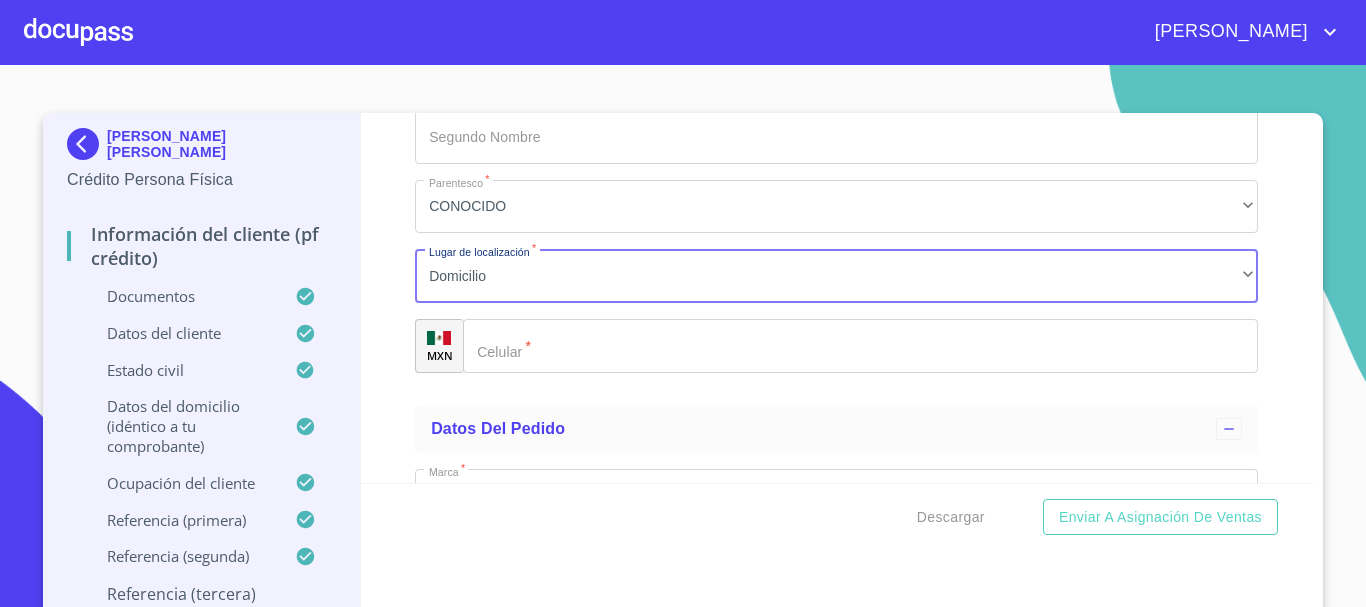 click on "Documento de identificación.   *" 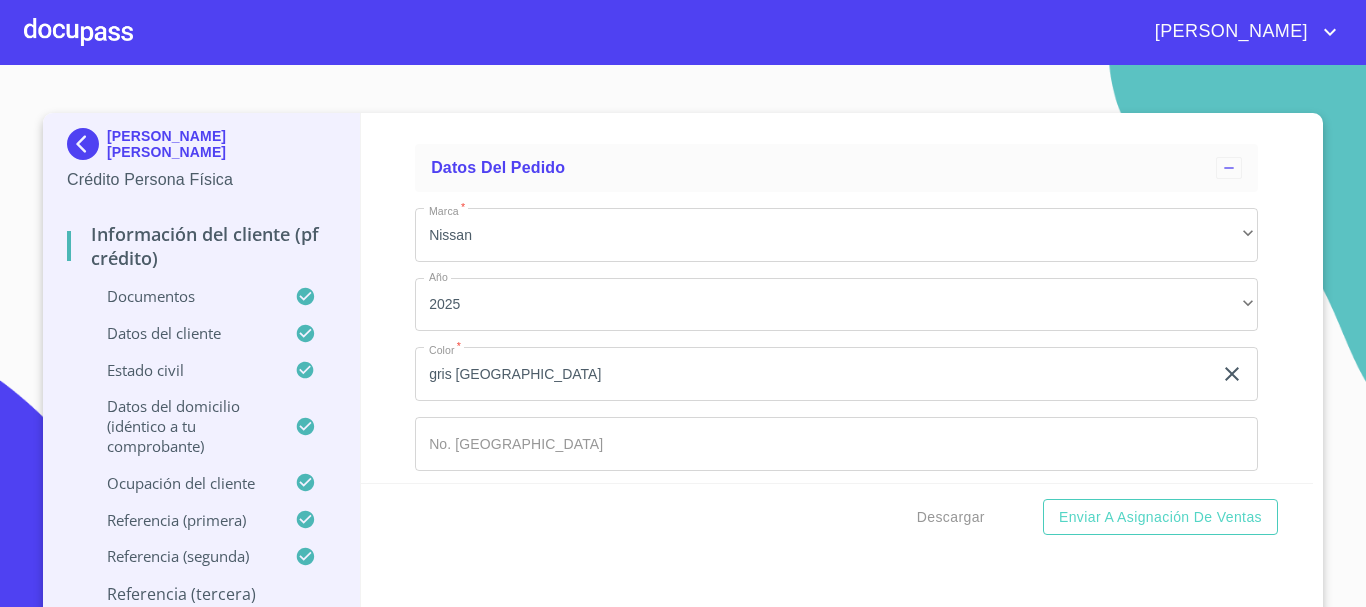 scroll, scrollTop: 11023, scrollLeft: 0, axis: vertical 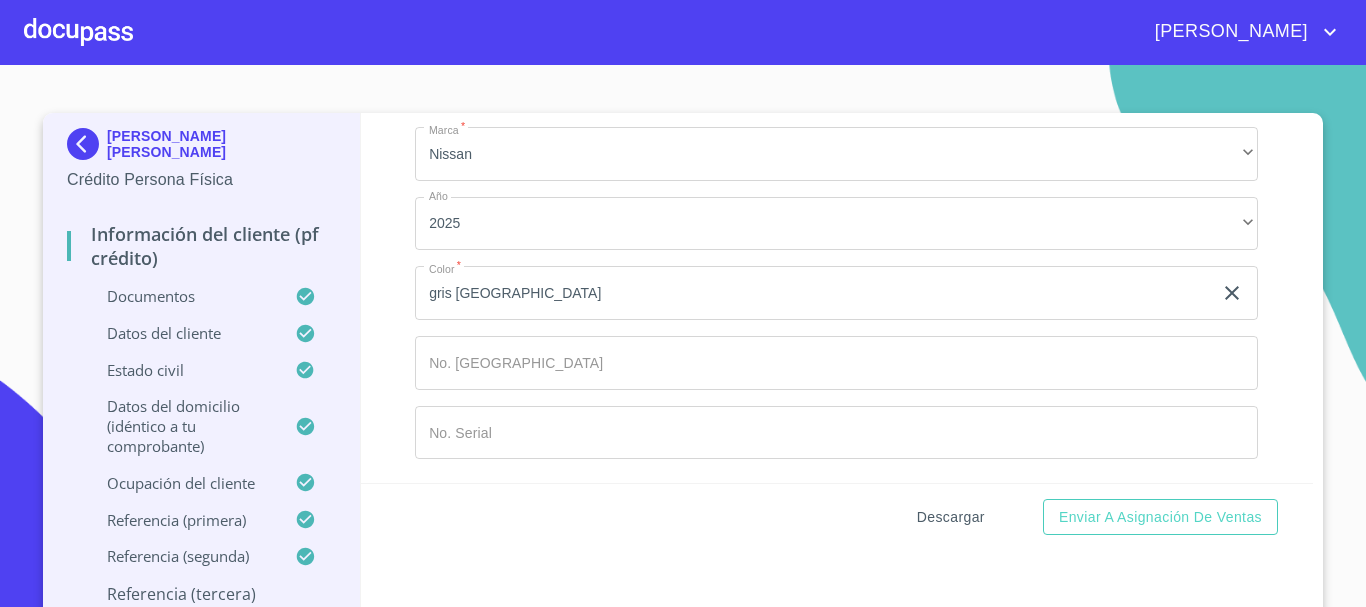 type on "(33)11207078" 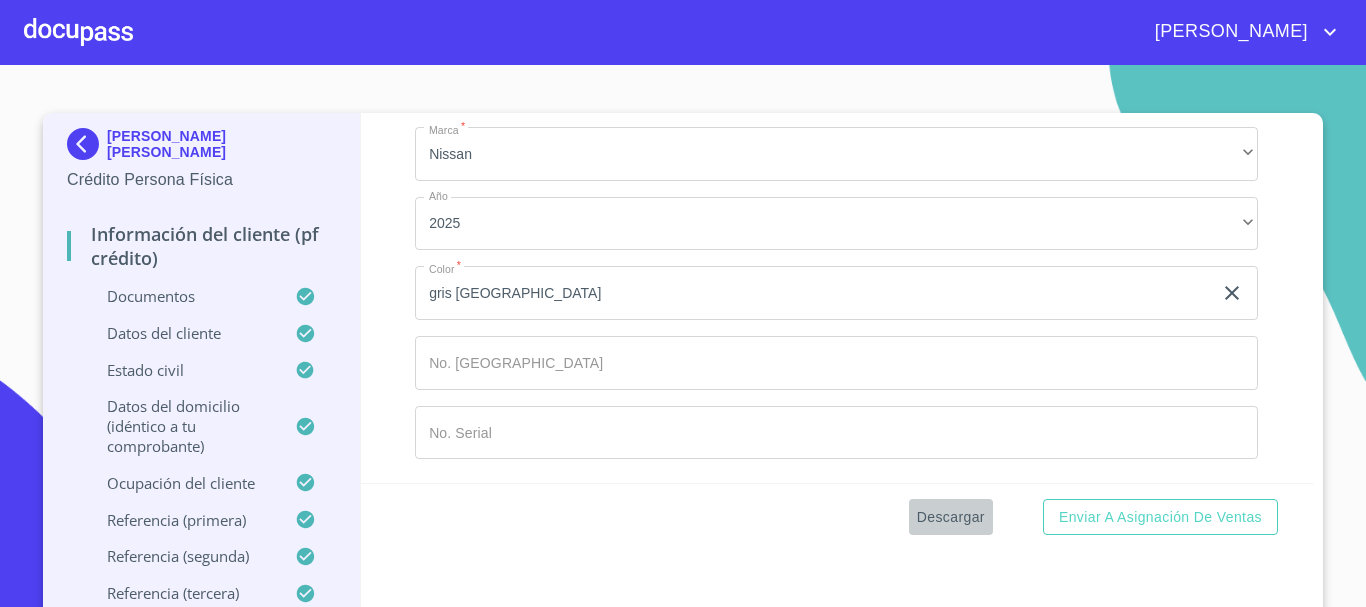 click on "Descargar" at bounding box center [951, 517] 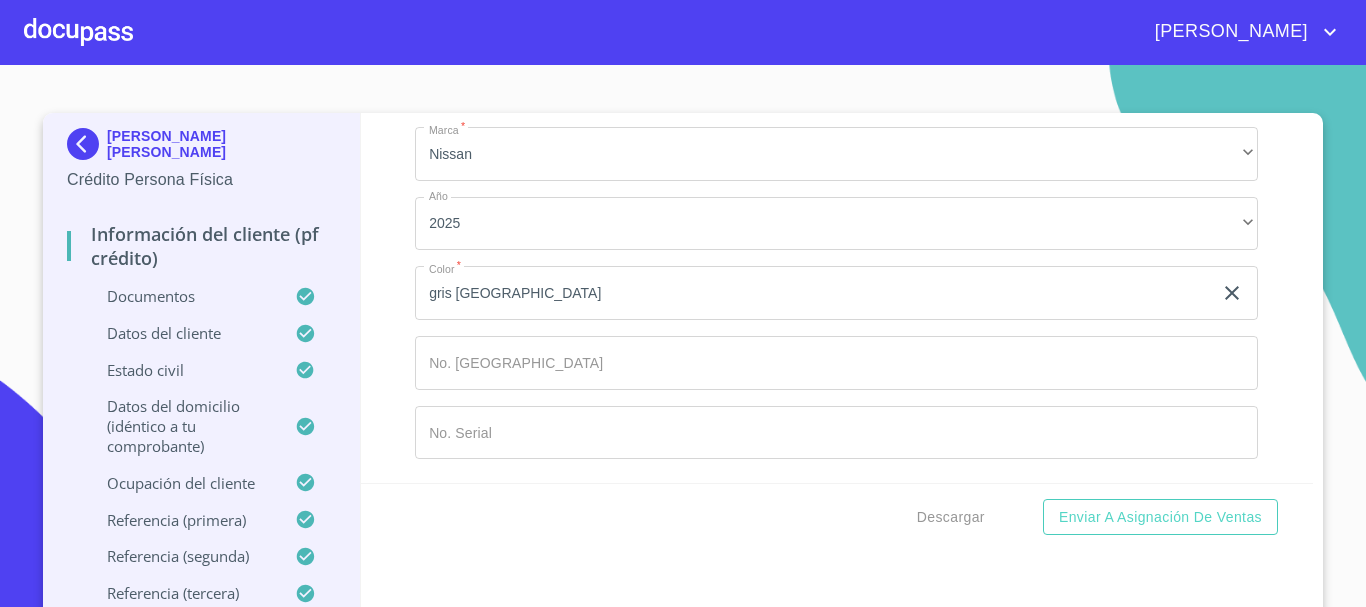 click on "[PERSON_NAME]" at bounding box center (683, 32) 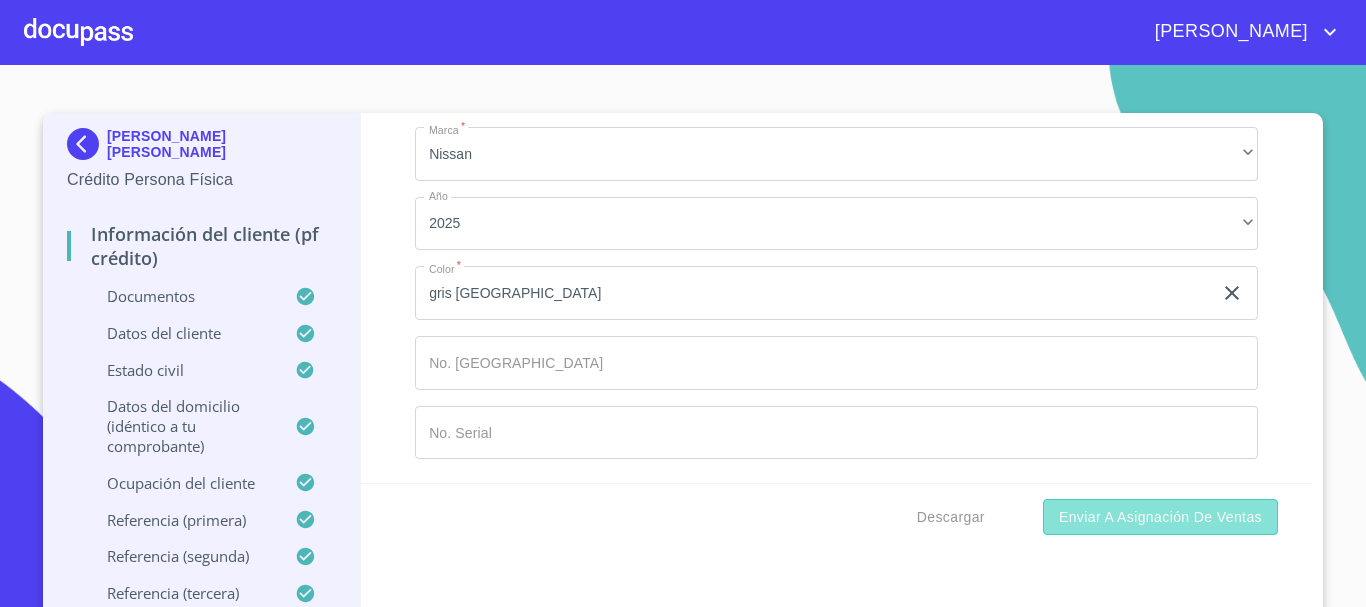click on "Enviar a Asignación de Ventas" at bounding box center (1160, 517) 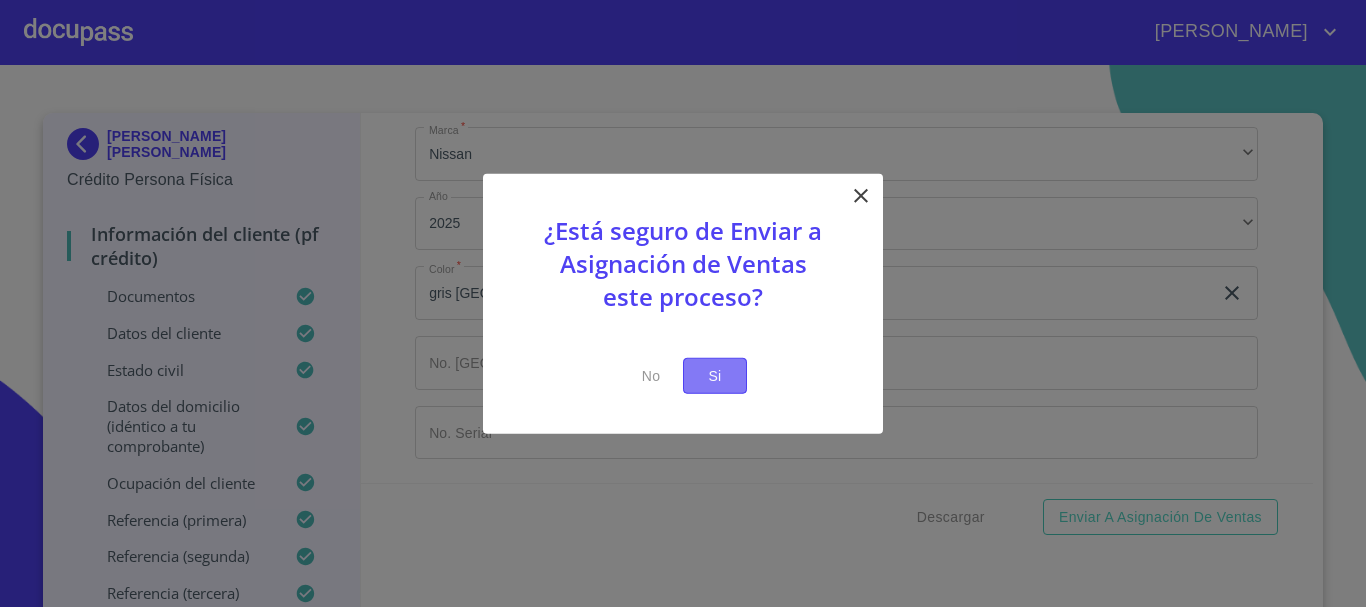 click on "Si" at bounding box center [715, 375] 